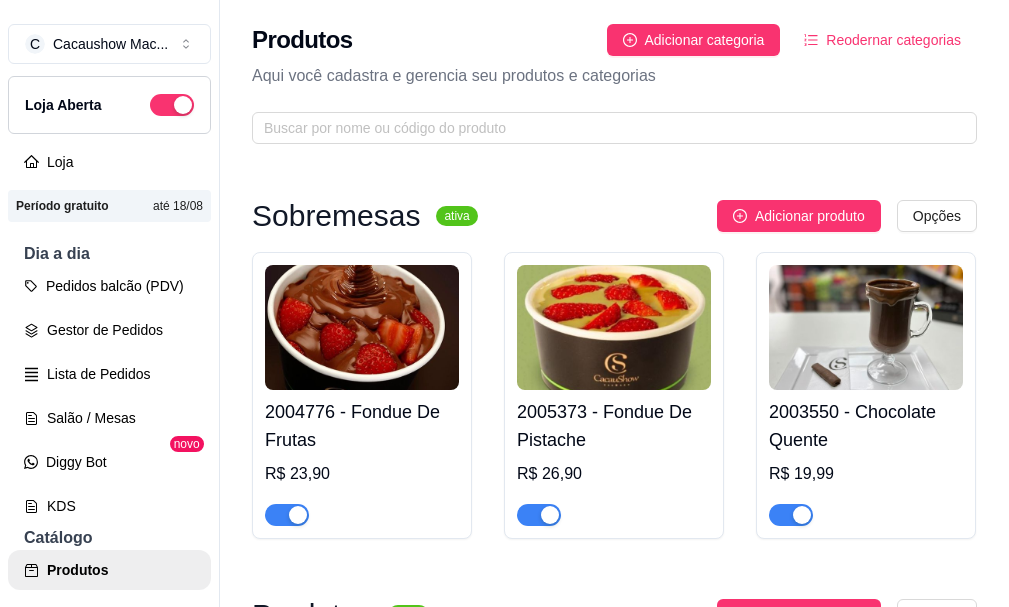 scroll, scrollTop: 0, scrollLeft: 0, axis: both 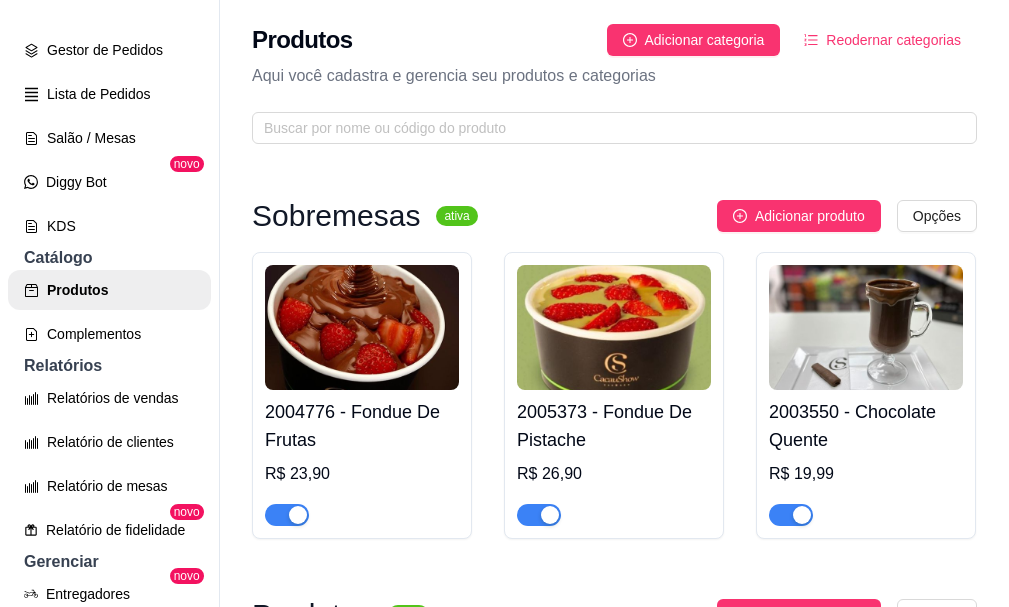 click on "Reodernar categorias" at bounding box center [893, 40] 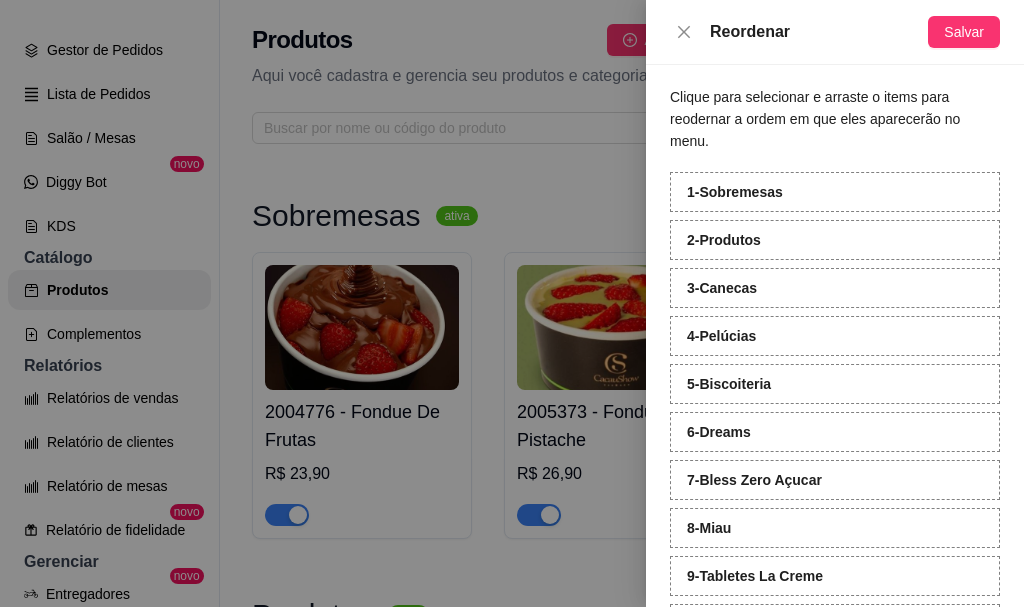 scroll, scrollTop: 0, scrollLeft: 0, axis: both 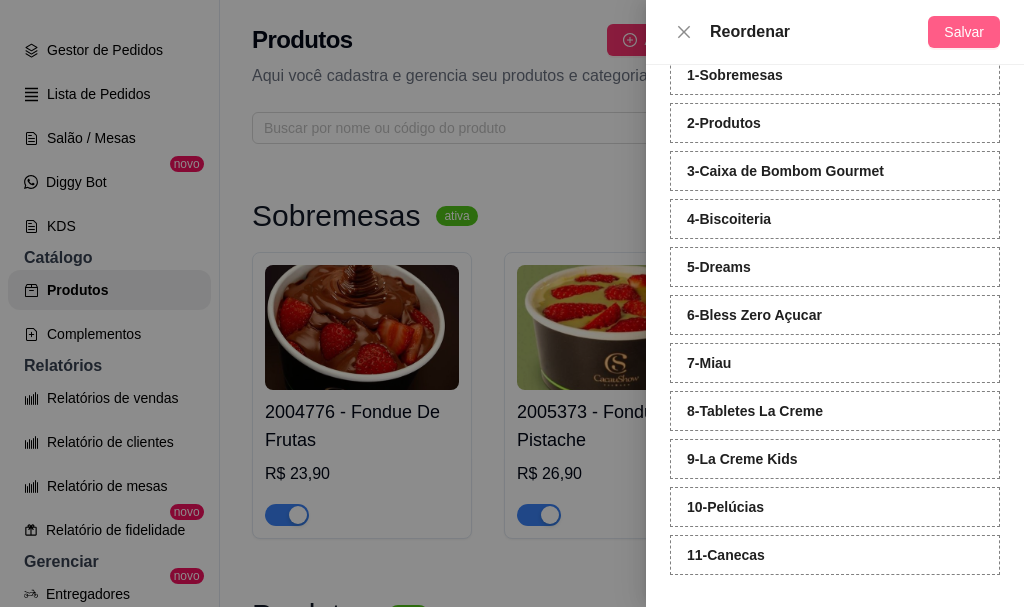 click on "Salvar" at bounding box center [964, 32] 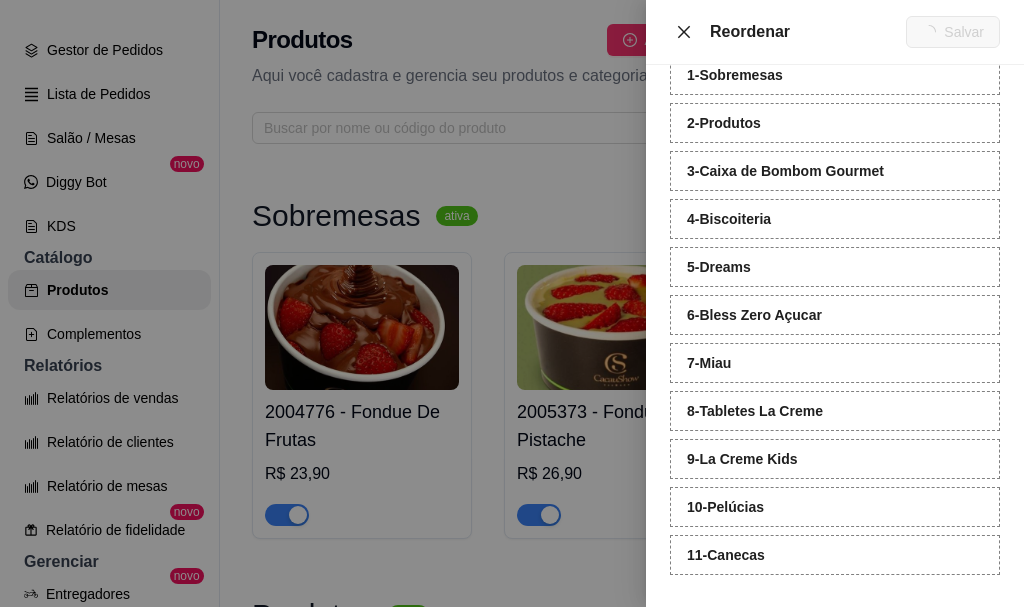 click 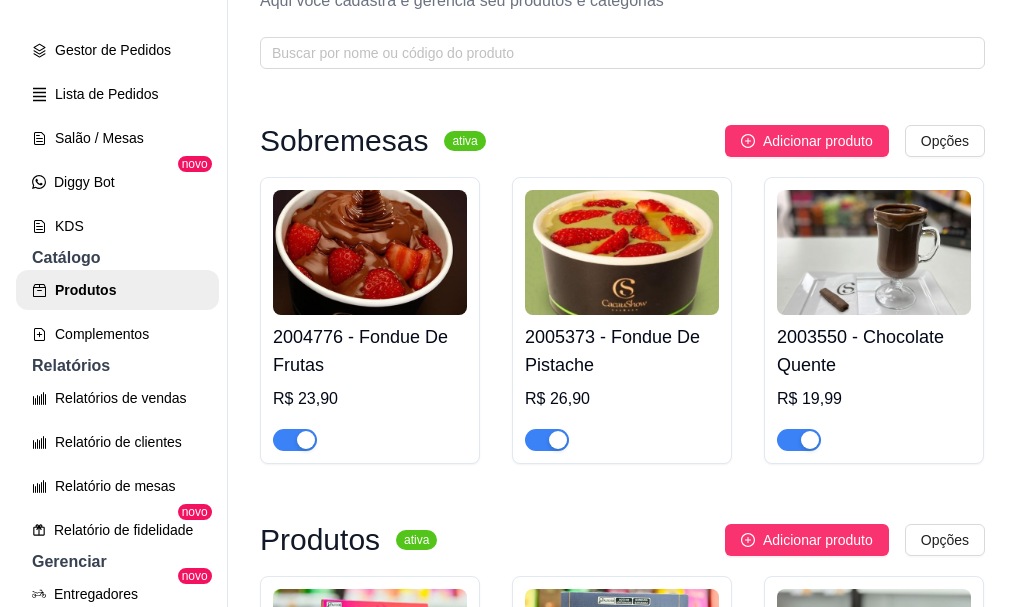 scroll, scrollTop: 0, scrollLeft: 0, axis: both 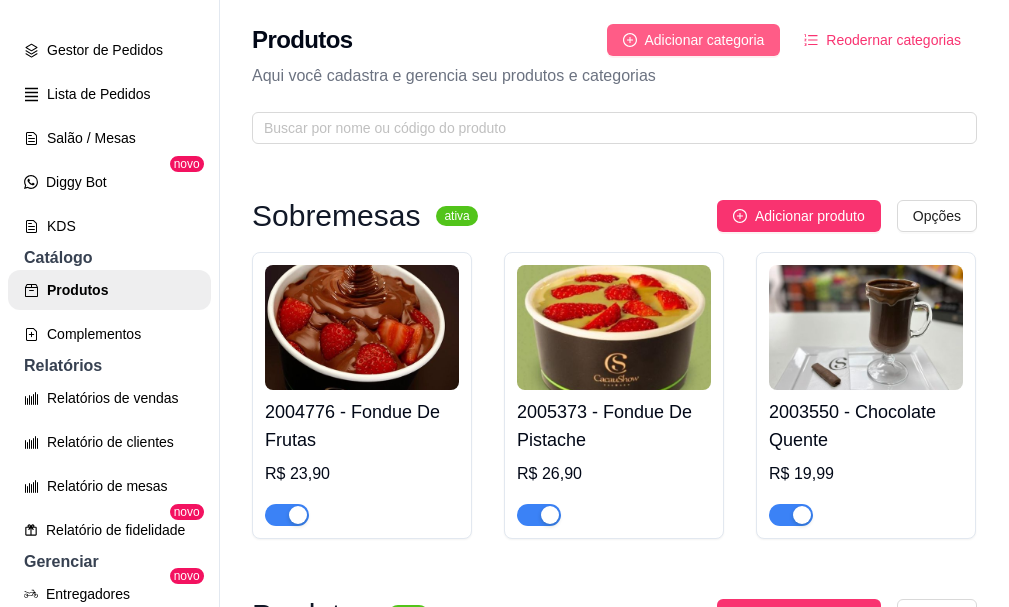 click on "Adicionar categoria" at bounding box center (705, 40) 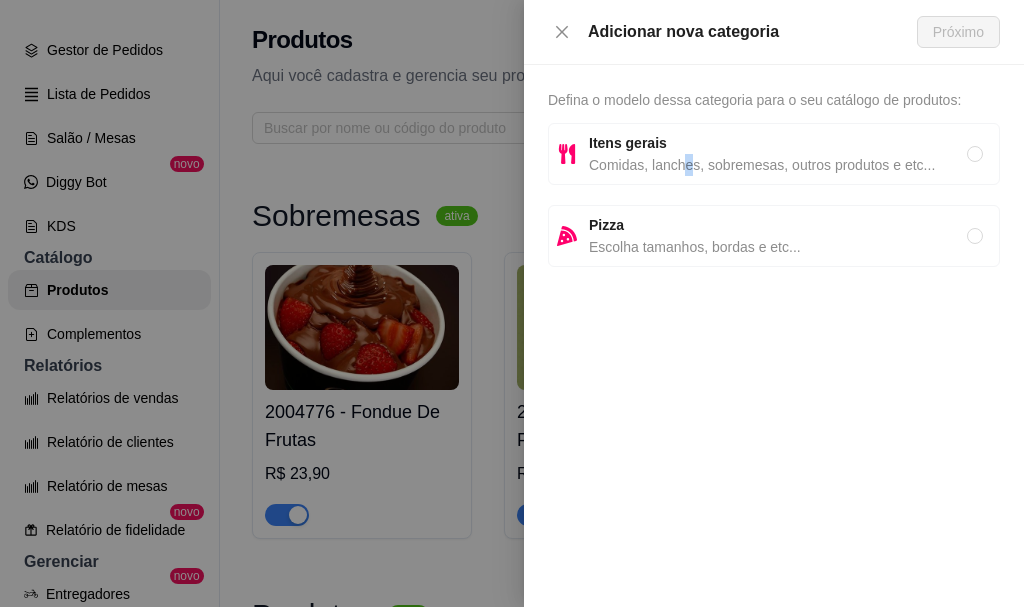 click on "Comidas, lanches, sobremesas, outros produtos e etc..." at bounding box center [778, 165] 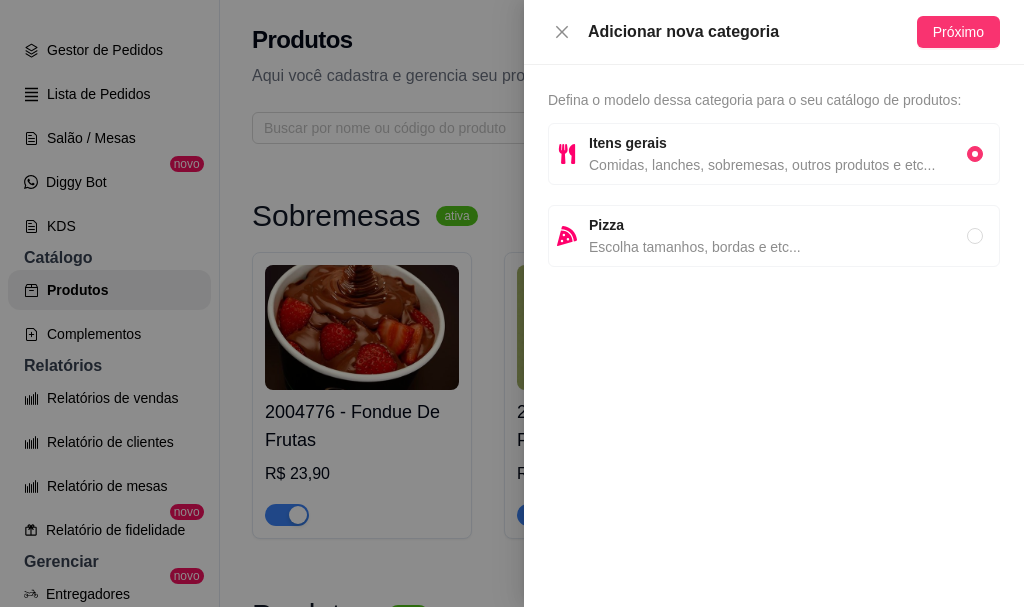 click on "Pizza" at bounding box center (778, 225) 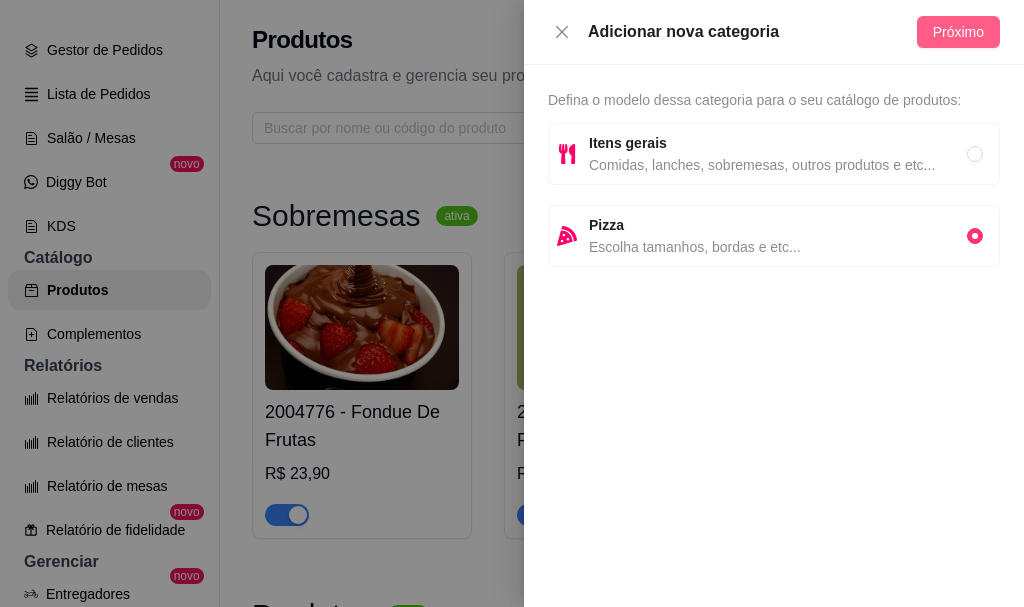 click on "Próximo" at bounding box center (958, 32) 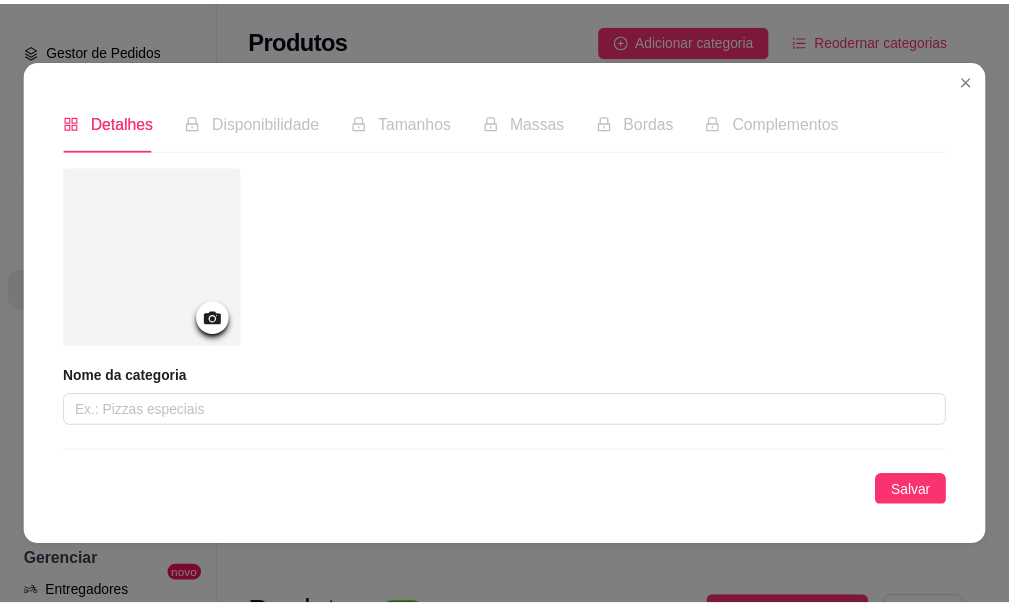 scroll, scrollTop: 7, scrollLeft: 0, axis: vertical 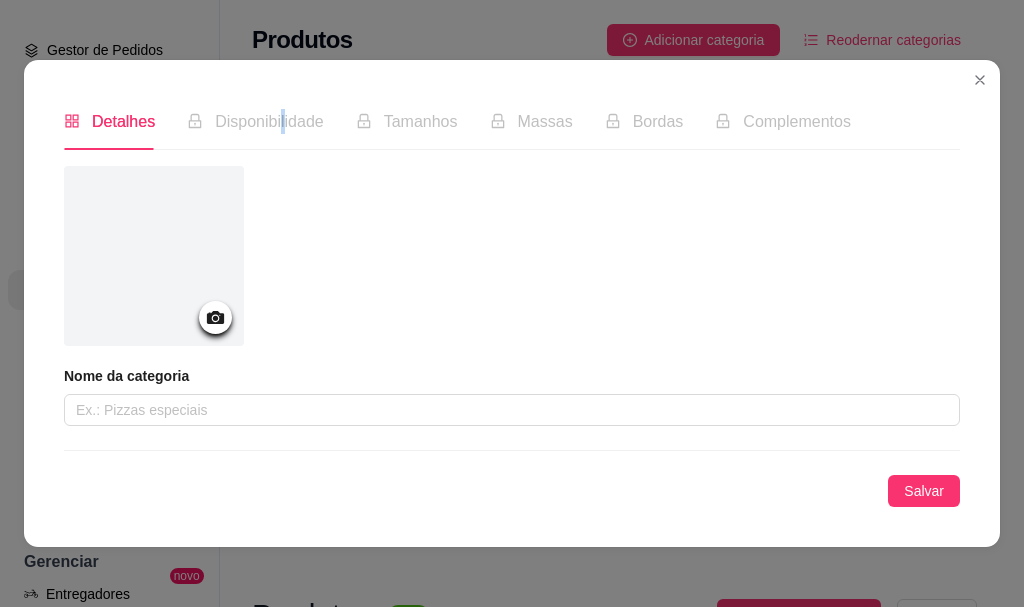 click on "Disponibilidade" at bounding box center (269, 121) 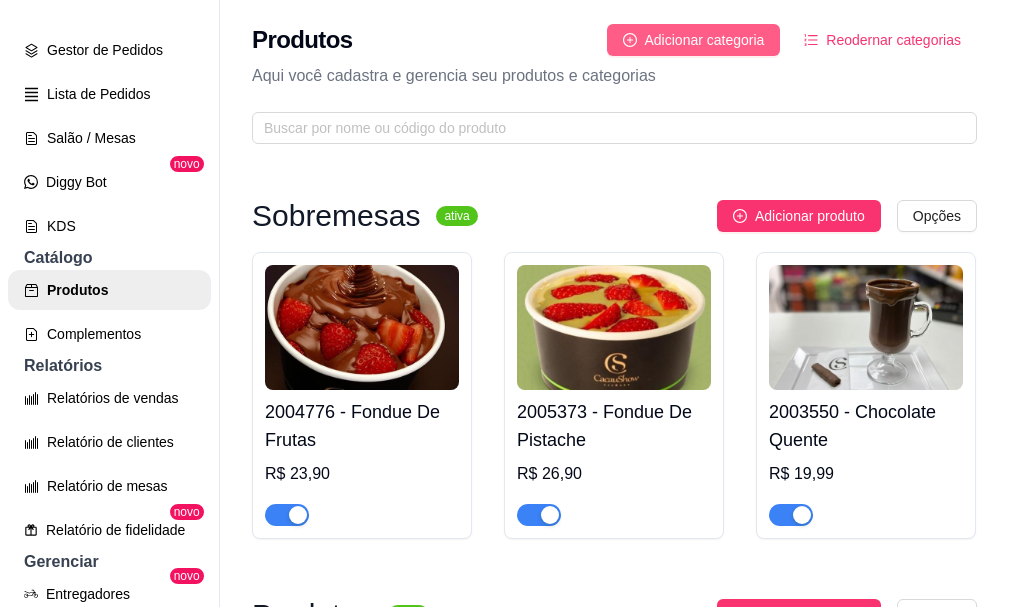 click on "Adicionar categoria" at bounding box center (705, 40) 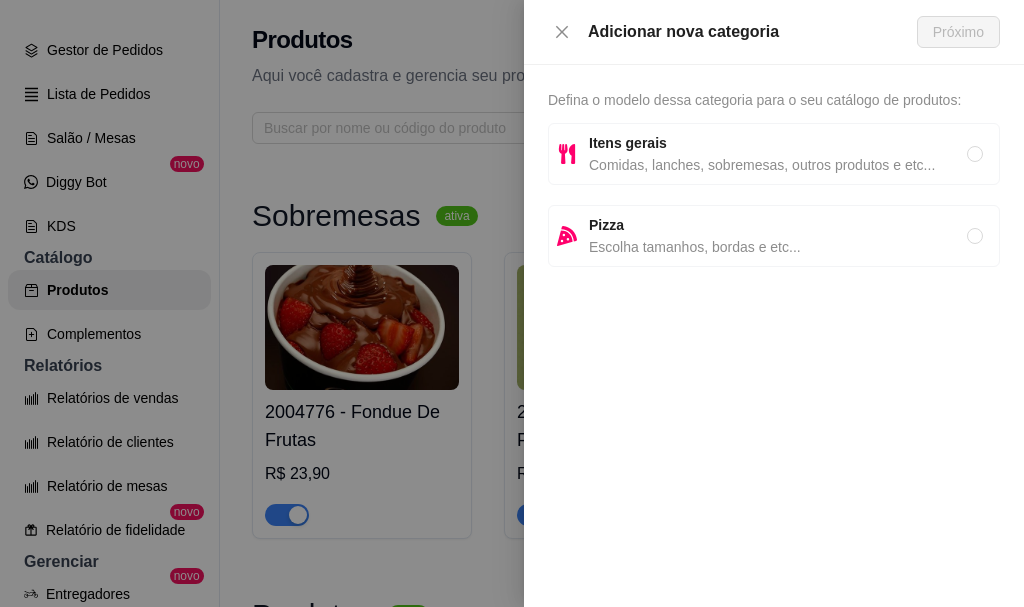 click on "Comidas, lanches, sobremesas, outros produtos e etc..." at bounding box center (778, 165) 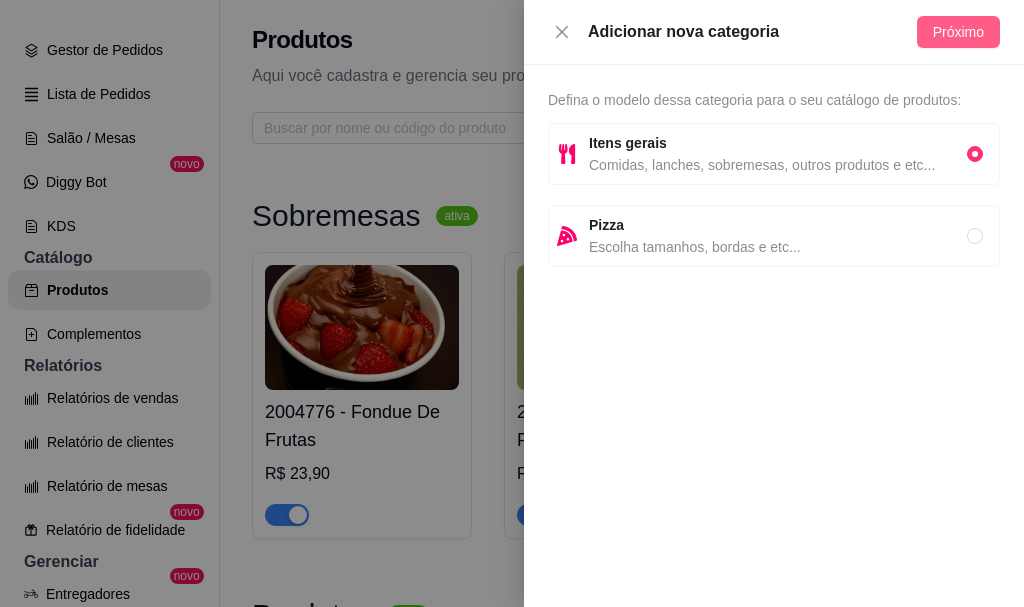 click on "Próximo" at bounding box center (958, 32) 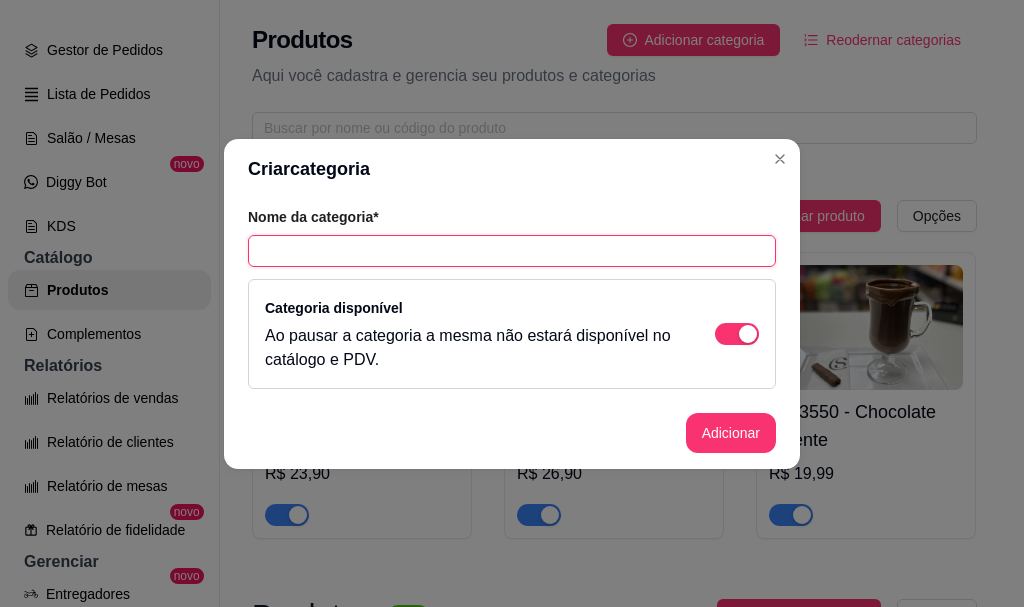 click at bounding box center (512, 251) 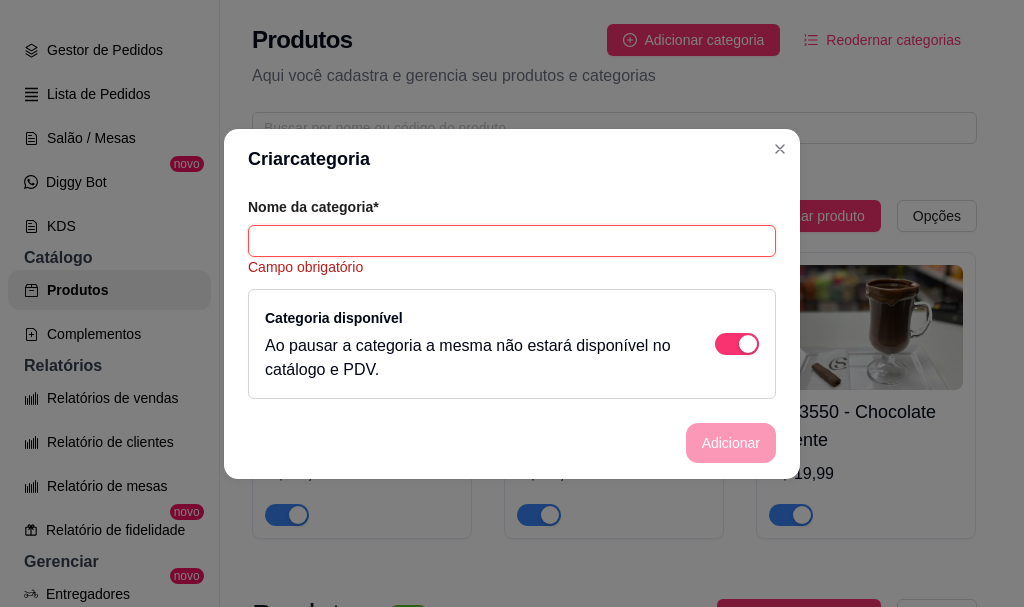 type on "Ç" 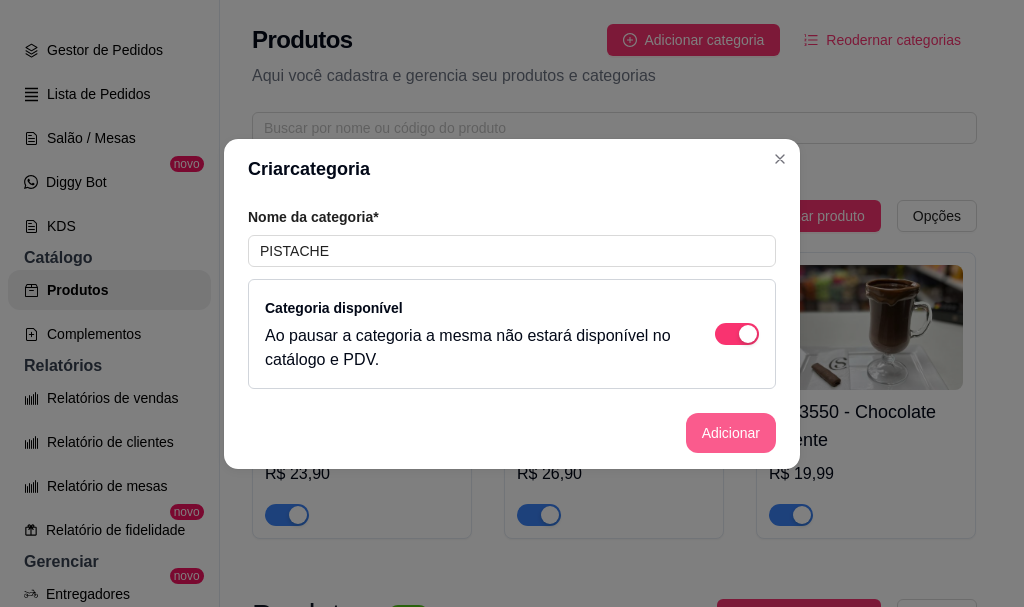 click on "Adicionar" at bounding box center (731, 433) 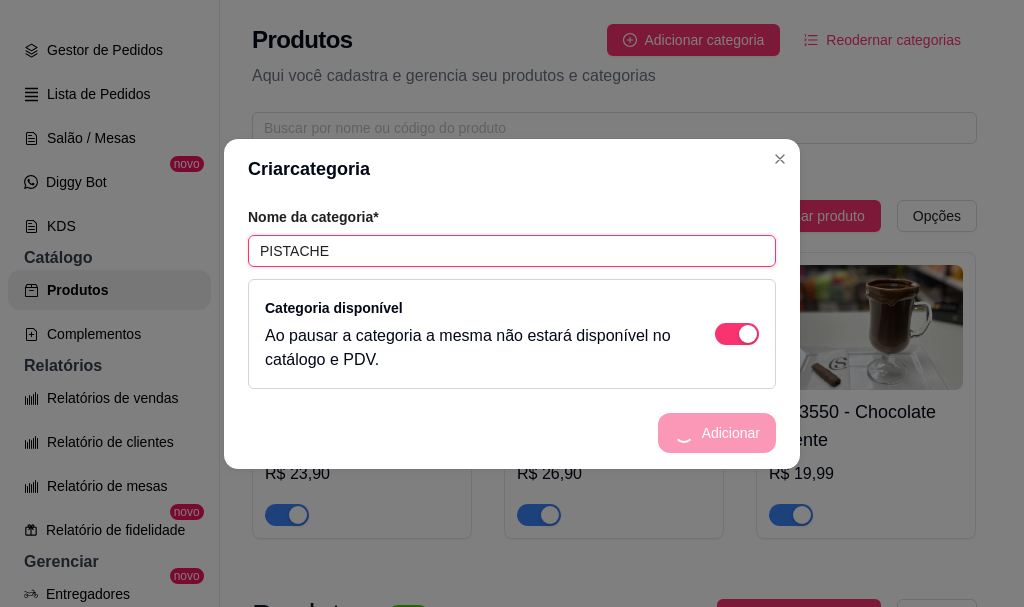click on "PISTACHE" at bounding box center (512, 251) 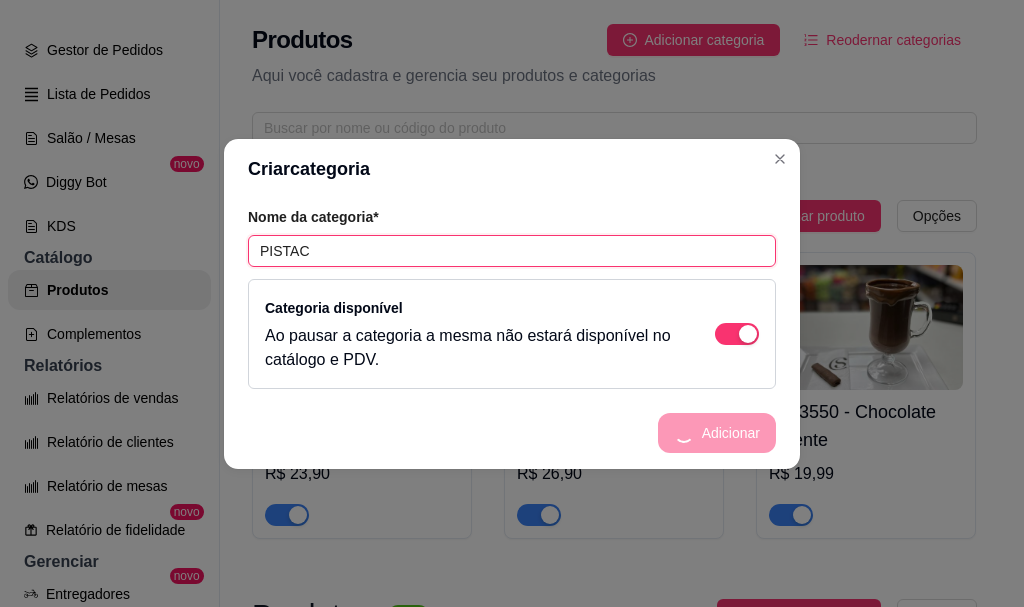 type on "PISTA" 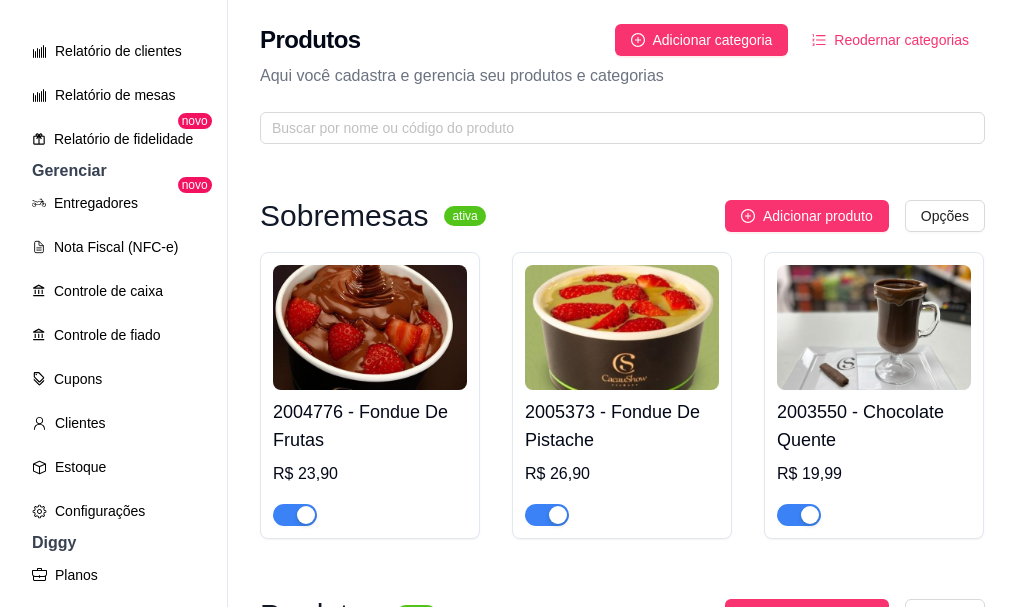 scroll, scrollTop: 680, scrollLeft: 0, axis: vertical 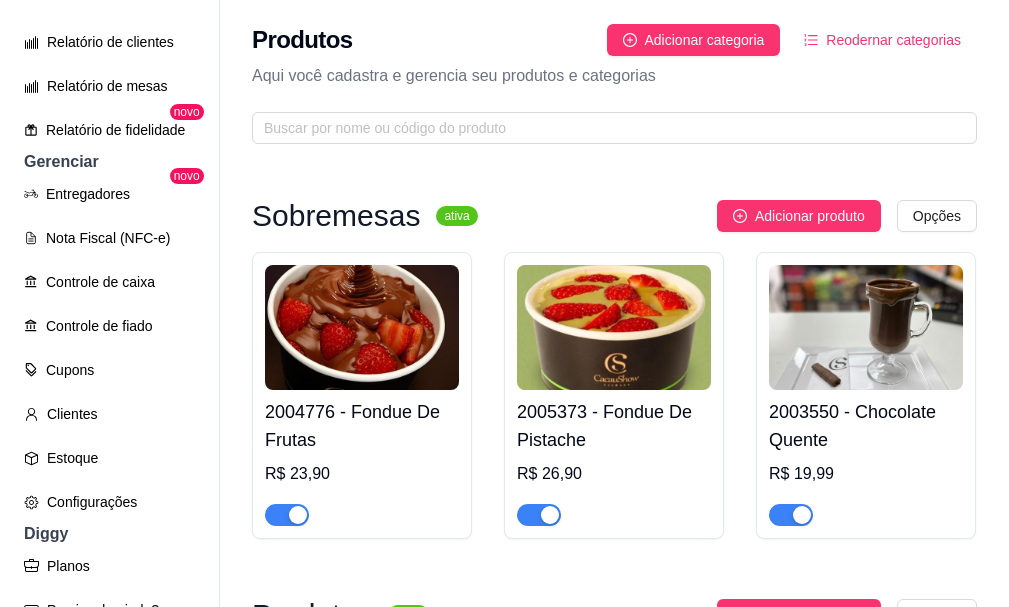 click on "Reodernar categorias" at bounding box center (893, 40) 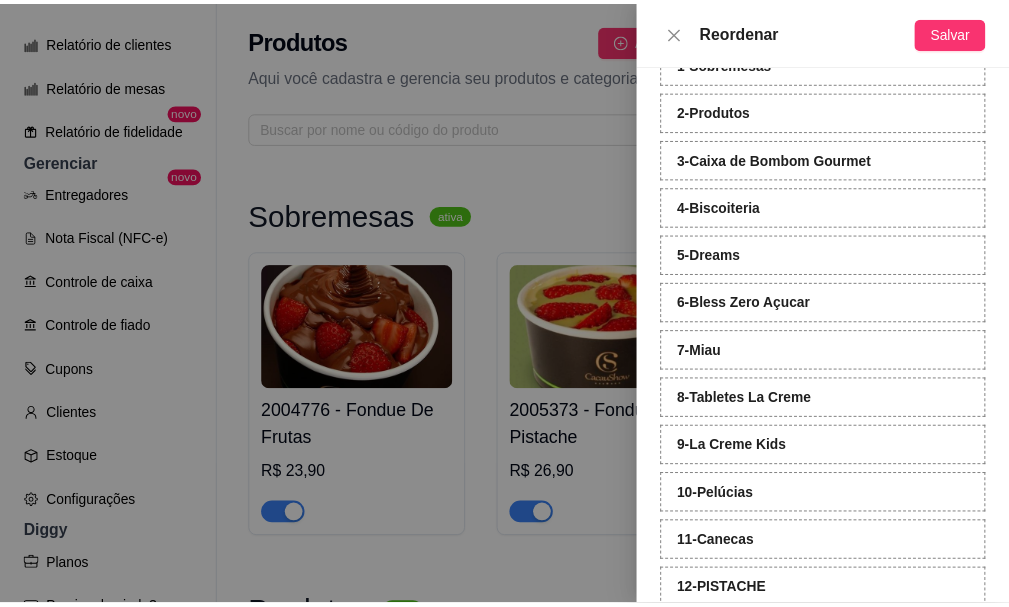 scroll, scrollTop: 168, scrollLeft: 0, axis: vertical 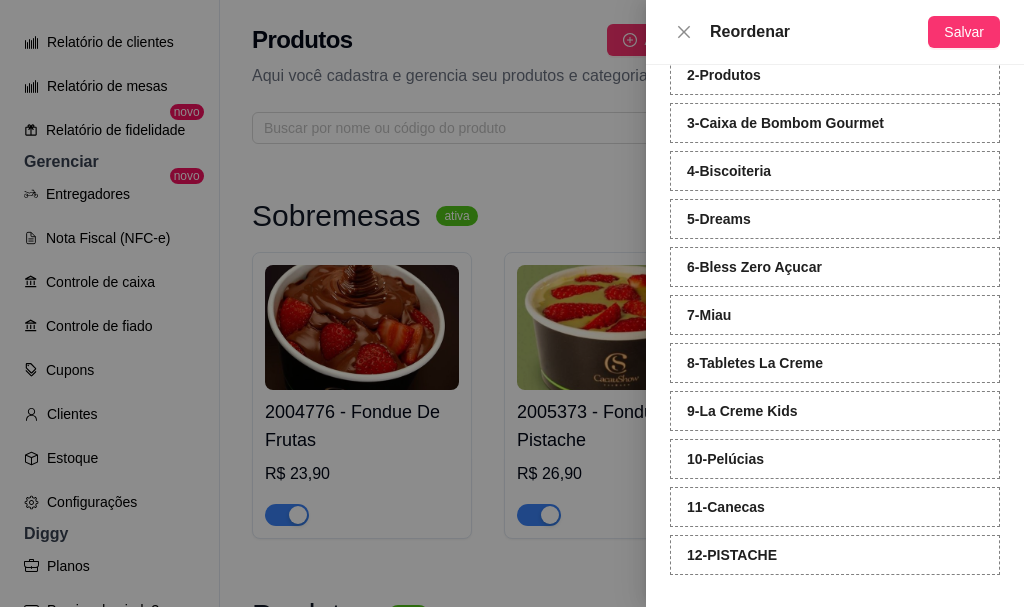 click on "12  -  PISTACHE" at bounding box center [835, 555] 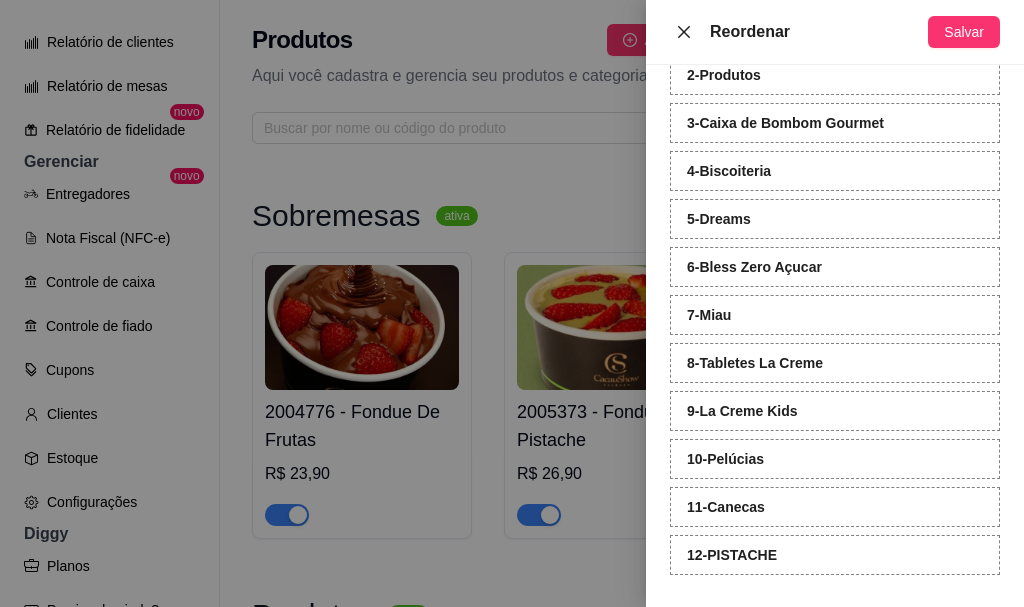click at bounding box center (684, 32) 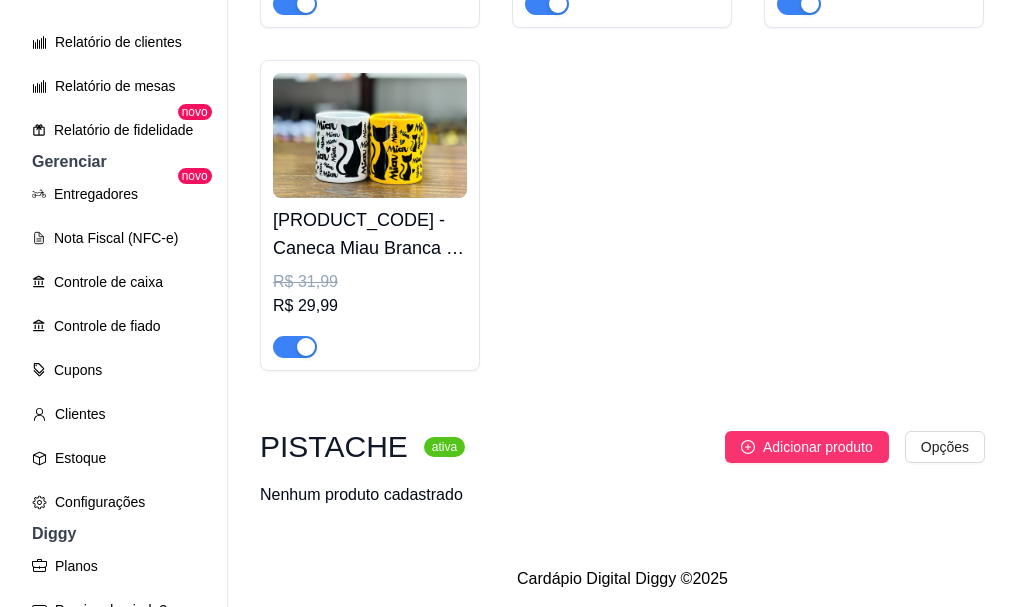 scroll, scrollTop: 15160, scrollLeft: 0, axis: vertical 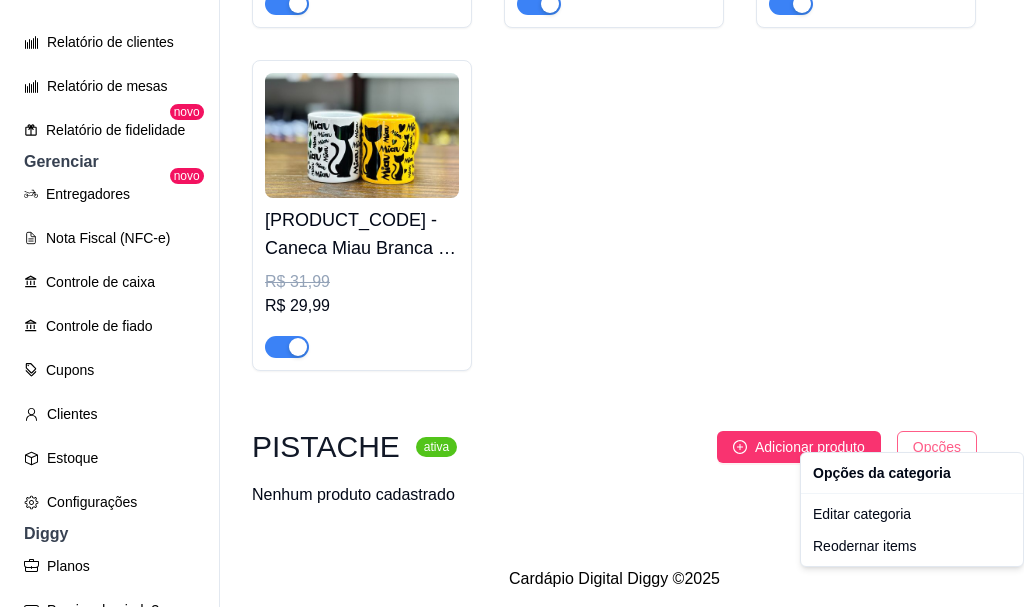 click on "C Cacaushow Mac ... Loja Aberta Loja Período gratuito até 18/08   Dia a dia Pedidos balcão (PDV) Gestor de Pedidos Lista de Pedidos Salão / Mesas Diggy Bot novo KDS Catálogo Produtos Complementos Relatórios Relatórios de vendas Relatório de clientes Relatório de mesas Relatório de fidelidade novo Gerenciar Entregadores novo Nota Fiscal (NFC-e) Controle de caixa Controle de fiado Cupons Clientes Estoque Configurações Diggy Planos Precisa de ajuda? Sair Produtos Adicionar categoria Reodernar categorias Aqui você cadastra e gerencia seu produtos e categorias Sobremesas ativa Adicionar produto Opções [PRODUCT_CODE] - Fondue De Frutas    R$ 23,90 [PRODUCT_CODE] - Fondue De Pistache   R$ 26,90 [PRODUCT_CODE] - Chocolate Quente    R$ 19,99 Produtos ativa Adicionar produto Opções [PRODUCT_CODE] - Caixa de Bombom ao Leite Angel Coração 75g   R$ 21,29 [PRODUCT_CODE] - Caixa Brasão Harry Potter 140g   R$ 57,99 [PRODUCT_CODE] - Biscoito ao Leite Harry Potter 100g   R$ 16,99 [PRODUCT_CODE] - Caixa M de Bombons Sortidos Cacau Show 160g" at bounding box center [512, 303] 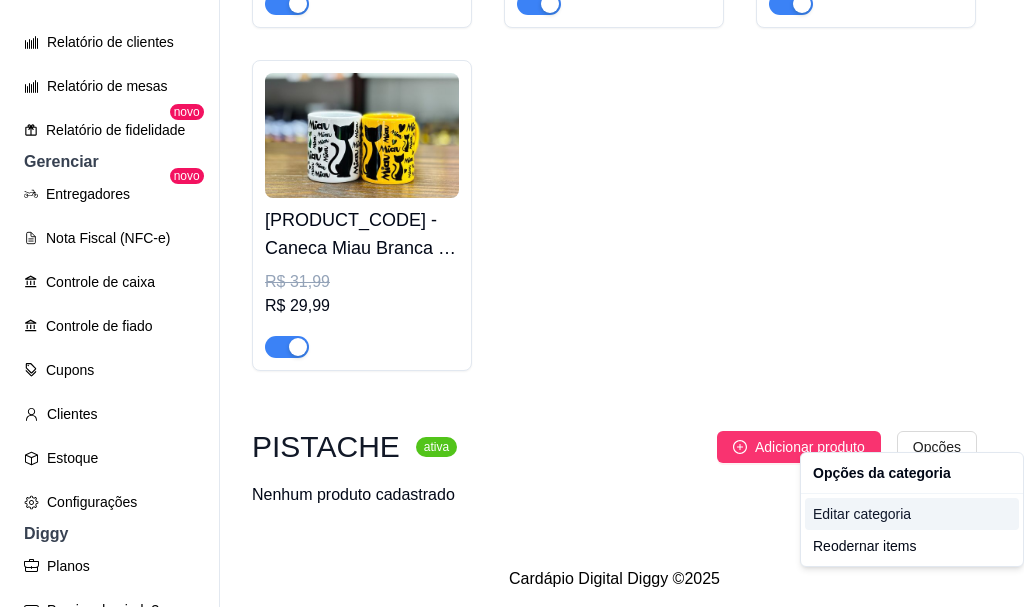 click on "Editar categoria" at bounding box center (912, 514) 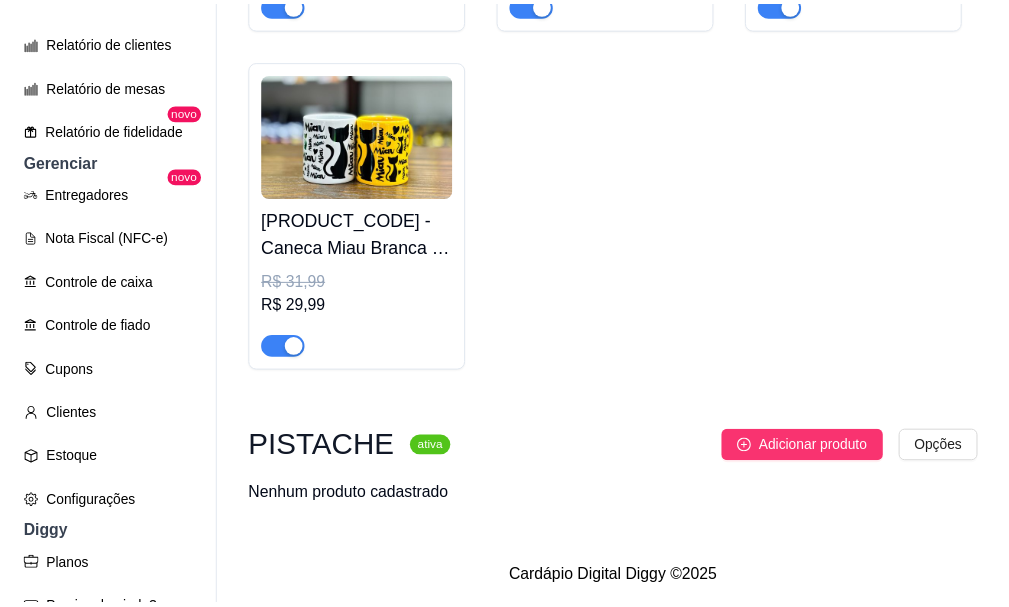 scroll, scrollTop: 10680, scrollLeft: 0, axis: vertical 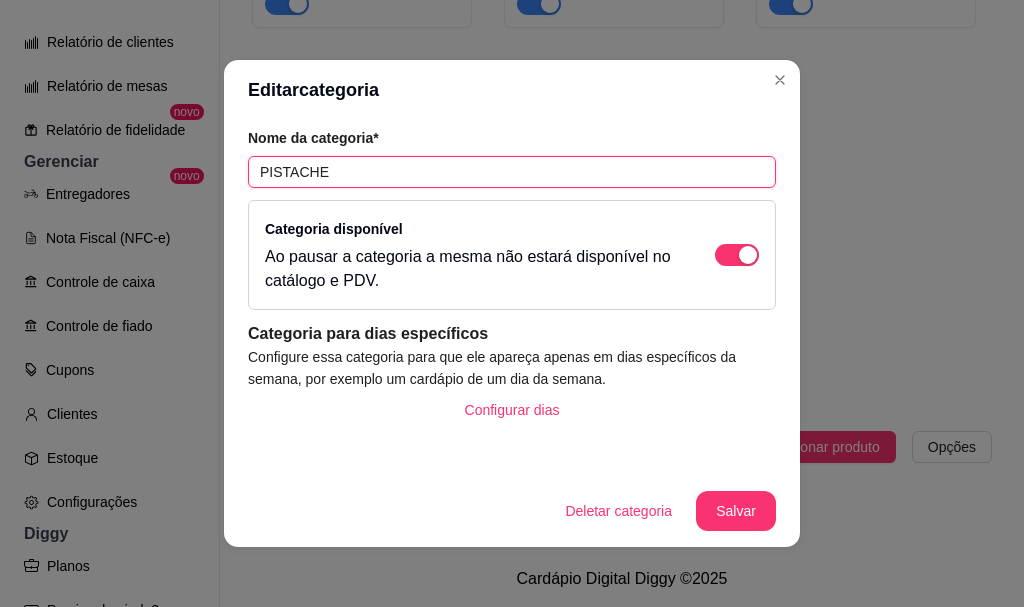 click on "PISTACHE" at bounding box center (512, 172) 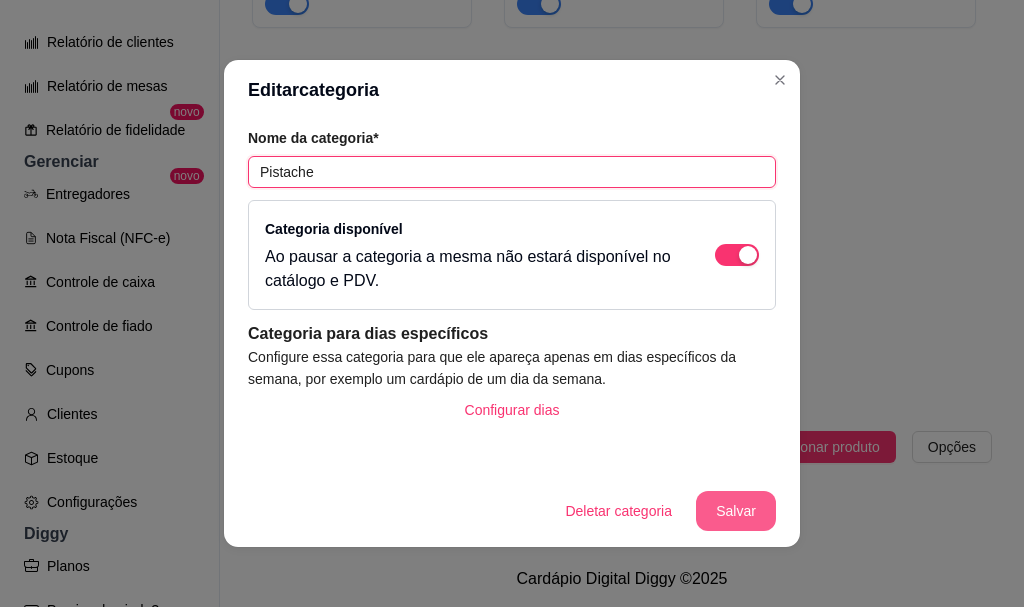 type on "Pistache" 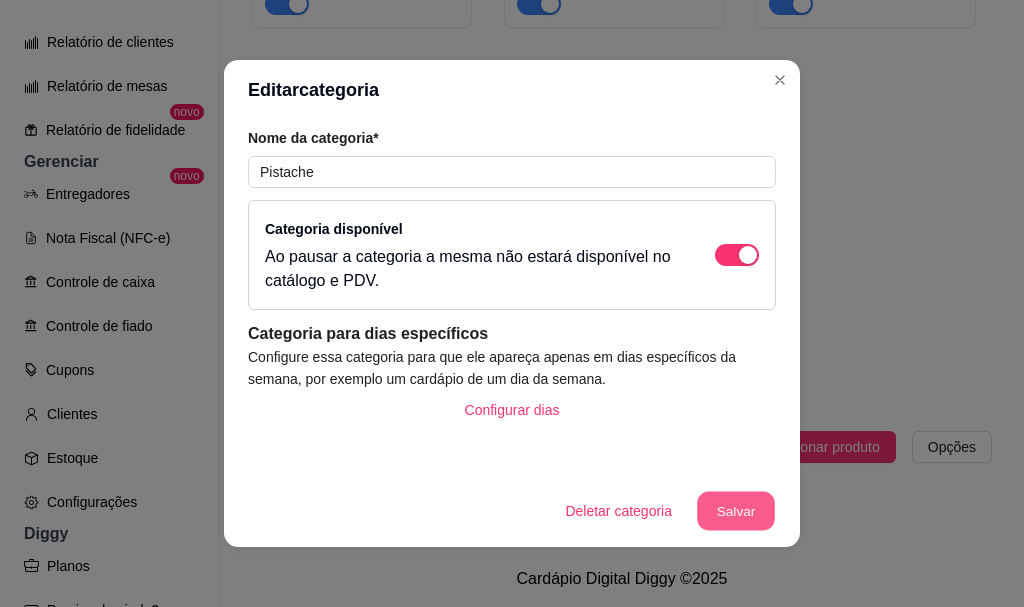 click on "Salvar" at bounding box center [736, 511] 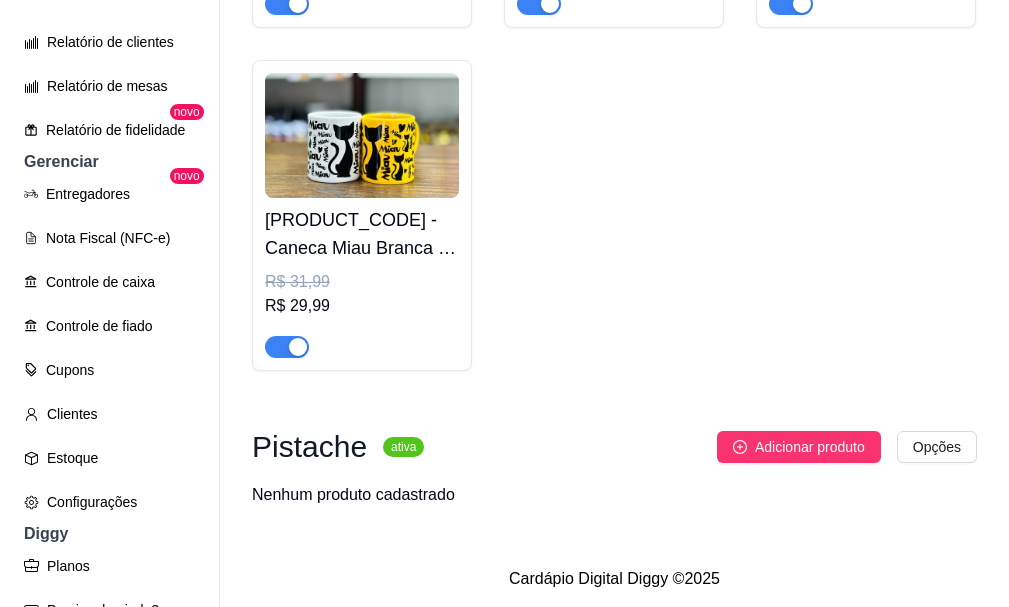scroll, scrollTop: 12160, scrollLeft: 0, axis: vertical 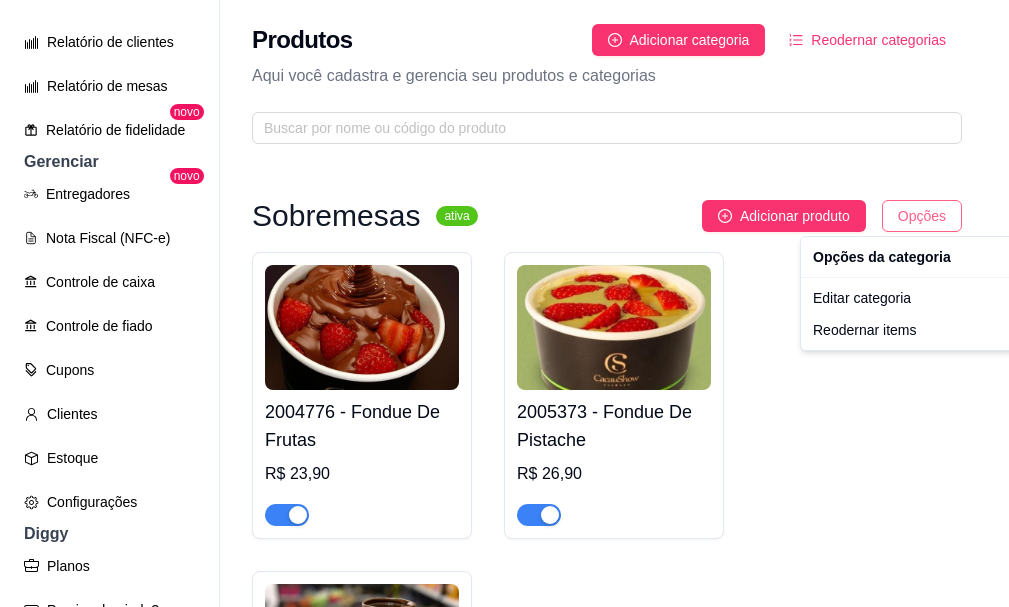 click on "C Cacaushow Mac ... Loja Aberta Loja Período gratuito até 18/08   Dia a dia Pedidos balcão (PDV) Gestor de Pedidos Lista de Pedidos Salão / Mesas Diggy Bot novo KDS Catálogo Produtos Complementos Relatórios Relatórios de vendas Relatório de clientes Relatório de mesas Relatório de fidelidade novo Gerenciar Entregadores novo Nota Fiscal (NFC-e) Controle de caixa Controle de fiado Cupons Clientes Estoque Configurações Diggy Planos Precisa de ajuda? Sair Produtos Adicionar categoria Reodernar categorias Aqui você cadastra e gerencia seu produtos e categorias Sobremesas ativa Adicionar produto Opções [PRODUCT_CODE] - Fondue De Frutas    R$ 23,90 [PRODUCT_CODE] - Fondue De Pistache   R$ 26,90 [PRODUCT_CODE] - Chocolate Quente    R$ 19,99 Produtos ativa Adicionar produto Opções [PRODUCT_CODE] - Caixa de Bombom ao Leite Angel Coração 75g   R$ 21,29 [PRODUCT_CODE] - Caixa Brasão Harry Potter 140g   R$ 57,99 [PRODUCT_CODE] - Biscoito ao Leite Harry Potter 100g   R$ 16,99 [PRODUCT_CODE] - Caixa M de Bombons Sortidos Cacau Show 160g" at bounding box center [504, 303] 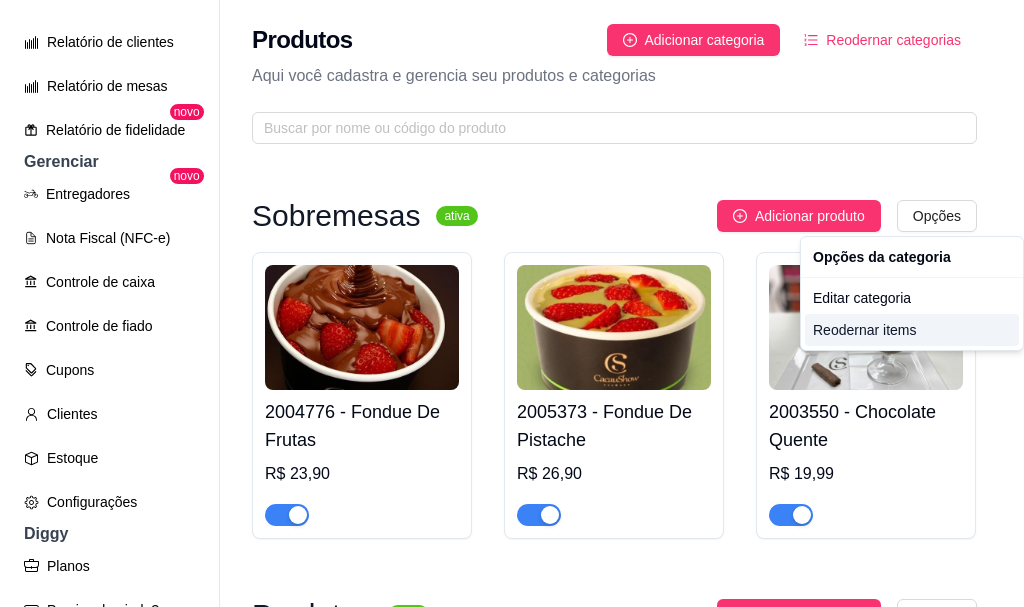 click on "Reodernar items" at bounding box center (912, 330) 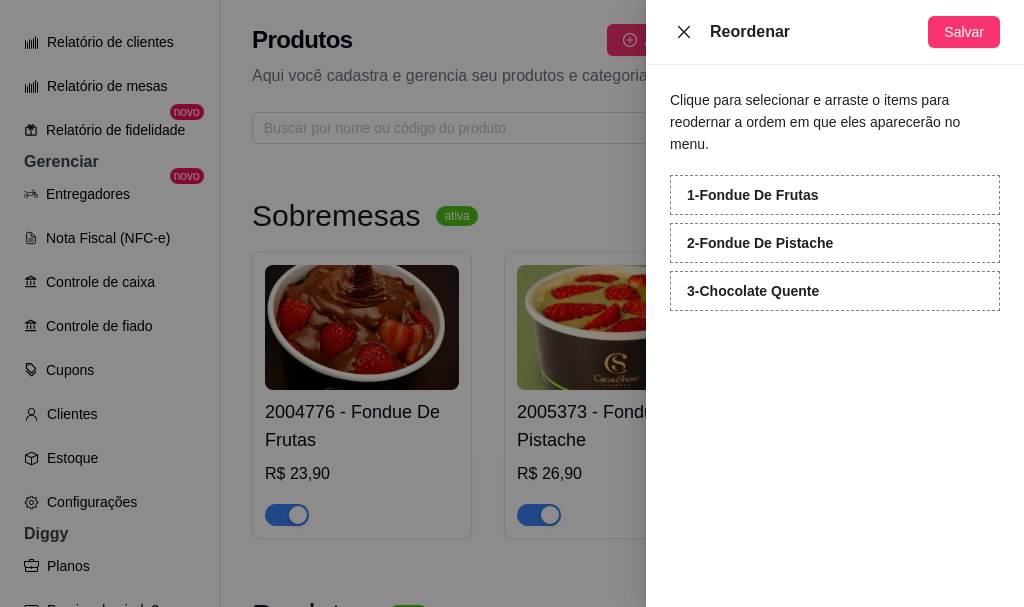 click 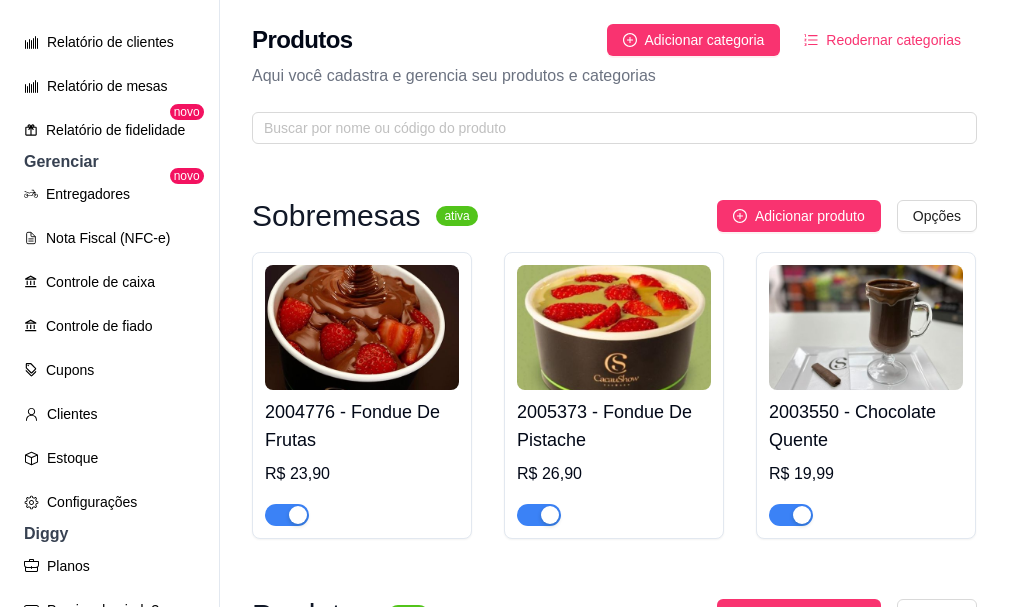 click on "Reodernar categorias" at bounding box center [893, 40] 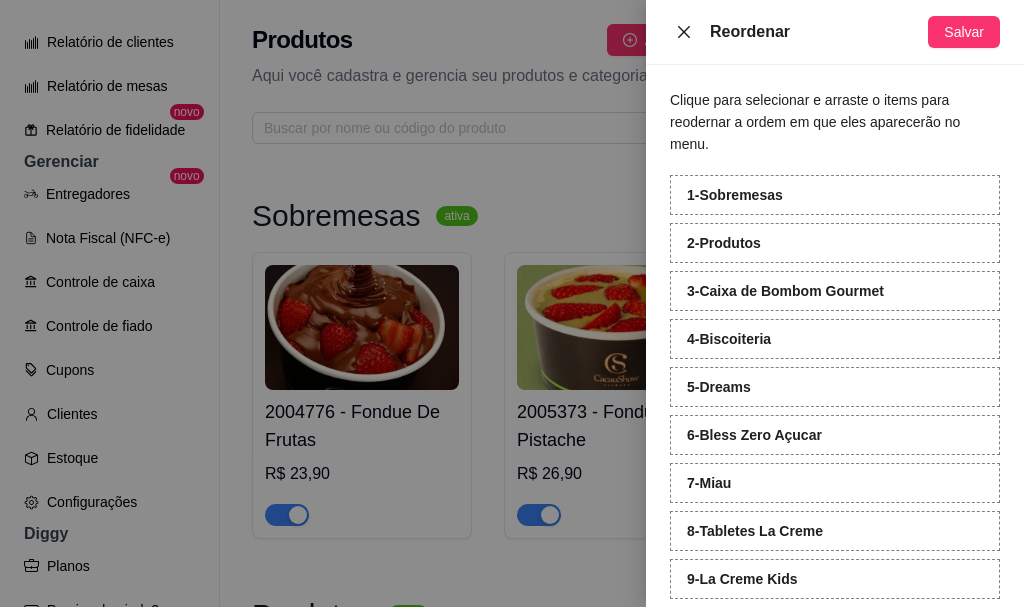 click 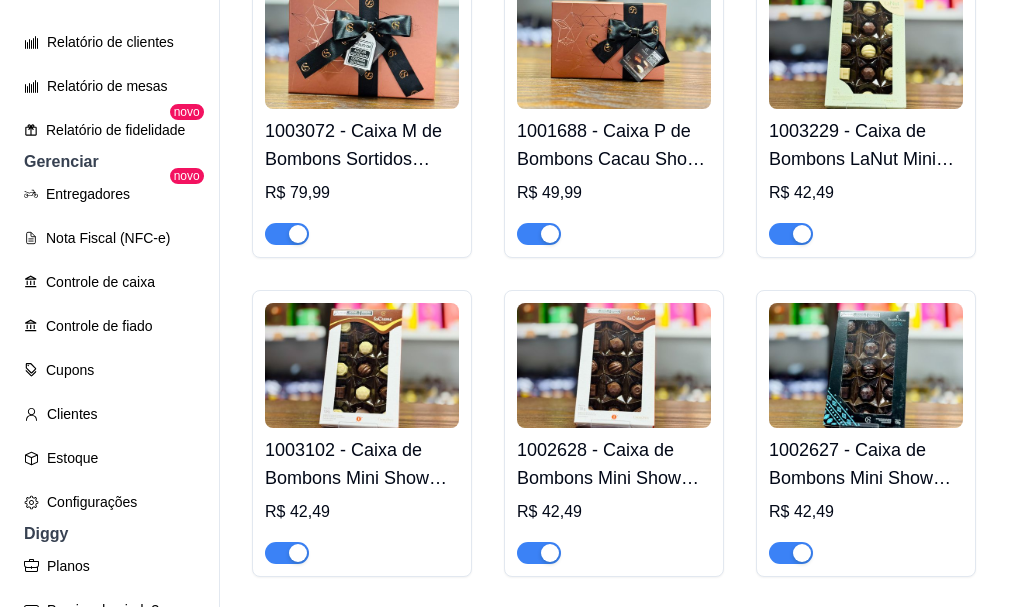 scroll, scrollTop: 800, scrollLeft: 0, axis: vertical 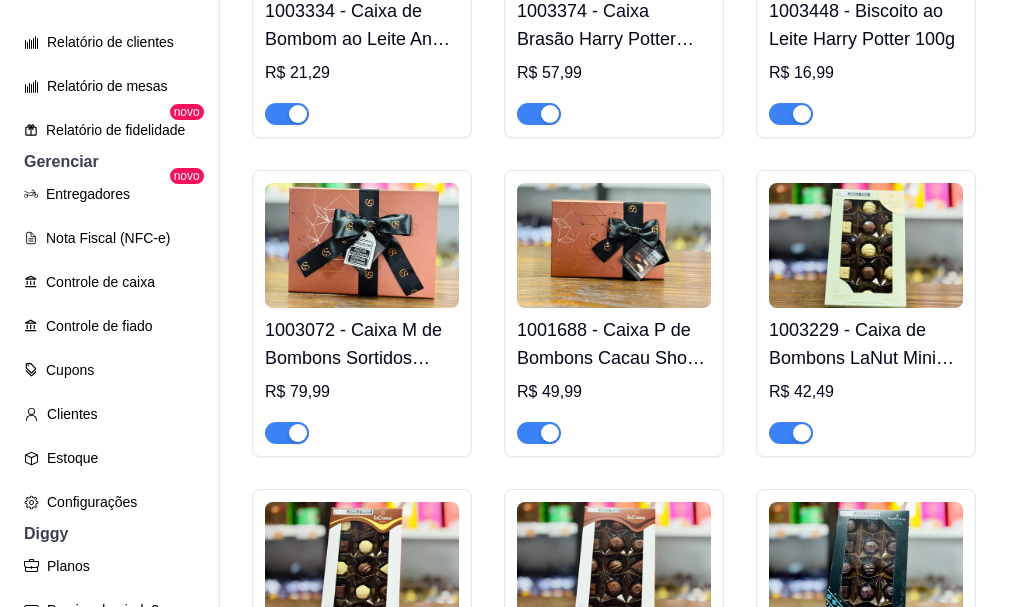 click on "C Cacaushow Mac ... Loja Aberta Loja Período gratuito até 18/08   Dia a dia Pedidos balcão (PDV) Gestor de Pedidos Lista de Pedidos Salão / Mesas Diggy Bot novo KDS Catálogo Produtos Complementos Relatórios Relatórios de vendas Relatório de clientes Relatório de mesas Relatório de fidelidade novo Gerenciar Entregadores novo Nota Fiscal (NFC-e) Controle de caixa Controle de fiado Cupons Clientes Estoque Configurações Diggy Planos Precisa de ajuda? Sair Produtos Adicionar categoria Reodernar categorias Aqui você cadastra e gerencia seu produtos e categorias Sobremesas ativa Adicionar produto Opções [PRODUCT_CODE] - Fondue De Frutas    R$ 23,90 [PRODUCT_CODE] - Fondue De Pistache   R$ 26,90 [PRODUCT_CODE] - Chocolate Quente    R$ 19,99 Produtos ativa Adicionar produto Opções [PRODUCT_CODE] - Caixa de Bombom ao Leite Angel Coração 75g   R$ 21,29 [PRODUCT_CODE] - Caixa Brasão Harry Potter 140g   R$ 57,99 [PRODUCT_CODE] - Biscoito ao Leite Harry Potter 100g   R$ 16,99 [PRODUCT_CODE] - Caixa M de Bombons Sortidos Cacau Show 160g" at bounding box center [504, 303] 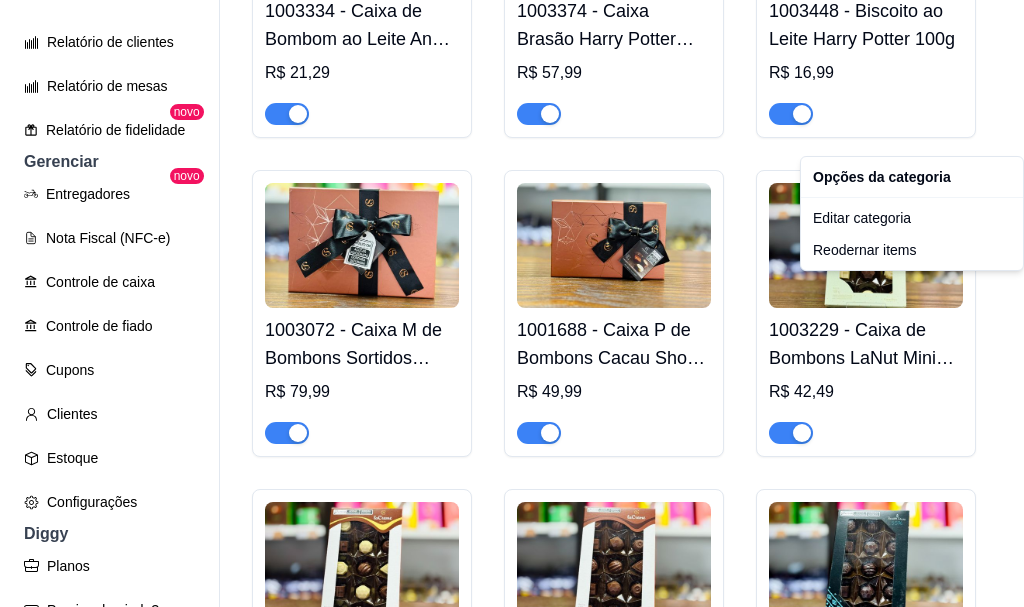 click on "C Cacaushow Mac ... Loja Aberta Loja Período gratuito até 18/08   Dia a dia Pedidos balcão (PDV) Gestor de Pedidos Lista de Pedidos Salão / Mesas Diggy Bot novo KDS Catálogo Produtos Complementos Relatórios Relatórios de vendas Relatório de clientes Relatório de mesas Relatório de fidelidade novo Gerenciar Entregadores novo Nota Fiscal (NFC-e) Controle de caixa Controle de fiado Cupons Clientes Estoque Configurações Diggy Planos Precisa de ajuda? Sair Produtos Adicionar categoria Reodernar categorias Aqui você cadastra e gerencia seu produtos e categorias Sobremesas ativa Adicionar produto Opções [PRODUCT_CODE] - Fondue De Frutas    R$ 23,90 [PRODUCT_CODE] - Fondue De Pistache   R$ 26,90 [PRODUCT_CODE] - Chocolate Quente    R$ 19,99 Produtos ativa Adicionar produto Opções [PRODUCT_CODE] - Caixa de Bombom ao Leite Angel Coração 75g   R$ 21,29 [PRODUCT_CODE] - Caixa Brasão Harry Potter 140g   R$ 57,99 [PRODUCT_CODE] - Biscoito ao Leite Harry Potter 100g   R$ 16,99 [PRODUCT_CODE] - Caixa M de Bombons Sortidos Cacau Show 160g" at bounding box center (512, 303) 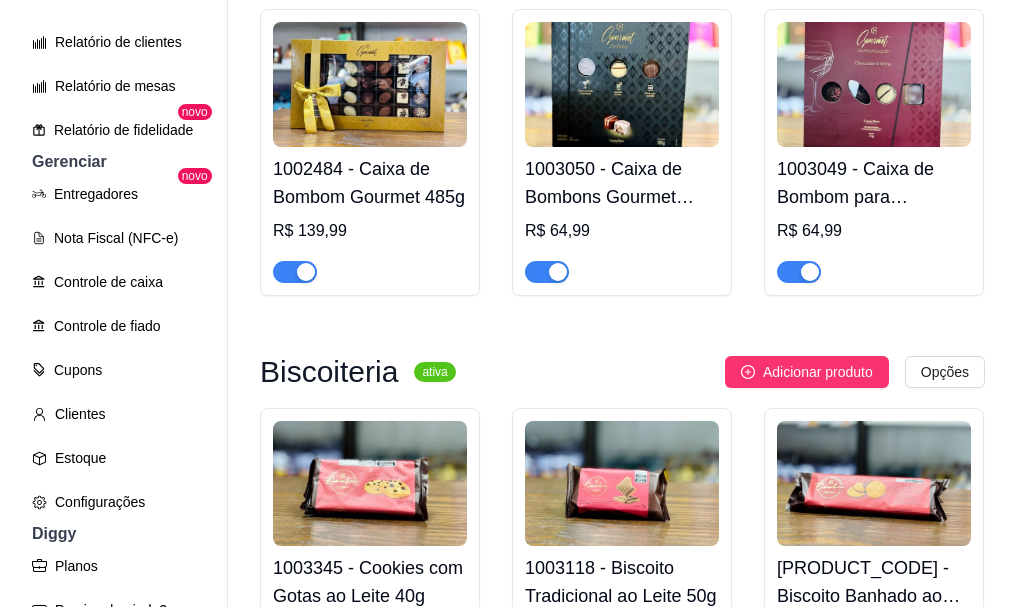 scroll, scrollTop: 5100, scrollLeft: 0, axis: vertical 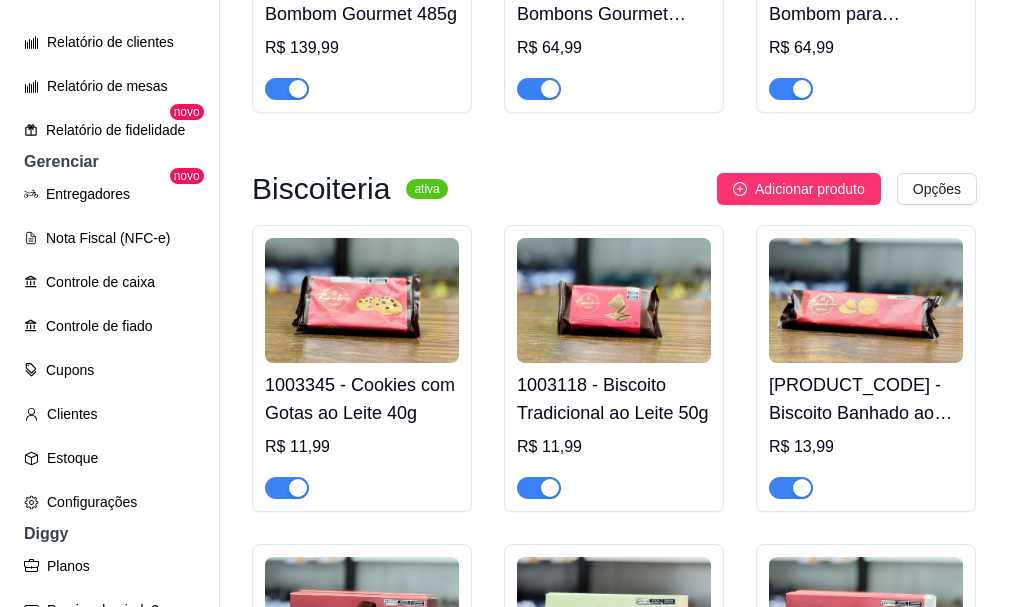 click on "1003193 - Tablete LaNut ao Leite e Branco Pistache 130g" at bounding box center (362, -1380) 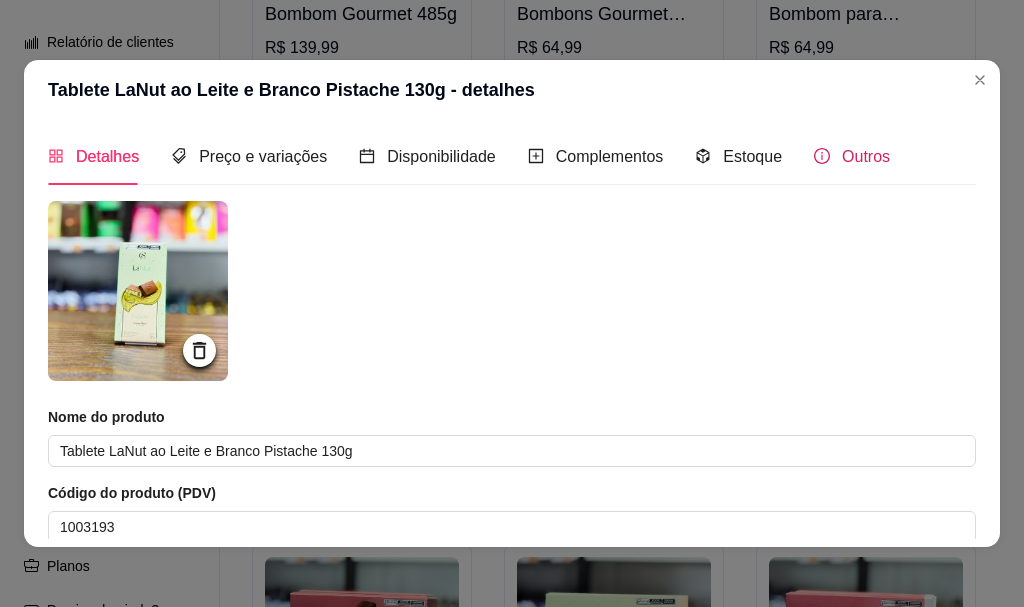 click on "Outros" at bounding box center [866, 156] 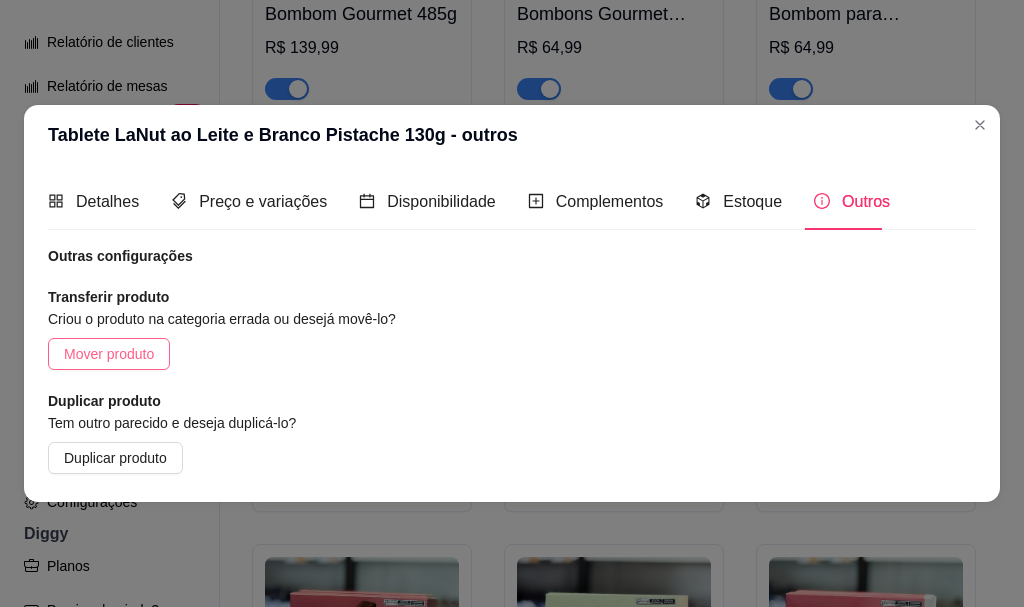 click on "Mover produto" at bounding box center (109, 354) 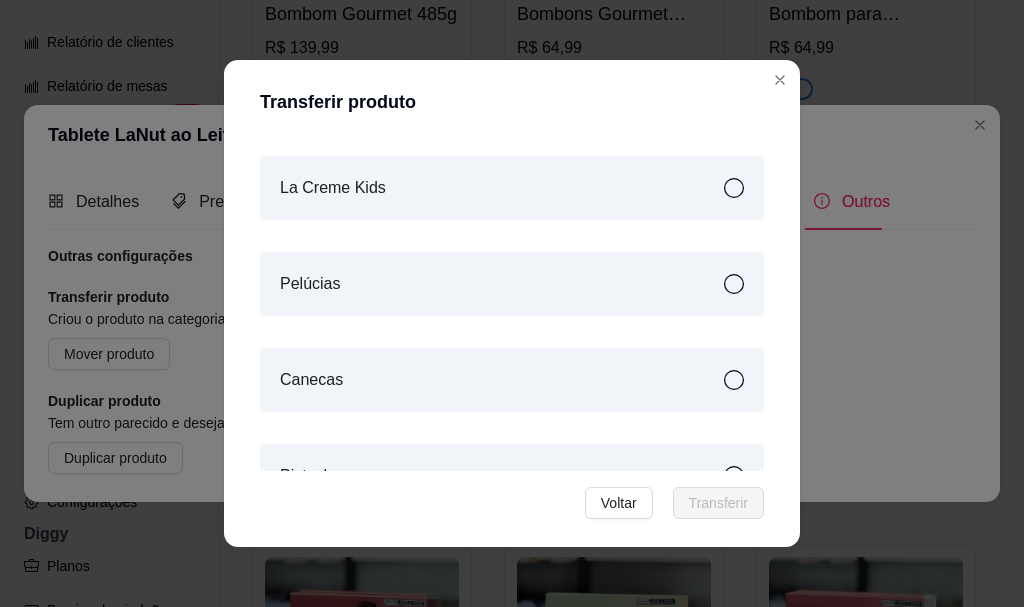 scroll, scrollTop: 837, scrollLeft: 0, axis: vertical 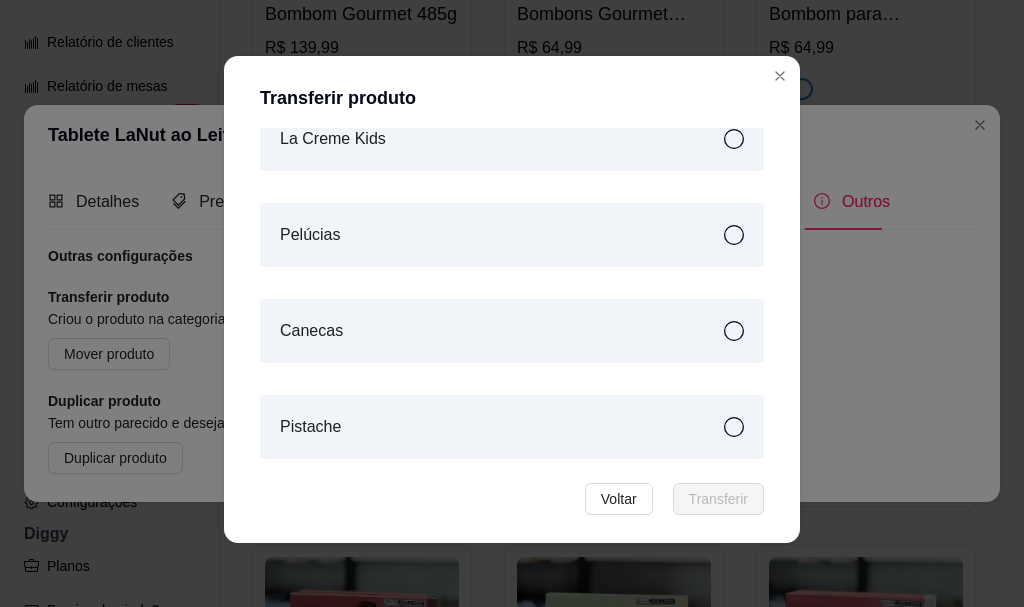 click 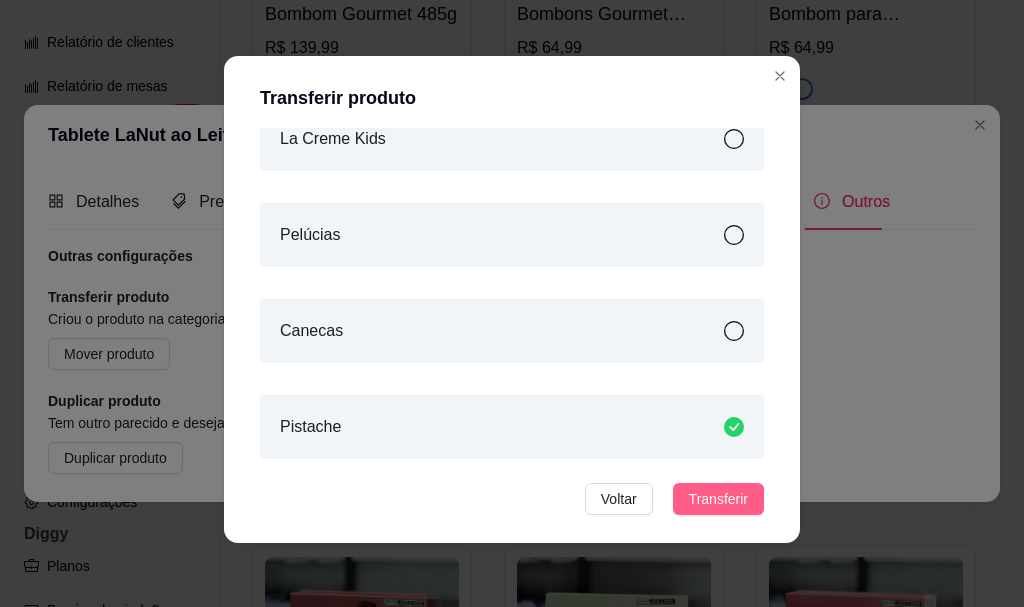 click on "Transferir" at bounding box center (718, 499) 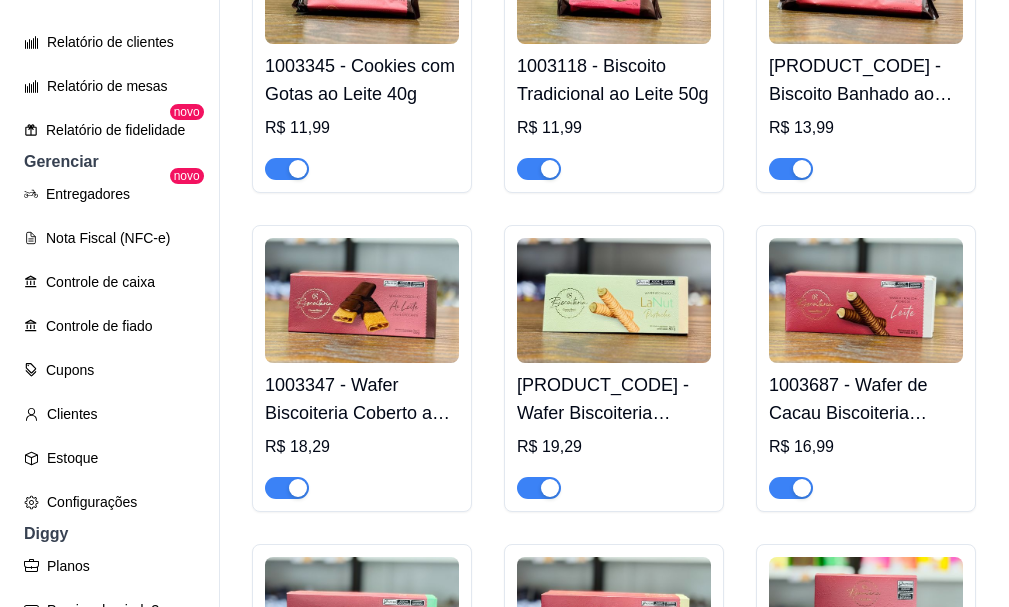 click on "1003512 - Tablete [BRAND] [BRAND] Pistache 100g   R$ 23,49" at bounding box center [866, -1667] 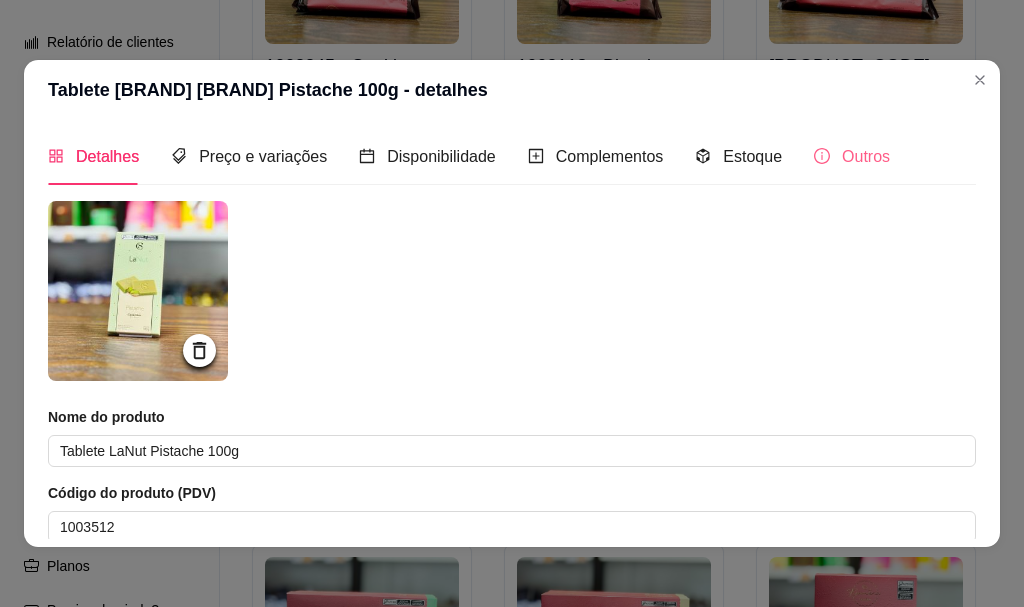 drag, startPoint x: 795, startPoint y: 163, endPoint x: 852, endPoint y: 162, distance: 57.00877 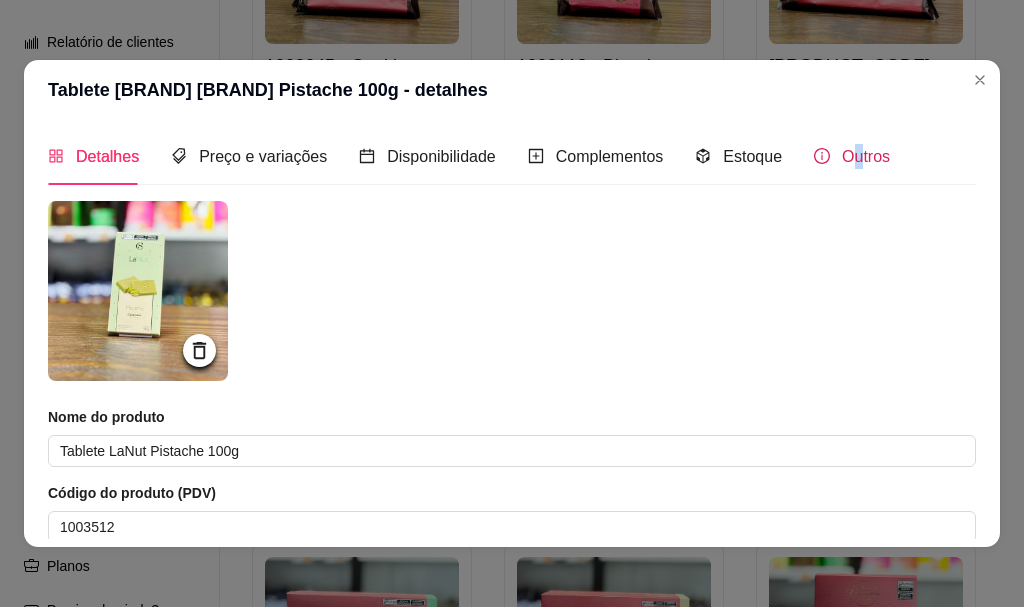 click on "Outros" at bounding box center (866, 156) 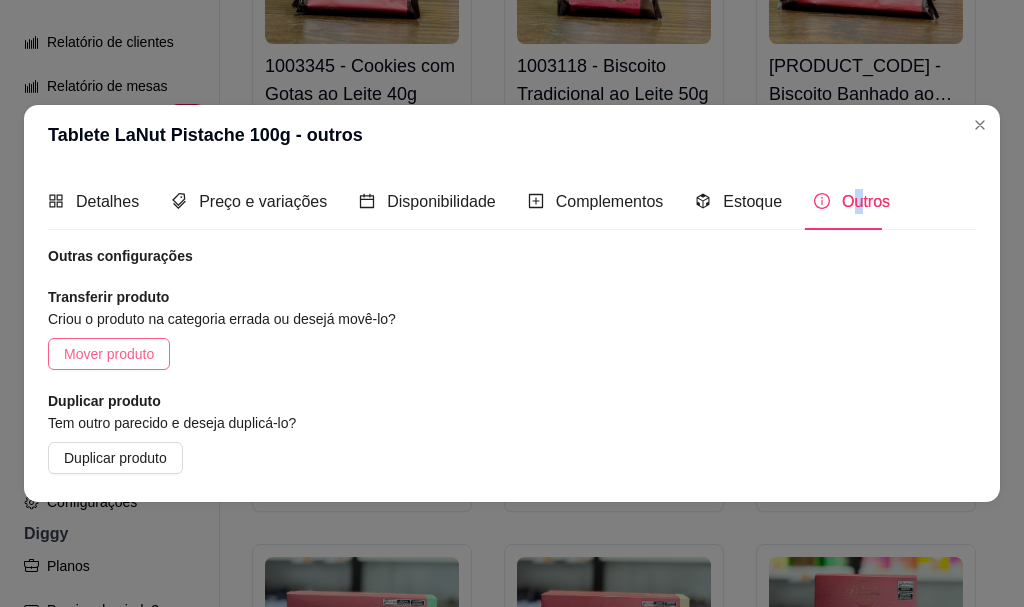click on "Mover produto" at bounding box center (109, 354) 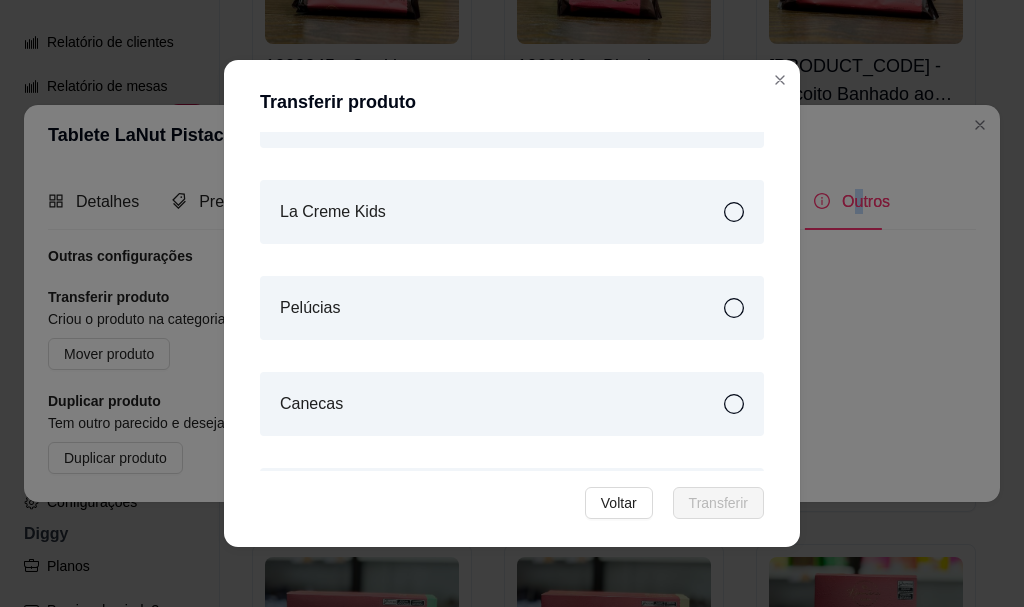 scroll, scrollTop: 837, scrollLeft: 0, axis: vertical 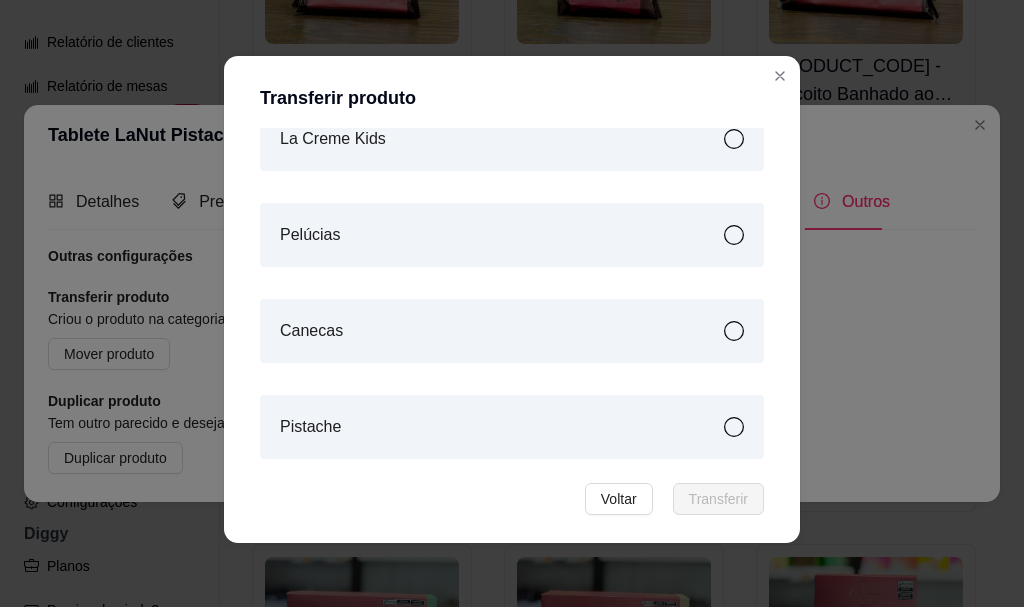 drag, startPoint x: 706, startPoint y: 425, endPoint x: 731, endPoint y: 424, distance: 25.019993 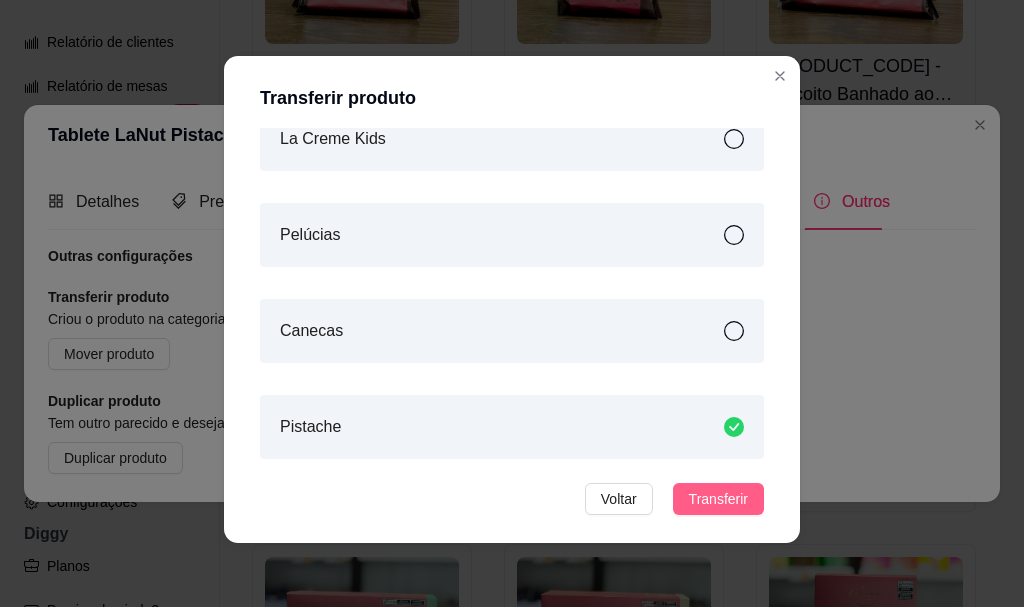 click on "Transferir" at bounding box center [718, 499] 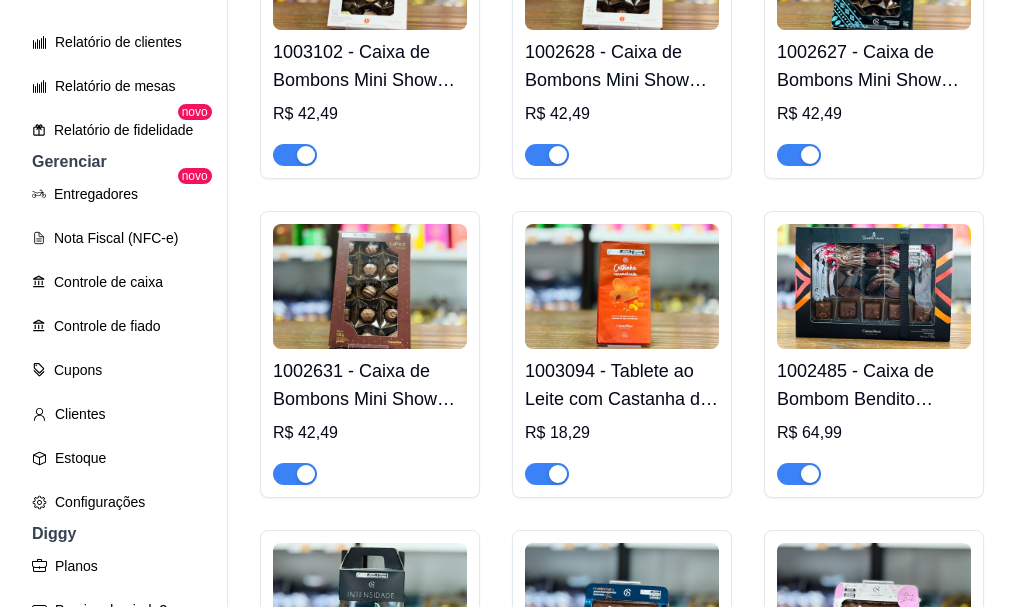 scroll, scrollTop: 1300, scrollLeft: 0, axis: vertical 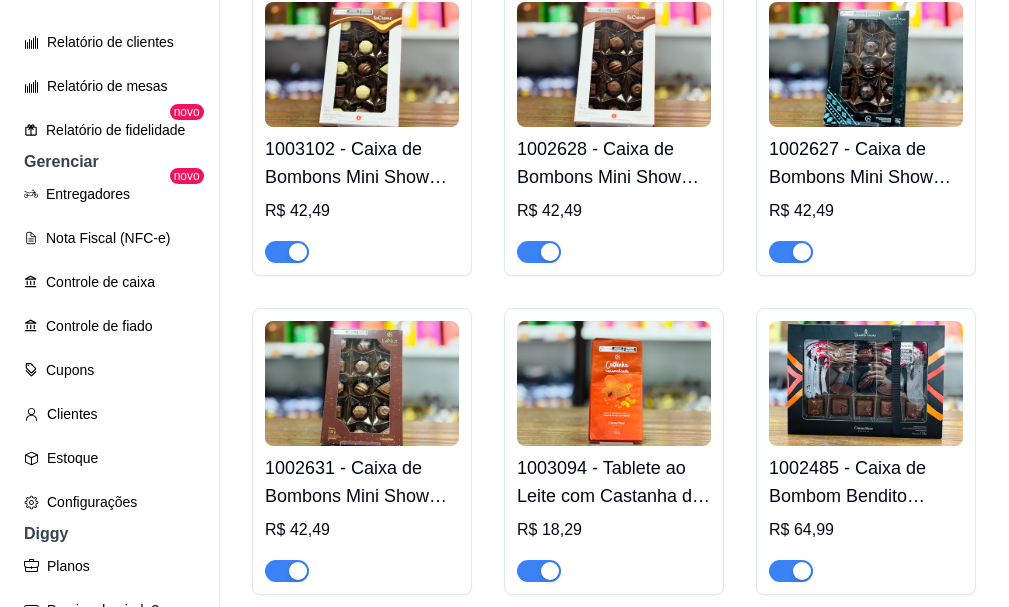 click at bounding box center (866, -255) 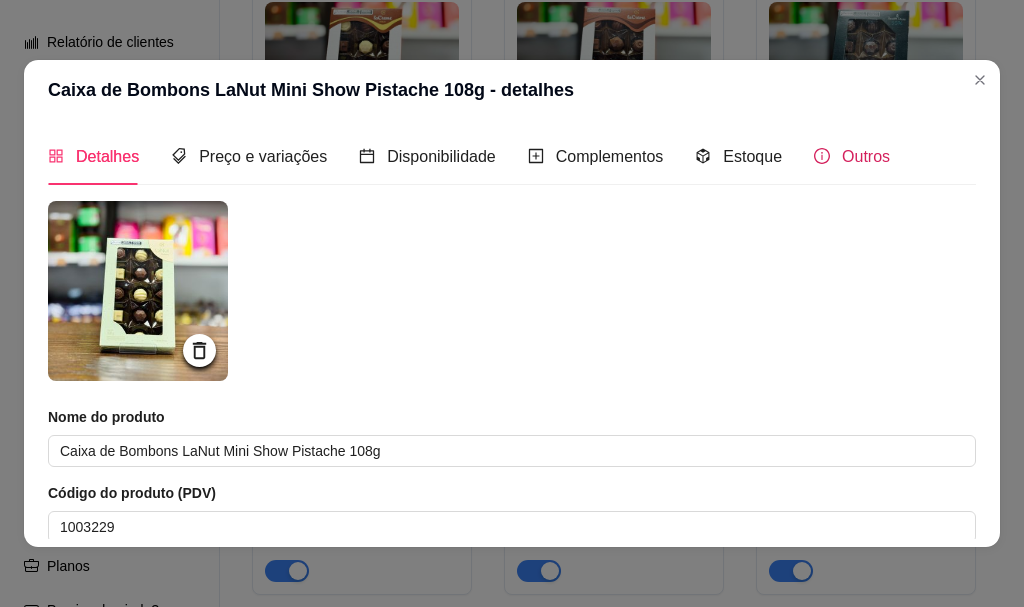 drag, startPoint x: 837, startPoint y: 157, endPoint x: 825, endPoint y: 158, distance: 12.0415945 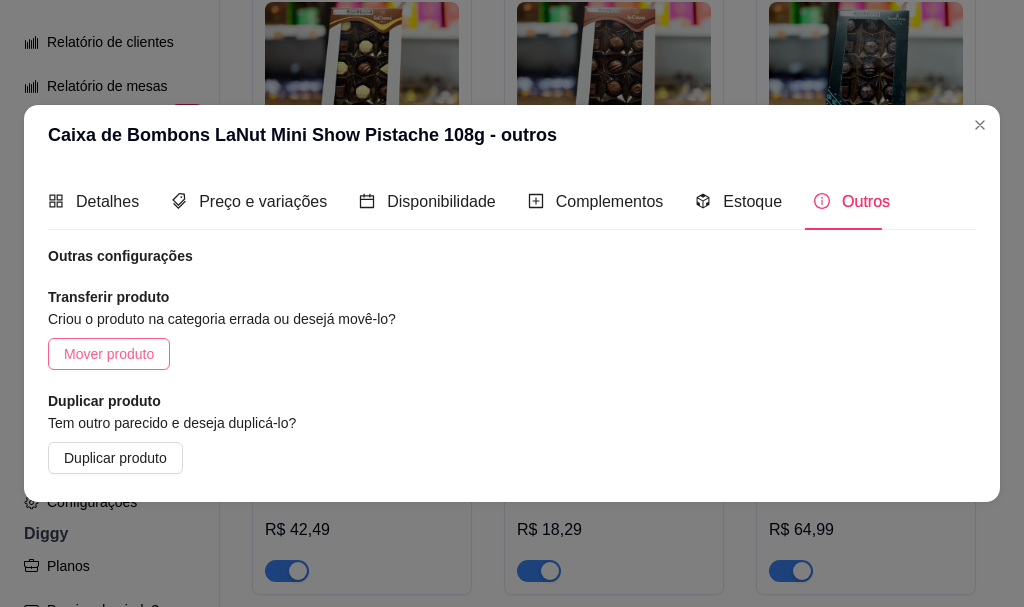 click on "Mover produto" at bounding box center [109, 354] 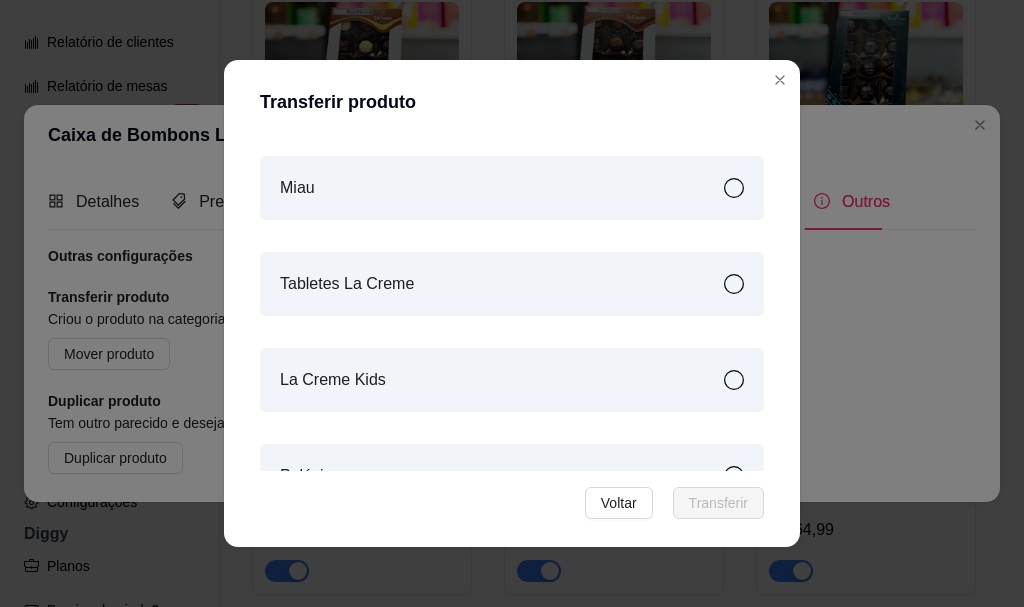 scroll, scrollTop: 837, scrollLeft: 0, axis: vertical 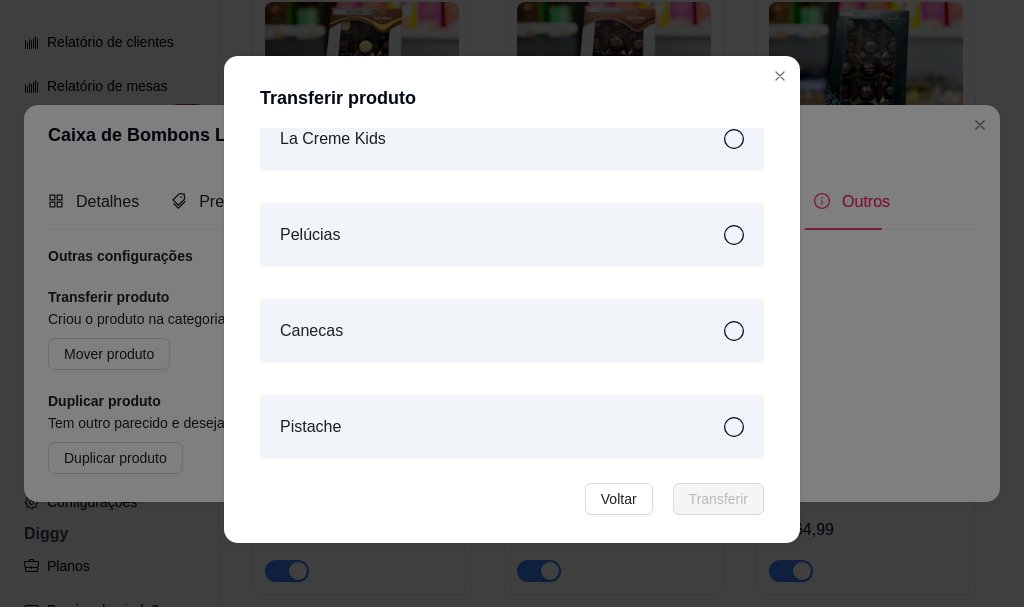 click on "Pistache" at bounding box center [512, 427] 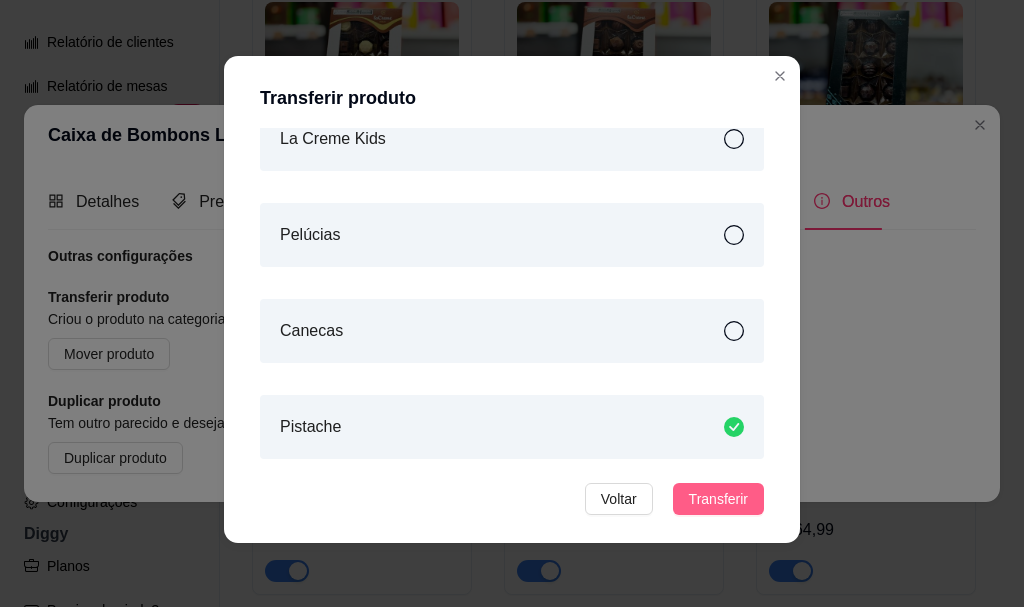 click on "Transferir" at bounding box center [718, 499] 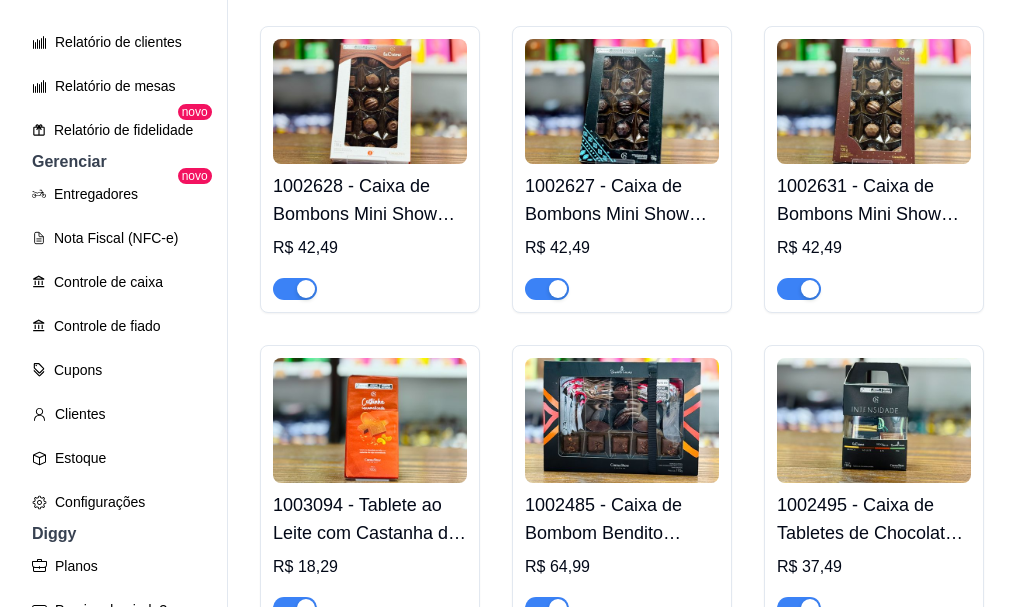 scroll, scrollTop: 1300, scrollLeft: 0, axis: vertical 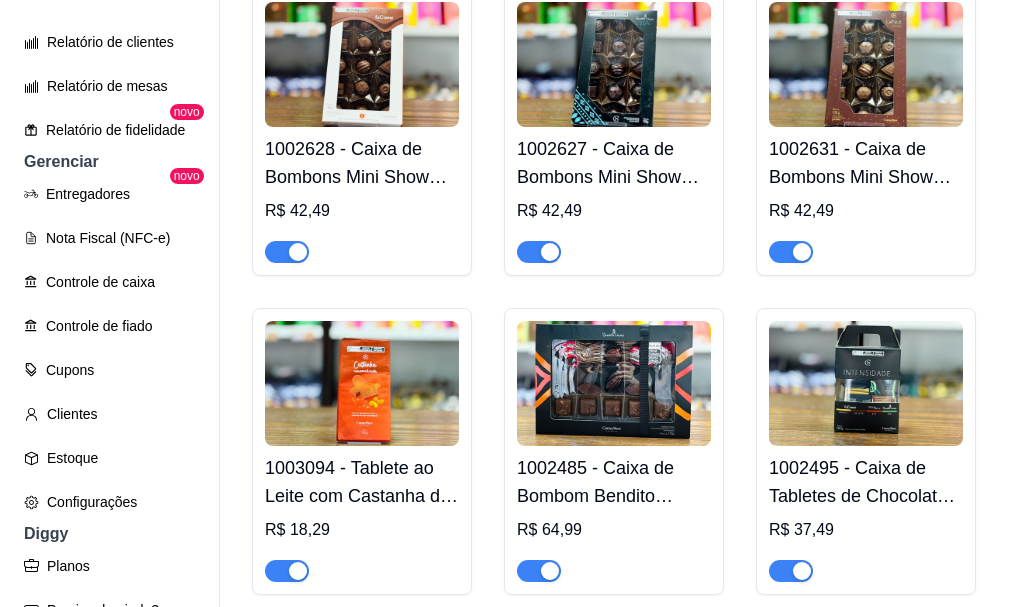 click at bounding box center (866, -255) 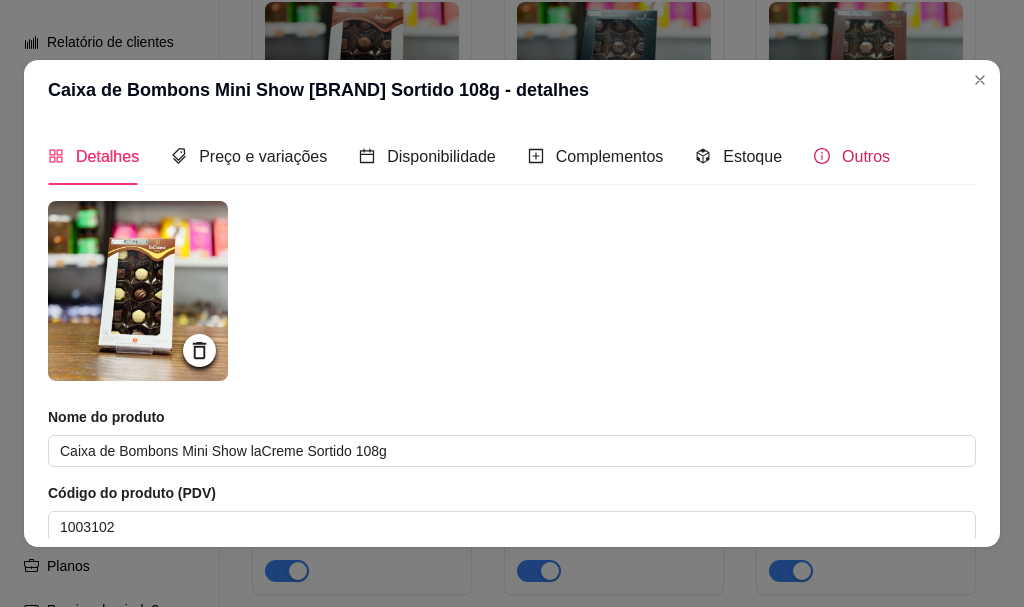 click on "Outros" at bounding box center (866, 156) 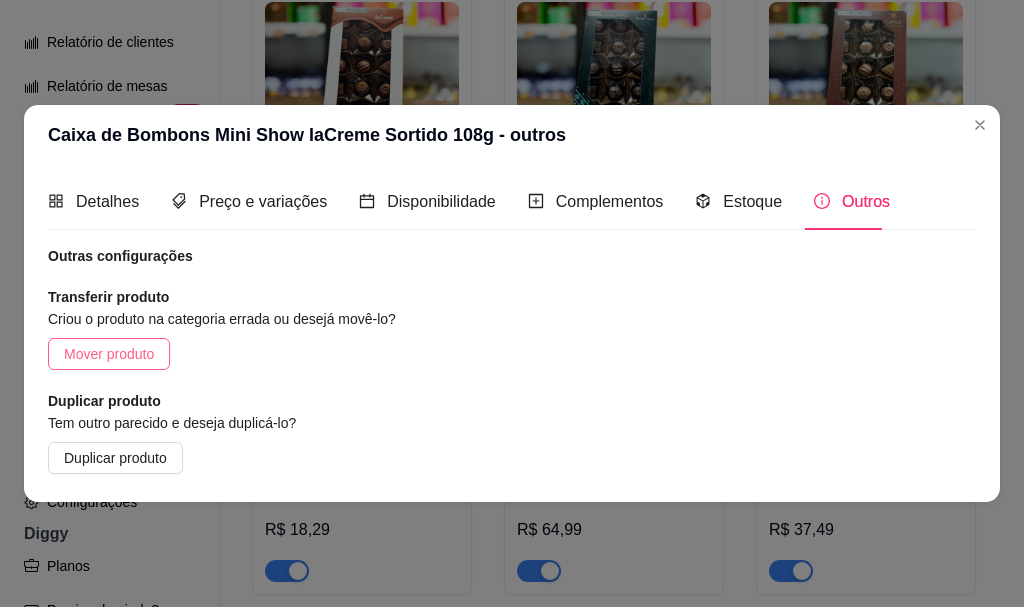 click on "Mover produto" at bounding box center [109, 354] 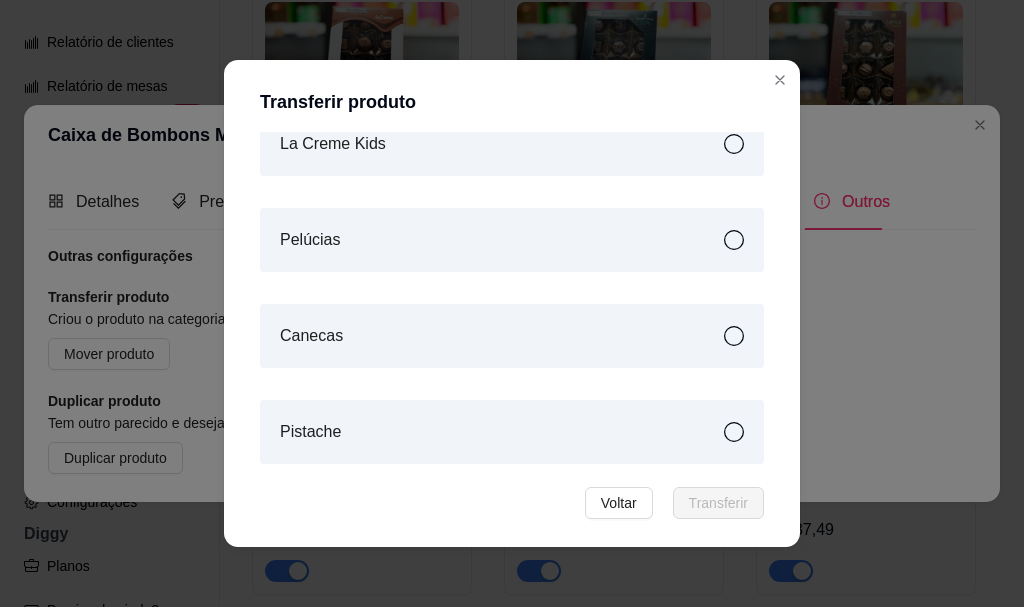 scroll, scrollTop: 837, scrollLeft: 0, axis: vertical 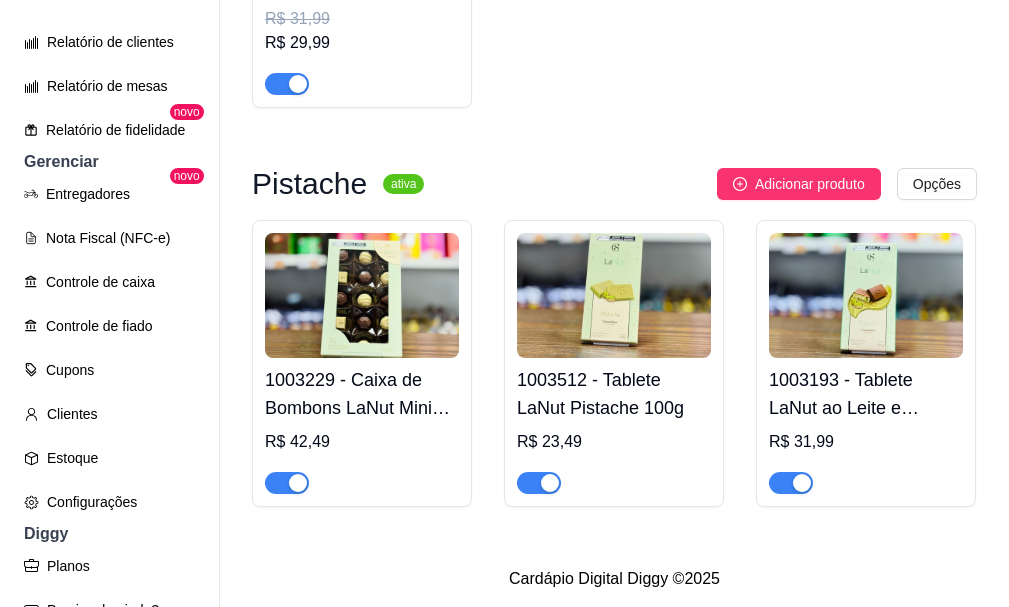 click at bounding box center [614, -1588] 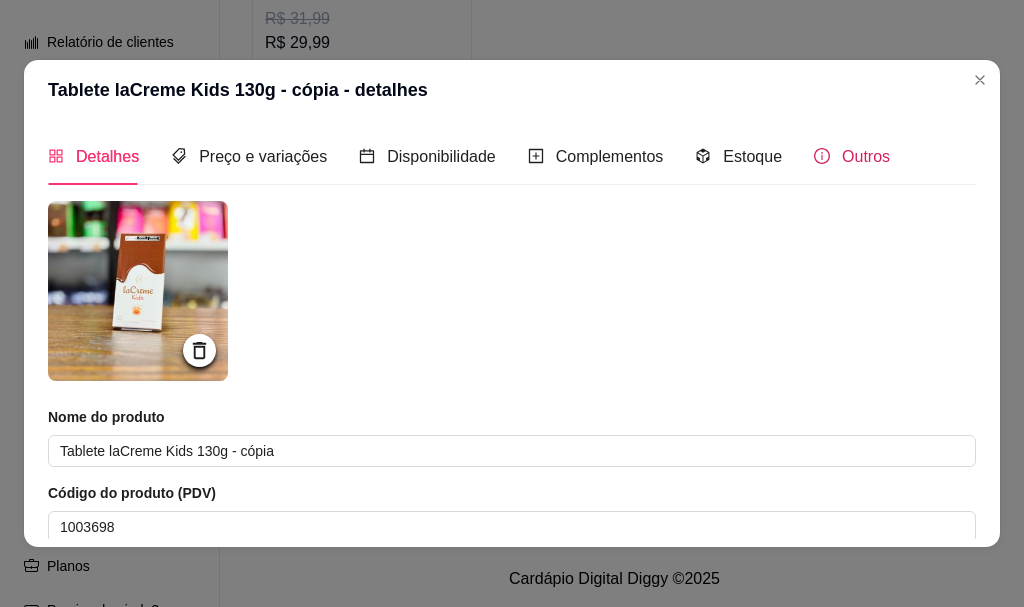 click on "Outros" at bounding box center [866, 156] 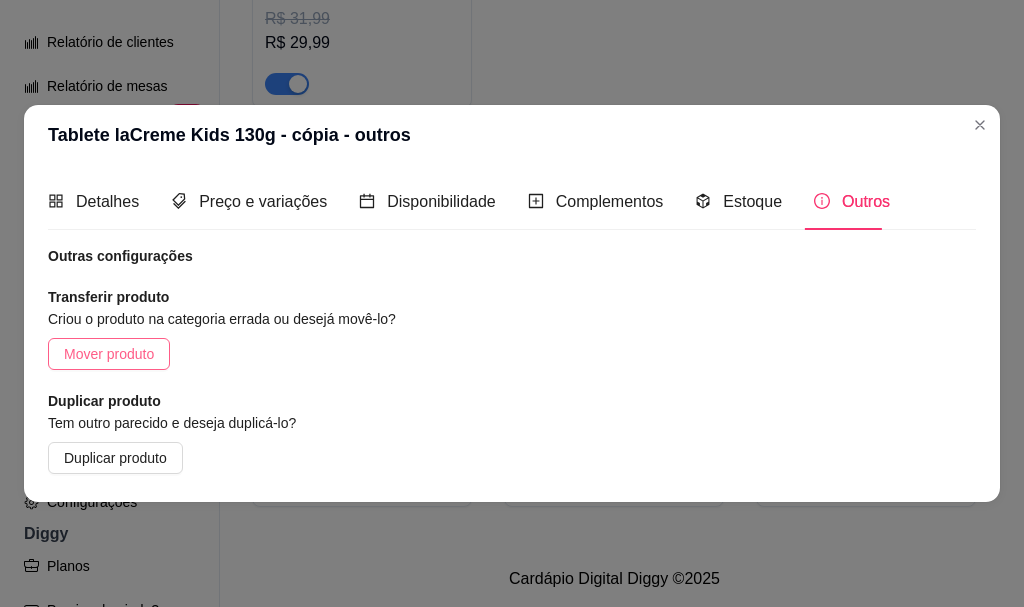 click on "Mover produto" at bounding box center [109, 354] 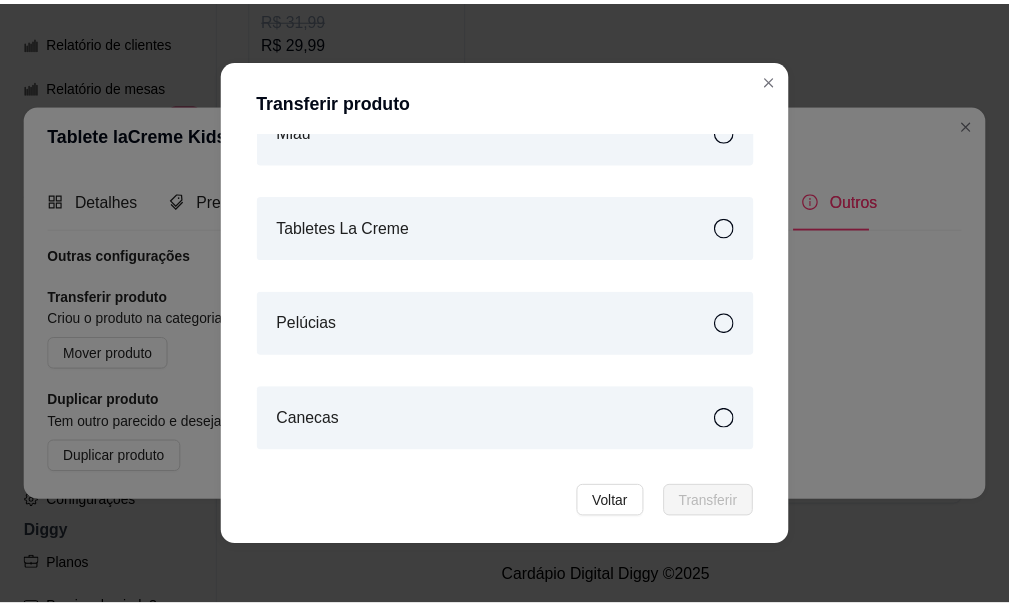 scroll, scrollTop: 800, scrollLeft: 0, axis: vertical 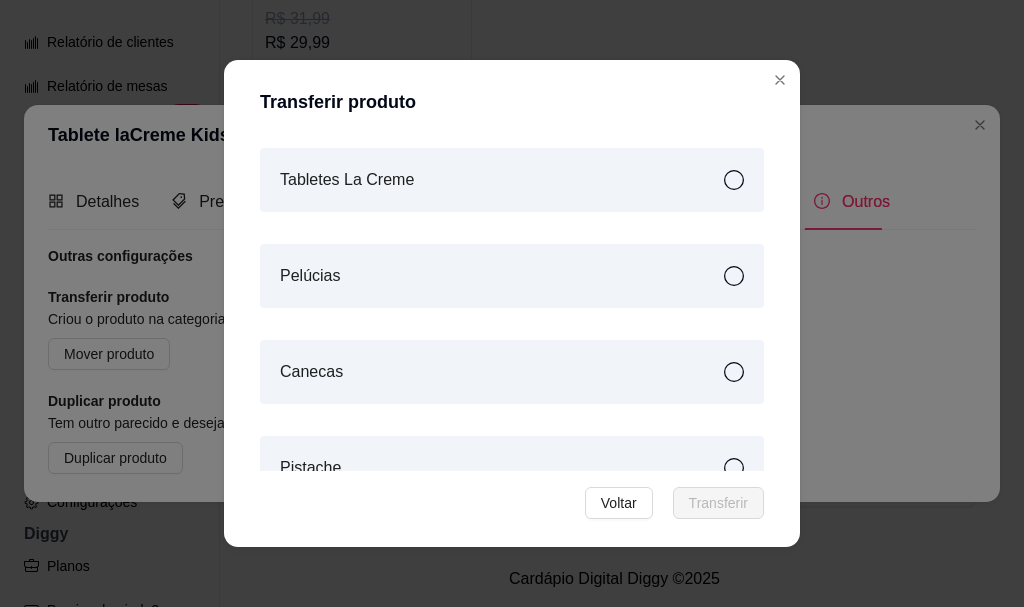 click on "Tabletes La Creme" at bounding box center [512, 180] 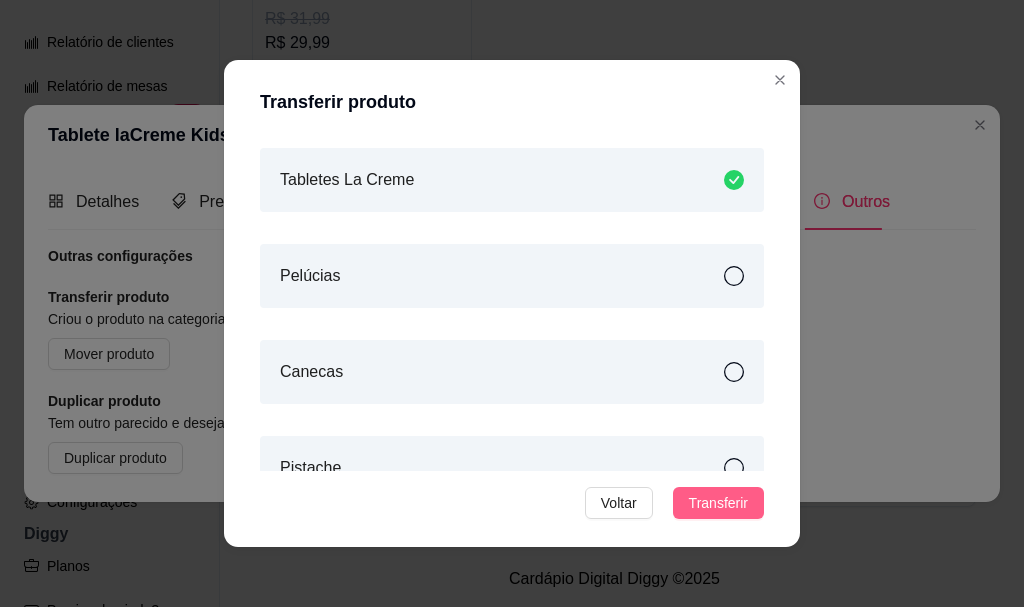 click on "Transferir" at bounding box center [718, 503] 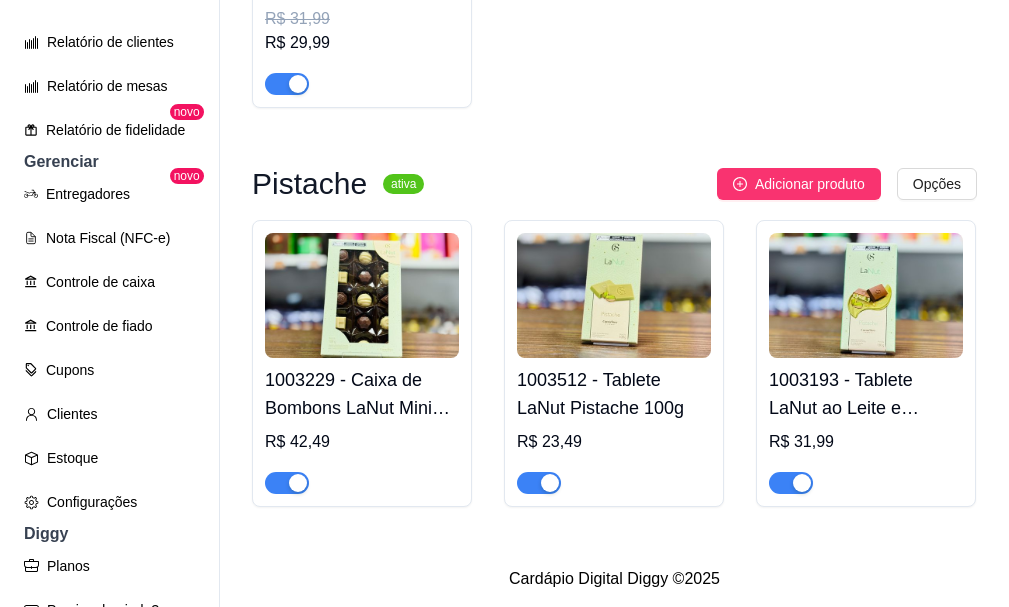 click on "[PRODUCT_CODE] - Tablete laCreme de Chocolate Branco 100g   R$ 21,29 [PRODUCT_CODE] - Tablete laCreme de Chocolate ao Leite 100g   R$ 21,29 [PRODUCT_CODE] - Tablete laCreme de Chocolate Zero Lactose 100g   R$ 26,49 [PRODUCT_CODE] - Tablete laCreme Zero Adição de Açúcar 100g   R$ 26,49 [PRODUCT_CODE] - Tablete laCreme Branco Zero Adição de Açúcar 100g   R$ 26,49 [PRODUCT_CODE] - Tablete laCreme Gold de Chocolate Branco 100g   R$ 21,99 [PRODUCT_CODE] - Tablete laCreme Kids 130g   R$ 24,49 [PRODUCT_CODE] - Tablete laCreme de Chocolate Mezzo 100g   R$ 21,29 [PRODUCT_CODE] - Tablete laCreme Kids 130g - cópia   R$ 24,49" at bounding box center (614, -2238) 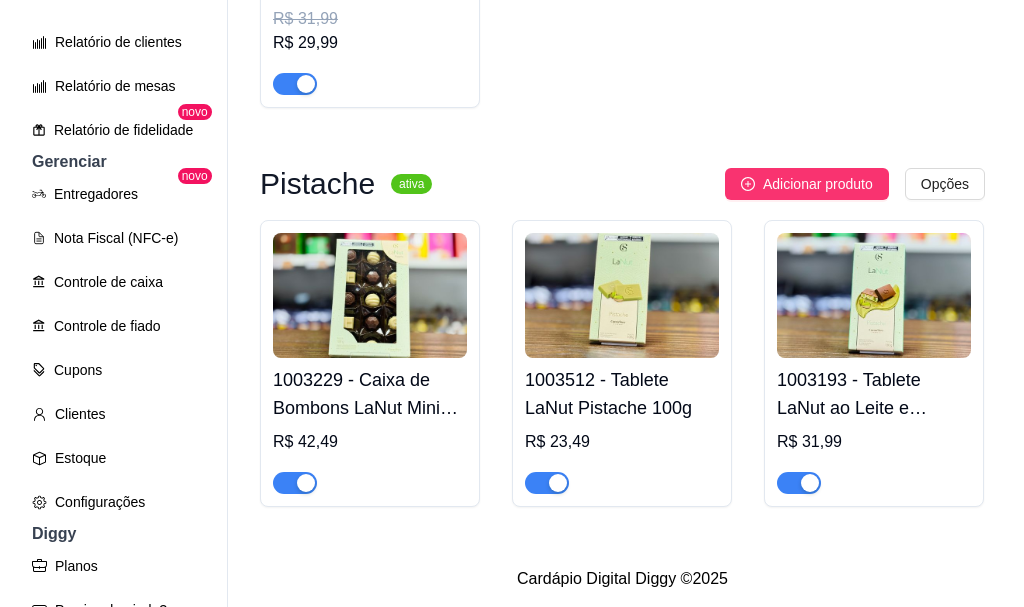 scroll, scrollTop: 11000, scrollLeft: 0, axis: vertical 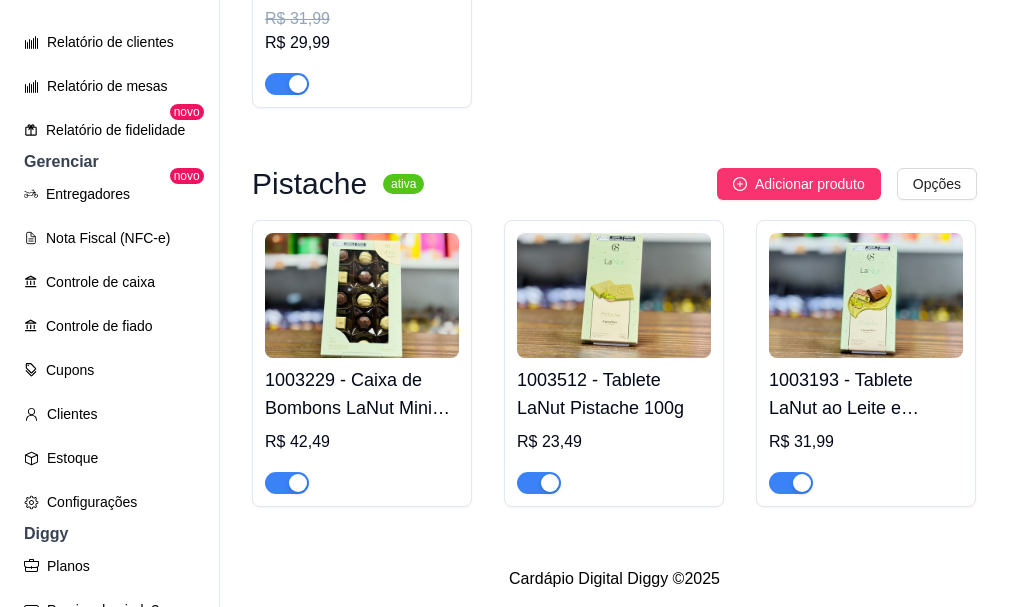 click on "C Cacaushow Mac ... Loja Aberta Loja Período gratuito até 18/08   Dia a dia Pedidos balcão (PDV) Gestor de Pedidos Lista de Pedidos Salão / Mesas Diggy Bot novo KDS Catálogo Produtos Complementos Relatórios Relatórios de vendas Relatório de clientes Relatório de mesas Relatório de fidelidade novo Gerenciar Entregadores novo Nota Fiscal (NFC-e) Controle de caixa Controle de fiado Cupons Clientes Estoque Configurações Diggy Planos Precisa de ajuda? Sair Produtos Adicionar categoria Reodernar categorias Aqui você cadastra e gerencia seu produtos e categorias Sobremesas ativa Adicionar produto Opções [PRODUCT_CODE] - Fondue De Frutas    R$ 23,90 [PRODUCT_CODE] - Fondue De Pistache   R$ 26,90 [PRODUCT_CODE] - Chocolate Quente    R$ 19,99 Produtos ativa Adicionar produto Opções [PRODUCT_CODE] - Caixa de Bombom ao Leite Angel Coração 75g   R$ 21,29 [PRODUCT_CODE] - Caixa Brasão Harry Potter 140g   R$ 57,99 [PRODUCT_CODE] - Biscoito ao Leite Harry Potter 100g   R$ 16,99 [PRODUCT_CODE] - Caixa M de Bombons Sortidos Cacau Show 160g" at bounding box center (504, 303) 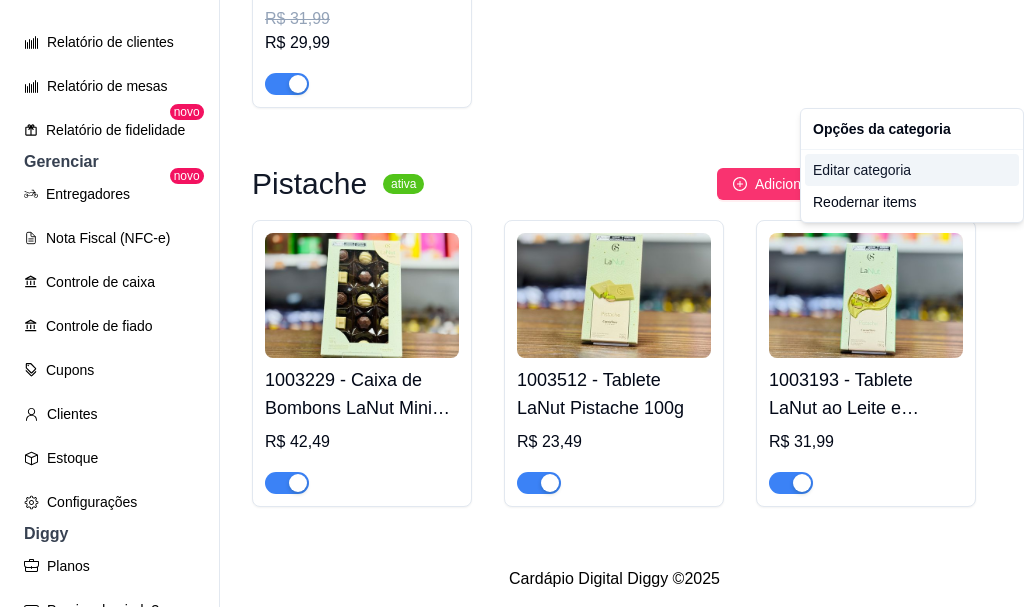 click on "Editar categoria" at bounding box center [912, 170] 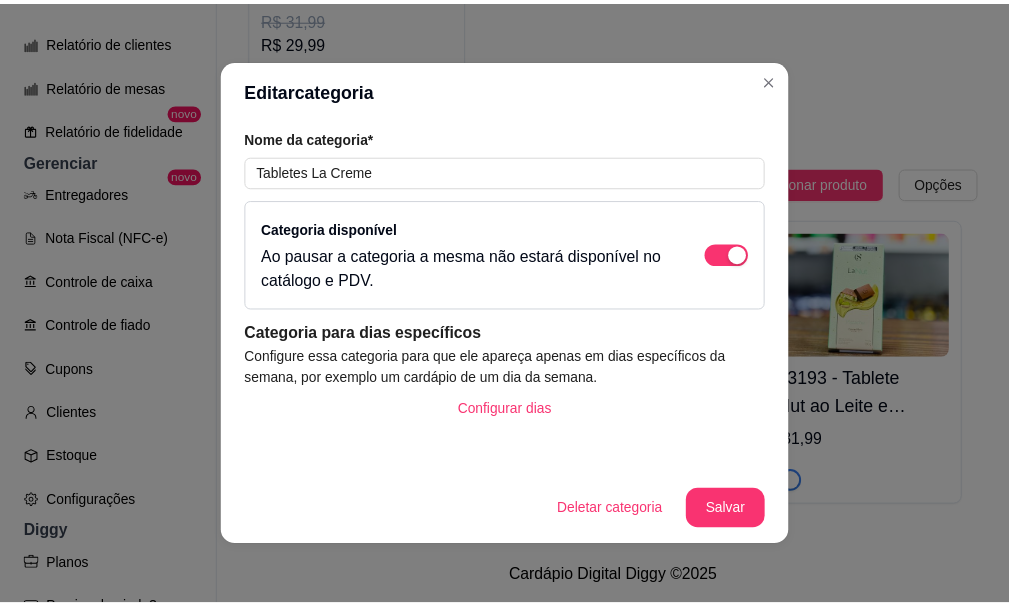 scroll, scrollTop: 7776, scrollLeft: 0, axis: vertical 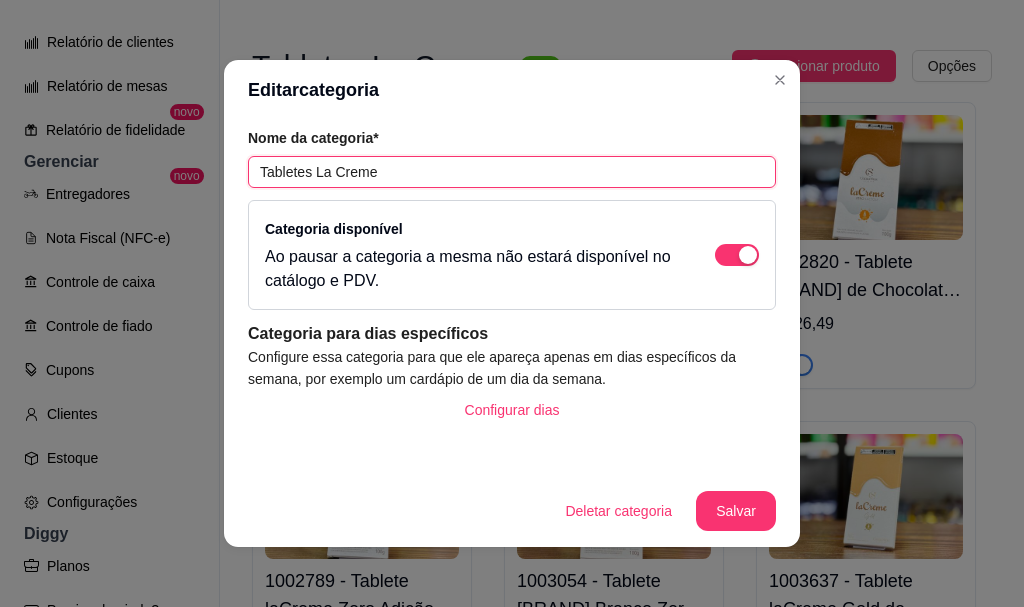 click on "Tabletes La Creme" at bounding box center (512, 172) 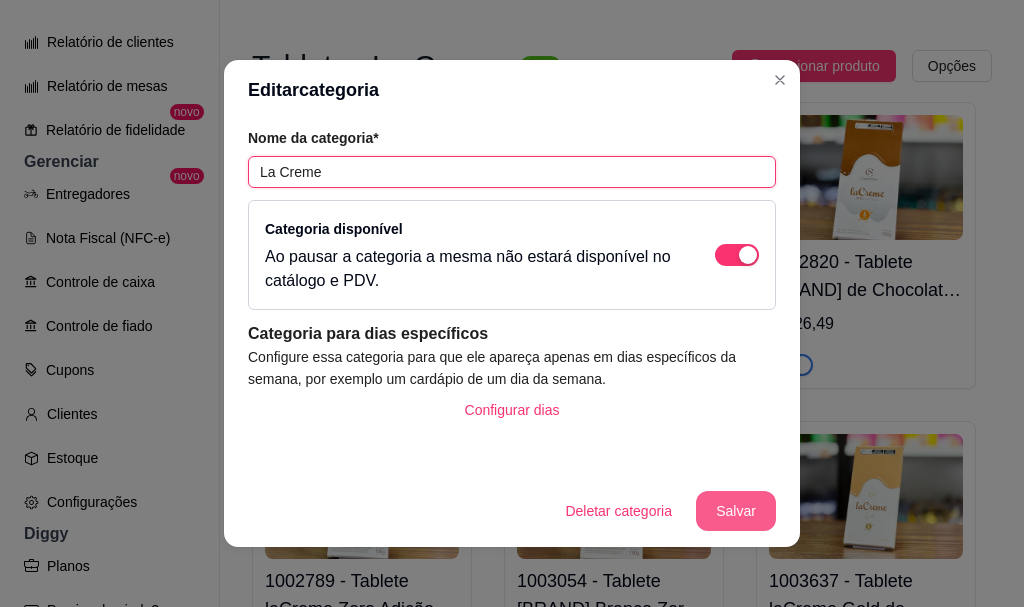 type on "La Creme" 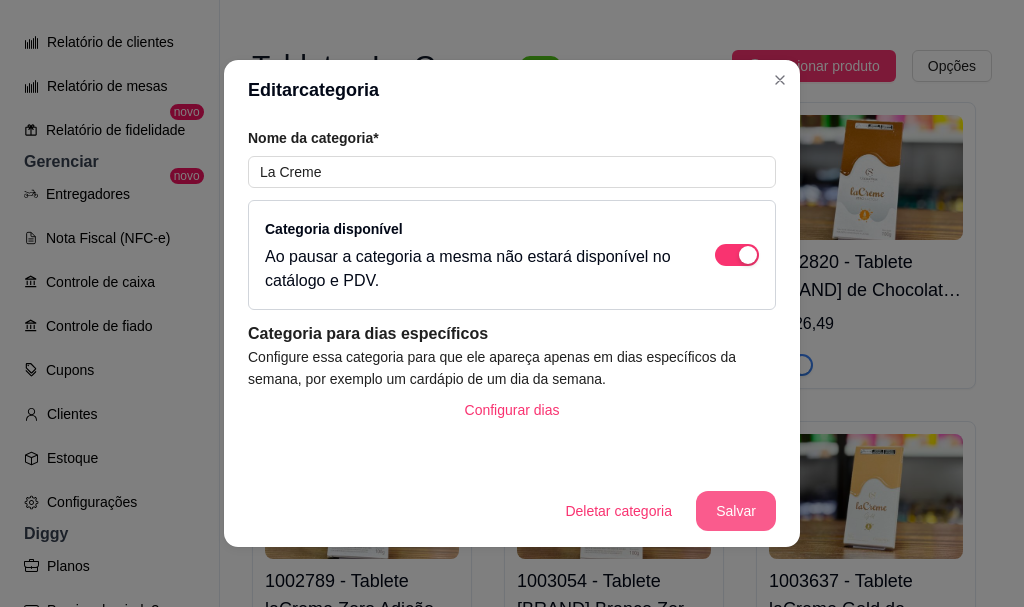 click on "Salvar" at bounding box center [736, 511] 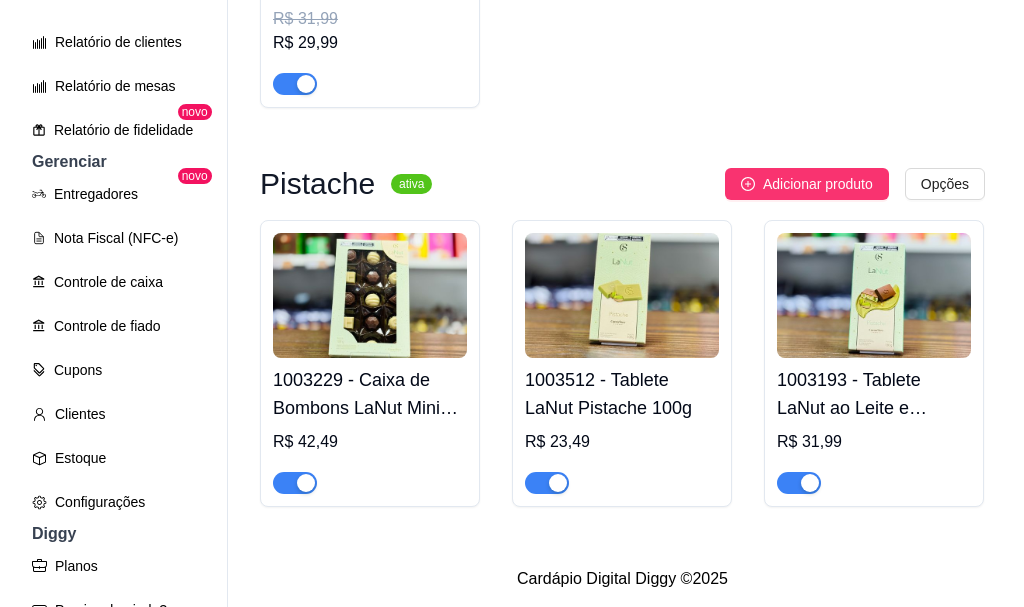 scroll, scrollTop: 10880, scrollLeft: 0, axis: vertical 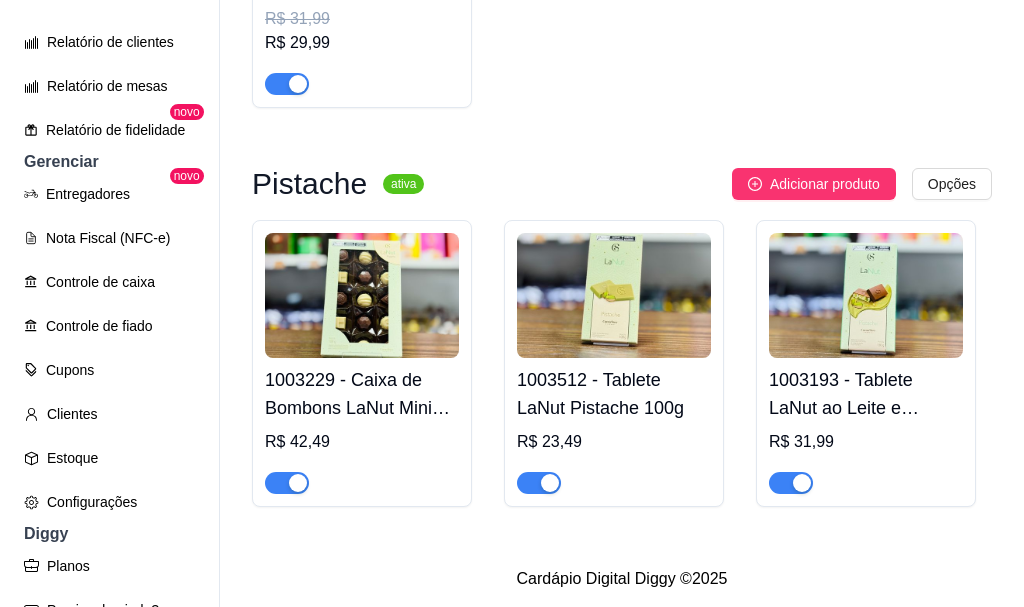 click on "C Cacaushow Mac ... Loja Aberta Loja Período gratuito até 18/08   Dia a dia Pedidos balcão (PDV) Gestor de Pedidos Lista de Pedidos Salão / Mesas Diggy Bot novo KDS Catálogo Produtos Complementos Relatórios Relatórios de vendas Relatório de clientes Relatório de mesas Relatório de fidelidade novo Gerenciar Entregadores novo Nota Fiscal (NFC-e) Controle de caixa Controle de fiado Cupons Clientes Estoque Configurações Diggy Planos Precisa de ajuda? Sair Produtos Adicionar categoria Reodernar categorias Aqui você cadastra e gerencia seu produtos e categorias Sobremesas ativa Adicionar produto Opções [PRODUCT_CODE] - Fondue De Frutas    R$ 23,90 [PRODUCT_CODE] - Fondue De Pistache   R$ 26,90 [PRODUCT_CODE] - Chocolate Quente    R$ 19,99 Produtos ativa Adicionar produto Opções [PRODUCT_CODE] - Caixa de Bombom ao Leite Angel Coração 75g   R$ 21,29 [PRODUCT_CODE] - Caixa Brasão Harry Potter 140g   R$ 57,99 [PRODUCT_CODE] - Biscoito ao Leite Harry Potter 100g   R$ 16,99 [PRODUCT_CODE] - Caixa M de Bombons Sortidos Cacau Show 160g" at bounding box center (512, 303) 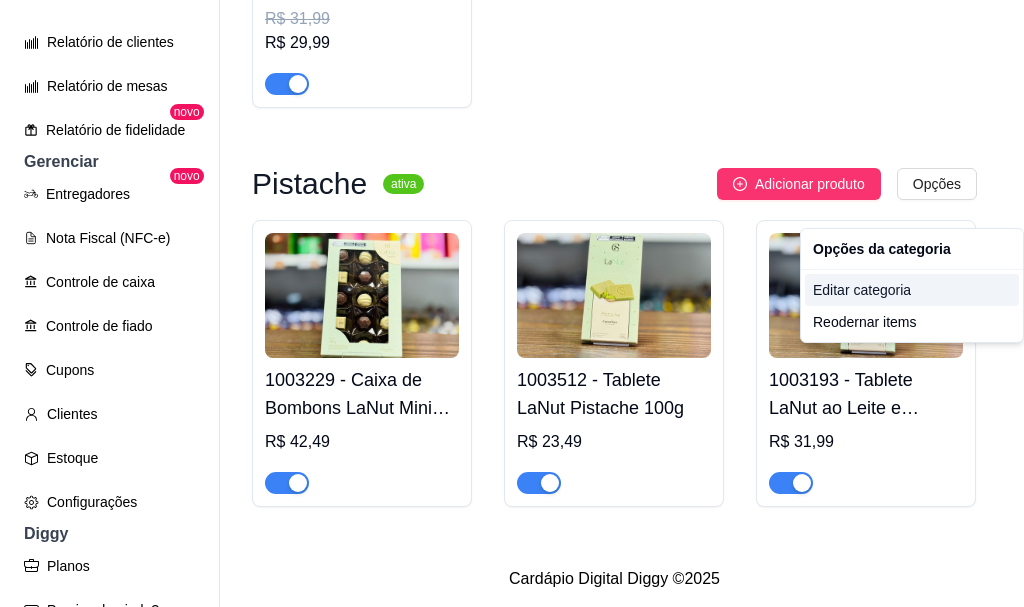 click on "Editar categoria" at bounding box center [912, 290] 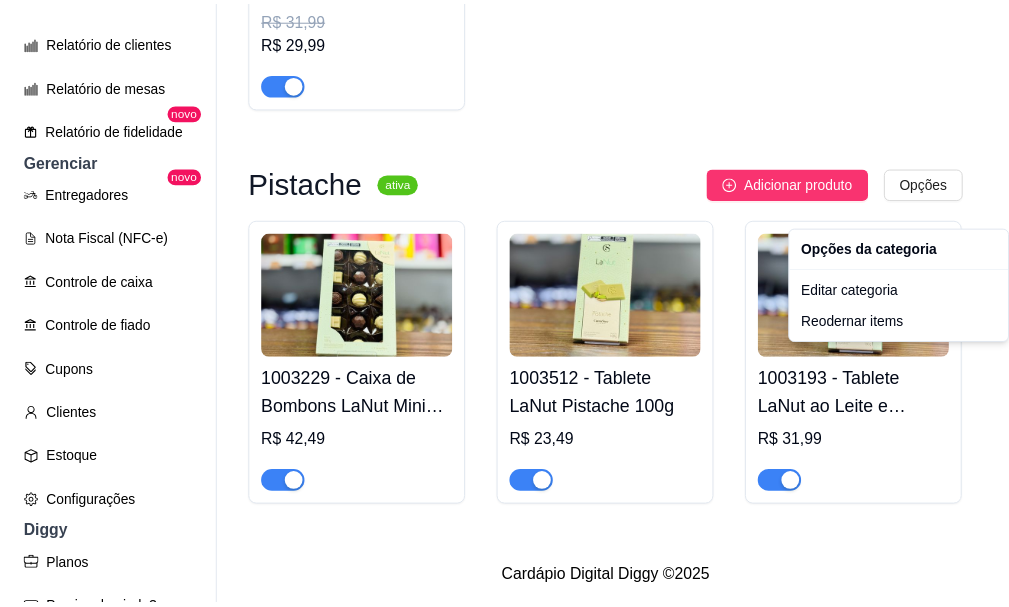 scroll, scrollTop: 7656, scrollLeft: 0, axis: vertical 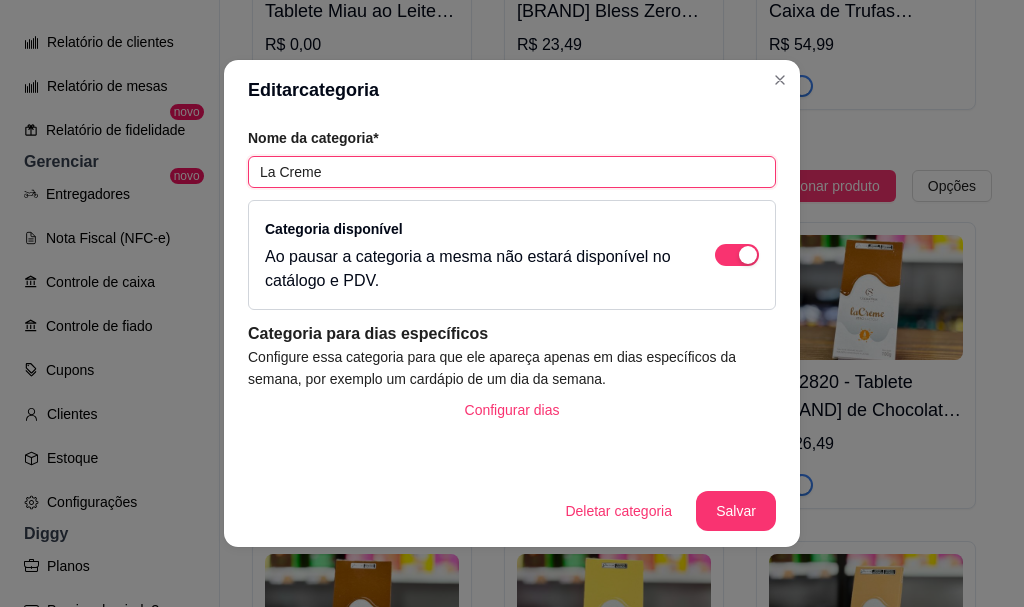 click on "La Creme" at bounding box center (512, 172) 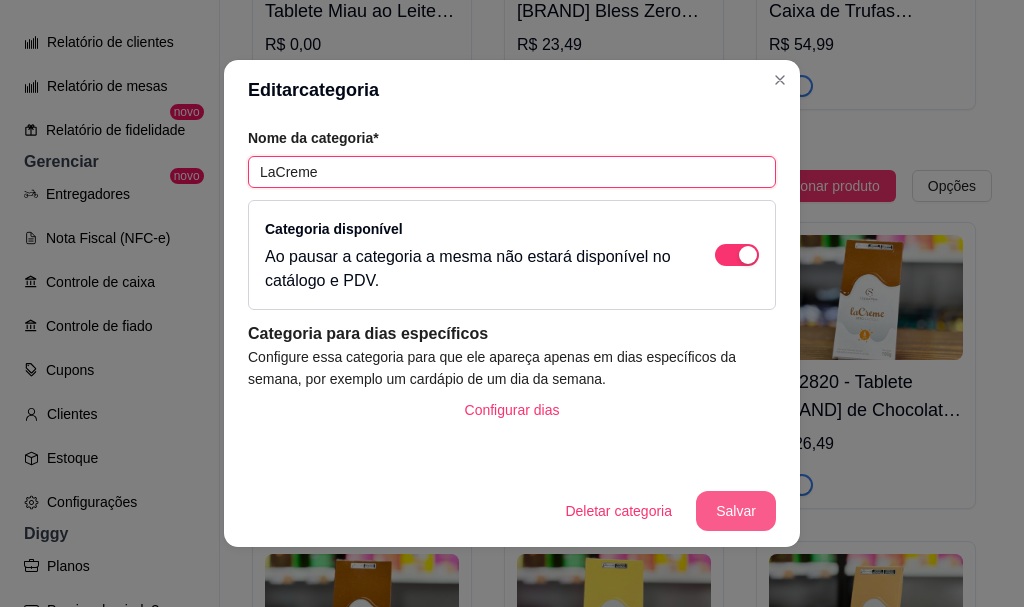 type on "LaCreme" 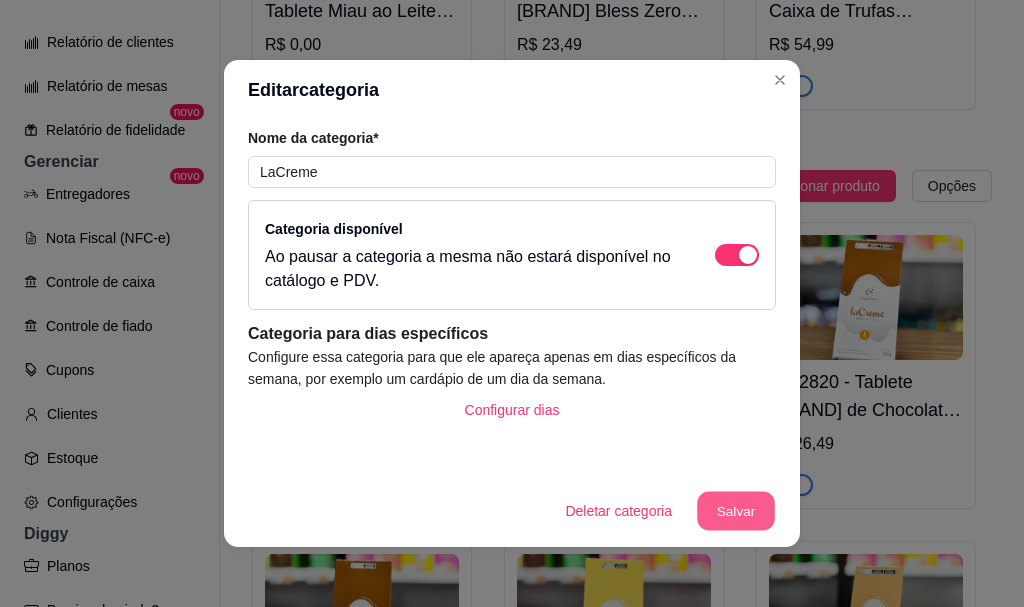 click on "Salvar" at bounding box center [736, 511] 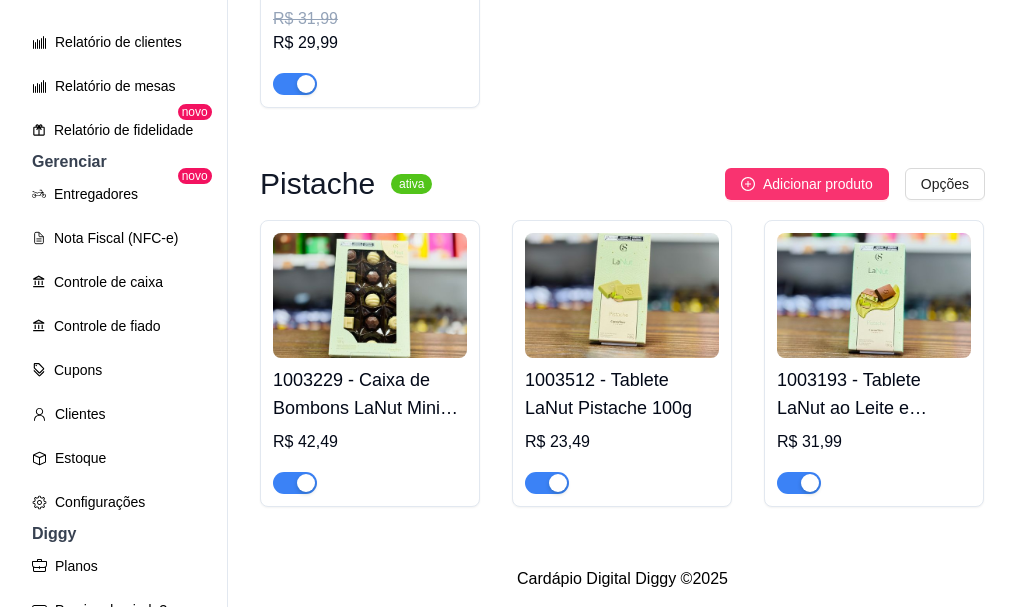 scroll, scrollTop: 12660, scrollLeft: 0, axis: vertical 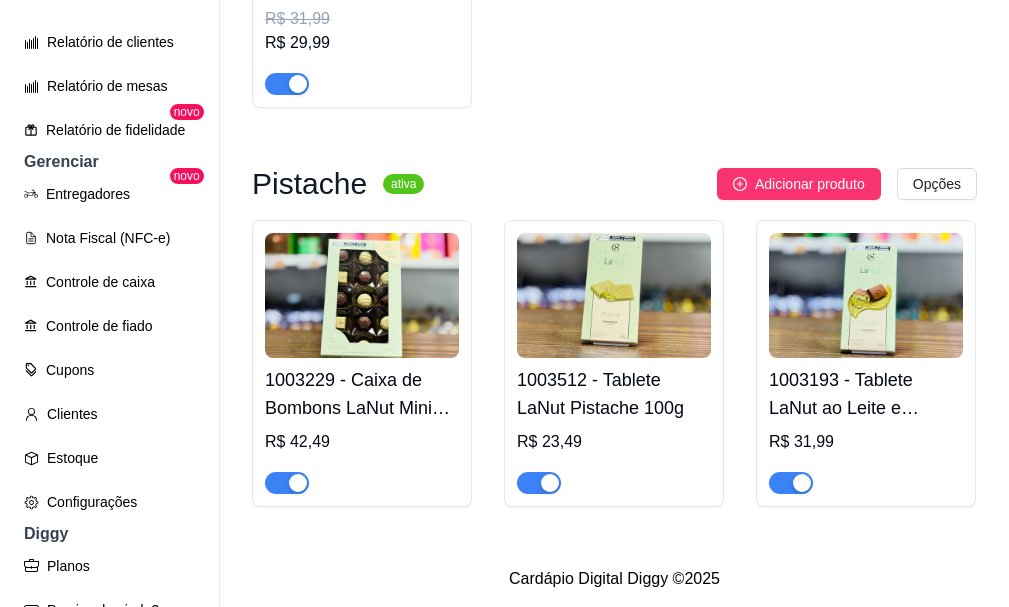 click at bounding box center [362, -1588] 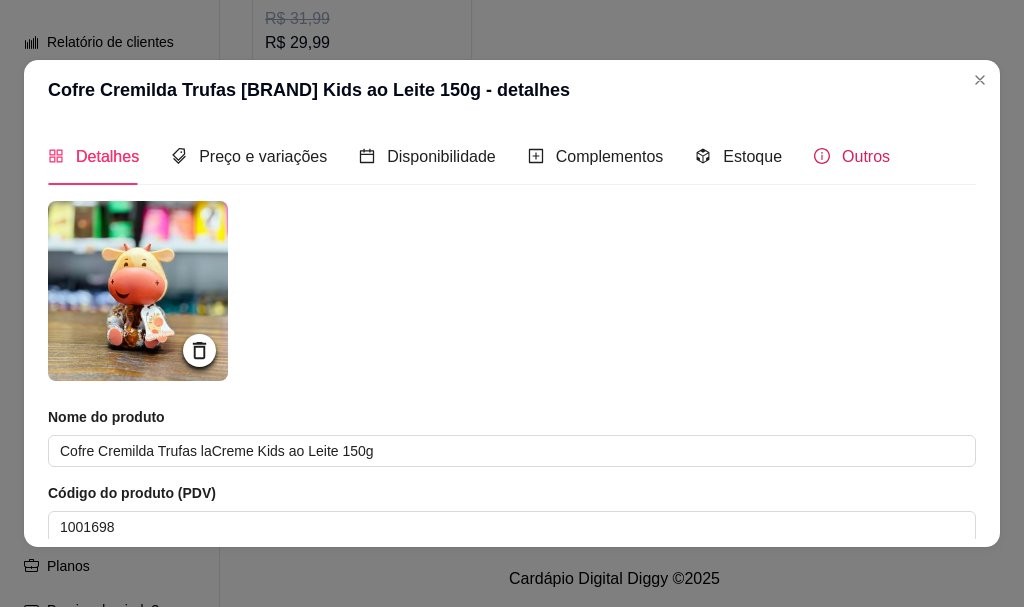 click on "Outros" at bounding box center [866, 156] 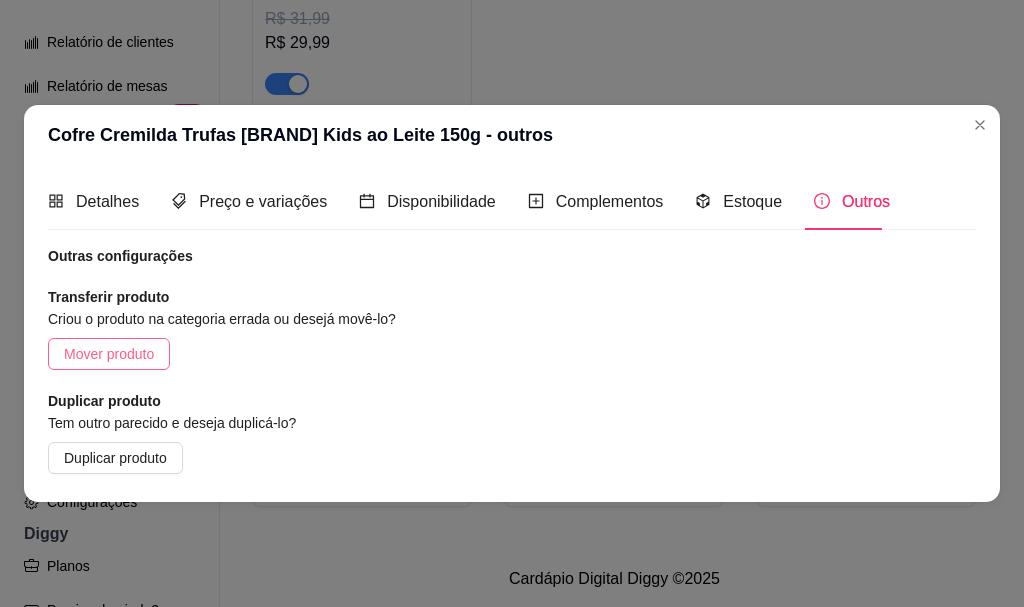 click on "Mover produto" at bounding box center (109, 354) 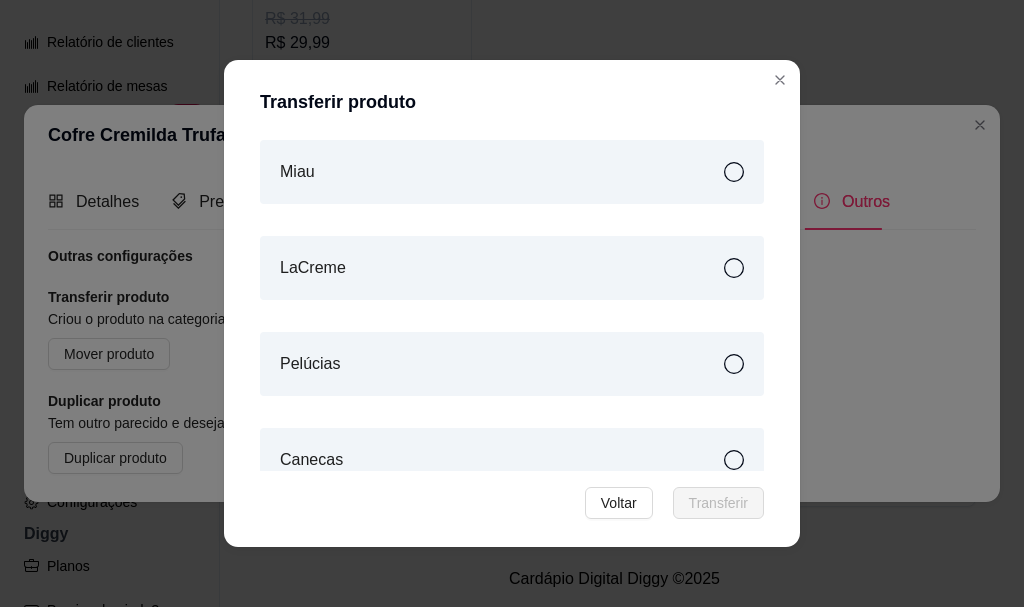 scroll, scrollTop: 837, scrollLeft: 0, axis: vertical 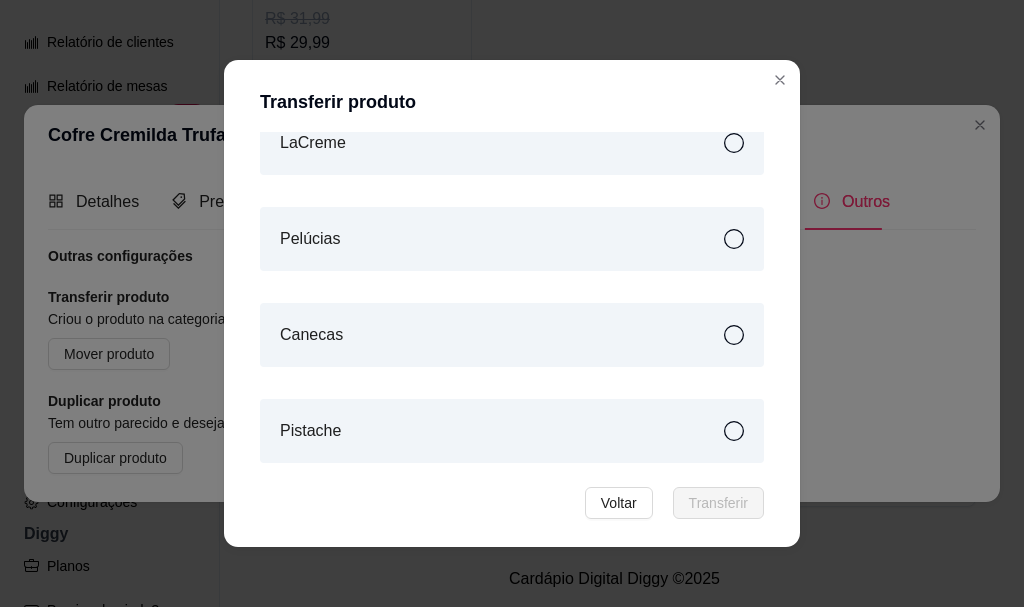 click 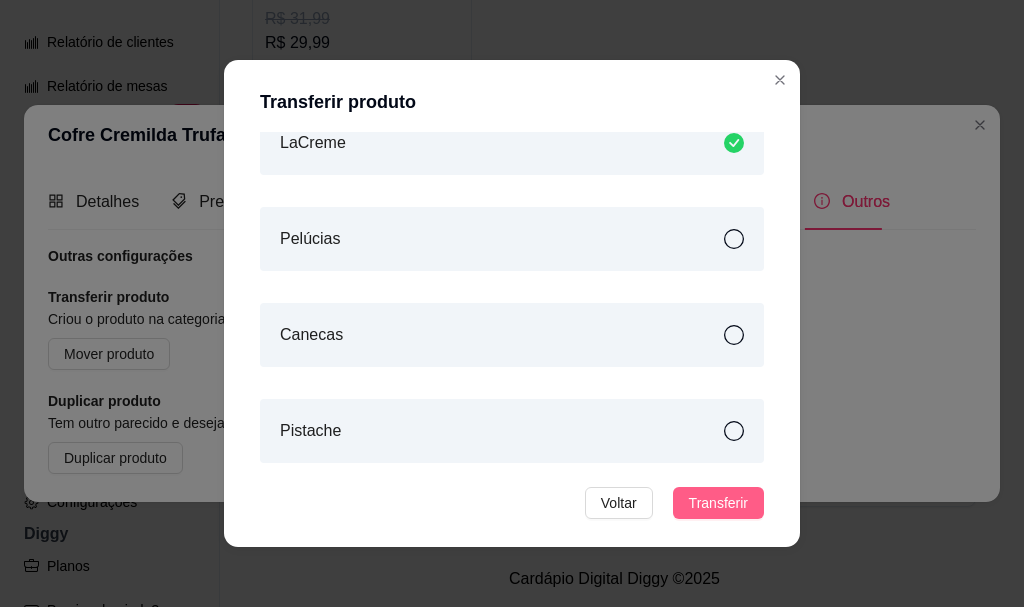 click on "Transferir" at bounding box center (718, 503) 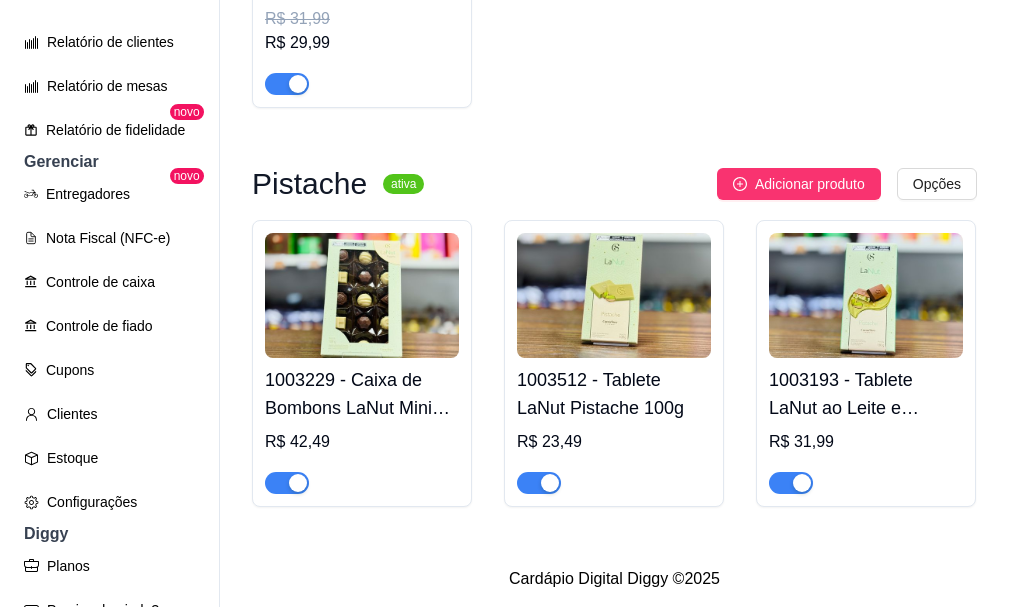 click on "Sobremesas ativa Adicionar produto Opções 2004776 - Fondue De Frutas    R$ 23,90 2005373 - Fondue De Pistache   R$ 26,90 2003550 - Chocolate Quente    R$ 19,99 Produtos ativa Adicionar produto Opções 1003334 - Caixa de Bombom ao Leite [BRAND] Coração 75g   R$ 21,29 1003374 - Caixa Brasão Harry Potter 140g   R$ 57,99 1003448 - Biscoito ao Leite Harry Potter 100g   R$ 16,99 1003072 - Caixa M de Bombons Sortidos [BRAND] Show 160g   R$ 79,99 1001688 - Caixa P de Bombons [BRAND] Show Sortidos P 95g   R$ 49,99 1003102 - Caixa de Bombons Mini Show [BRAND] Sortido 108g   R$ 42,49 1002628 - Caixa de Bombons Mini Show [BRAND] ao Leite 108g   R$ 42,49 1002627 - Caixa de Bombons Mini Show [BRAND] [BRAND] 108g   R$ 42,49 1002631 - Caixa de Bombons Mini Show [BRAND] 108g   R$ 42,49 1003094 - Tablete ao Leite com Castanha de Caju 100g   R$ 18,29 1002485 - Caixa de Bombom [BRAND] [BRAND] 170g   R$ 64,99 1002495 - Caixa de Tabletes de Chocolate Intensidade 150g   R$ 37,49   R$ 16,99   R$ 16,99   R$ 16,99" at bounding box center [614, -4954] 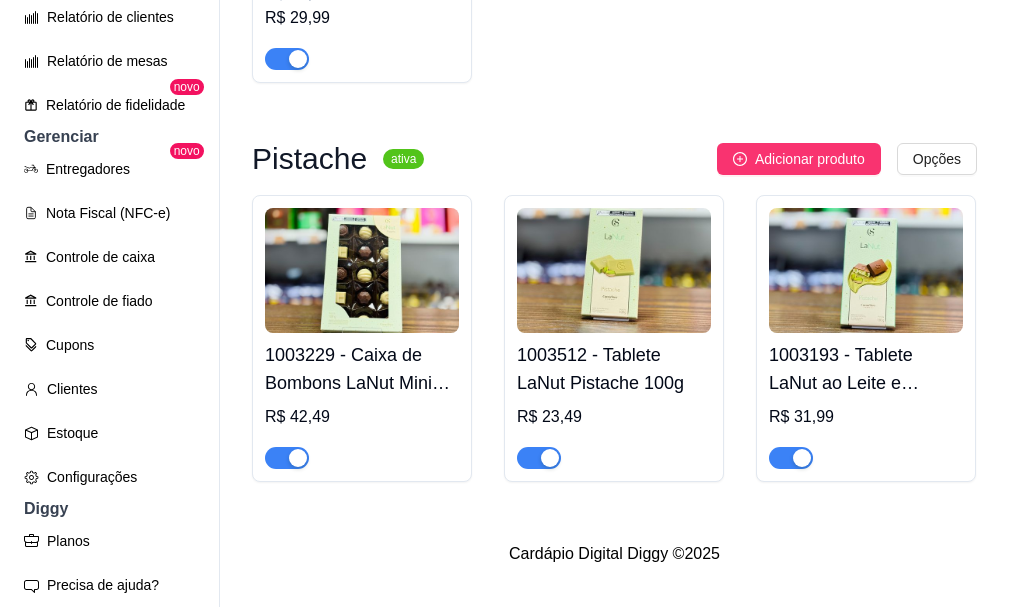 scroll, scrollTop: 32, scrollLeft: 0, axis: vertical 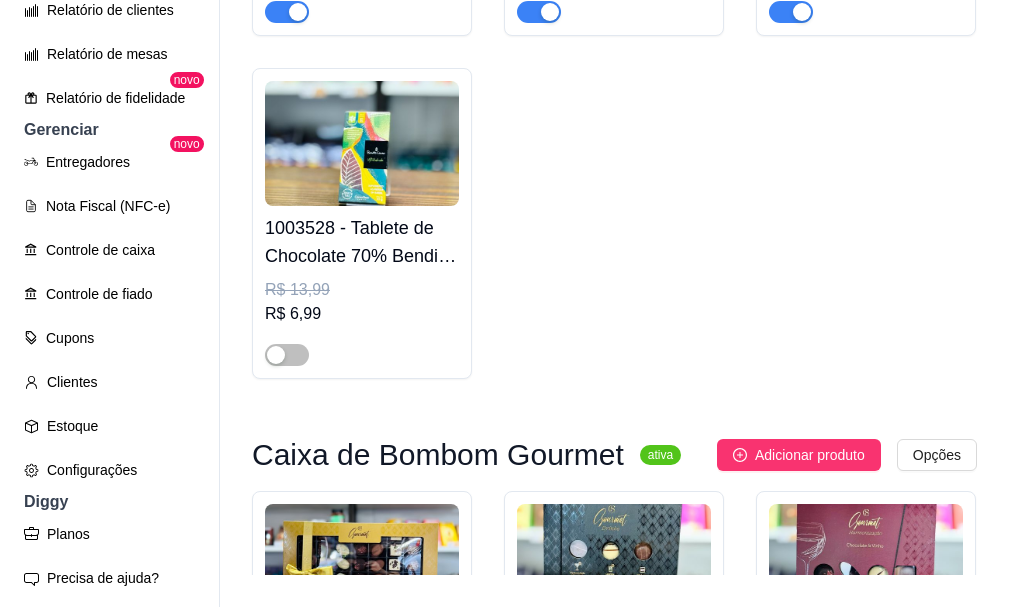 click on "[PRODUCT_CODE] - Caixa de Trufas laCreme ao Leite 225g   R$ 84,99" at bounding box center (866, -1321) 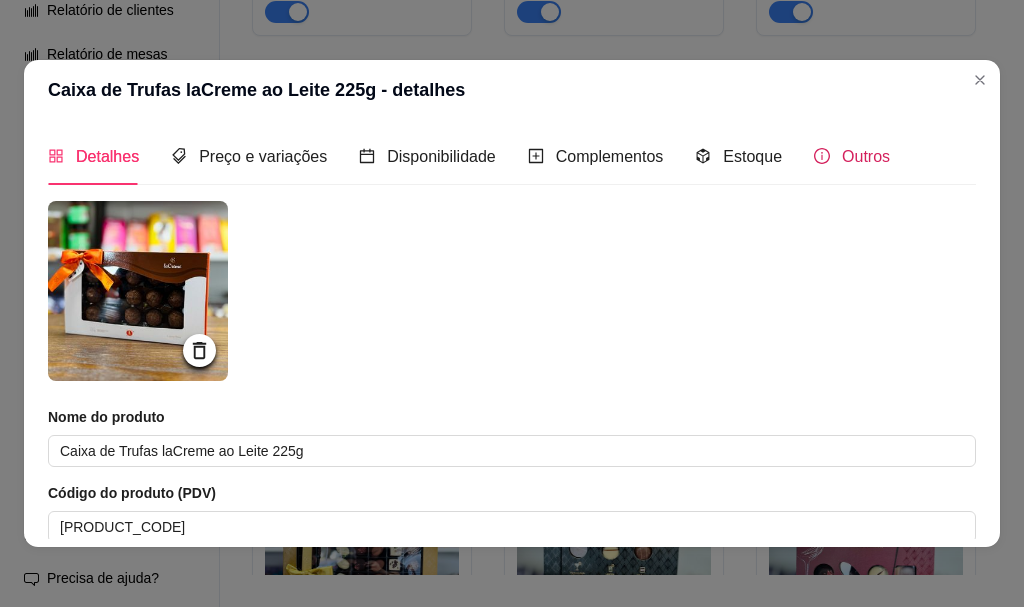 click 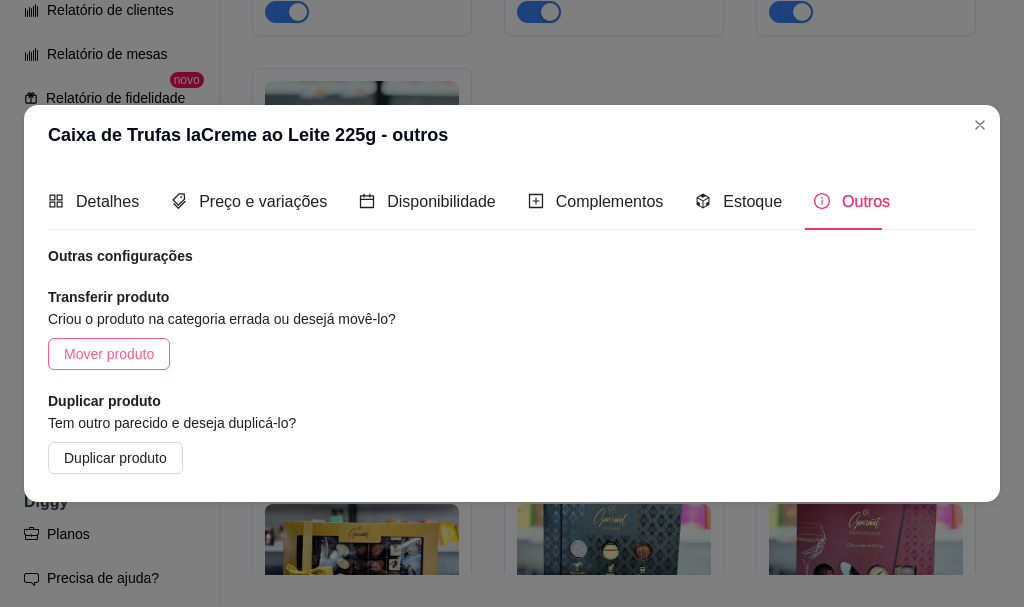 click on "Mover produto" at bounding box center (109, 354) 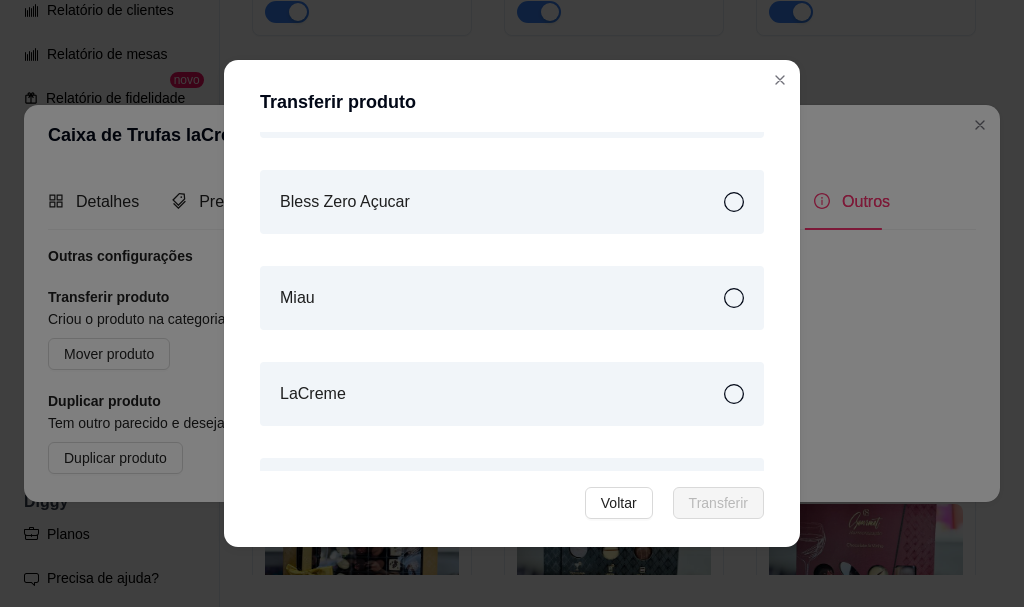 scroll, scrollTop: 600, scrollLeft: 0, axis: vertical 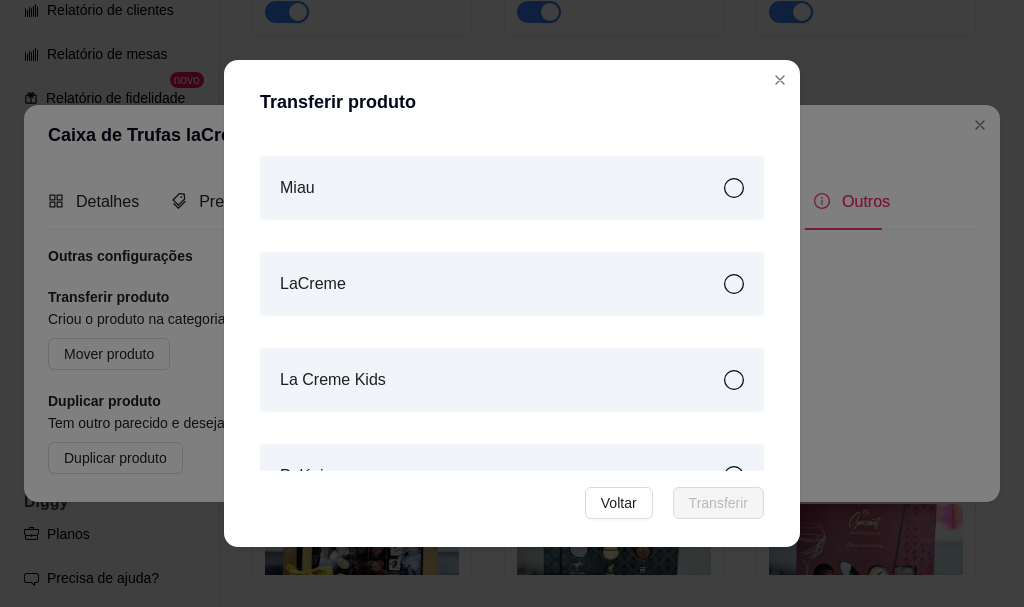 click on "LaCreme" at bounding box center (512, 284) 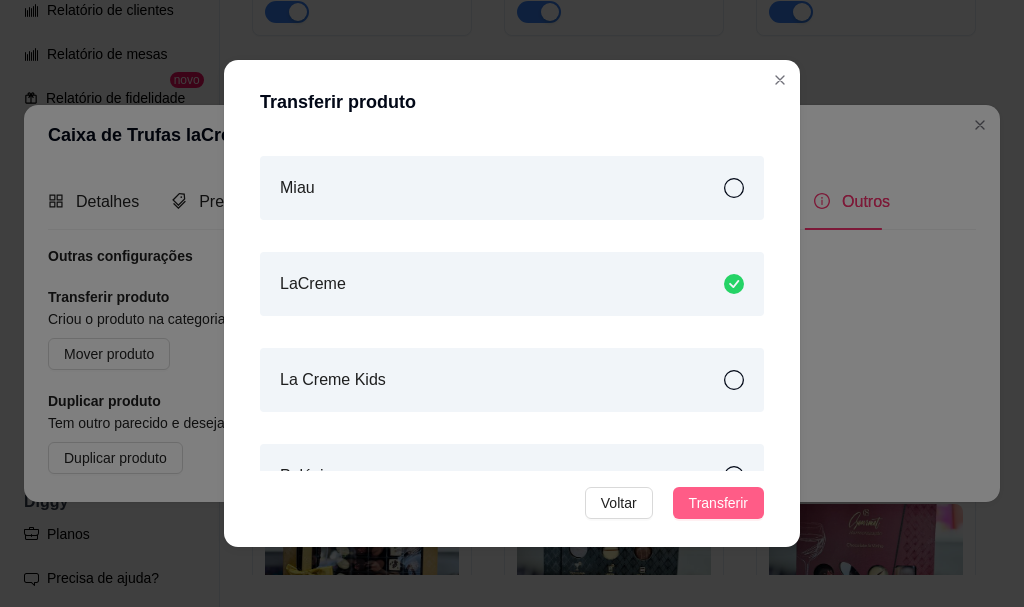 click on "Transferir" at bounding box center (718, 503) 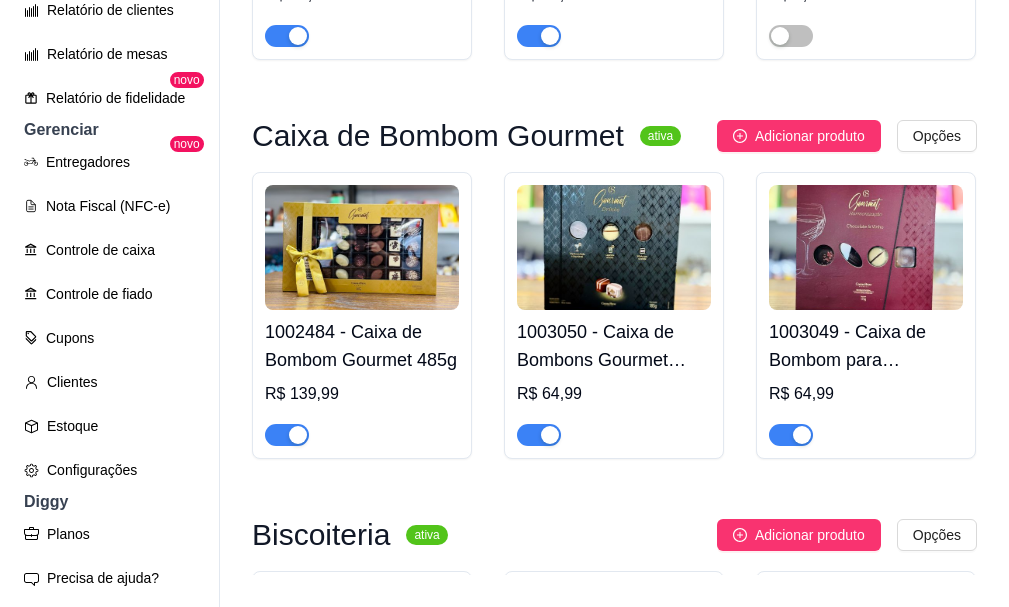 click on "1000624 - Caixa de Trufas laCreme ao Leite e Branco 160g" at bounding box center [866, -1353] 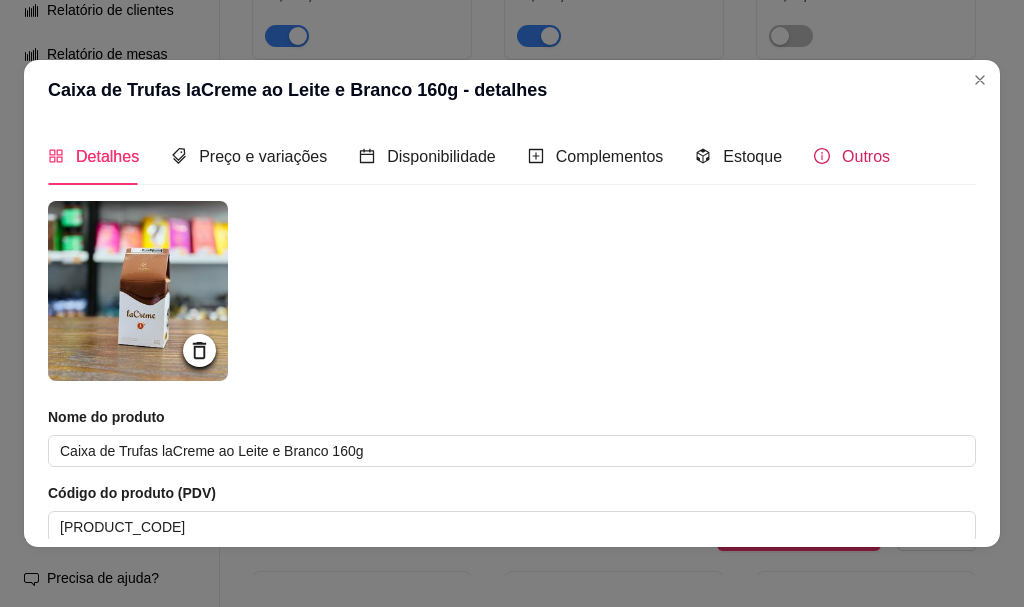 click on "Outros" at bounding box center (866, 156) 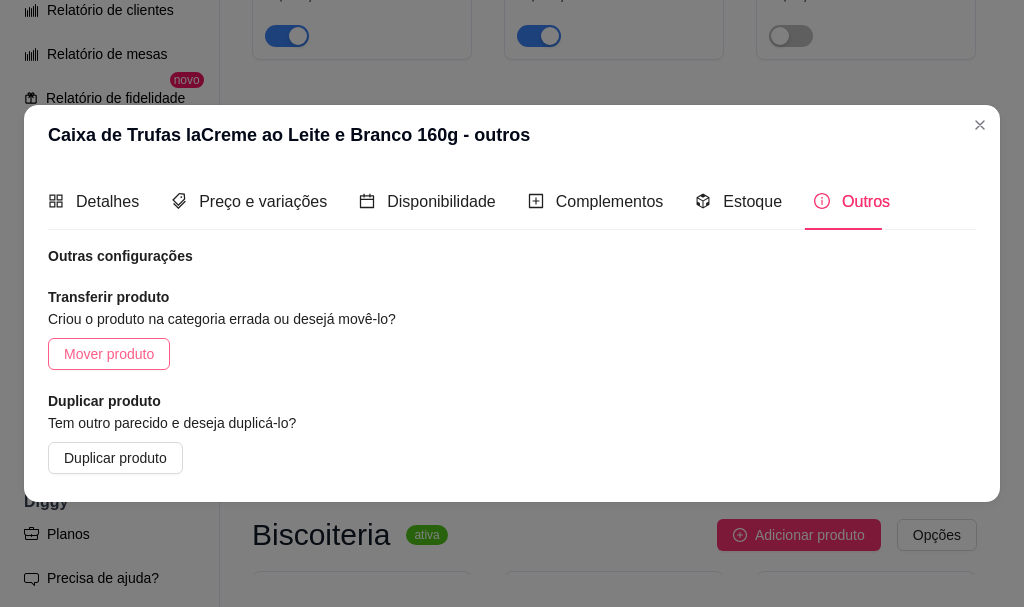 click on "Mover produto" at bounding box center (109, 354) 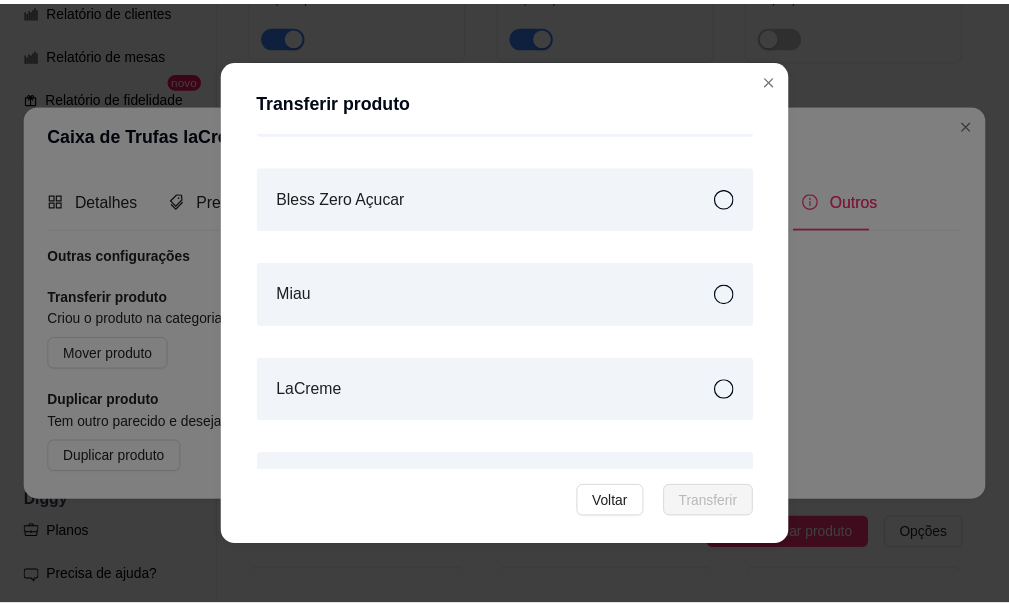 scroll, scrollTop: 500, scrollLeft: 0, axis: vertical 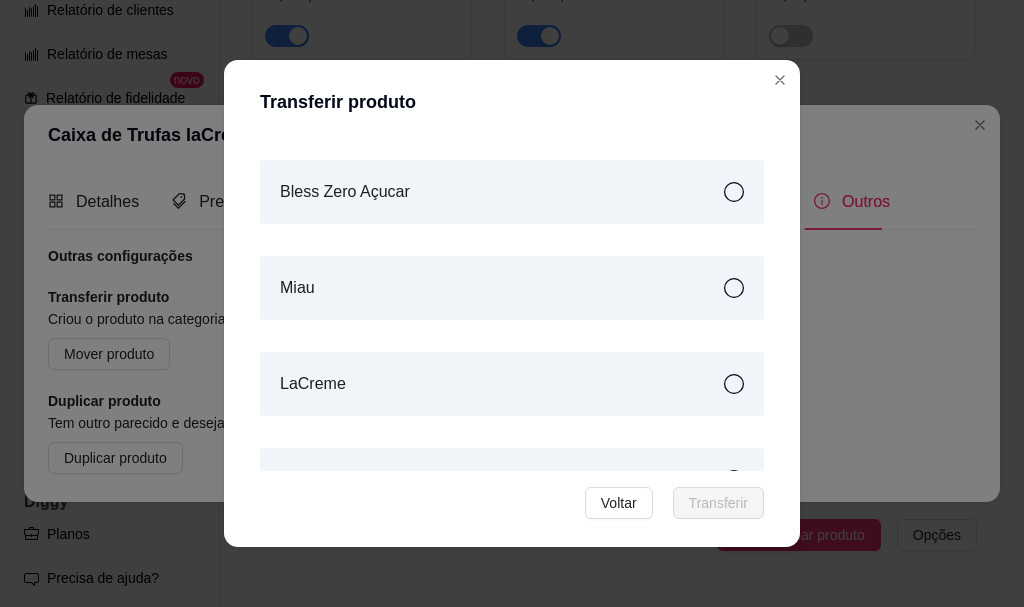 click on "LaCreme" at bounding box center [512, 384] 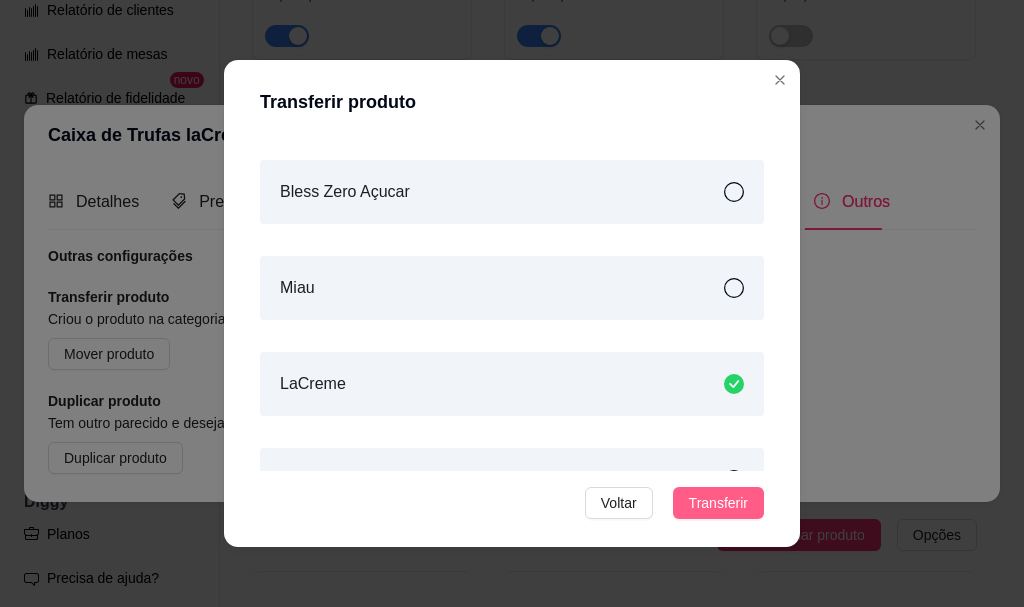 drag, startPoint x: 708, startPoint y: 482, endPoint x: 708, endPoint y: 493, distance: 11 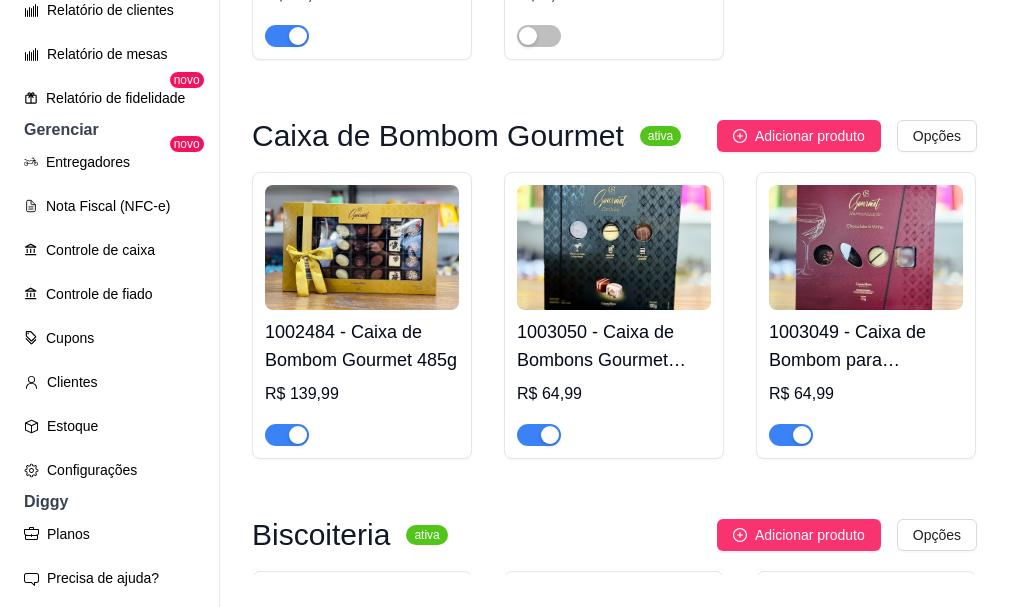 click on "12  -  PISTACHE" at bounding box center (614, -1703) 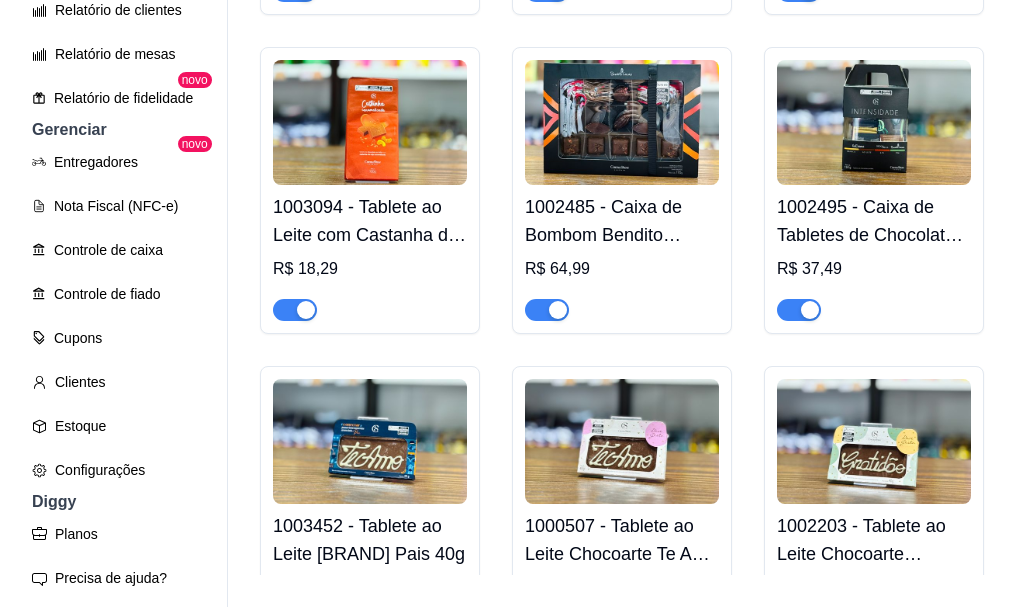 scroll, scrollTop: 1484, scrollLeft: 0, axis: vertical 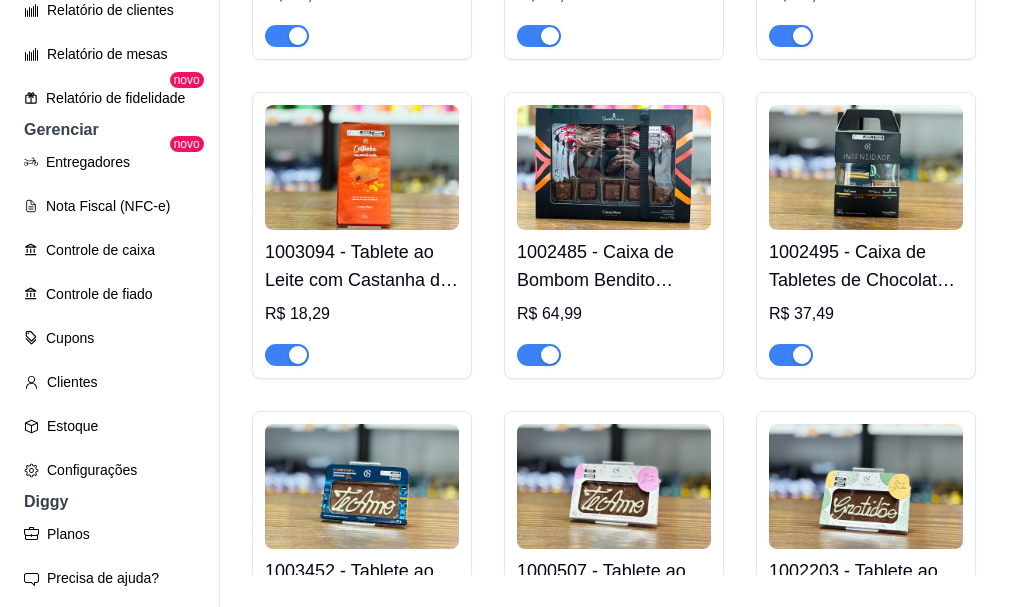 click on "1003102 - Caixa de Bombons Mini Show [BRAND] Sortido 108g" at bounding box center [866, -372] 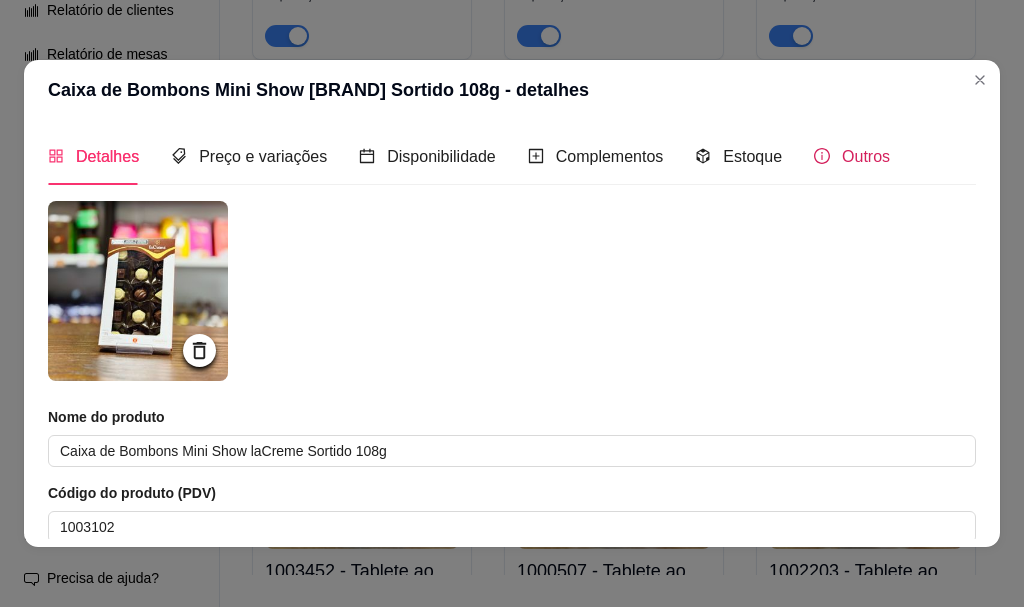 click on "Outros" at bounding box center (866, 156) 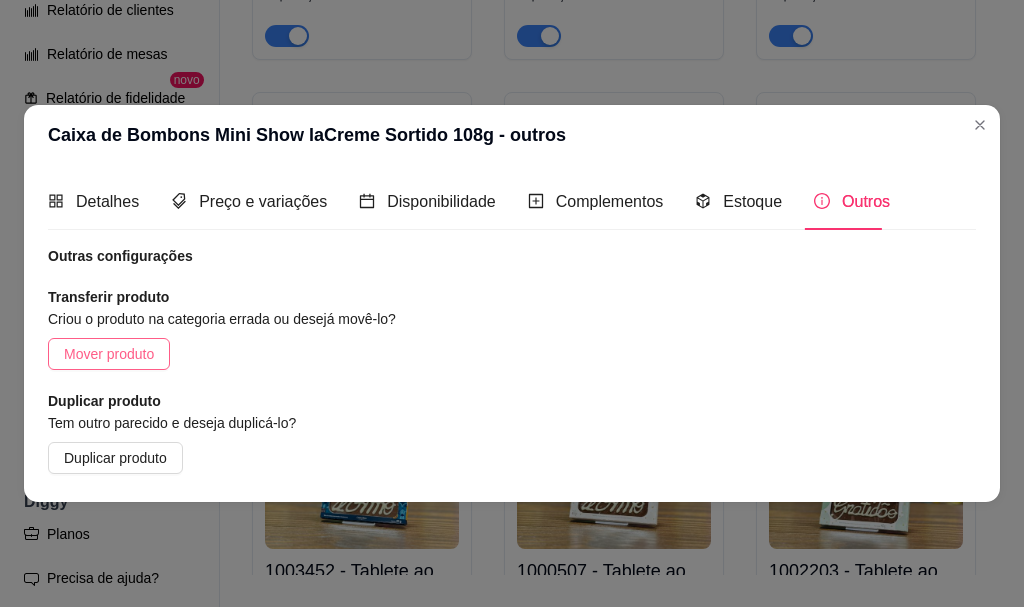 click on "Mover produto" at bounding box center (109, 354) 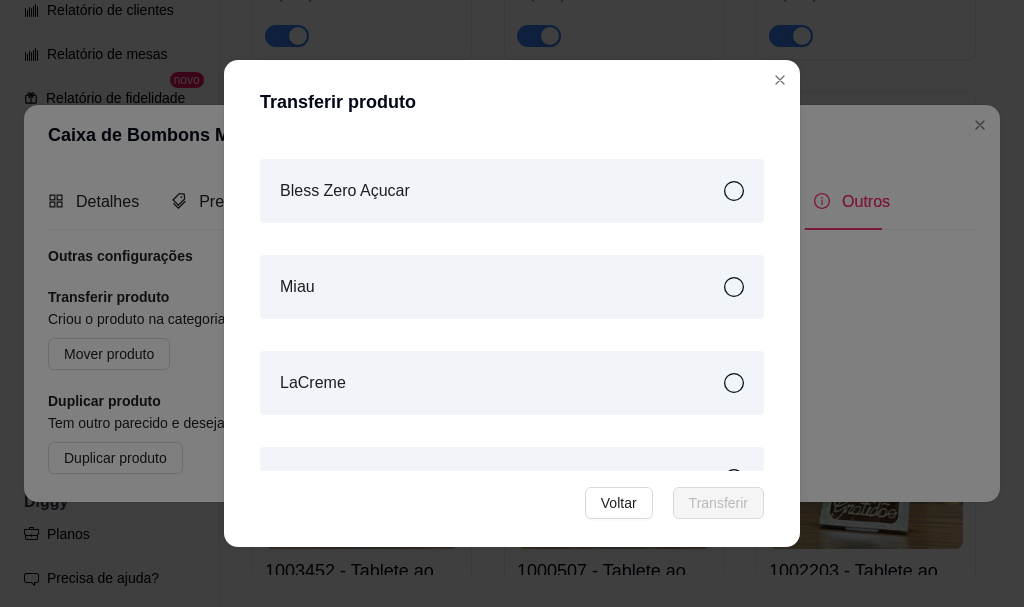 scroll, scrollTop: 700, scrollLeft: 0, axis: vertical 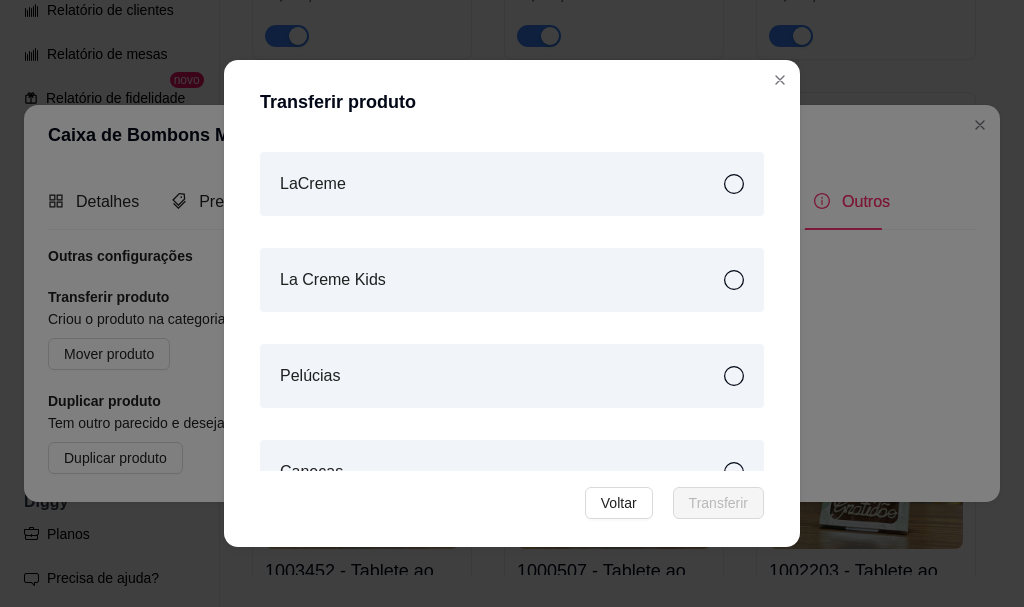 click on "LaCreme" at bounding box center [512, 184] 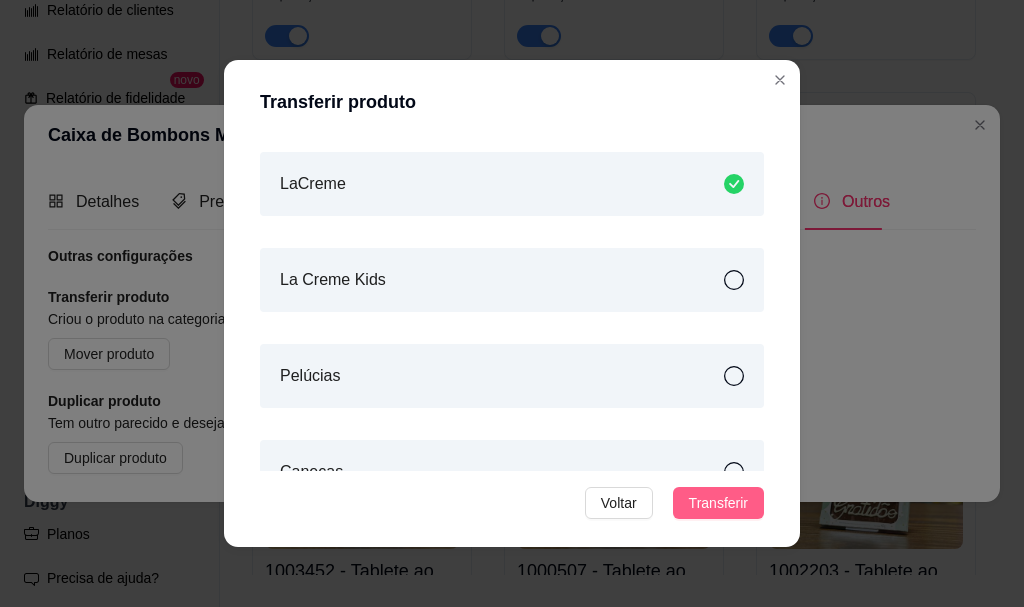 click on "Transferir" at bounding box center (718, 503) 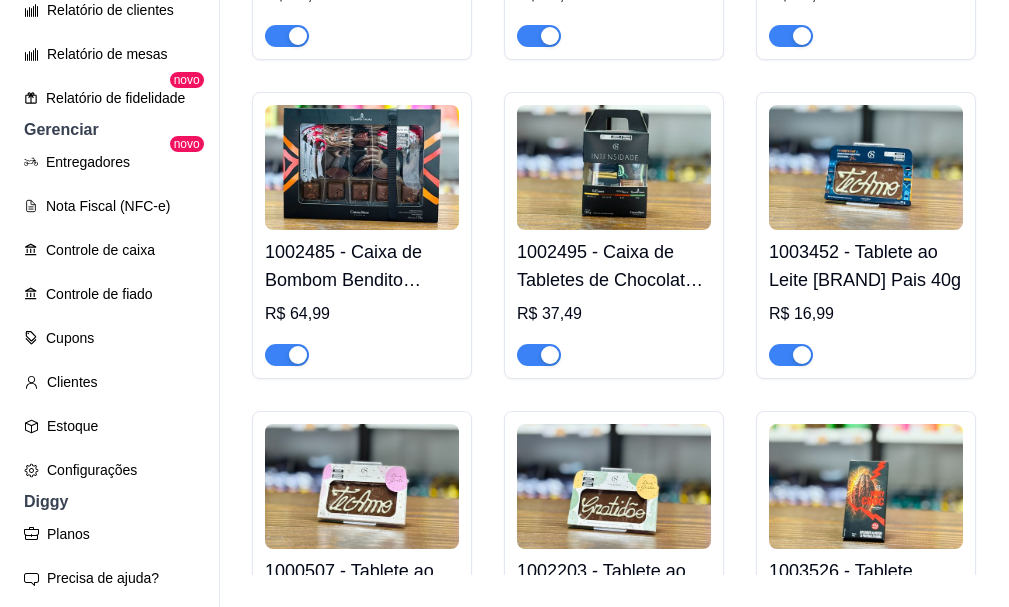 click on "1002628 - Caixa de Bombons Mini Show laCreme ao Leite 108g" at bounding box center [866, -372] 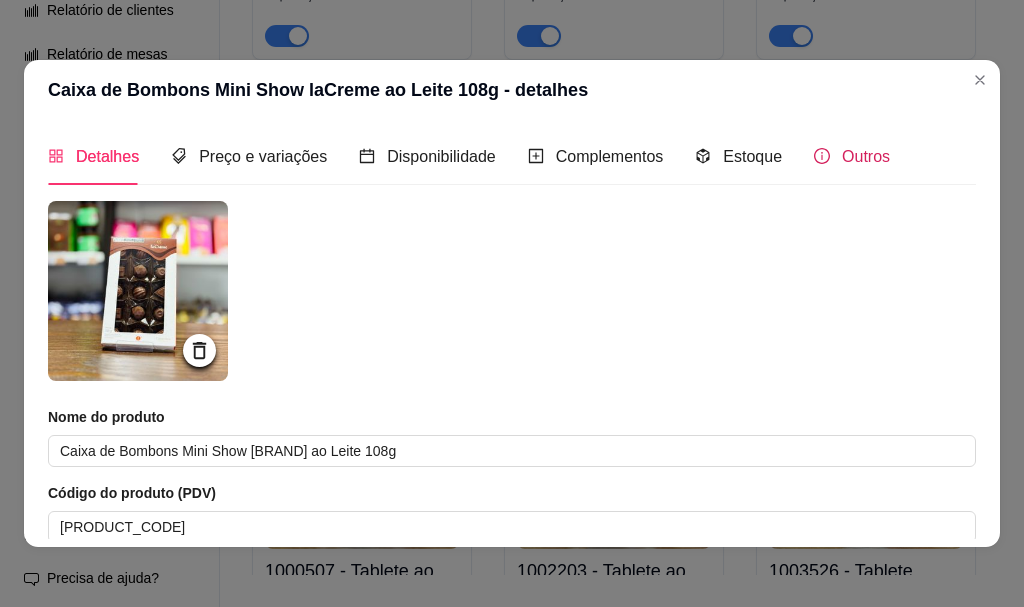 click on "Outros" at bounding box center [866, 156] 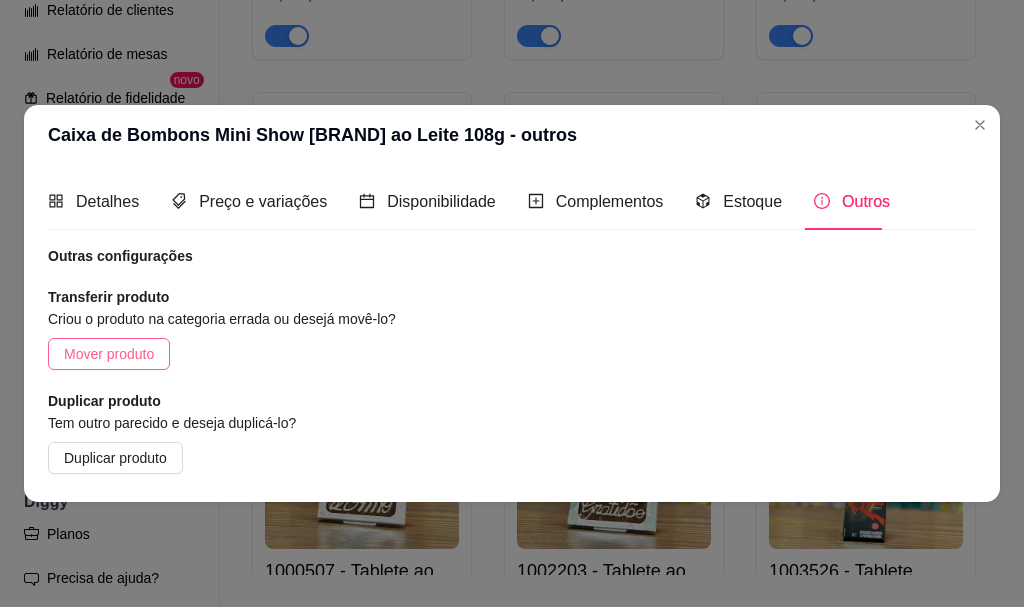 click on "Mover produto" at bounding box center [109, 354] 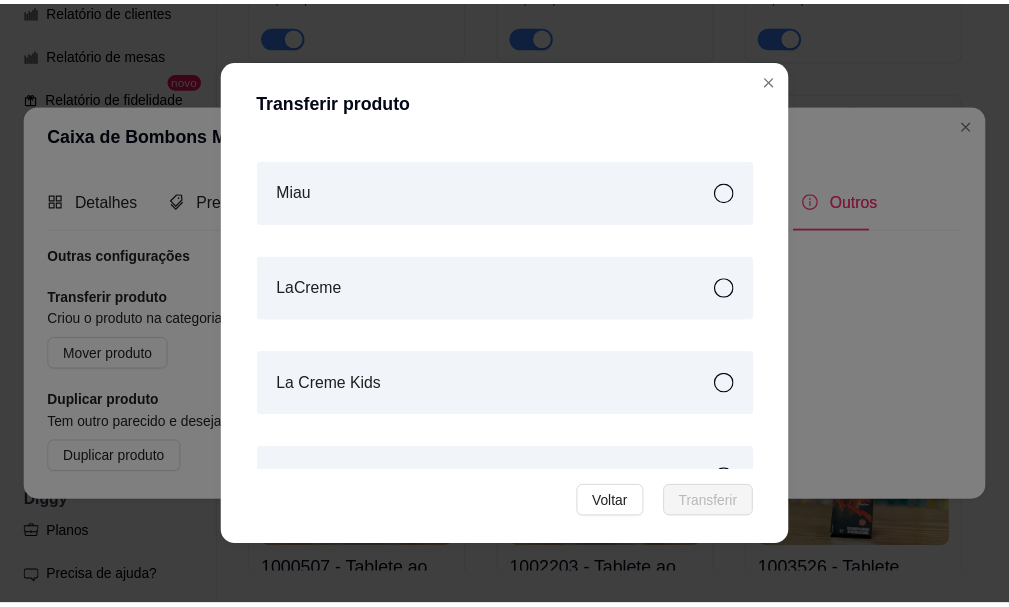 scroll, scrollTop: 700, scrollLeft: 0, axis: vertical 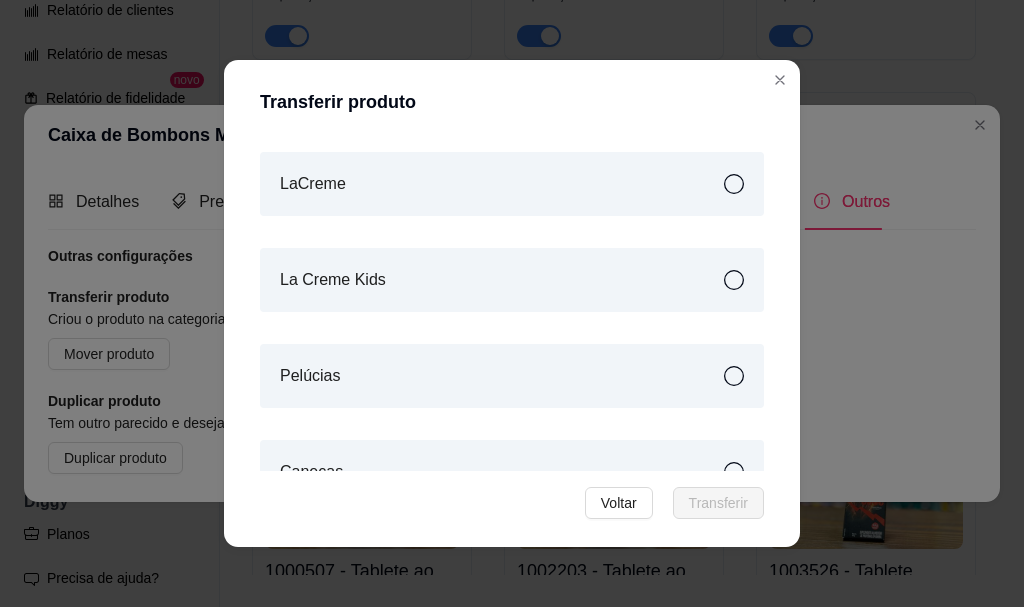 click on "LaCreme" at bounding box center [512, 184] 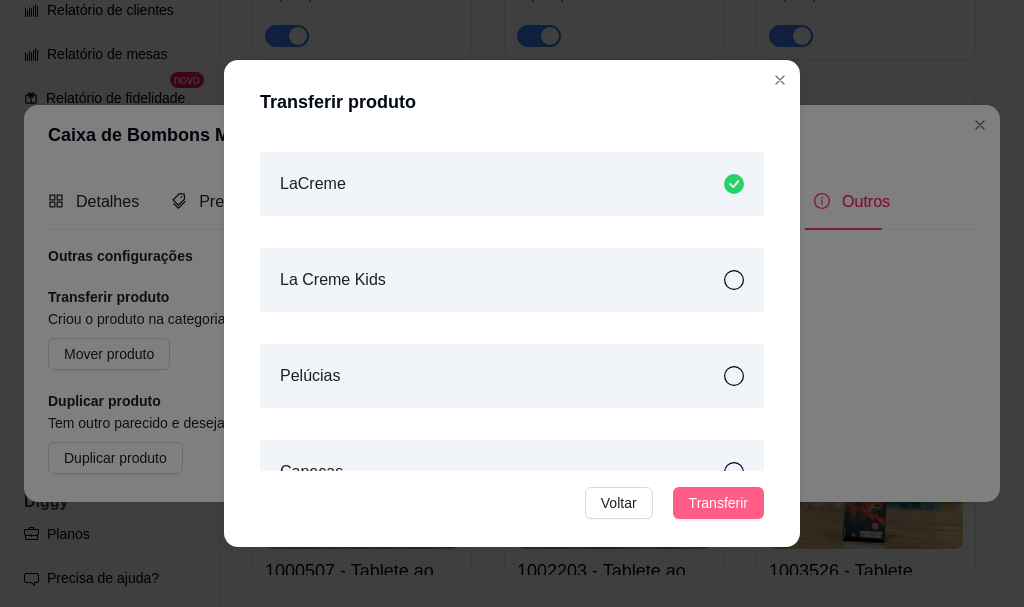 click on "Transferir" at bounding box center [718, 503] 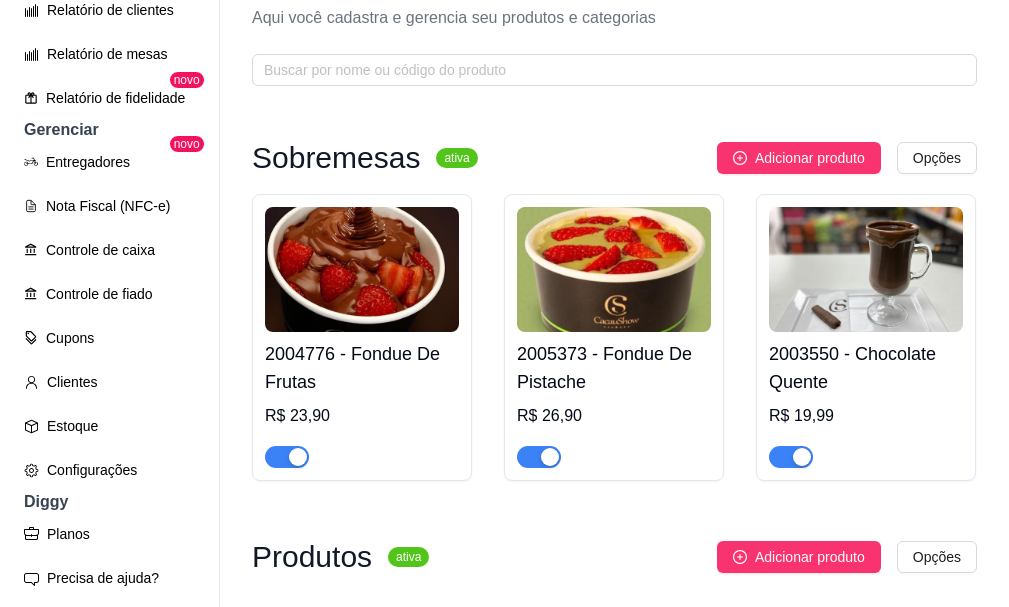 scroll, scrollTop: 0, scrollLeft: 0, axis: both 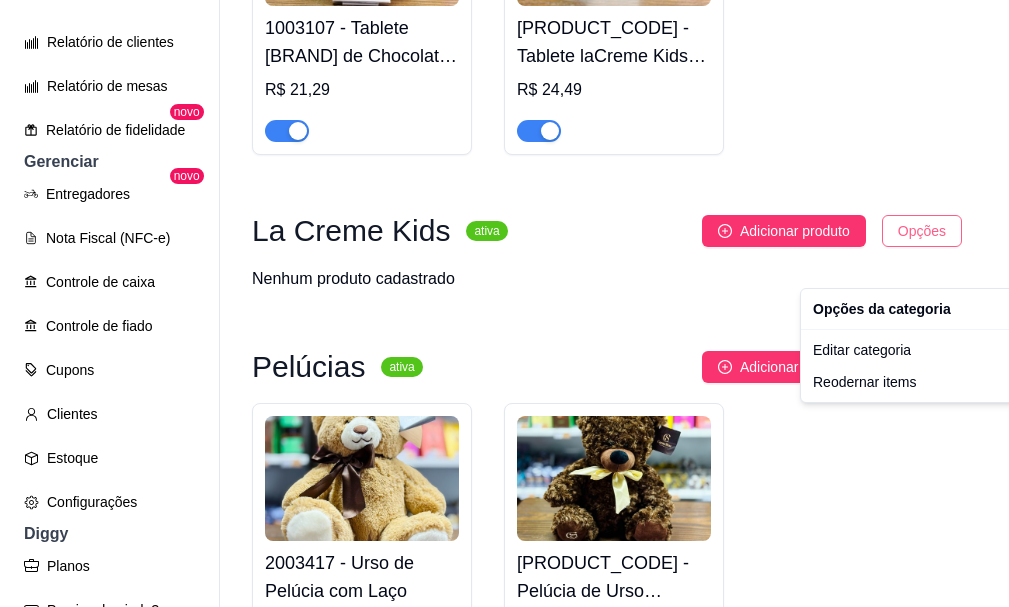 click on "C Cacaushow Mac ... Loja Aberta Loja Período gratuito até 18/08   Dia a dia Pedidos balcão (PDV) Gestor de Pedidos Lista de Pedidos Salão / Mesas Diggy Bot novo KDS Catálogo Produtos Complementos Relatórios Relatórios de vendas Relatório de clientes Relatório de mesas Relatório de fidelidade novo Gerenciar Entregadores novo Nota Fiscal (NFC-e) Controle de caixa Controle de fiado Cupons Clientes Estoque Configurações Diggy Planos Precisa de ajuda? Sair Produtos Adicionar categoria Reodernar categorias Aqui você cadastra e gerencia seu produtos e categorias Sobremesas ativa Adicionar produto Opções [PRODUCT_CODE] - Fondue De Frutas    R$ 23,90 [PRODUCT_CODE] - Fondue De Pistache   R$ 26,90 [PRODUCT_CODE] - Chocolate Quente    R$ 19,99 Produtos ativa Adicionar produto Opções [PRODUCT_CODE] - Caixa de Bombom ao Leite Angel Coração 75g   R$ 21,29 [PRODUCT_CODE] - Caixa Brasão Harry Potter 140g   R$ 57,99 [PRODUCT_CODE] - Biscoito ao Leite Harry Potter 100g   R$ 16,99 [PRODUCT_CODE] - Caixa M de Bombons Sortidos Cacau Show 160g" at bounding box center (504, 303) 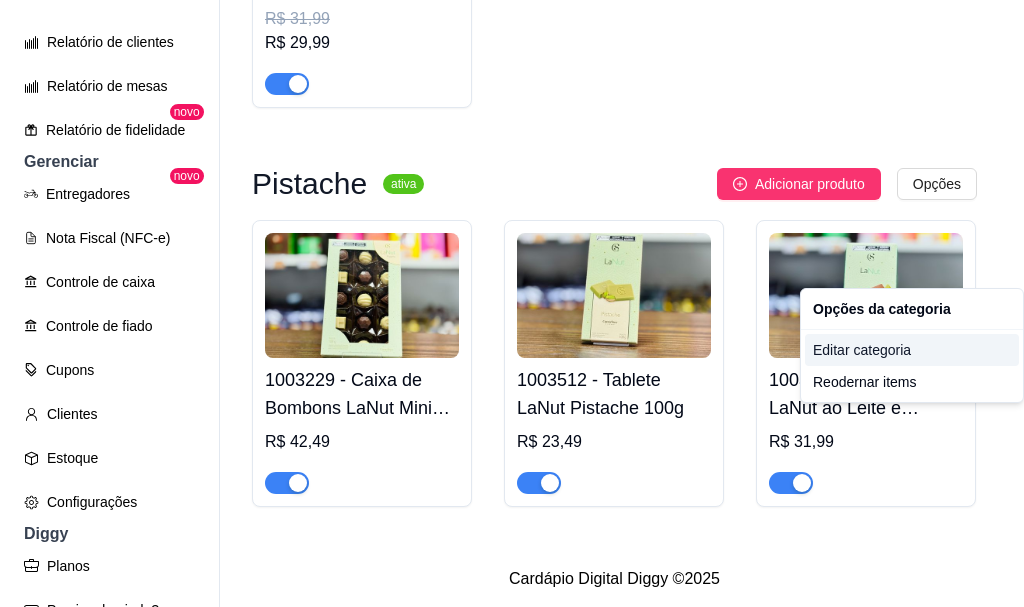 click on "Editar categoria" at bounding box center (912, 350) 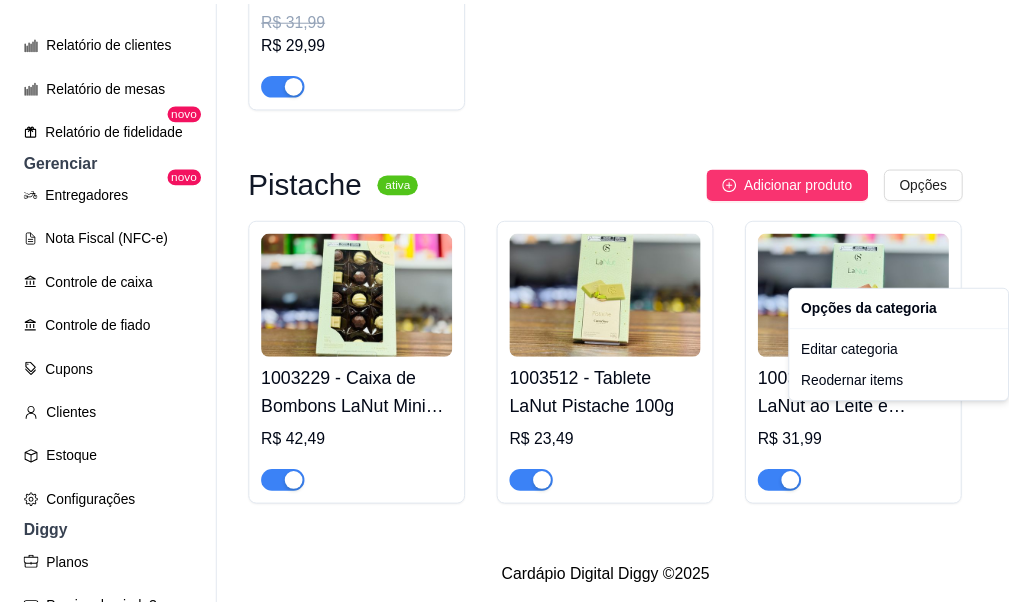 scroll, scrollTop: 8636, scrollLeft: 0, axis: vertical 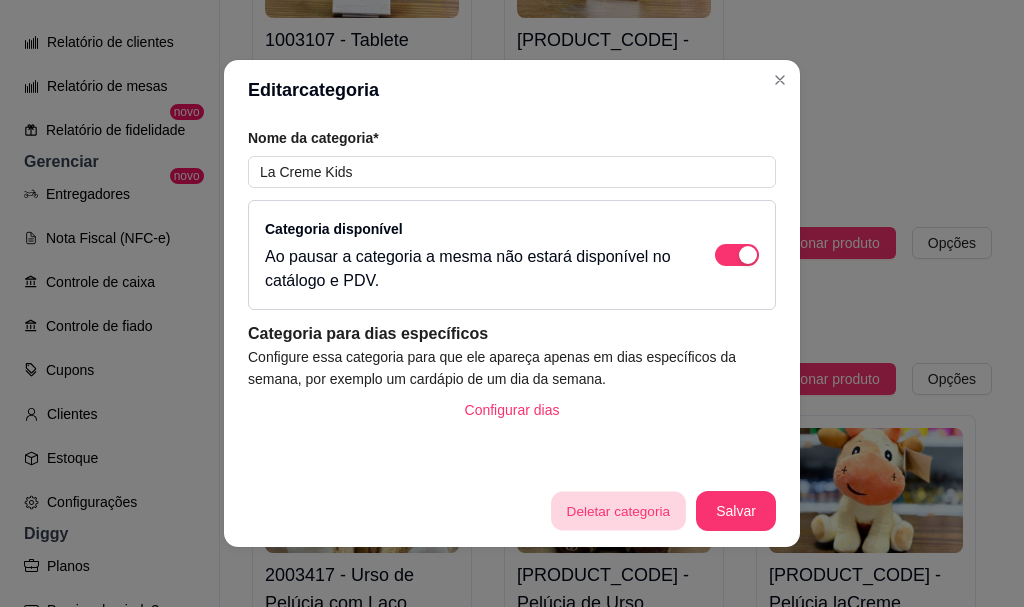 click on "Deletar categoria" at bounding box center [618, 511] 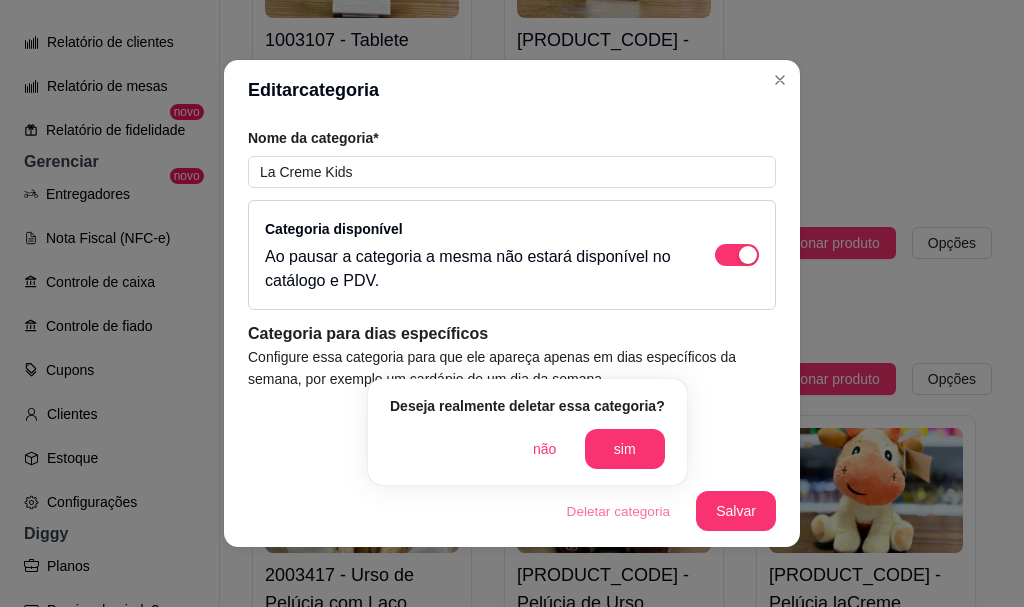 click on "Deseja realmente deletar essa categoria? não sim" at bounding box center [527, 432] 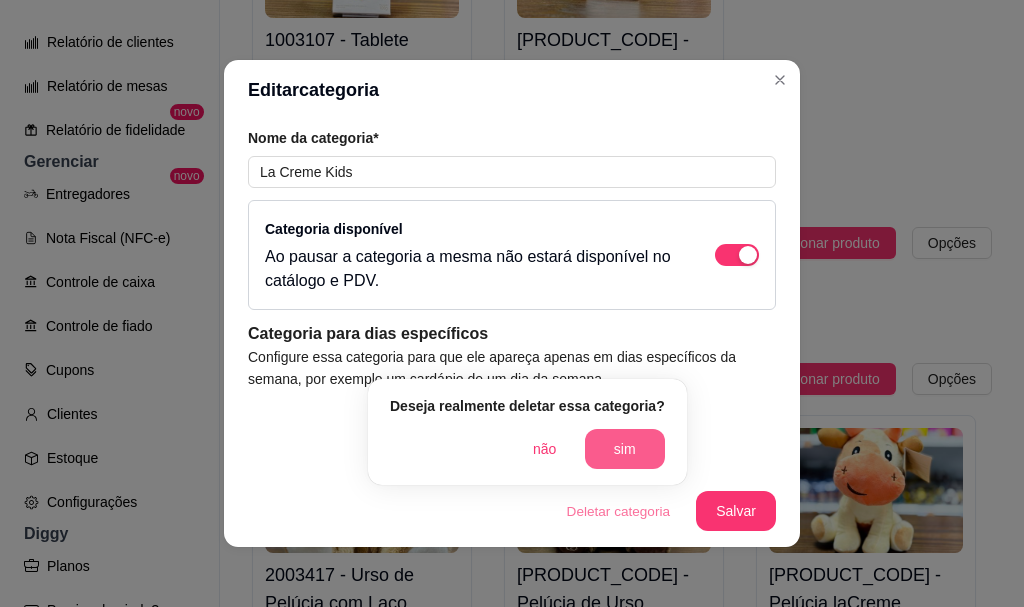 click on "sim" at bounding box center (625, 449) 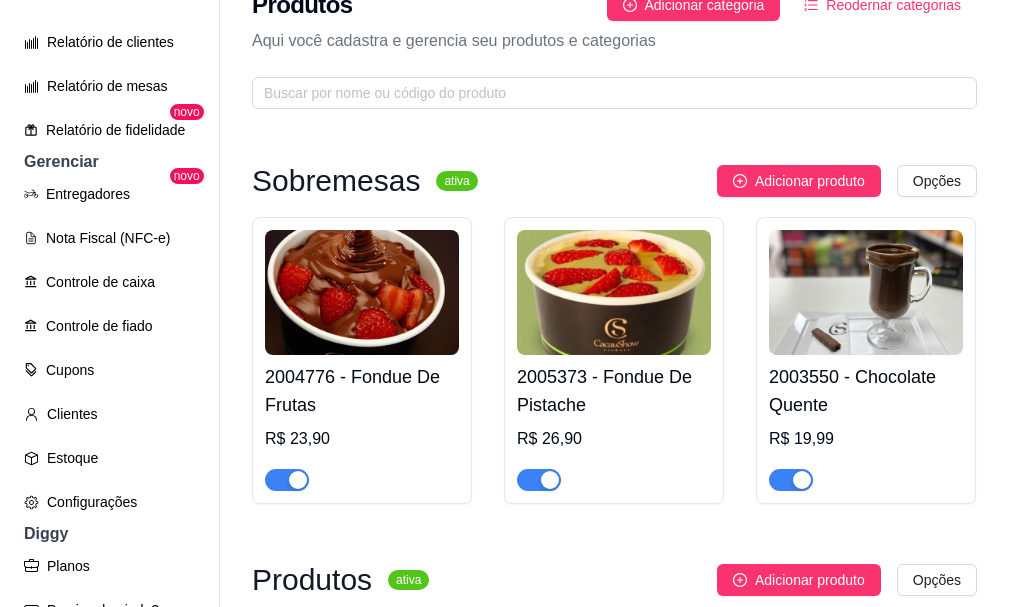 scroll, scrollTop: 0, scrollLeft: 0, axis: both 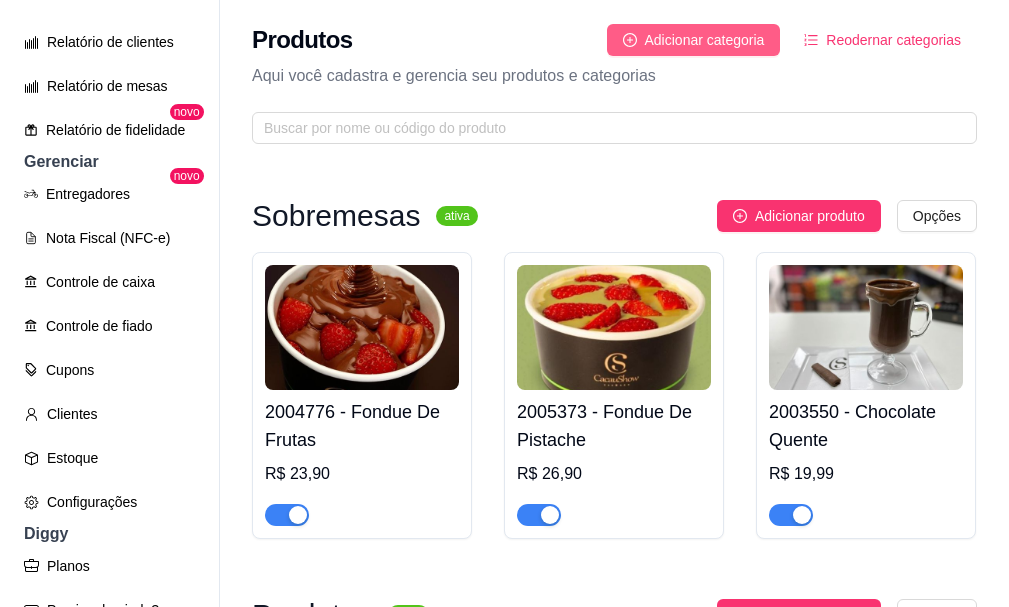 click on "Adicionar categoria" at bounding box center [705, 40] 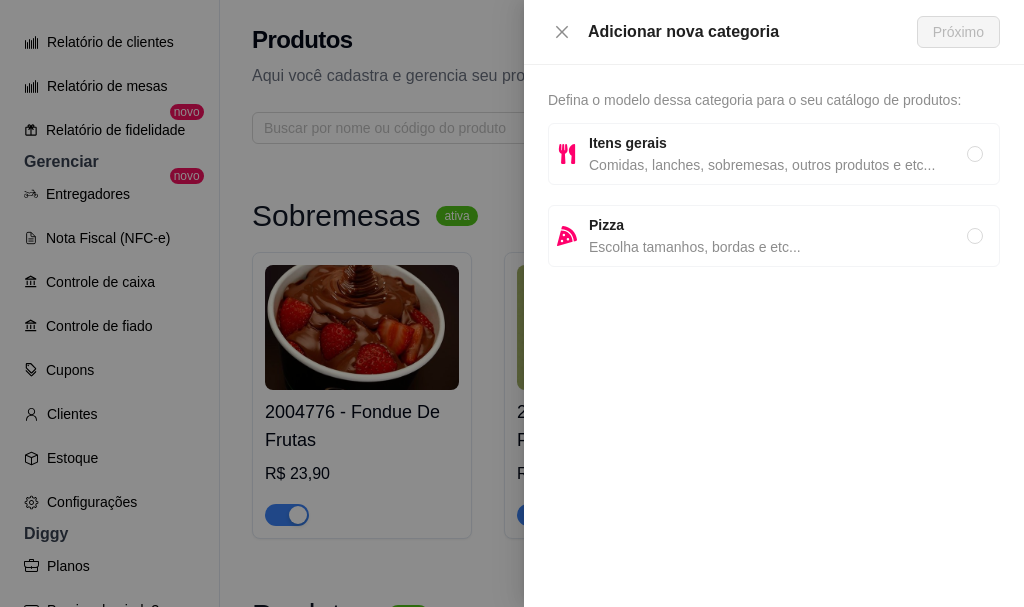 click on "Itens gerais" at bounding box center [778, 143] 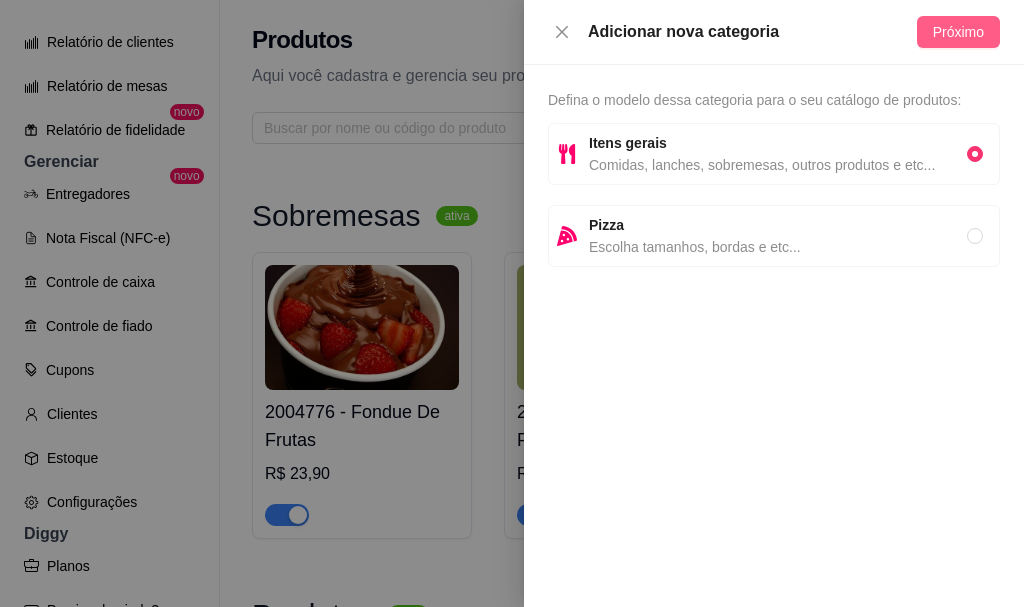click on "Próximo" at bounding box center [958, 32] 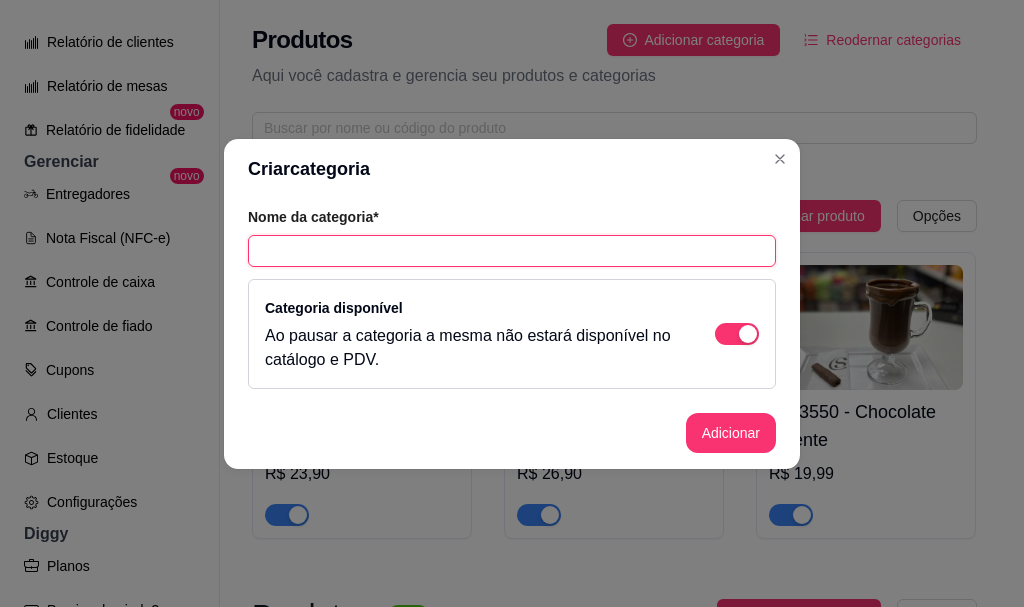 click at bounding box center (512, 251) 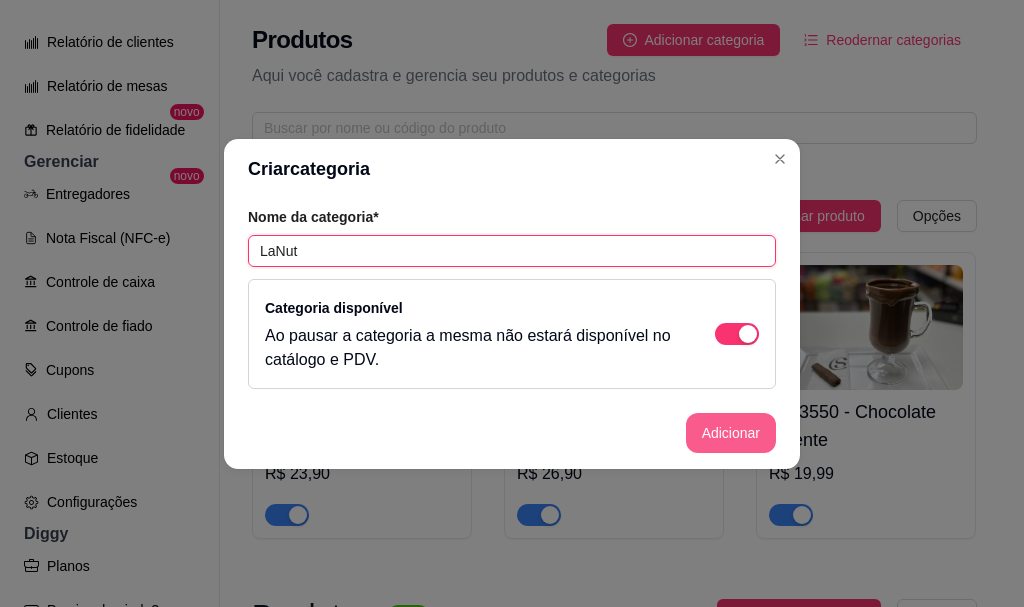 type on "LaNut" 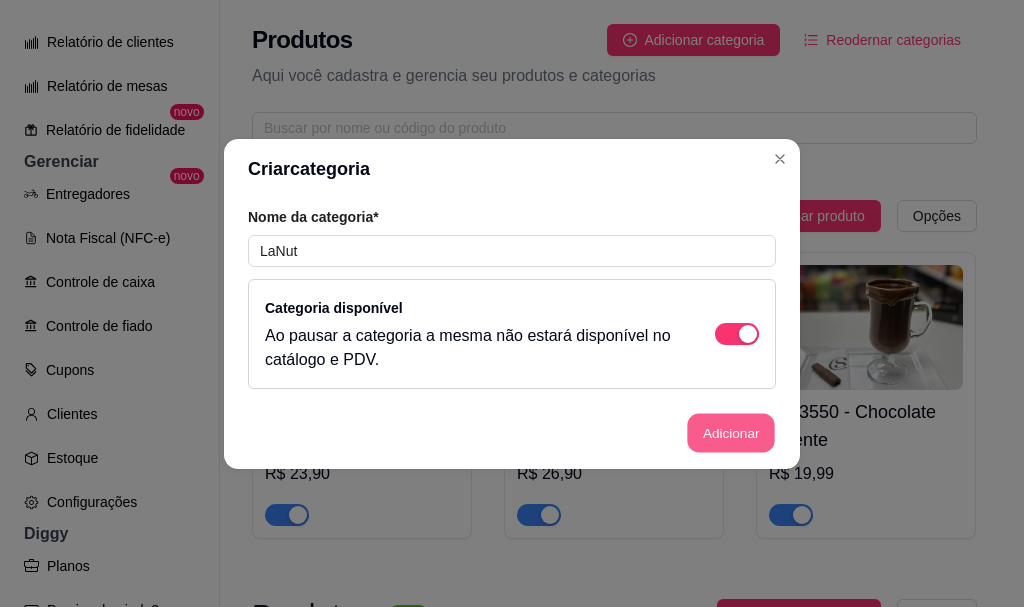 click on "Adicionar" at bounding box center (731, 432) 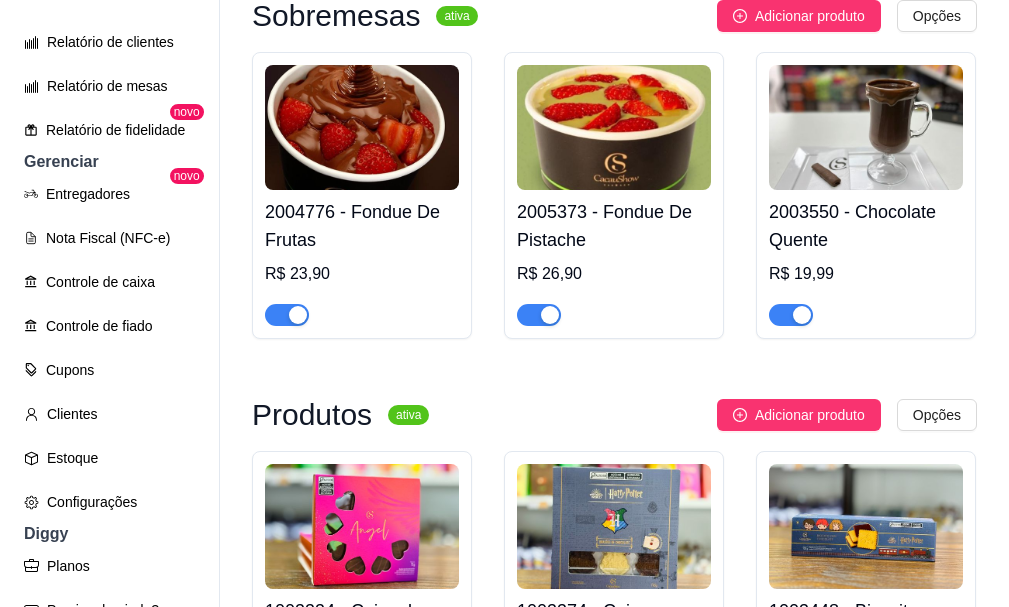 scroll, scrollTop: 0, scrollLeft: 0, axis: both 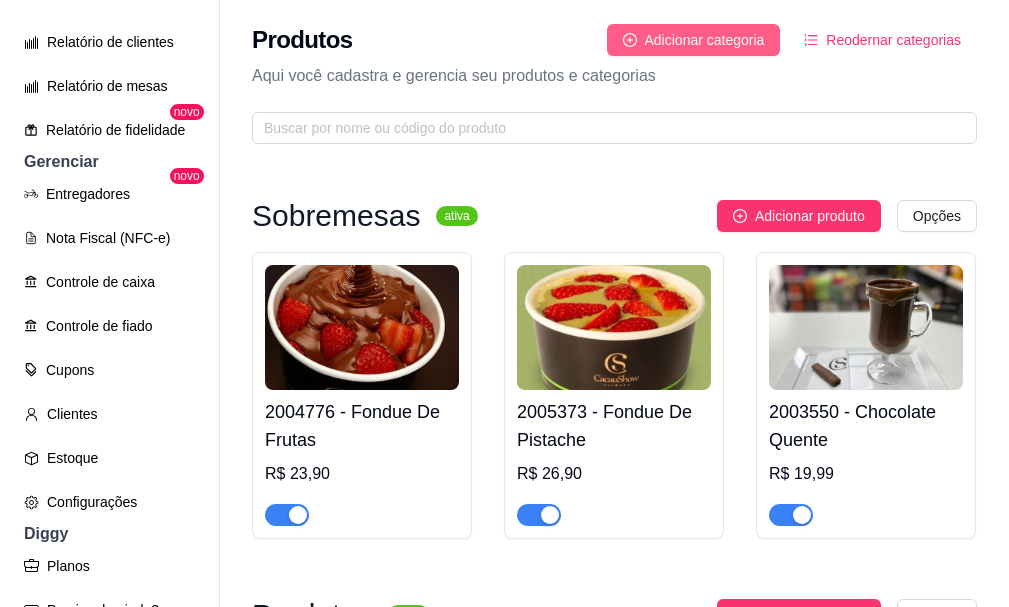 click on "Adicionar categoria" at bounding box center (705, 40) 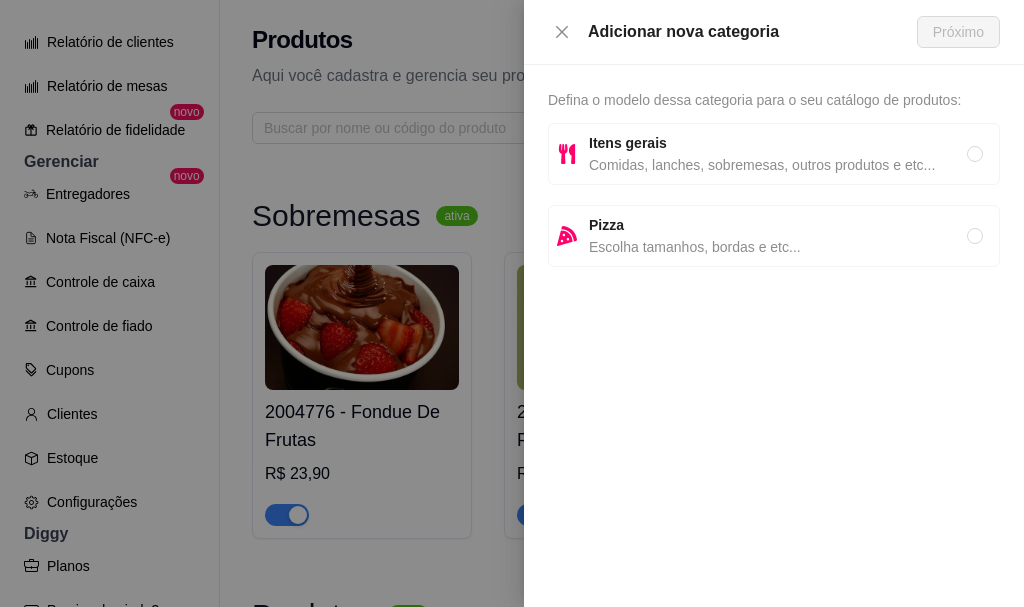 click on "Comidas, lanches, sobremesas, outros produtos e etc..." at bounding box center [778, 165] 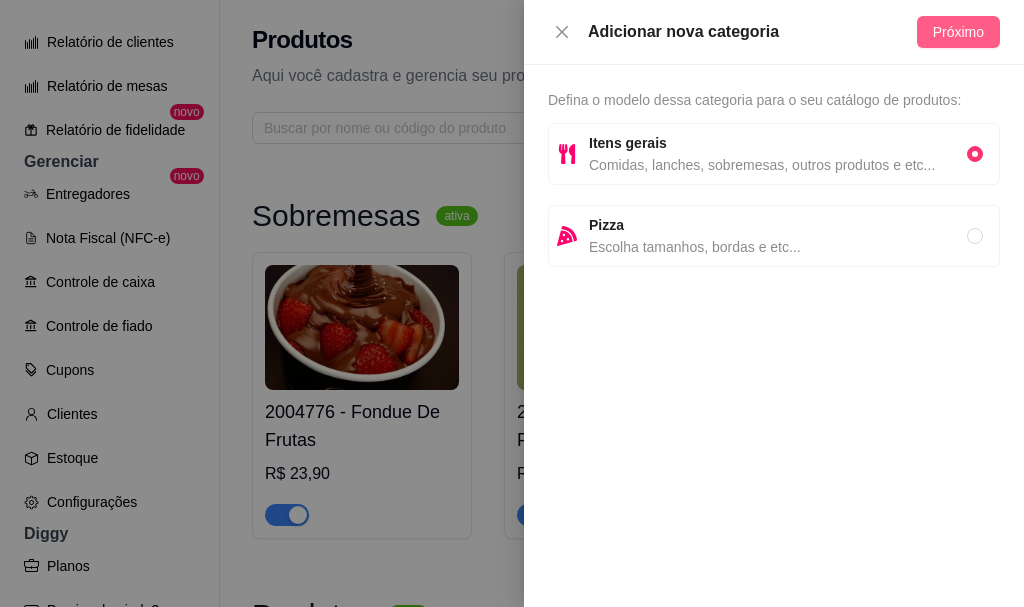 click on "Próximo" at bounding box center (958, 32) 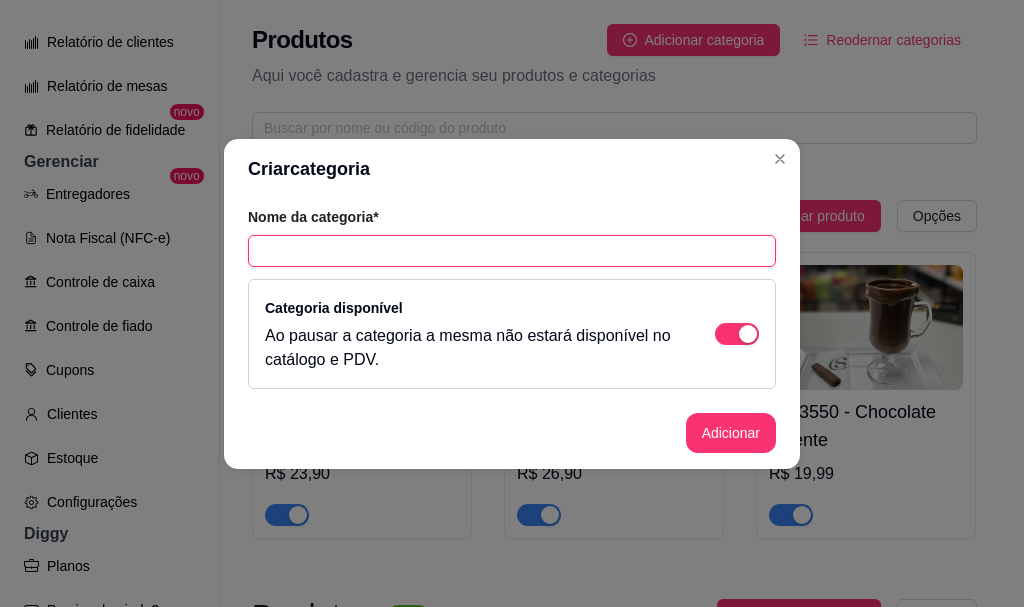 click at bounding box center (512, 251) 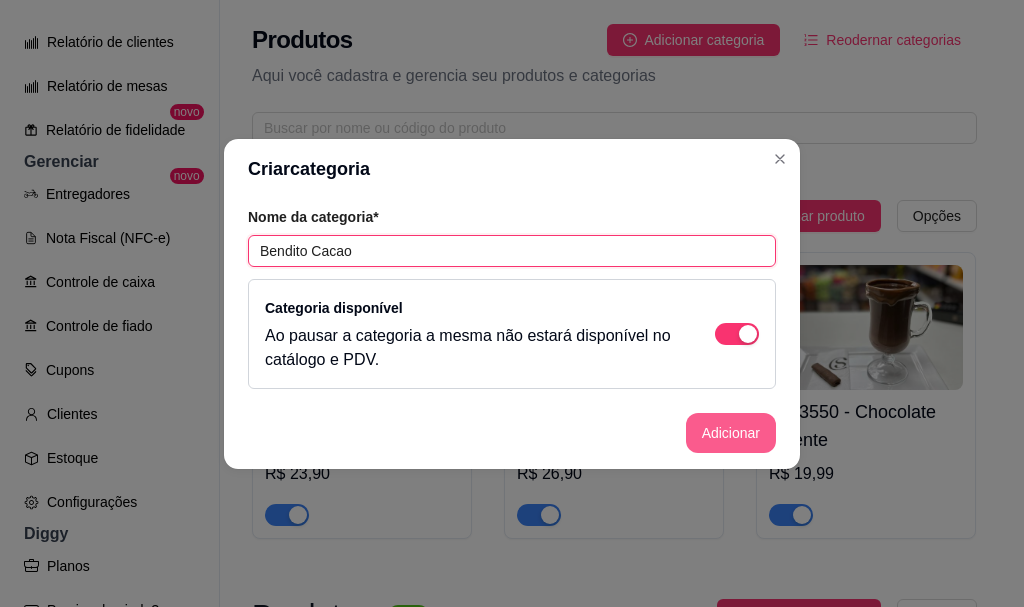 type on "Bendito Cacao" 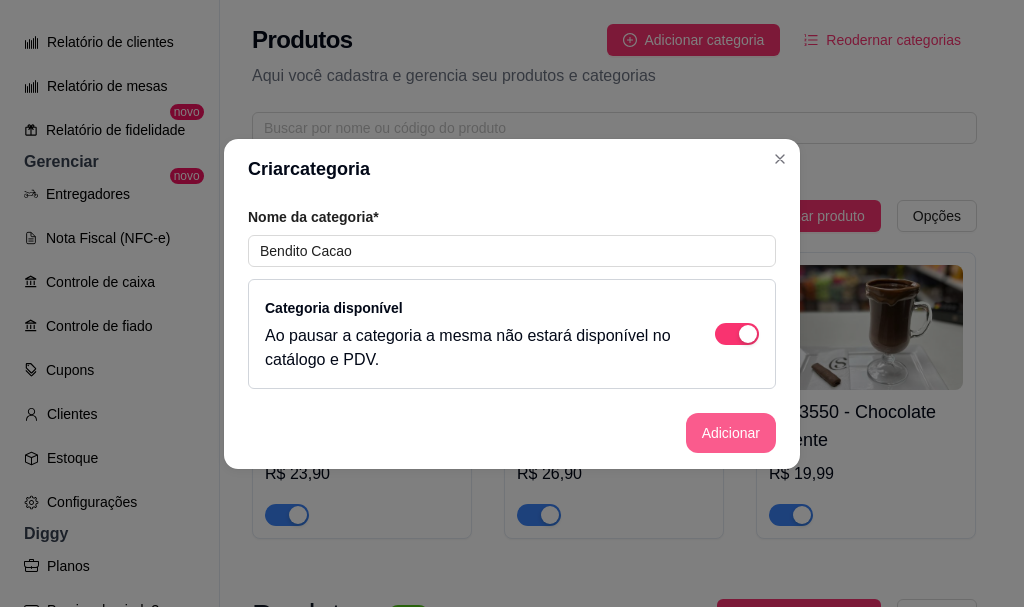 click on "Adicionar" at bounding box center [731, 433] 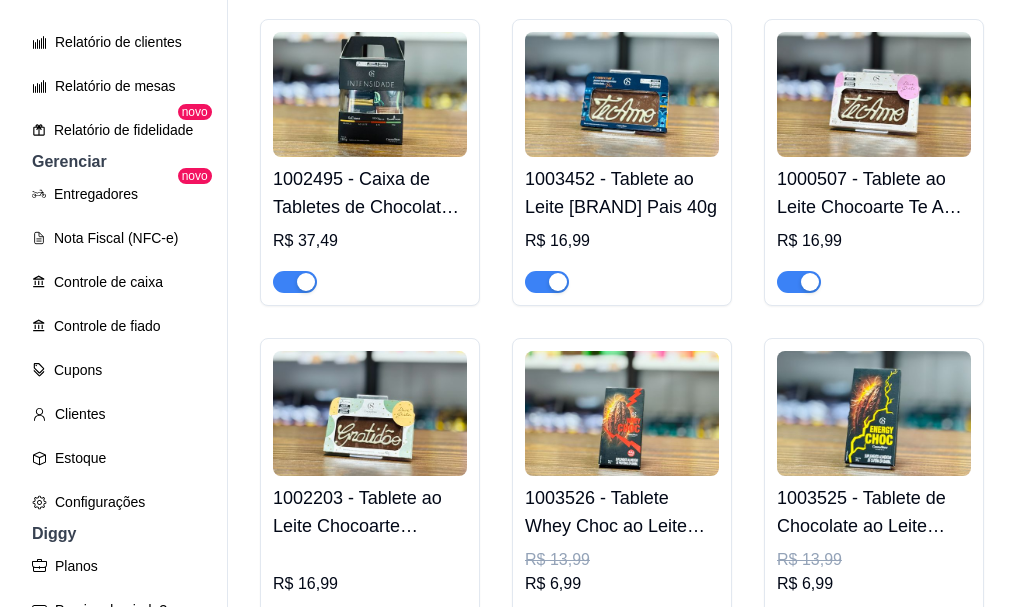 scroll, scrollTop: 1600, scrollLeft: 0, axis: vertical 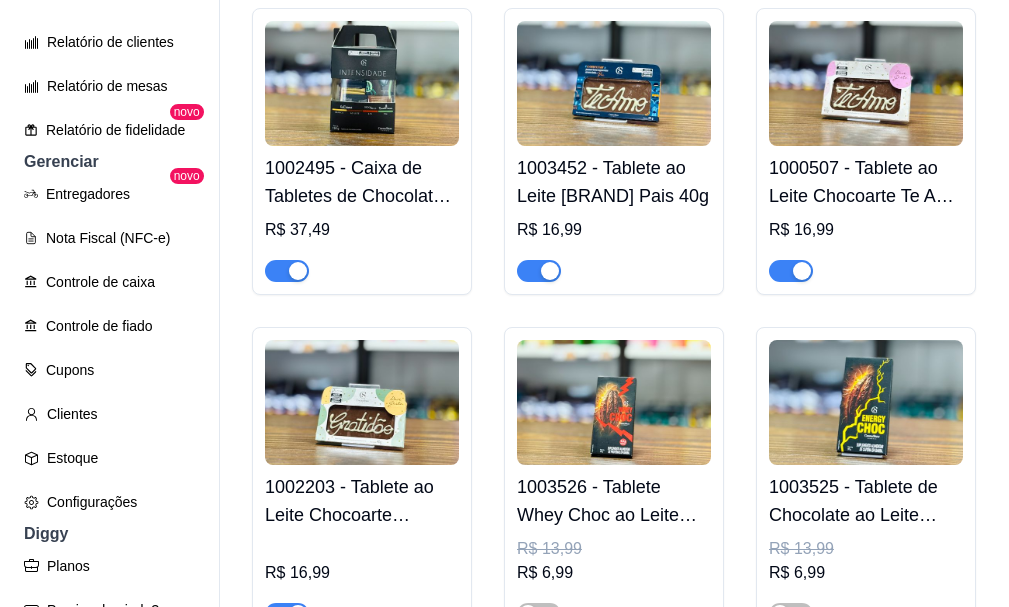 click at bounding box center (866, -555) 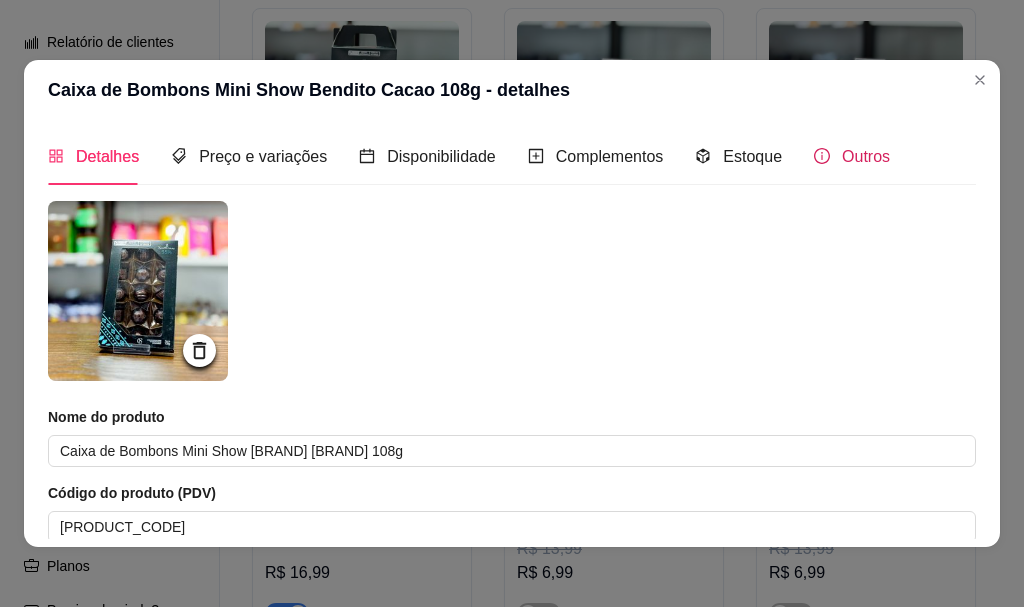 click on "Outros" at bounding box center [852, 156] 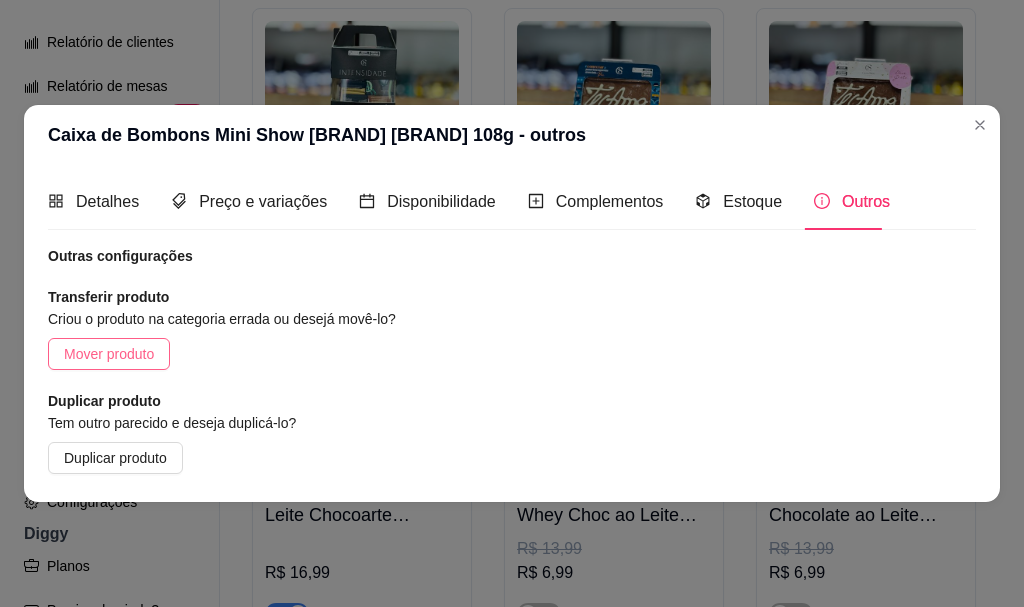 click on "Mover produto" at bounding box center (109, 354) 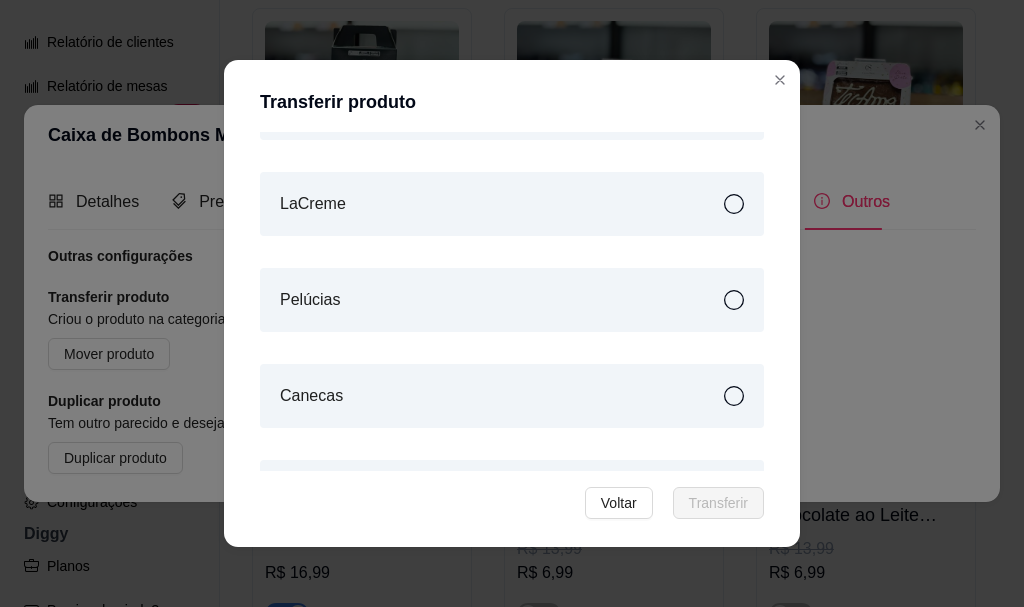scroll, scrollTop: 933, scrollLeft: 0, axis: vertical 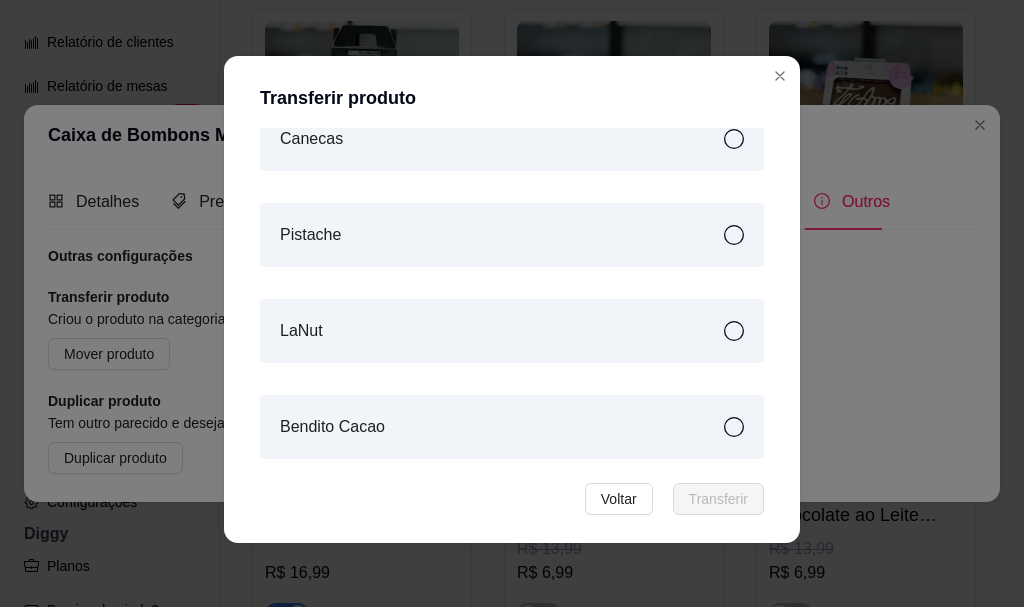 click on "Bendito Cacao" at bounding box center (512, 427) 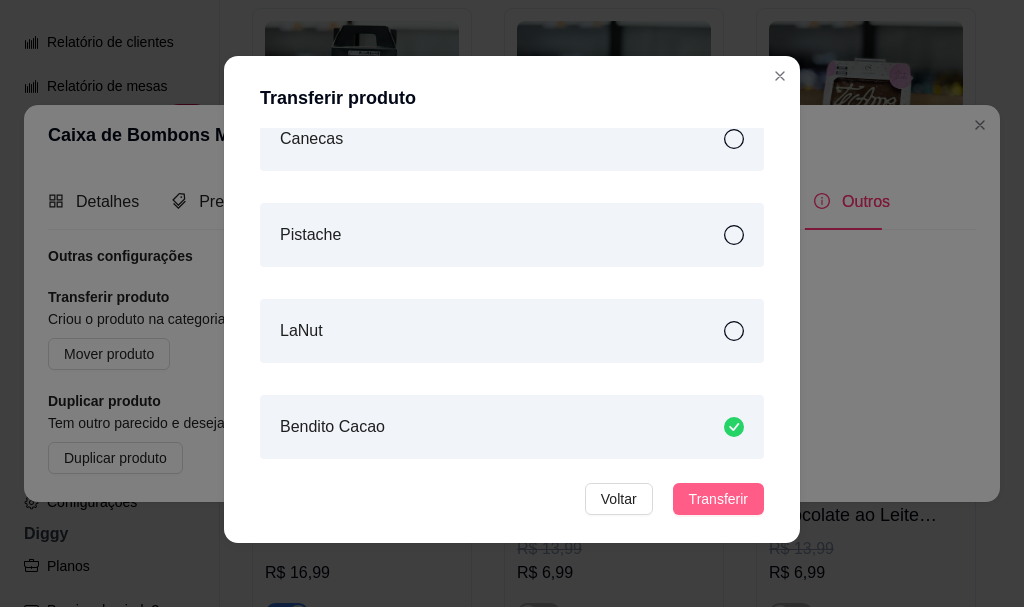 click on "Transferir" at bounding box center (718, 499) 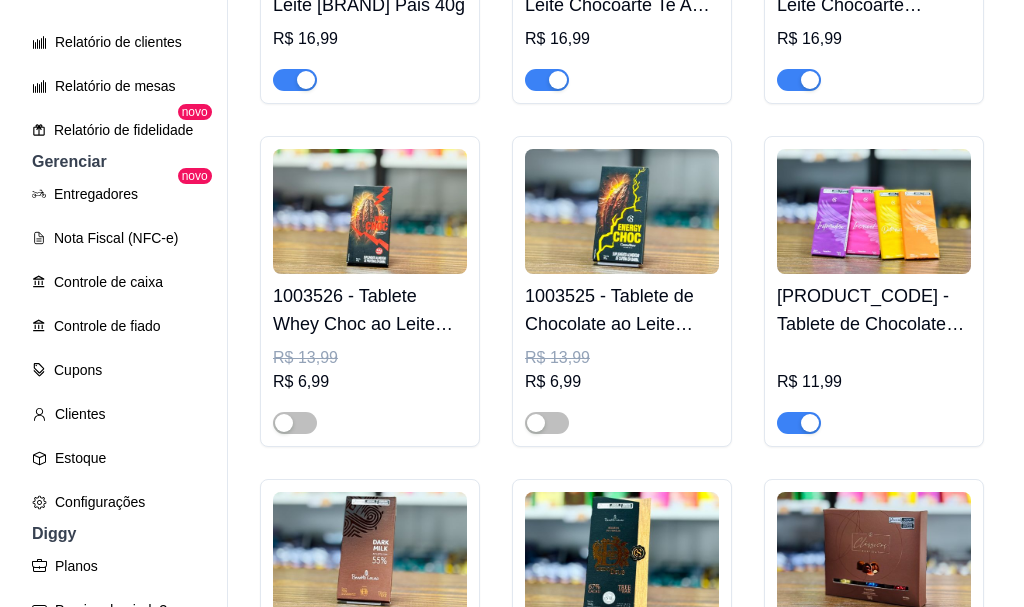 scroll, scrollTop: 1800, scrollLeft: 0, axis: vertical 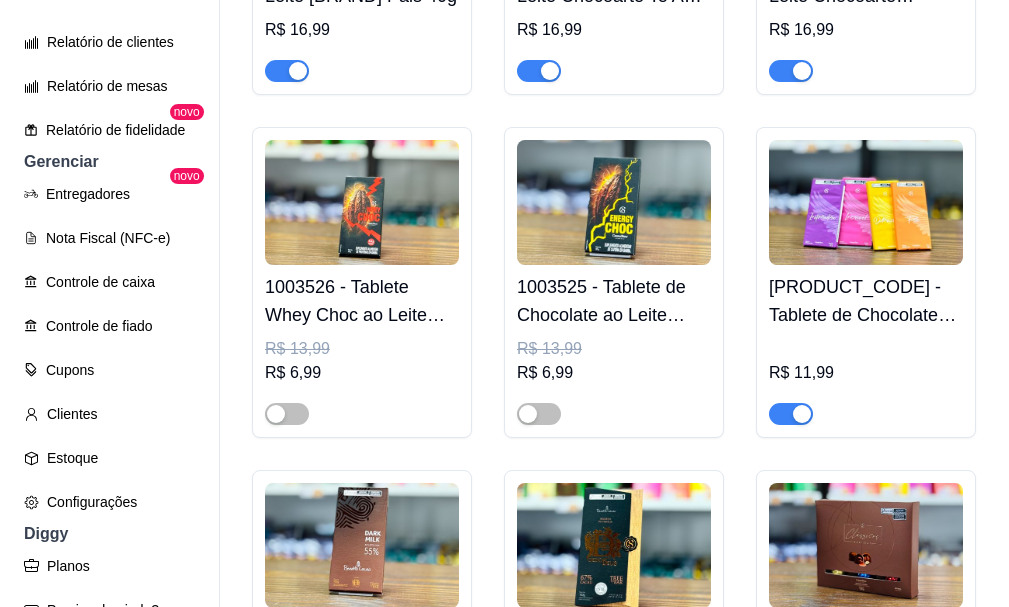 click at bounding box center (614, -436) 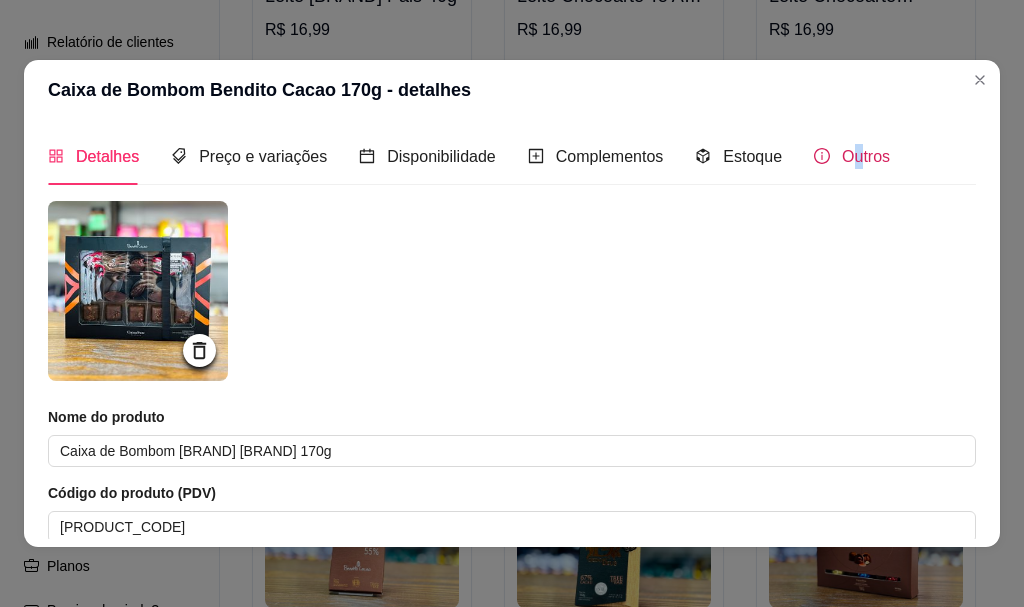 click on "Outros" at bounding box center (866, 156) 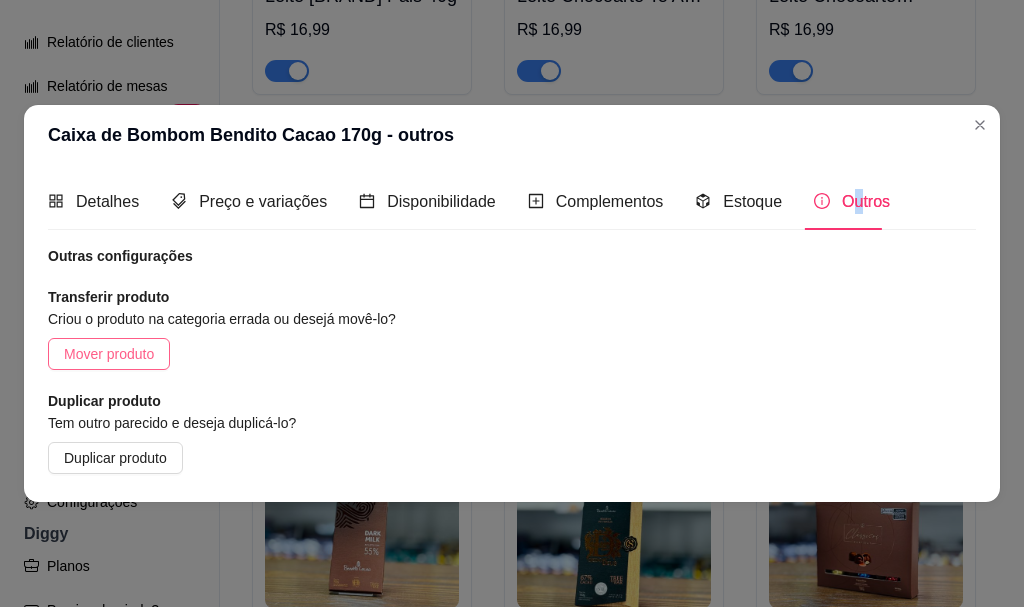 click on "Mover produto" at bounding box center [109, 354] 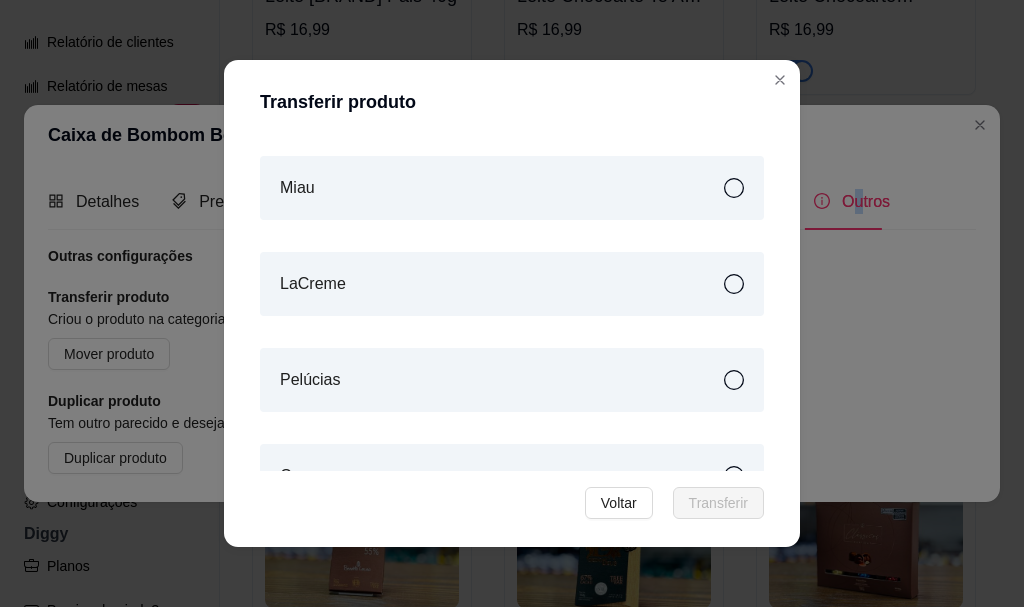 scroll, scrollTop: 933, scrollLeft: 0, axis: vertical 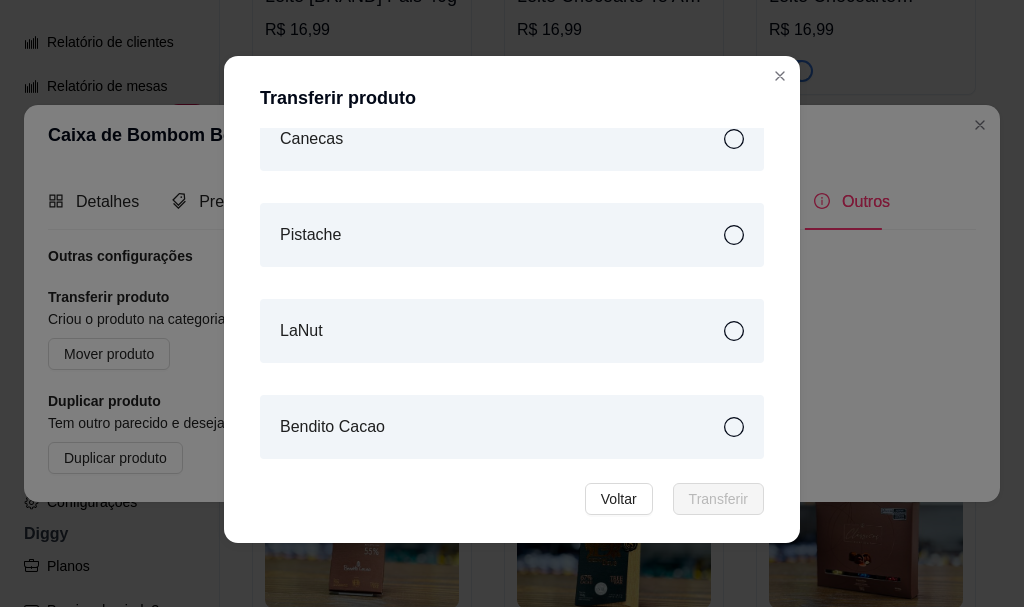 click 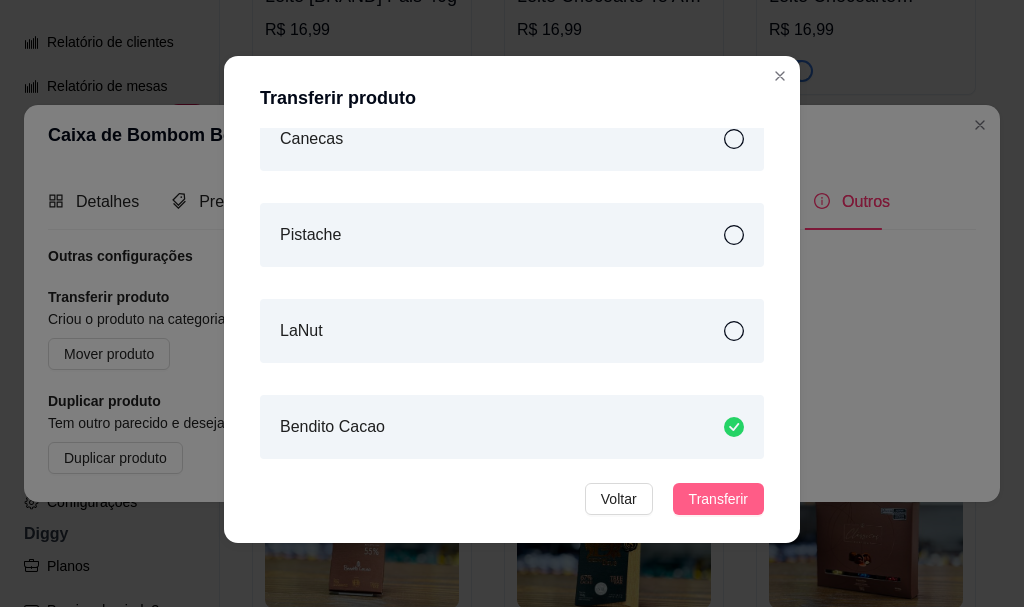 click on "Transferir" at bounding box center (718, 499) 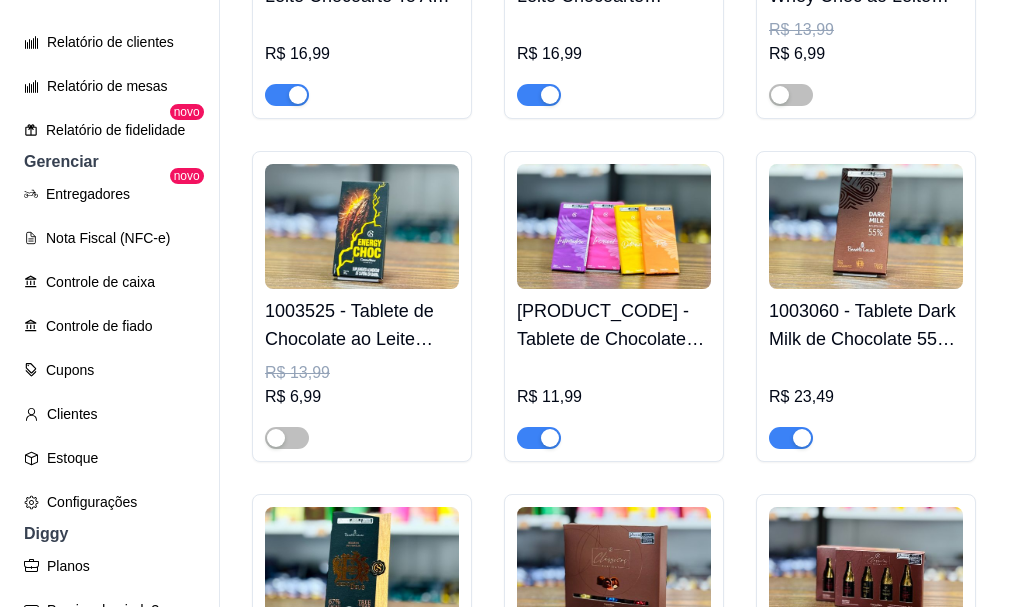 click on "[PRODUCT_CODE] - Caixa de Bombom ao Leite Angel Coração 75g   R$ 21,29 [PRODUCT_CODE] - Caixa Brasão Harry Potter 140g   R$ 57,99 [PRODUCT_CODE] - Biscoito ao Leite Harry Potter 100g   R$ 16,99 [PRODUCT_CODE] - Caixa M de Bombons Sortidos Cacau Show 160g   R$ 79,99 [PRODUCT_CODE] - Caixa P de Bombons Cacau Show Sortidos P 95g   R$ 49,99 [PRODUCT_CODE] - Caixa de Bombons Mini Show LaNut 108g   R$ 42,49 [PRODUCT_CODE] - Tablete ao Leite com Castanha de Caju 100g   R$ 18,29 [PRODUCT_CODE] - Caixa de Tabletes de Chocolate Intensidade 150g   R$ 37,49 [PRODUCT_CODE] - Tablete ao Leite Chocoarte Pais 40g   R$ 16,99 [PRODUCT_CODE] - Tablete ao Leite Chocoarte Te Amo 40g   R$ 16,99 [PRODUCT_CODE] - Tablete ao Leite Chocoarte Gratidão 40g   R$ 16,99 [PRODUCT_CODE] - Tablete Whey Choc ao Leite 30g   R$ 13,99 R$ 6,99 [PRODUCT_CODE] - Tablete de Chocolate ao Leite Energy 30g   R$ 13,99 R$ 6,99 [PRODUCT_CODE] - Tablete de Chocolate ao Leite Mulheres 30g   R$ 11,99 [PRODUCT_CODE] - Tablete Dark Milk de Chocolate 55% Cacau 100g   R$ 23,49 [PRODUCT_CODE] - Tablete Dedo de Deus 67% Cacau 100g   R$ 23,49   R$ 37,49" at bounding box center [614, 466] 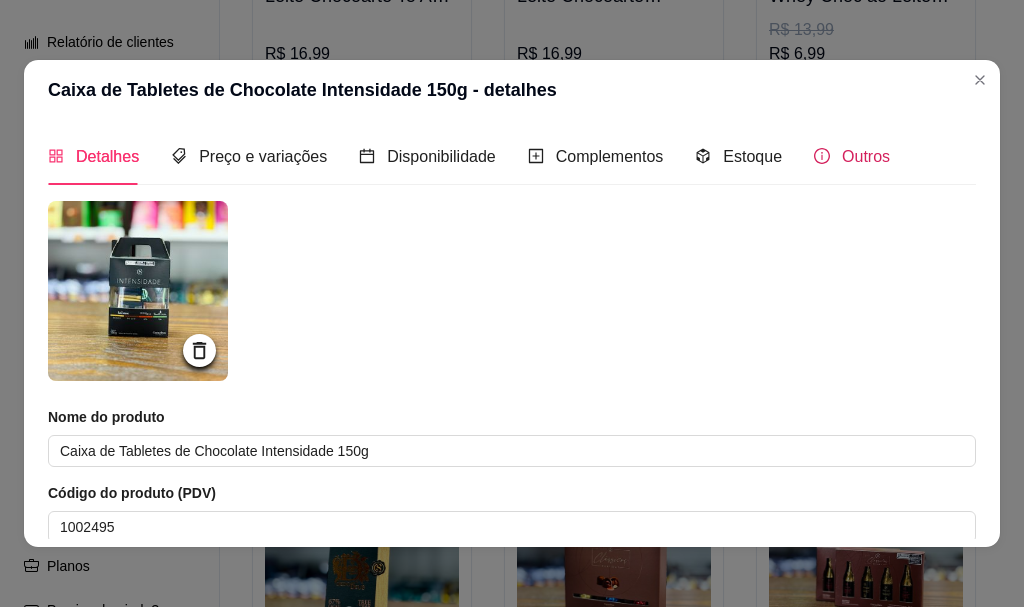 click 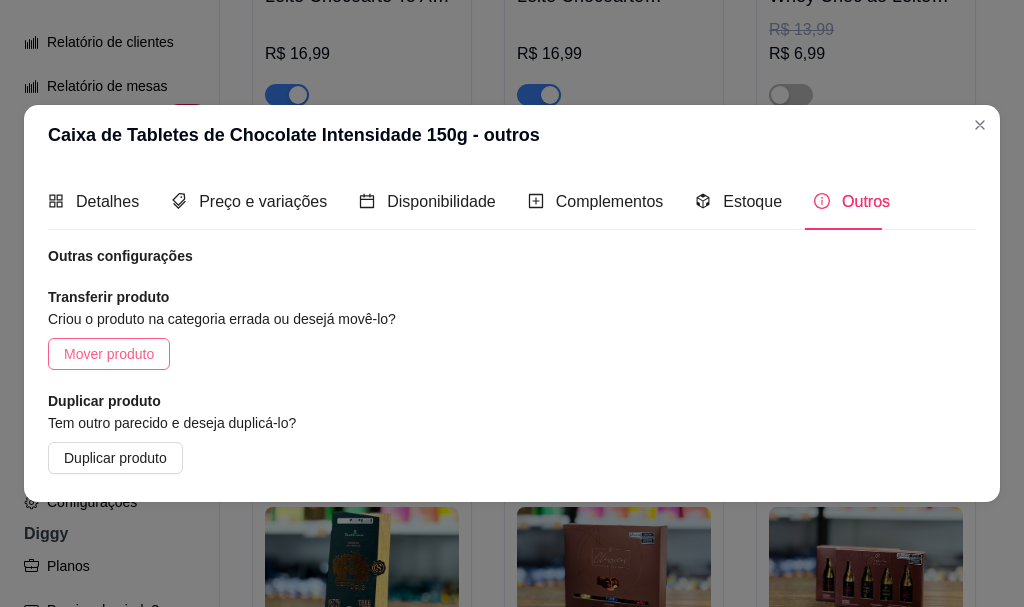click on "Mover produto" at bounding box center [109, 354] 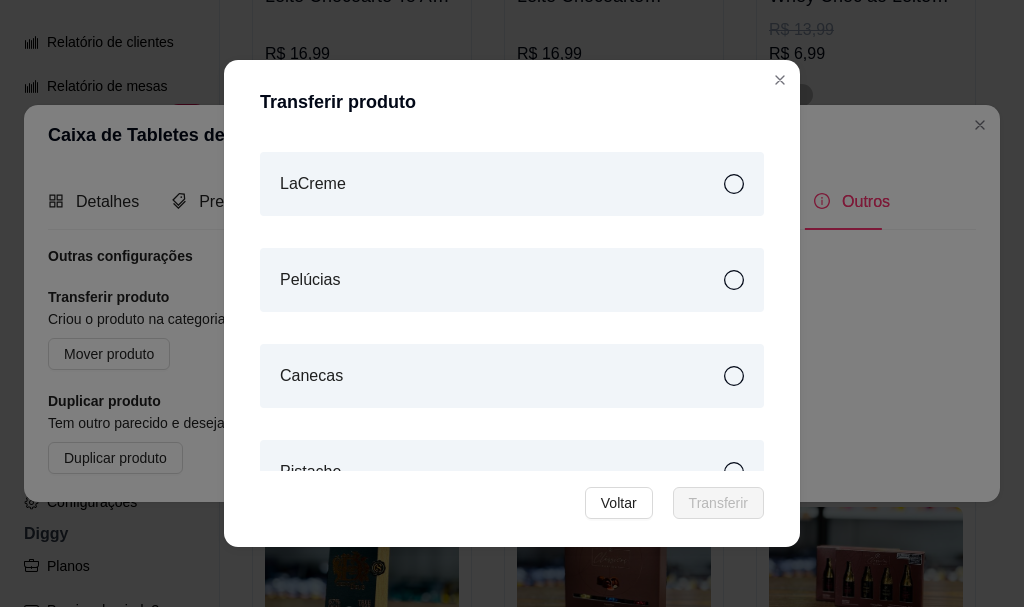 scroll, scrollTop: 933, scrollLeft: 0, axis: vertical 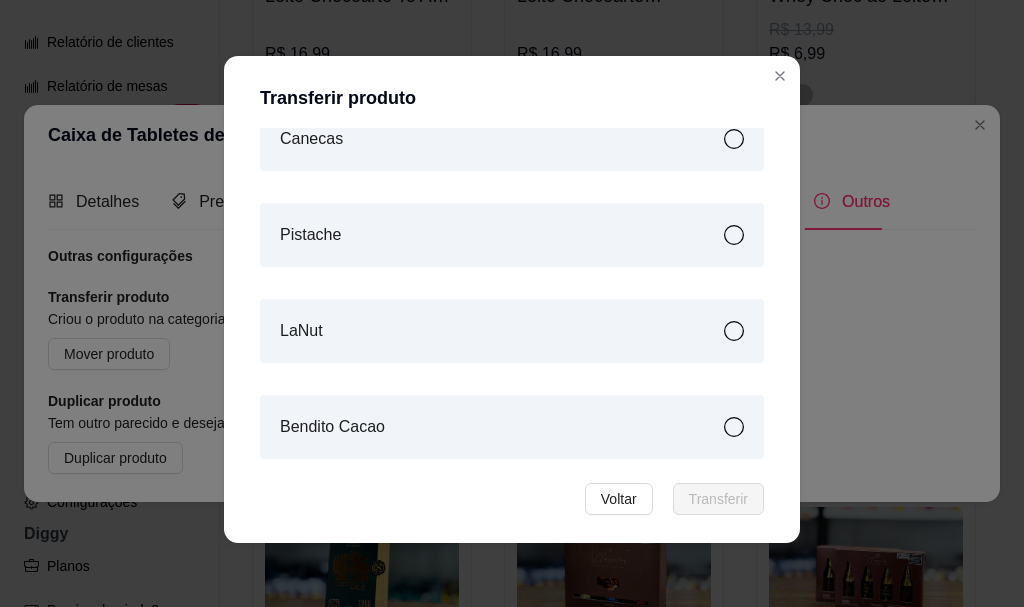 click on "Bendito Cacao" at bounding box center (512, 427) 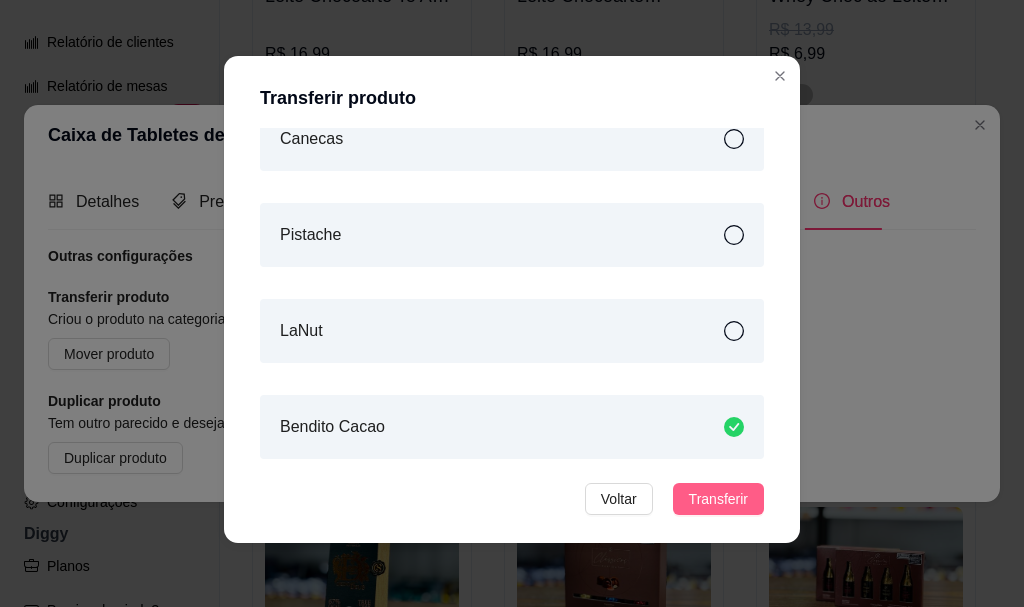 click on "Transferir" at bounding box center [718, 499] 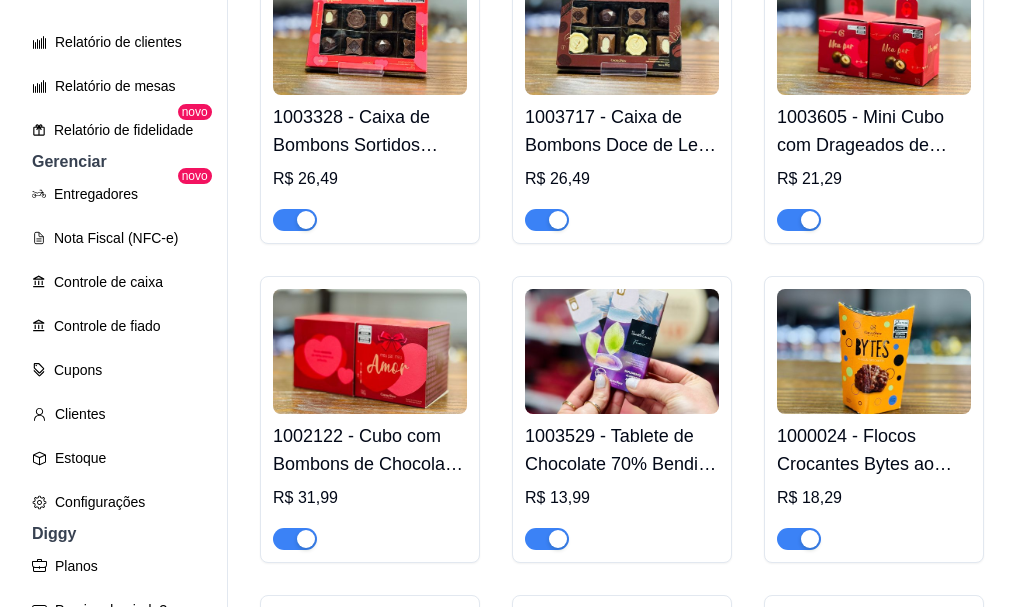 scroll, scrollTop: 2700, scrollLeft: 0, axis: vertical 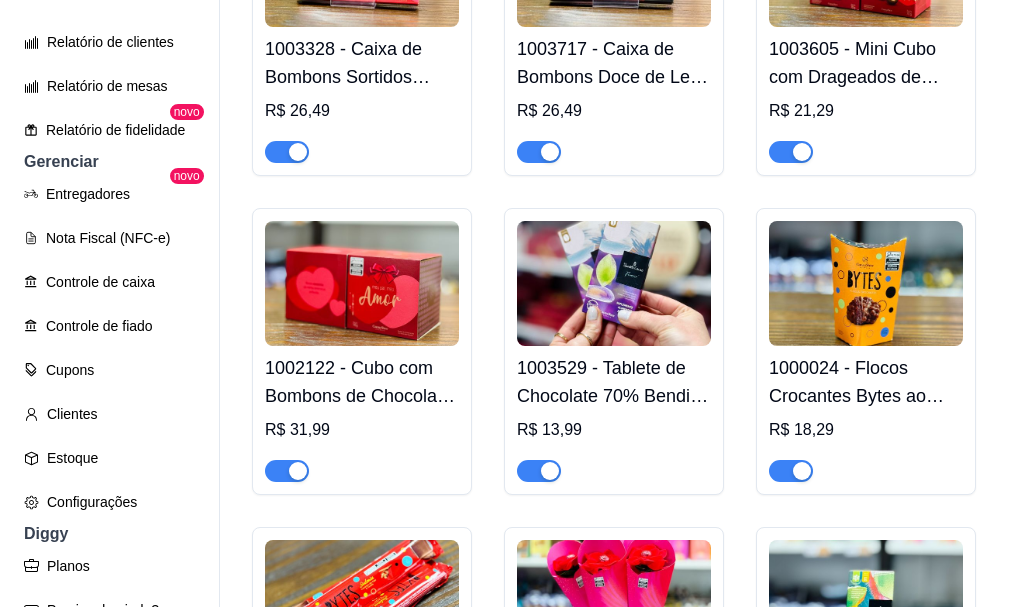 click at bounding box center [614, -674] 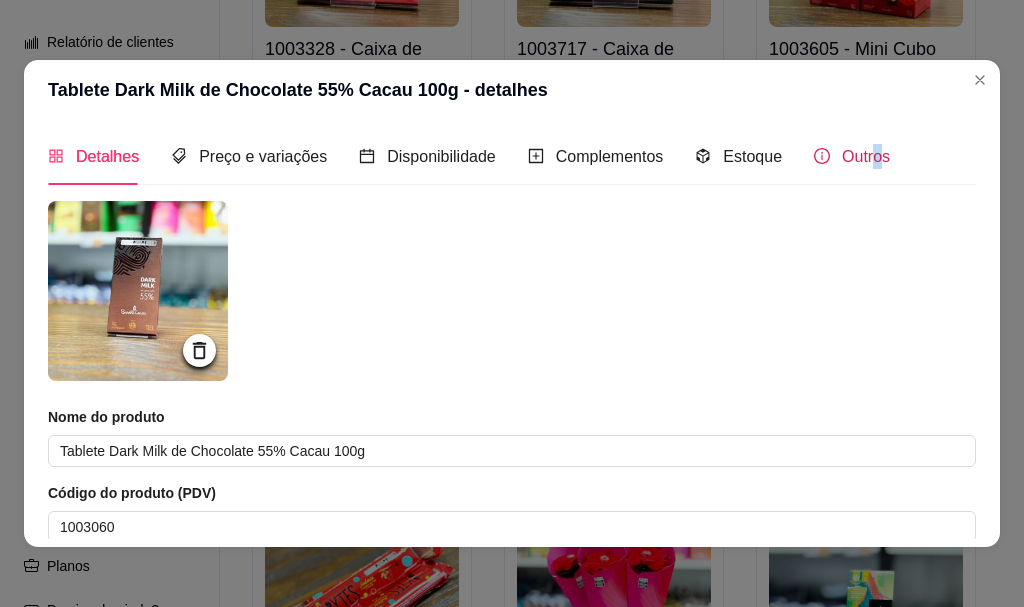 click on "Outros" at bounding box center [852, 156] 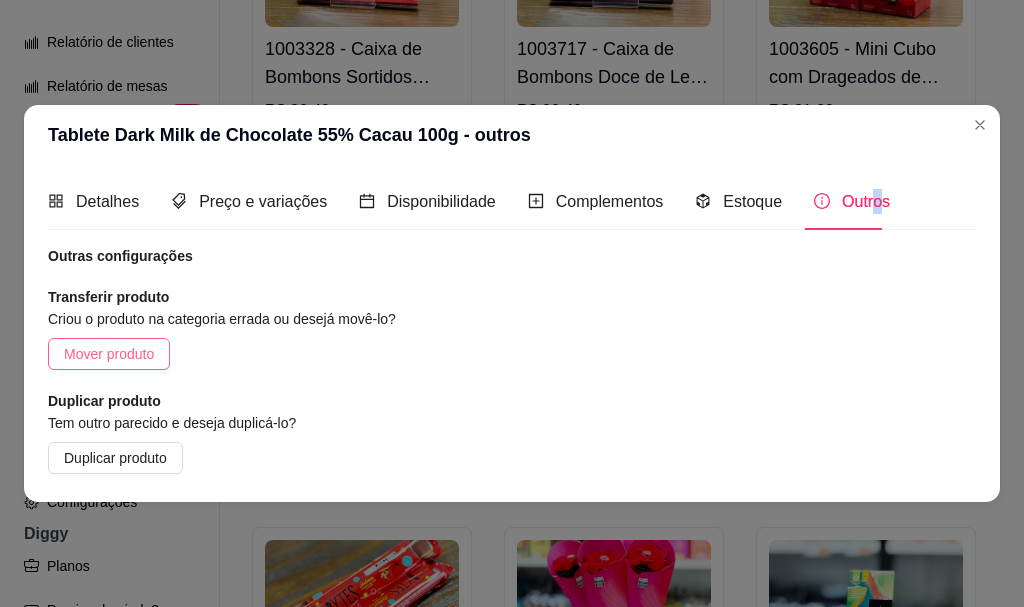 click on "Mover produto" at bounding box center (109, 354) 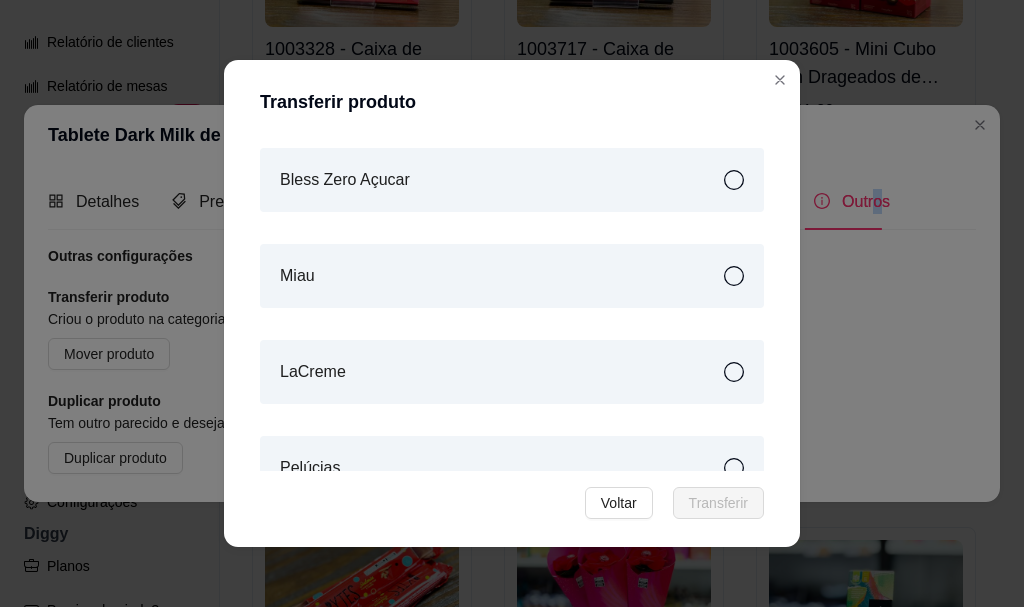 scroll, scrollTop: 933, scrollLeft: 0, axis: vertical 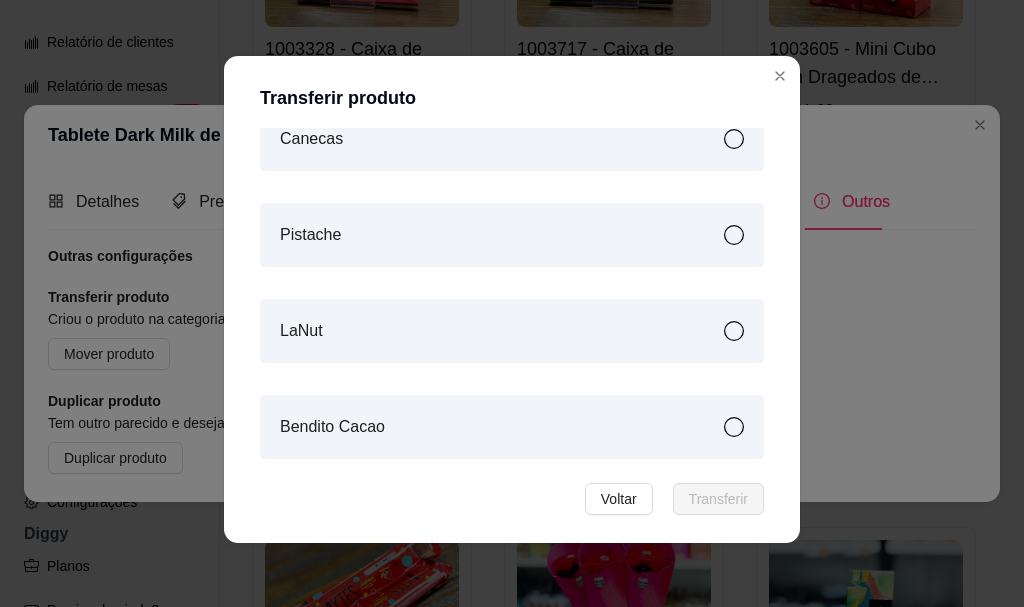 click 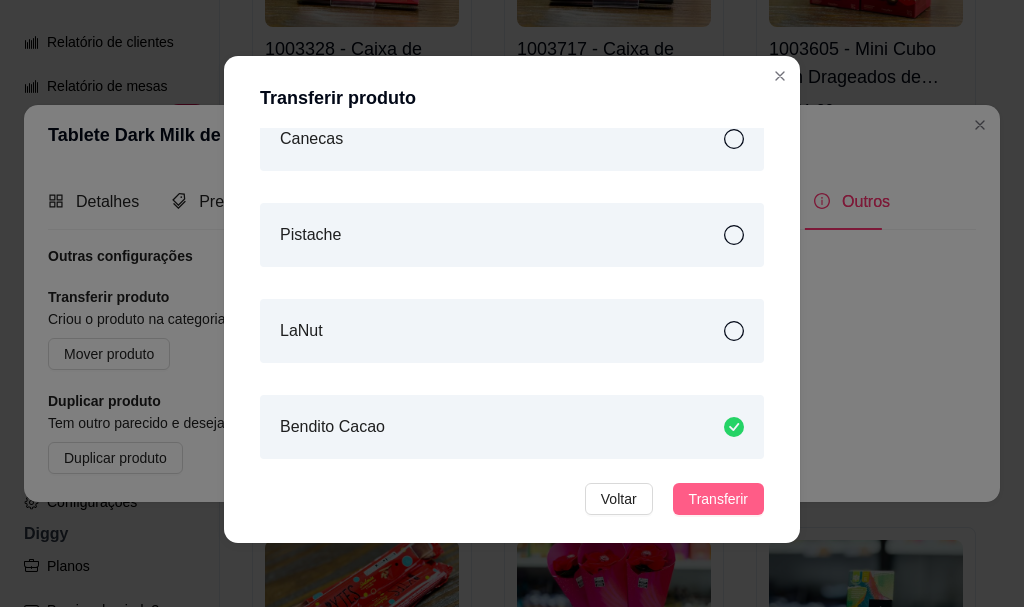 click on "Transferir" at bounding box center [718, 499] 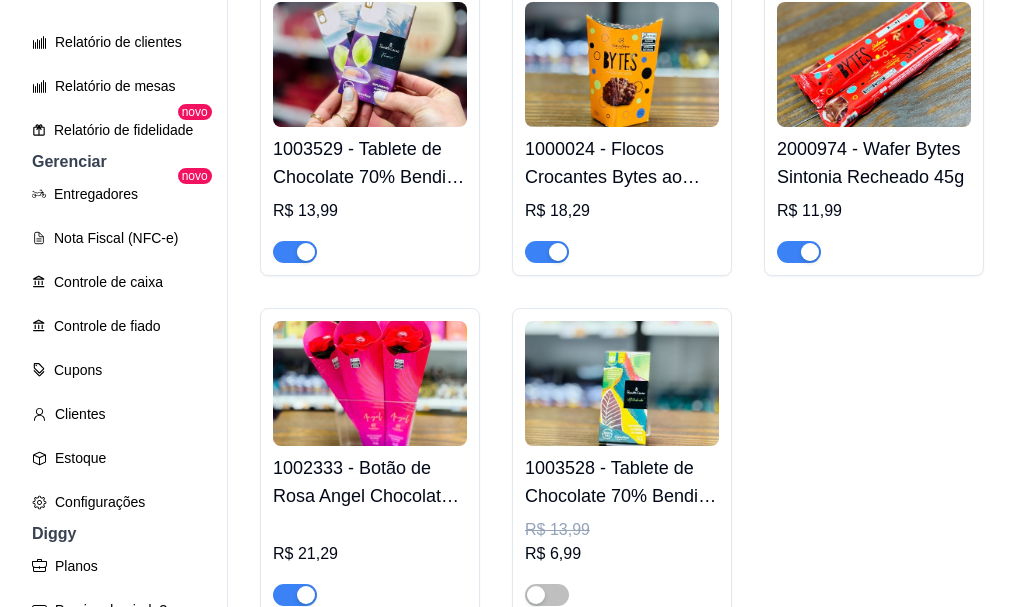scroll, scrollTop: 3000, scrollLeft: 0, axis: vertical 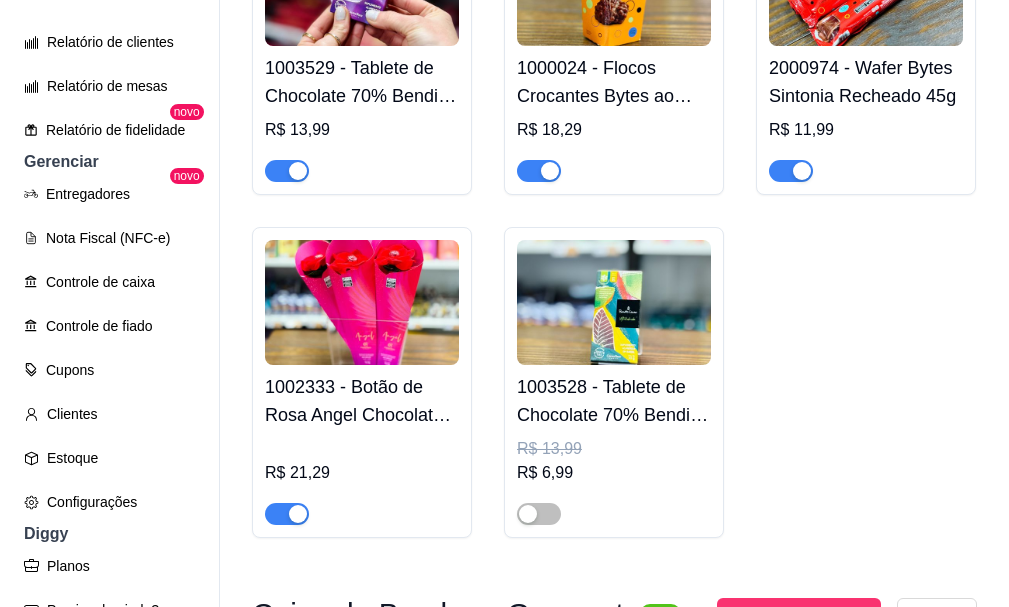 click on "[PRODUCT_CODE] - Tablete Dedo de Deus 67% Cacau 100g" at bounding box center [614, -875] 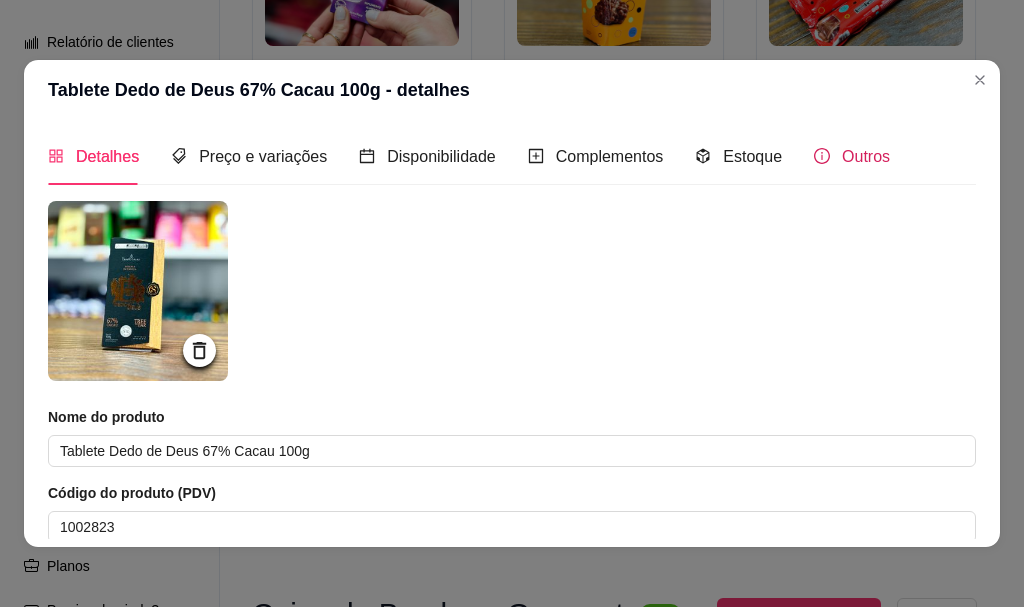 click on "Outros" at bounding box center [866, 156] 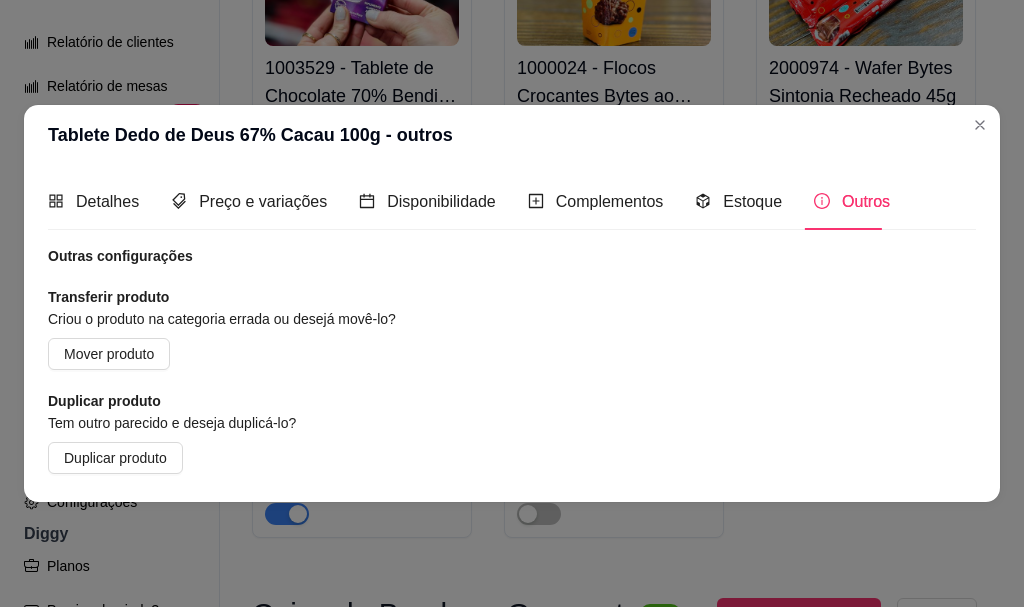 click on "Outras configurações Transferir produto Criou o produto na categoria errada ou desejá movê-lo? Mover produto Duplicar produto Tem outro parecido e deseja duplicá-lo? Duplicar produto" at bounding box center (512, 360) 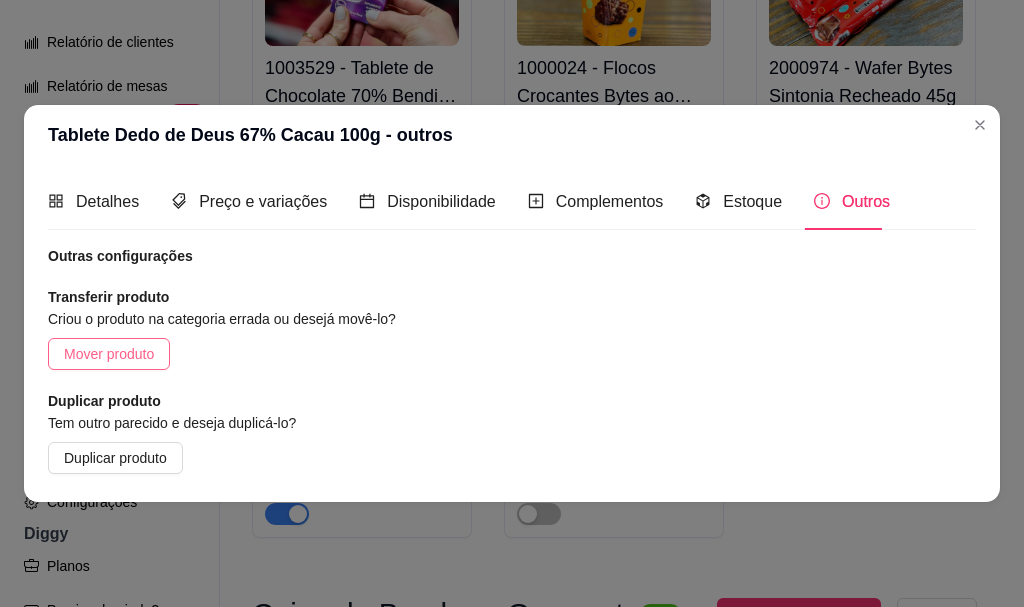 click on "Mover produto" at bounding box center (109, 354) 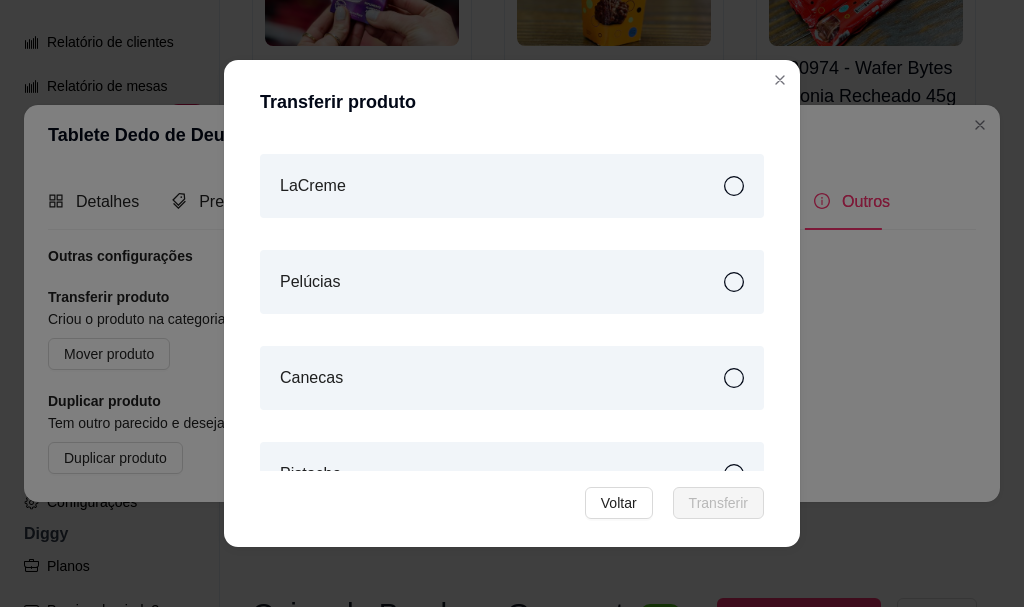 scroll, scrollTop: 933, scrollLeft: 0, axis: vertical 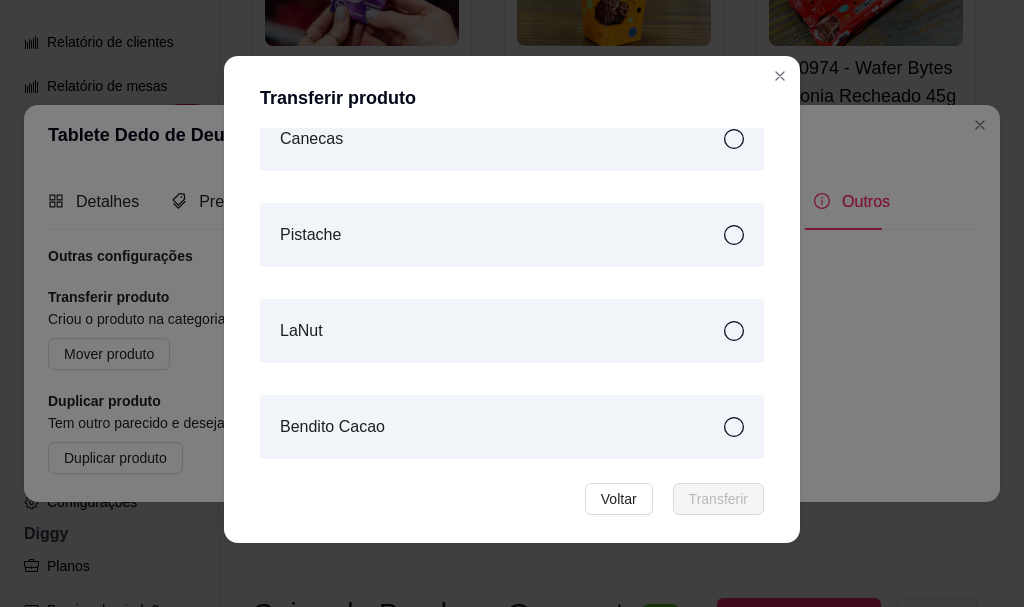 click 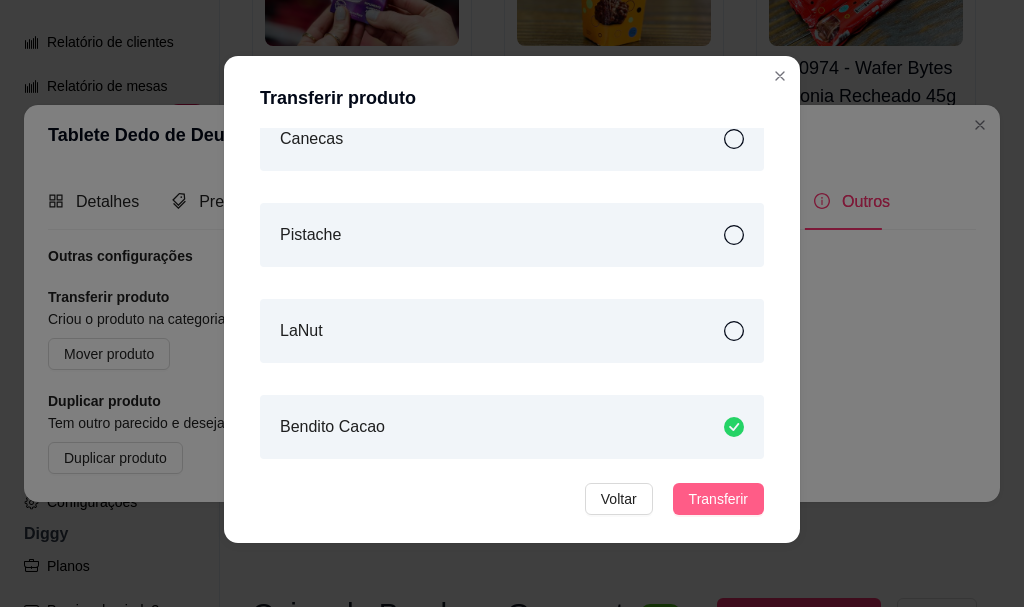 click on "Transferir" at bounding box center (718, 499) 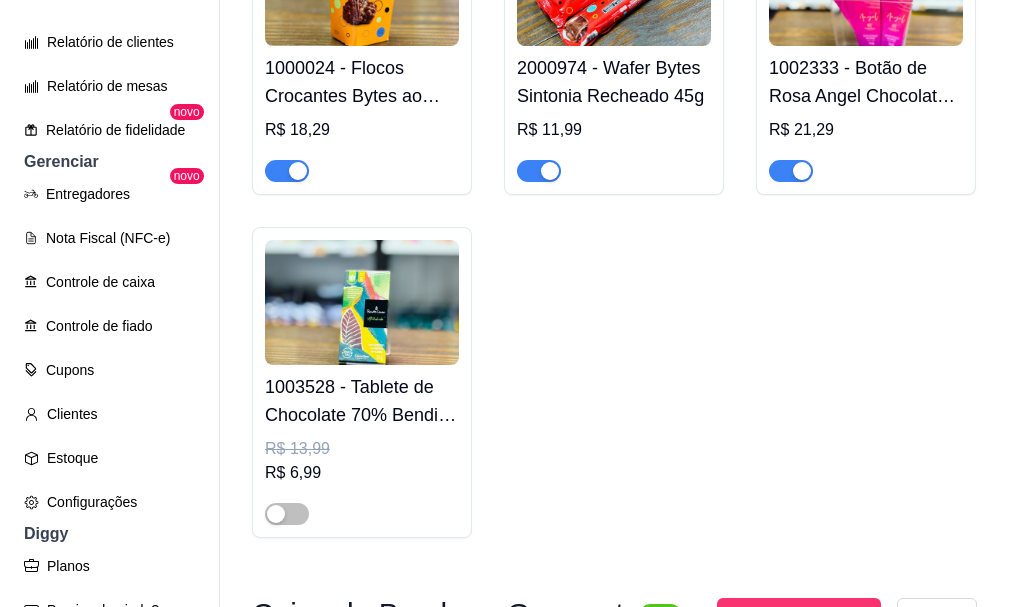 click at bounding box center [362, -655] 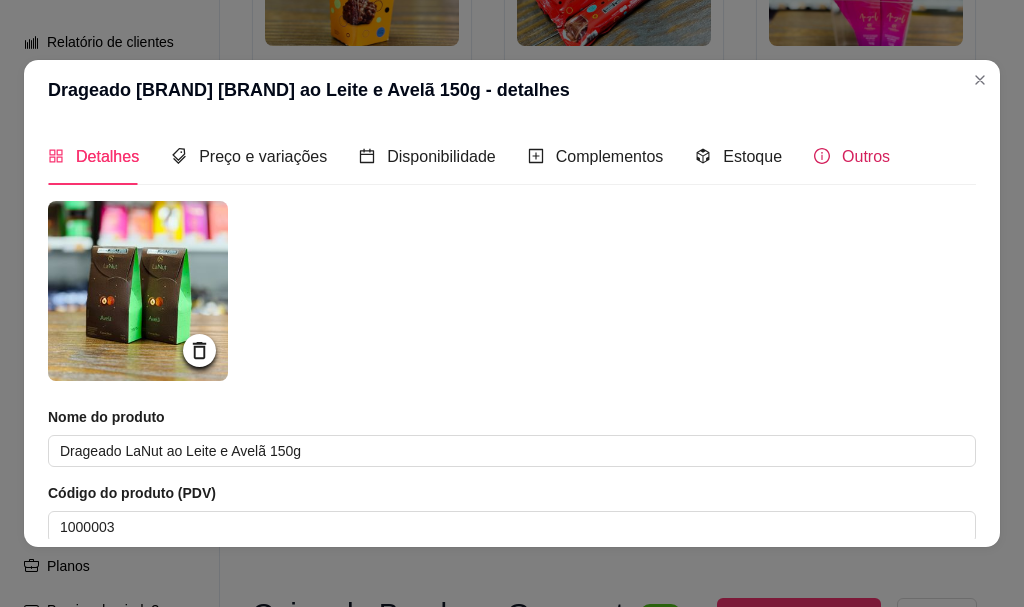 click on "Outros" at bounding box center (866, 156) 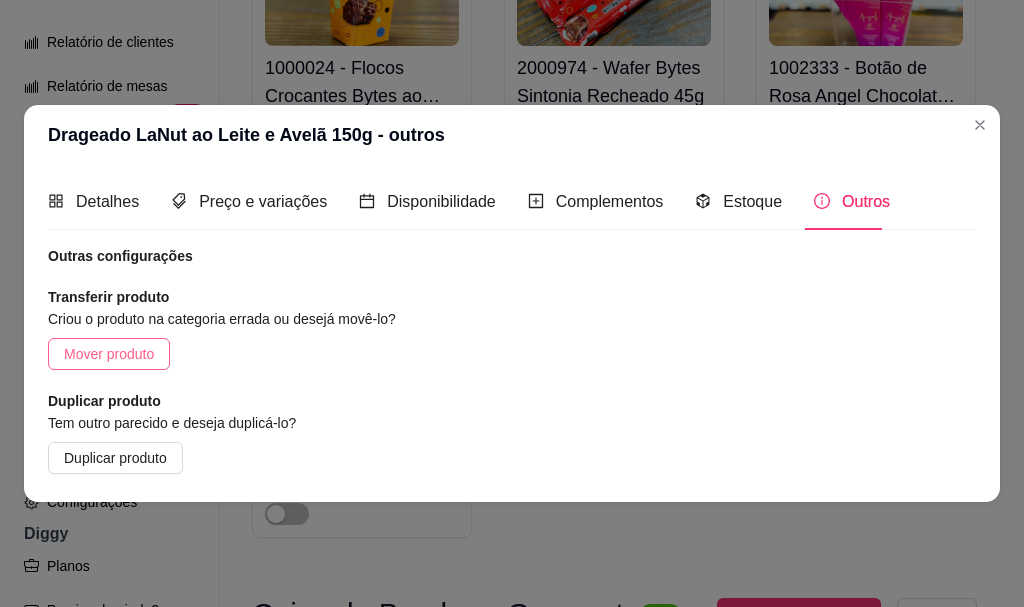 click on "Mover produto" at bounding box center (109, 354) 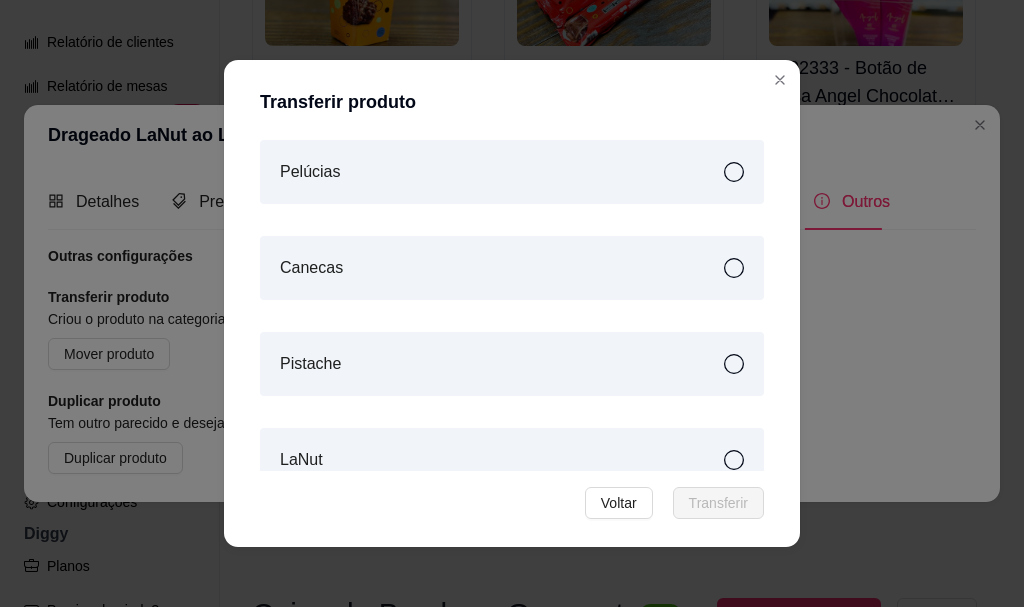 scroll, scrollTop: 933, scrollLeft: 0, axis: vertical 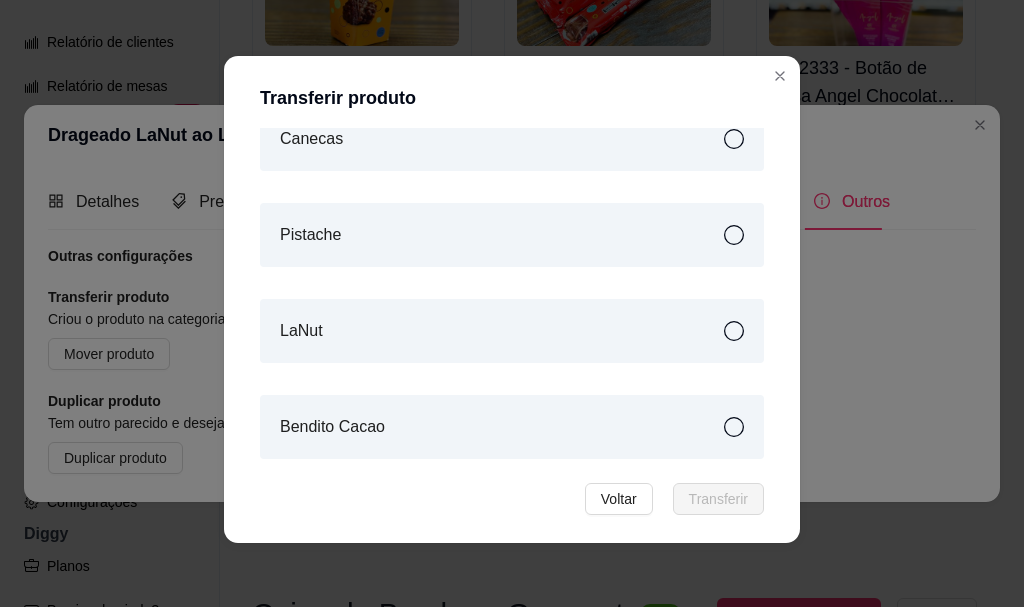 click on "LaNut" at bounding box center [512, 331] 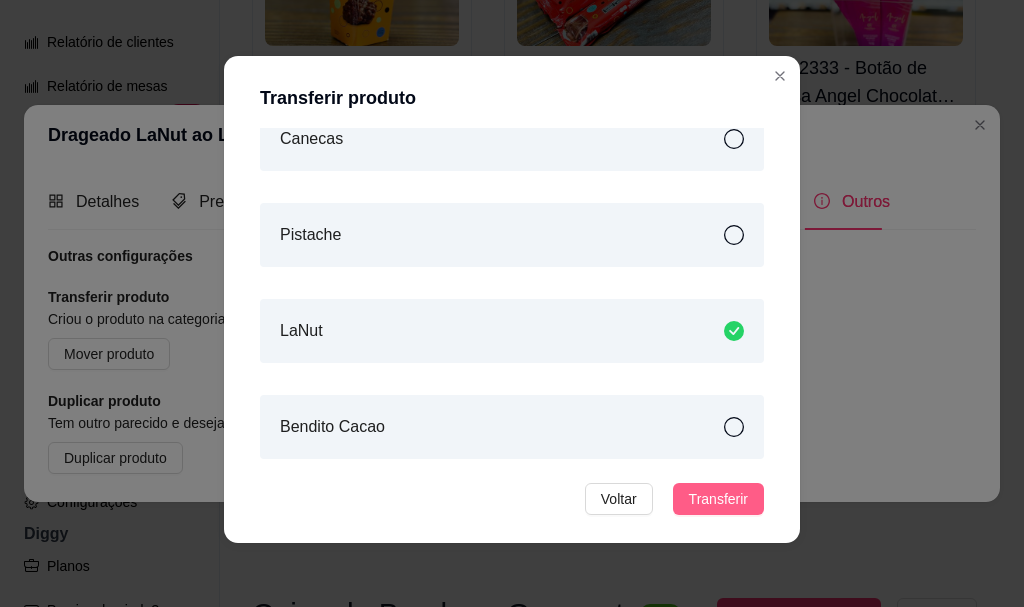 click on "Transferir" at bounding box center [718, 499] 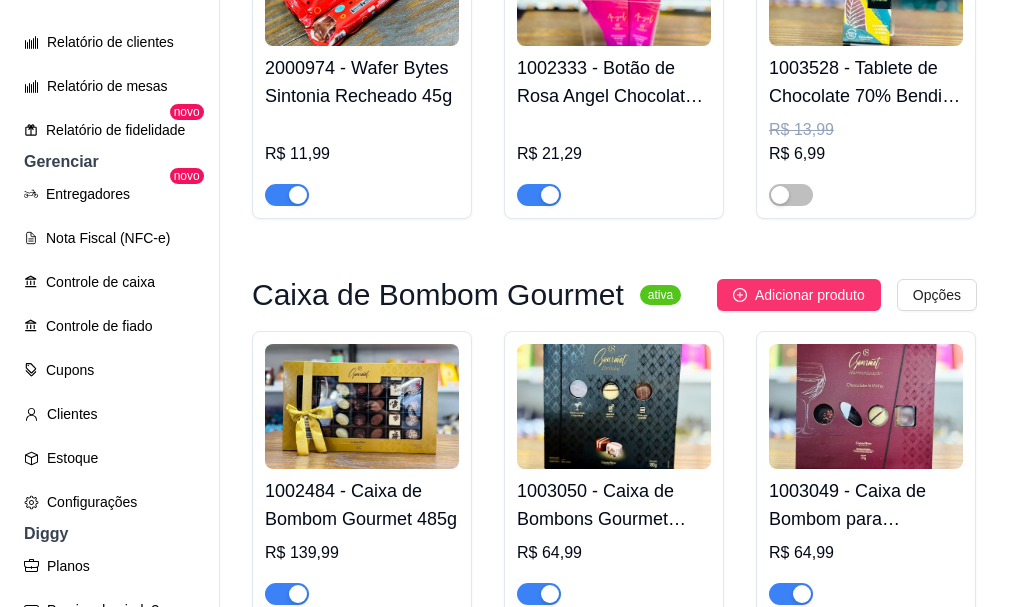 click on "[PRODUCT_CODE] - Caixa de Bombom ao Leite Angel Coração 75g   R$ 21,29 [PRODUCT_CODE] - Caixa Brasão Harry Potter 140g   R$ 57,99 [PRODUCT_CODE] - Biscoito ao Leite Harry Potter 100g   R$ 16,99 [PRODUCT_CODE] - Caixa M de Bombons Sortidos Cacau Show 160g   R$ 79,99 [PRODUCT_CODE] - Caixa P de Bombons Cacau Show Sortidos P 95g   R$ 49,99 [PRODUCT_CODE] - Caixa de Bombons Mini Show LaNut 108g   R$ 42,49 [PRODUCT_CODE] - Tablete ao Leite com Castanha de Caju 100g   R$ 18,29 [PRODUCT_CODE] - Tablete ao Leite Chocoarte Pais 40g   R$ 16,99 [PRODUCT_CODE] - Tablete ao Leite Chocoarte Te Amo 40g   R$ 16,99 [PRODUCT_CODE] - Tablete ao Leite Chocoarte Gratidão 40g   R$ 16,99 [PRODUCT_CODE] - Tablete Whey Choc ao Leite 30g   R$ 13,99 R$ 6,99 [PRODUCT_CODE] - Tablete de Chocolate ao Leite Energy 30g   R$ 13,99 R$ 6,99 [PRODUCT_CODE] - Tablete de Chocolate ao Leite Mulheres 30g   R$ 11,99 [PRODUCT_CODE] - Caixa de Bombons Clássicos Sortidos 120g   R$ 37,49 [PRODUCT_CODE] - Caixa Garrafinhas Clássicos Drinks ao Leite 88g   R$ 26,49 [PRODUCT_CODE] - Caixa de Bombons Sortidos Amor 80g   R$ 26,49   R$ 26,49" at bounding box center (614, -1065) 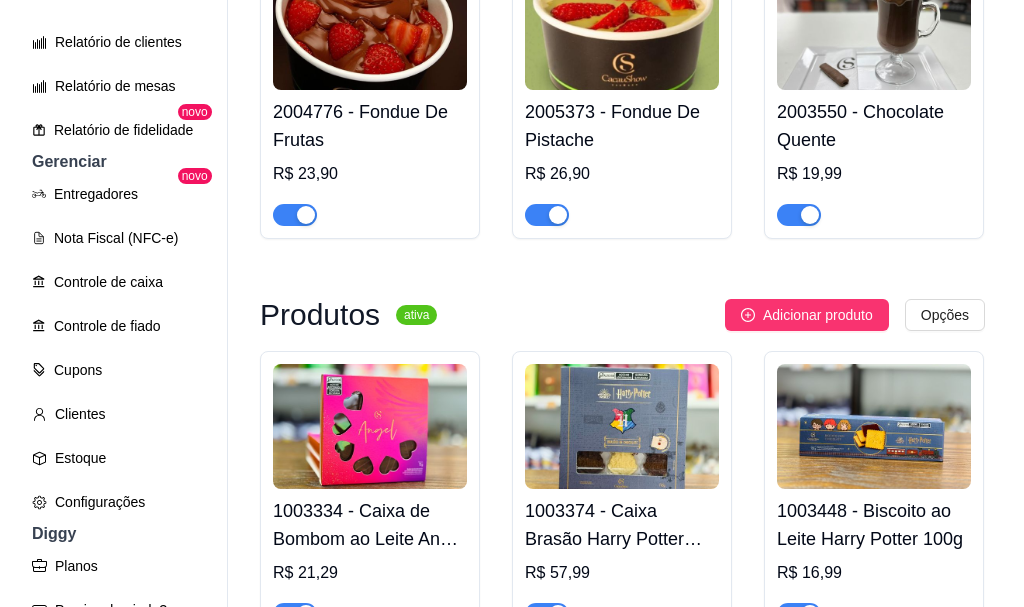 scroll, scrollTop: 700, scrollLeft: 0, axis: vertical 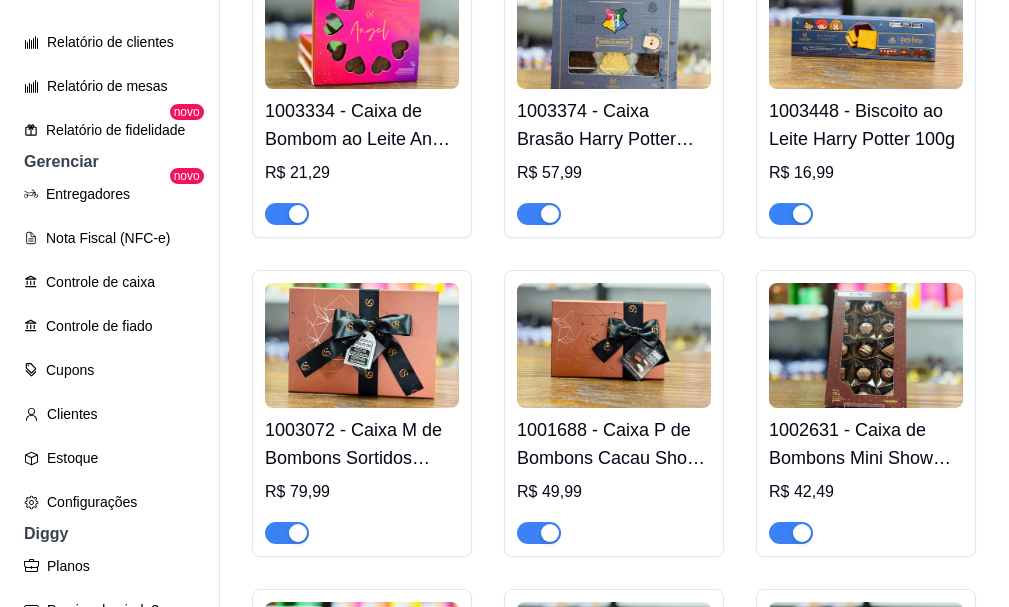 click on "C Cacaushow Mac ... Loja Aberta Loja Período gratuito até 18/08   Dia a dia Pedidos balcão (PDV) Gestor de Pedidos Lista de Pedidos Salão / Mesas Diggy Bot novo KDS Catálogo Produtos Complementos Relatórios Relatórios de vendas Relatório de clientes Relatório de mesas Relatório de fidelidade novo Gerenciar Entregadores novo Nota Fiscal (NFC-e) Controle de caixa Controle de fiado Cupons Clientes Estoque Configurações Diggy Planos Precisa de ajuda? Sair Produtos Adicionar categoria Reodernar categorias Aqui você cadastra e gerencia seu produtos e categorias Sobremesas ativa Adicionar produto Opções [PRODUCT_CODE] - Fondue De Frutas    R$ 23,90 [PRODUCT_CODE] - Fondue De Pistache   R$ 26,90 [PRODUCT_CODE] - Chocolate Quente    R$ 19,99 Produtos ativa Adicionar produto Opções [PRODUCT_CODE] - Caixa de Bombom ao Leite Angel Coração 75g   R$ 21,29 [PRODUCT_CODE] - Caixa Brasão Harry Potter 140g   R$ 57,99 [PRODUCT_CODE] - Biscoito ao Leite Harry Potter 100g   R$ 16,99 [PRODUCT_CODE] - Caixa M de Bombons Sortidos Cacau Show 160g" at bounding box center (504, 303) 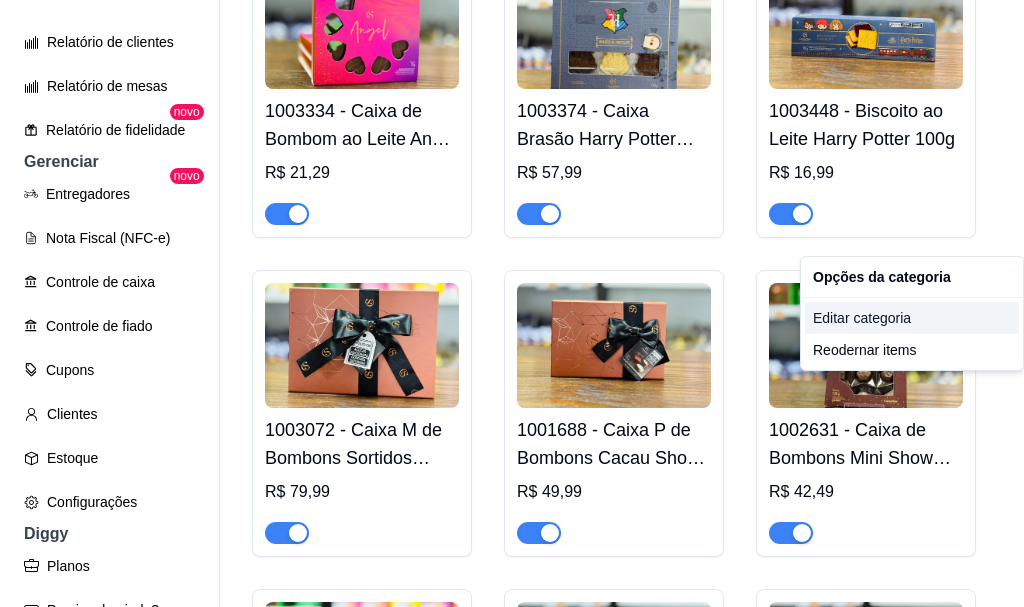 click on "Editar categoria" at bounding box center (912, 318) 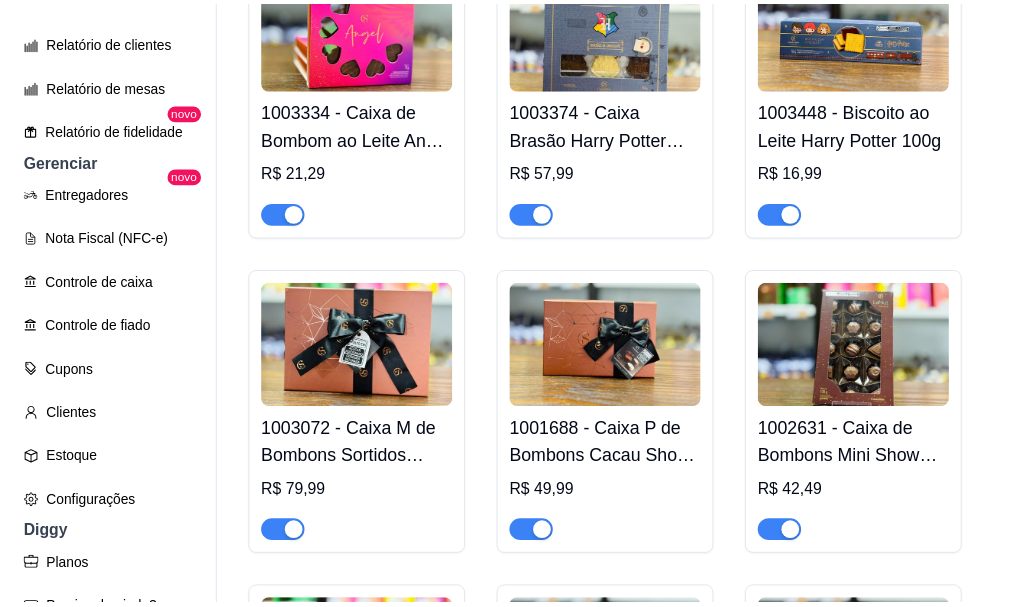 scroll, scrollTop: 380, scrollLeft: 0, axis: vertical 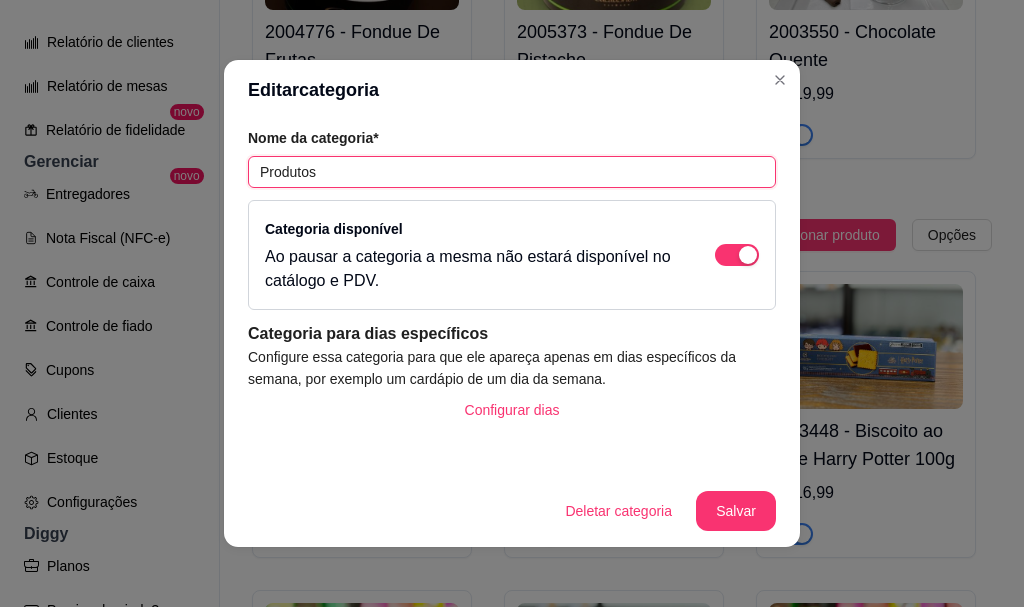 click on "Produtos" at bounding box center [512, 172] 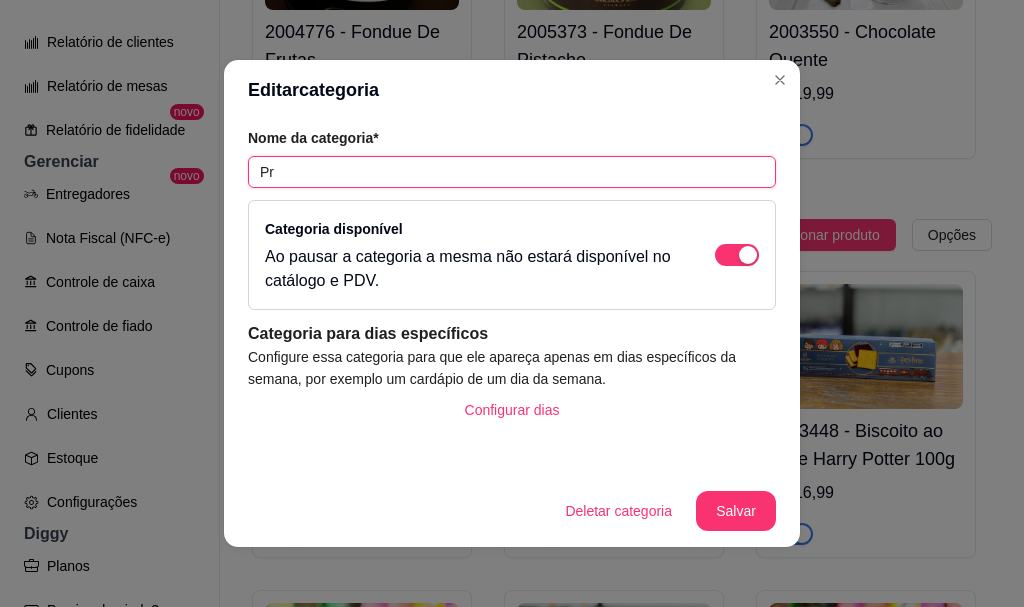 type on "P" 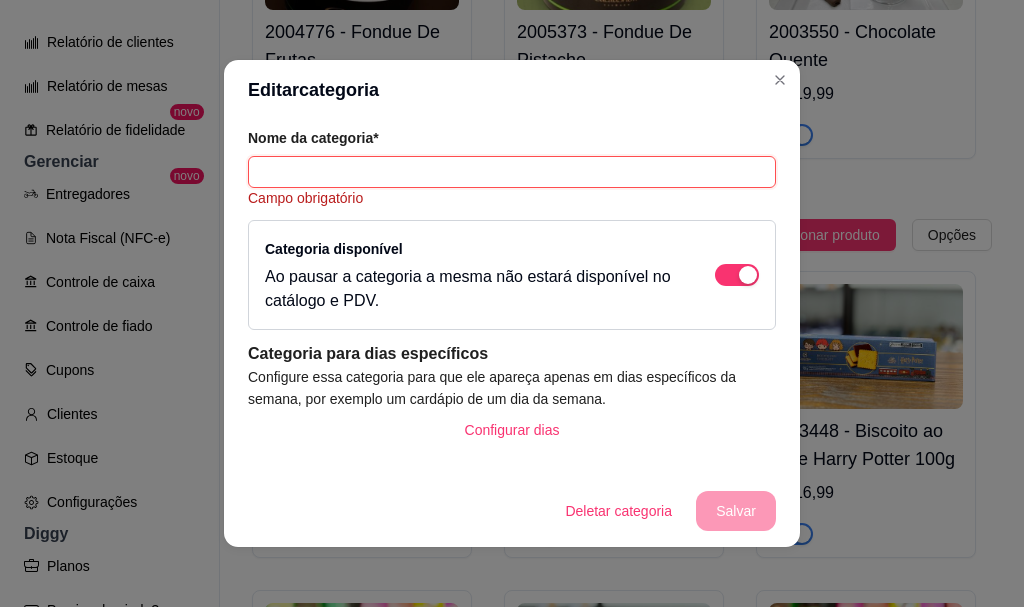 type on "P" 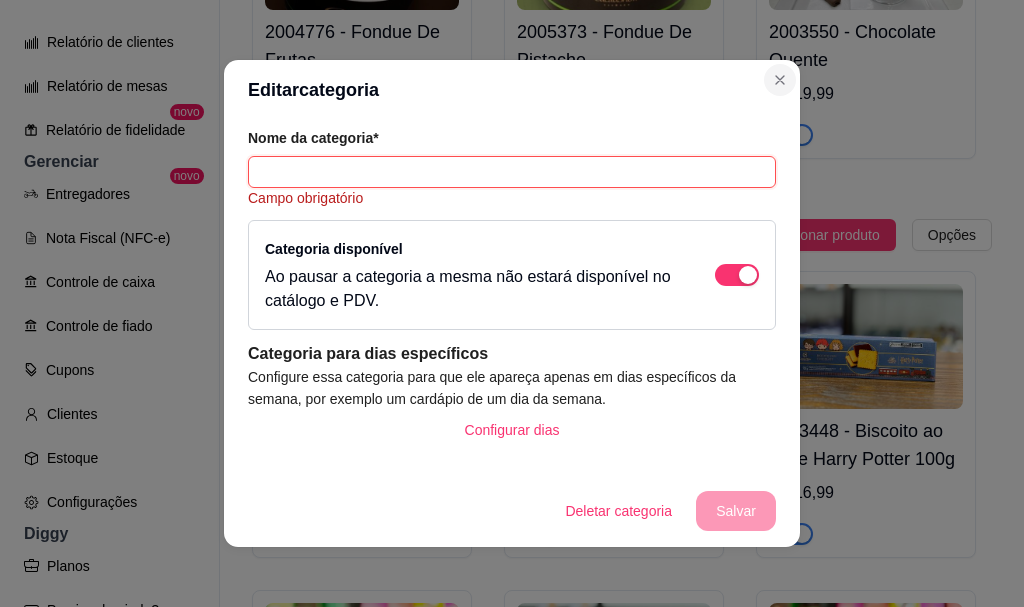 type 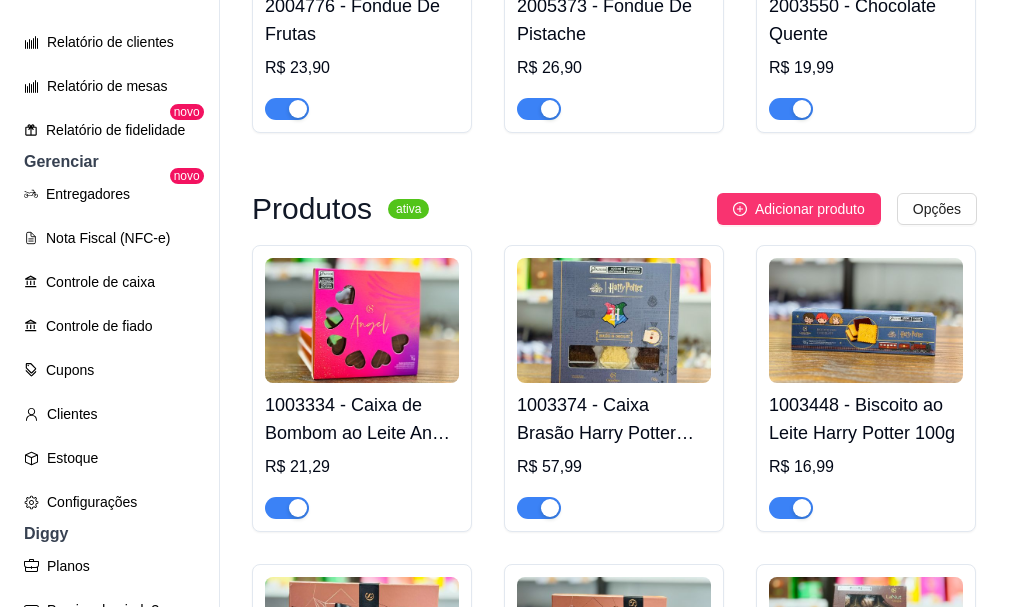 scroll, scrollTop: 580, scrollLeft: 0, axis: vertical 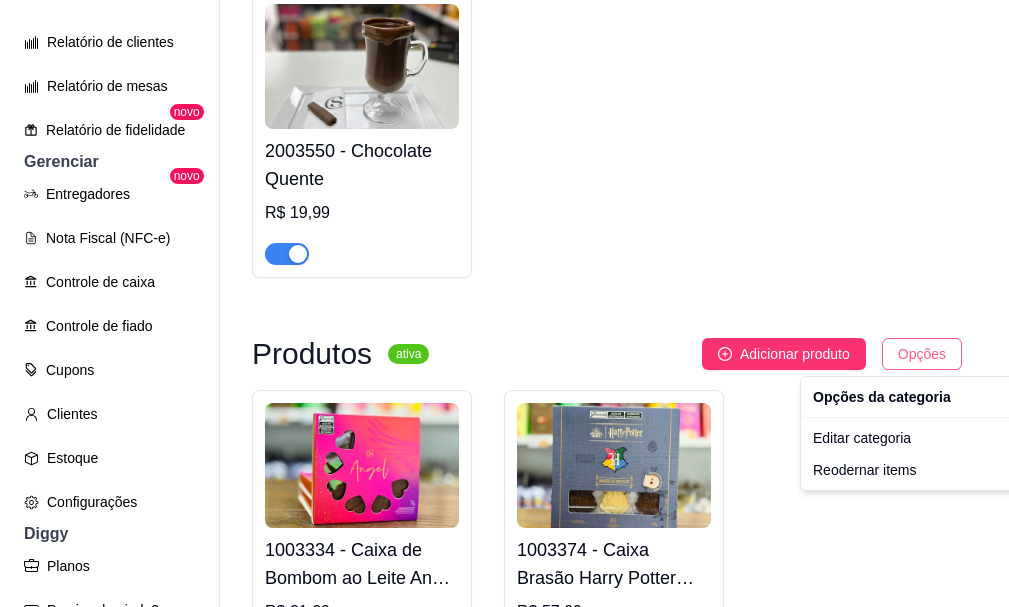 click on "C Cacaushow Mac ... Loja Aberta Loja Período gratuito até 18/08   Dia a dia Pedidos balcão (PDV) Gestor de Pedidos Lista de Pedidos Salão / Mesas Diggy Bot novo KDS Catálogo Produtos Complementos Relatórios Relatórios de vendas Relatório de clientes Relatório de mesas Relatório de fidelidade novo Gerenciar Entregadores novo Nota Fiscal (NFC-e) Controle de caixa Controle de fiado Cupons Clientes Estoque Configurações Diggy Planos Precisa de ajuda? Sair Produtos Adicionar categoria Reodernar categorias Aqui você cadastra e gerencia seu produtos e categorias Sobremesas ativa Adicionar produto Opções [PRODUCT_CODE] - Fondue De Frutas    R$ 23,90 [PRODUCT_CODE] - Fondue De Pistache   R$ 26,90 [PRODUCT_CODE] - Chocolate Quente    R$ 19,99 Produtos ativa Adicionar produto Opções [PRODUCT_CODE] - Caixa de Bombom ao Leite Angel Coração 75g   R$ 21,29 [PRODUCT_CODE] - Caixa Brasão Harry Potter 140g   R$ 57,99 [PRODUCT_CODE] - Biscoito ao Leite Harry Potter 100g   R$ 16,99 [PRODUCT_CODE] - Caixa M de Bombons Sortidos Cacau Show 160g" at bounding box center (504, 303) 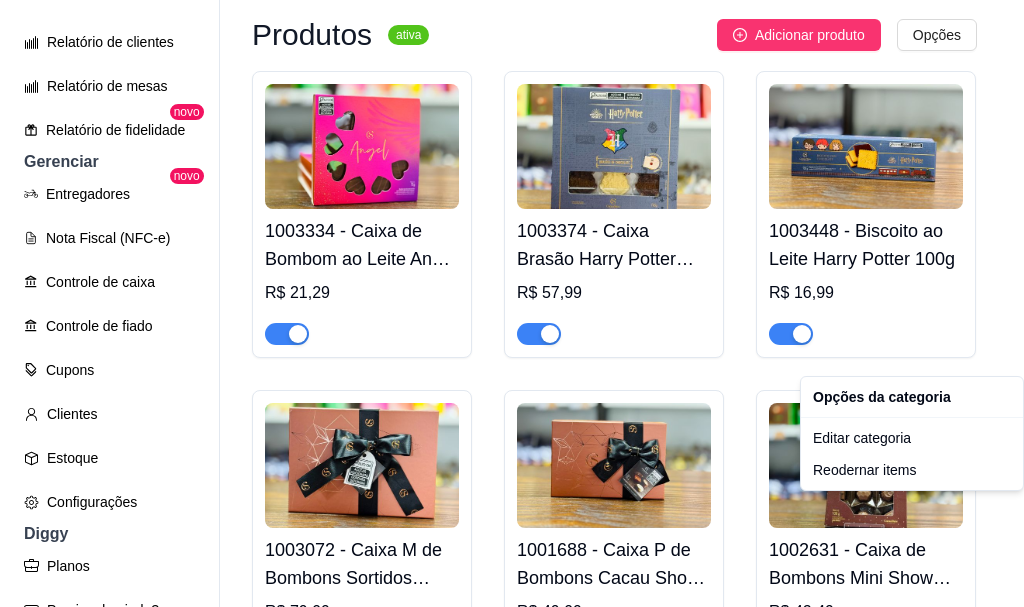 click on "C Cacaushow Mac ... Loja Aberta Loja Período gratuito até 18/08   Dia a dia Pedidos balcão (PDV) Gestor de Pedidos Lista de Pedidos Salão / Mesas Diggy Bot novo KDS Catálogo Produtos Complementos Relatórios Relatórios de vendas Relatório de clientes Relatório de mesas Relatório de fidelidade novo Gerenciar Entregadores novo Nota Fiscal (NFC-e) Controle de caixa Controle de fiado Cupons Clientes Estoque Configurações Diggy Planos Precisa de ajuda? Sair Produtos Adicionar categoria Reodernar categorias Aqui você cadastra e gerencia seu produtos e categorias Sobremesas ativa Adicionar produto Opções [PRODUCT_CODE] - Fondue De Frutas    R$ 23,90 [PRODUCT_CODE] - Fondue De Pistache   R$ 26,90 [PRODUCT_CODE] - Chocolate Quente    R$ 19,99 Produtos ativa Adicionar produto Opções [PRODUCT_CODE] - Caixa de Bombom ao Leite Angel Coração 75g   R$ 21,29 [PRODUCT_CODE] - Caixa Brasão Harry Potter 140g   R$ 57,99 [PRODUCT_CODE] - Biscoito ao Leite Harry Potter 100g   R$ 16,99 [PRODUCT_CODE] - Caixa M de Bombons Sortidos Cacau Show 160g" at bounding box center (512, 303) 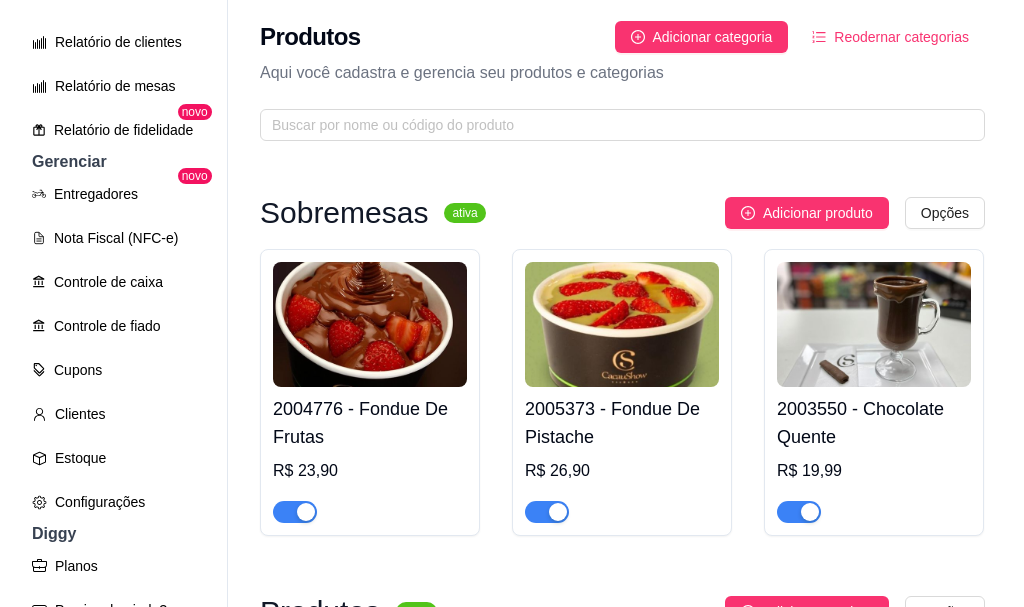 scroll, scrollTop: 0, scrollLeft: 0, axis: both 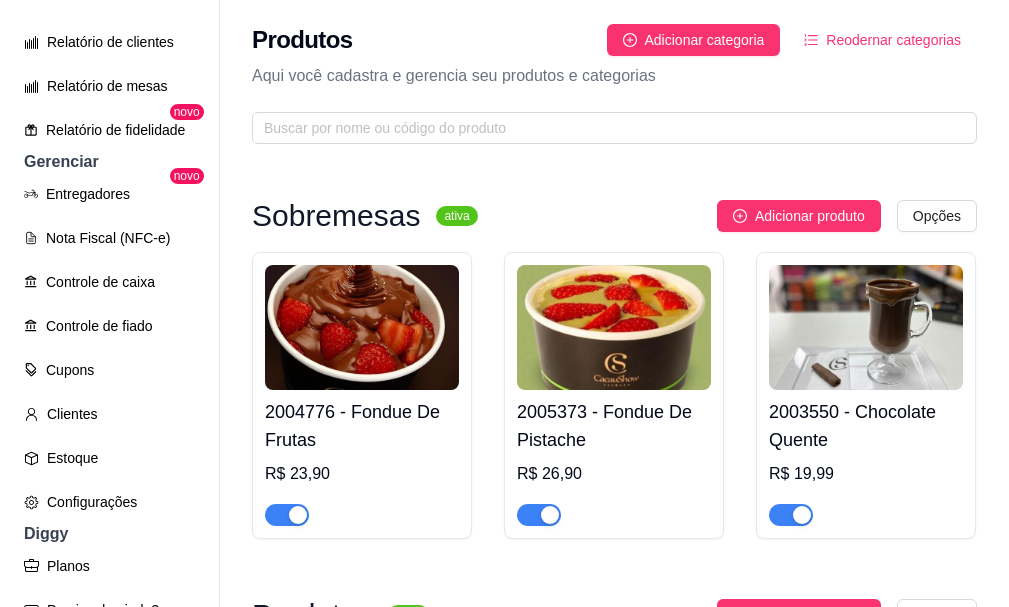 click on "Produtos Adicionar categoria Reodernar categorias Aqui você cadastra e gerencia seu produtos e categorias" at bounding box center [614, 78] 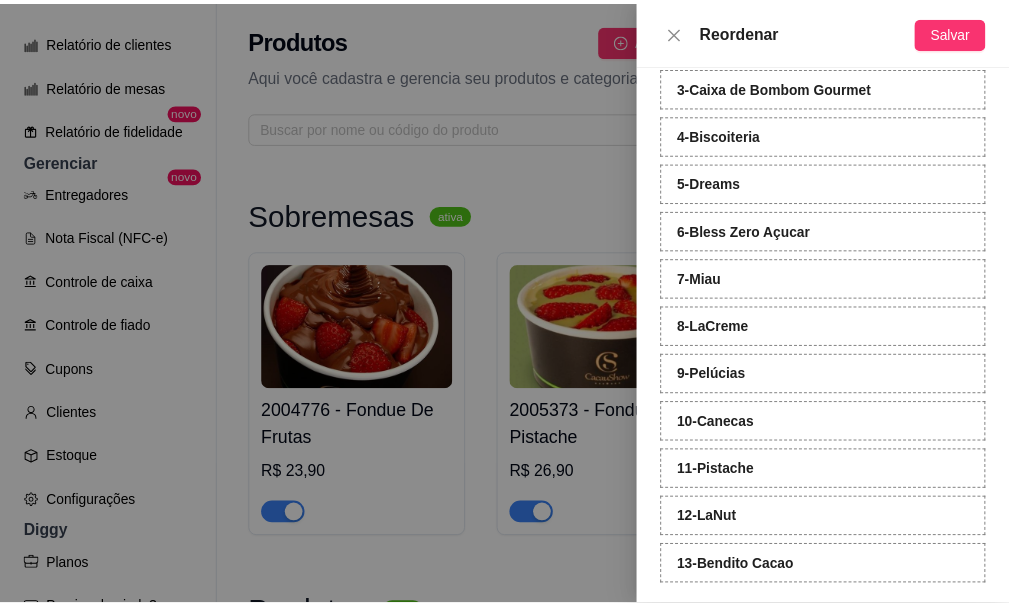 scroll, scrollTop: 216, scrollLeft: 0, axis: vertical 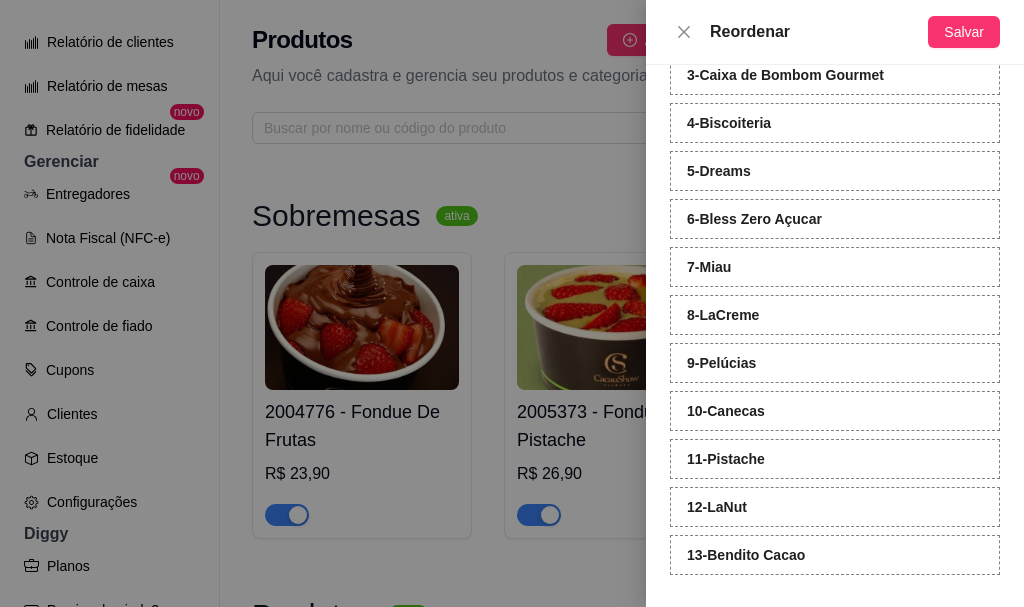 click at bounding box center [512, 303] 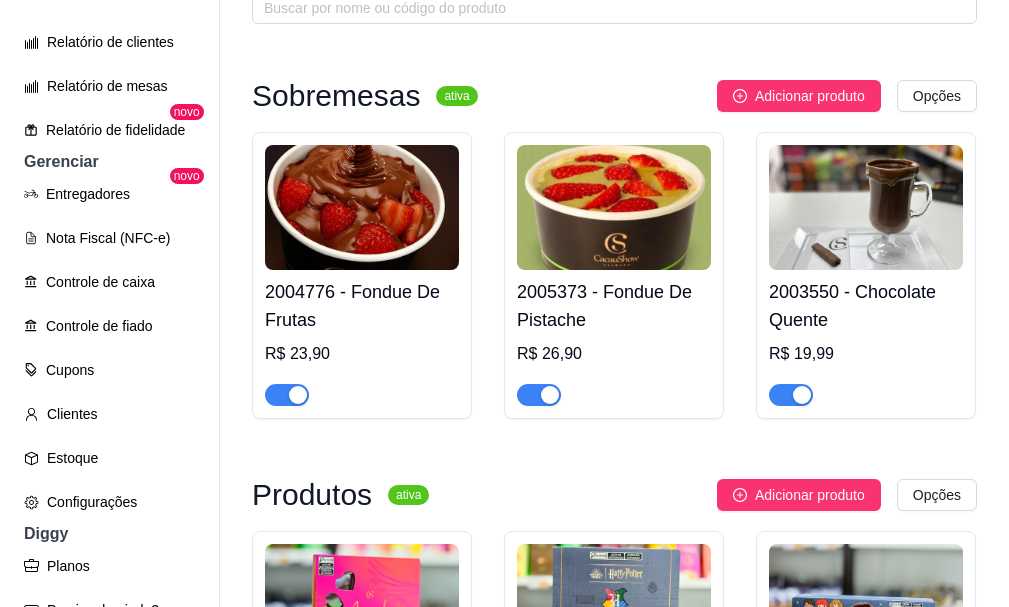scroll, scrollTop: 0, scrollLeft: 0, axis: both 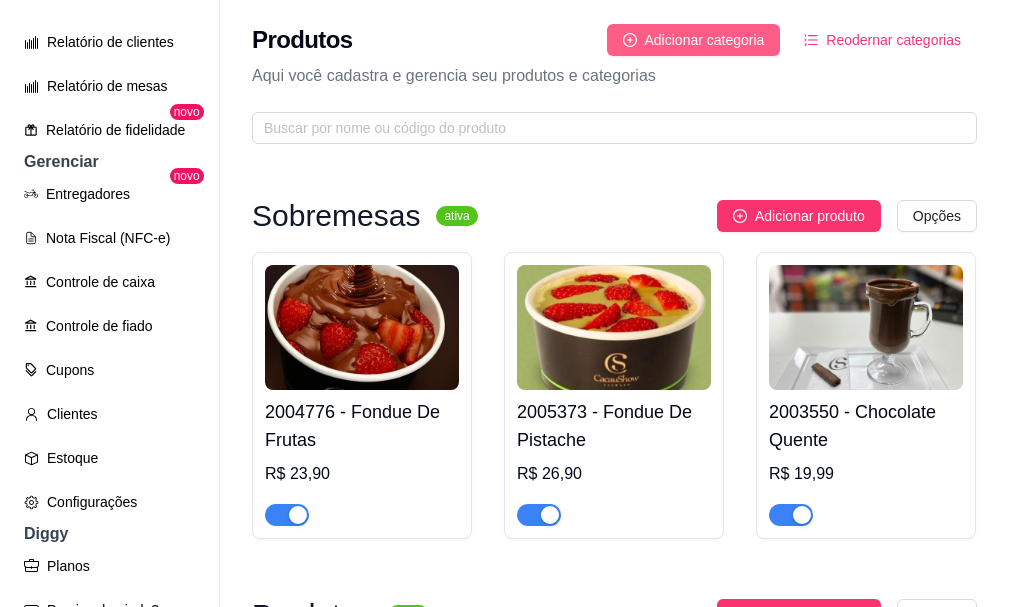click on "Adicionar categoria" at bounding box center (705, 40) 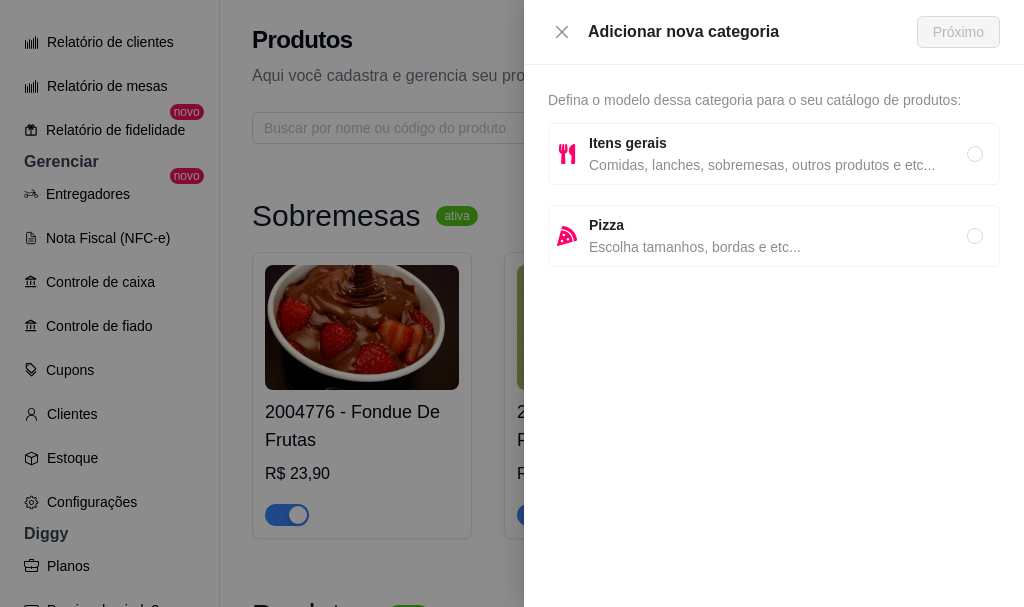 click on "Comidas, lanches, sobremesas, outros produtos e etc..." at bounding box center [778, 165] 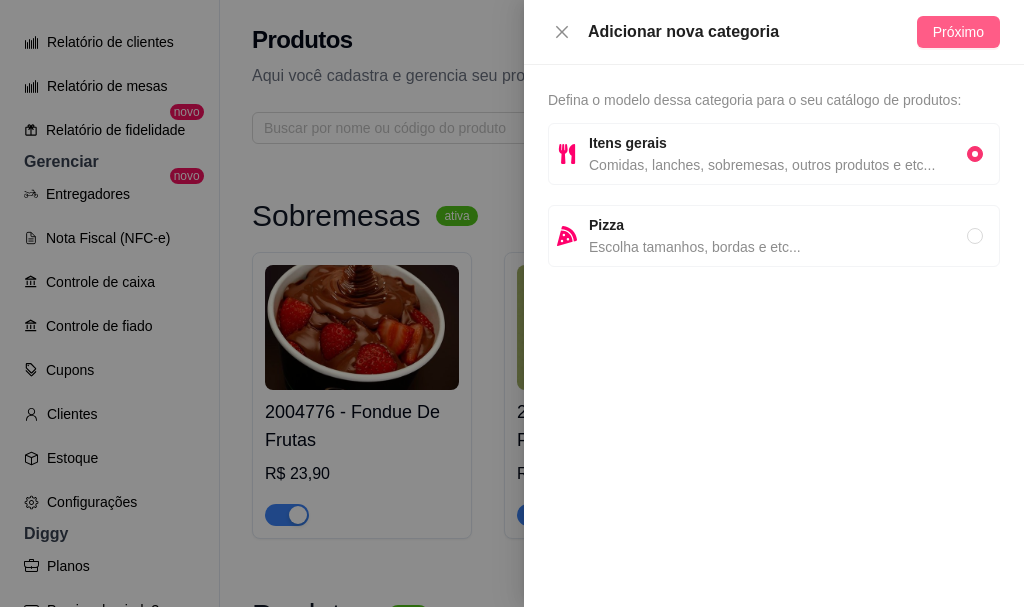 click on "Próximo" at bounding box center (958, 32) 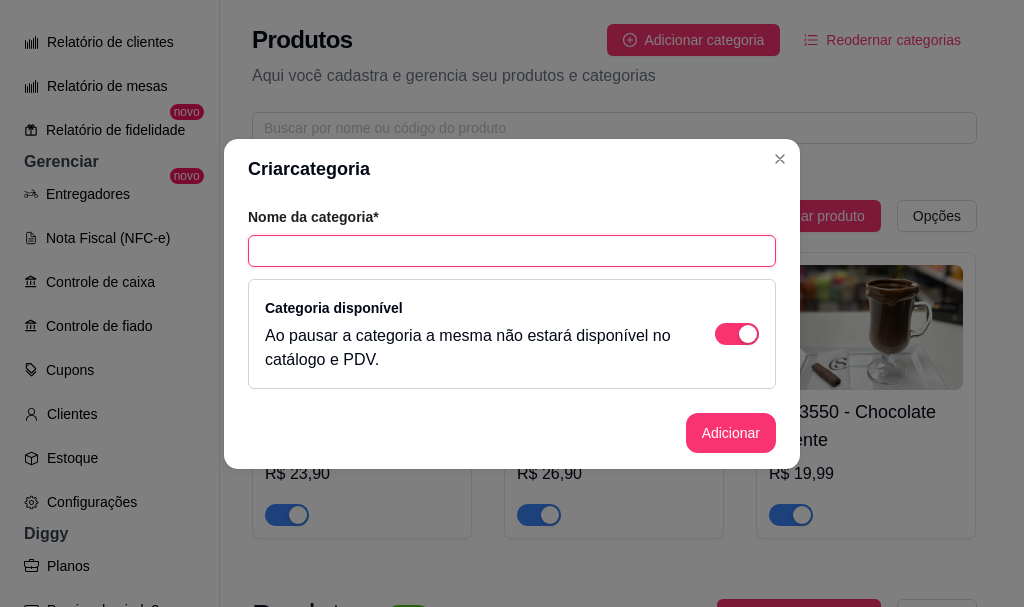 click at bounding box center [512, 251] 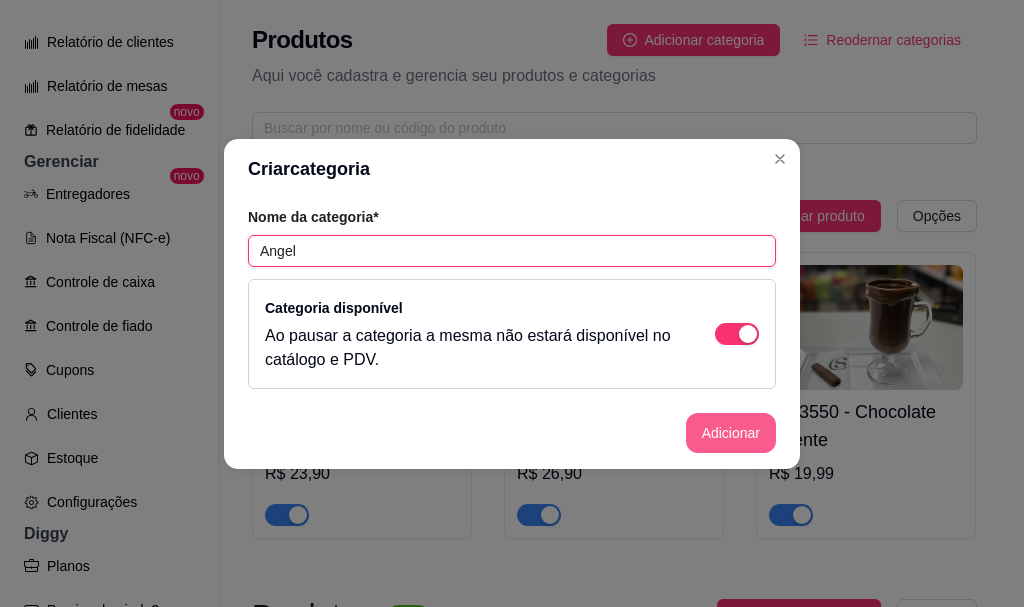type on "Angel" 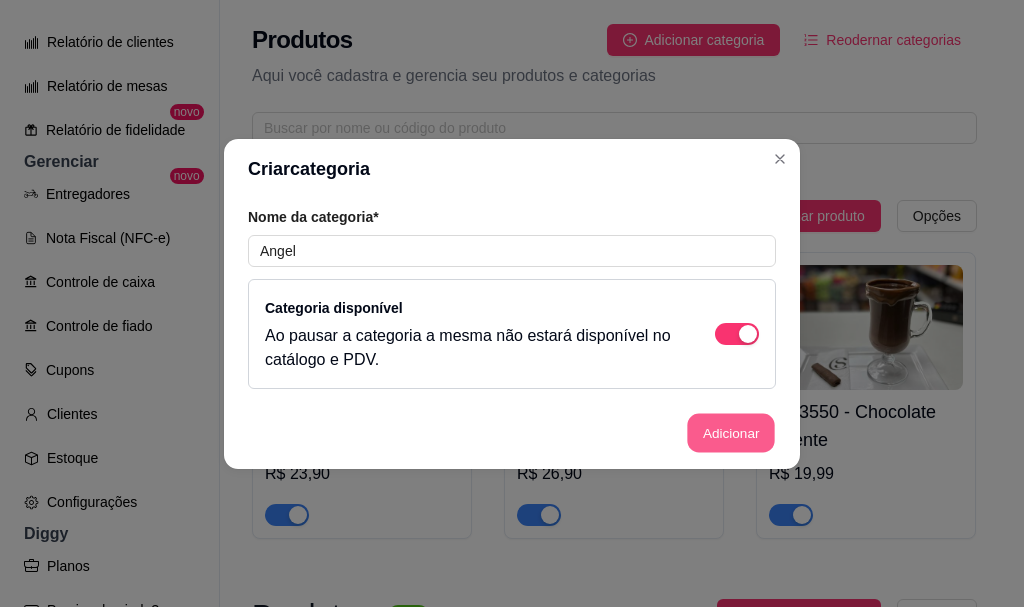 click on "Adicionar" at bounding box center (731, 432) 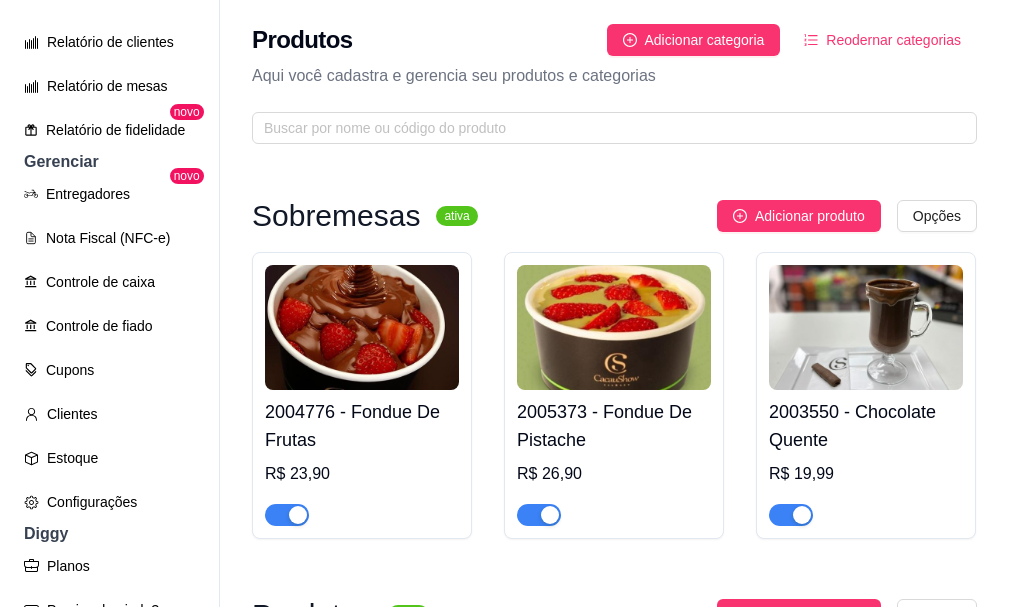 click on "Reodernar categorias" at bounding box center (893, 40) 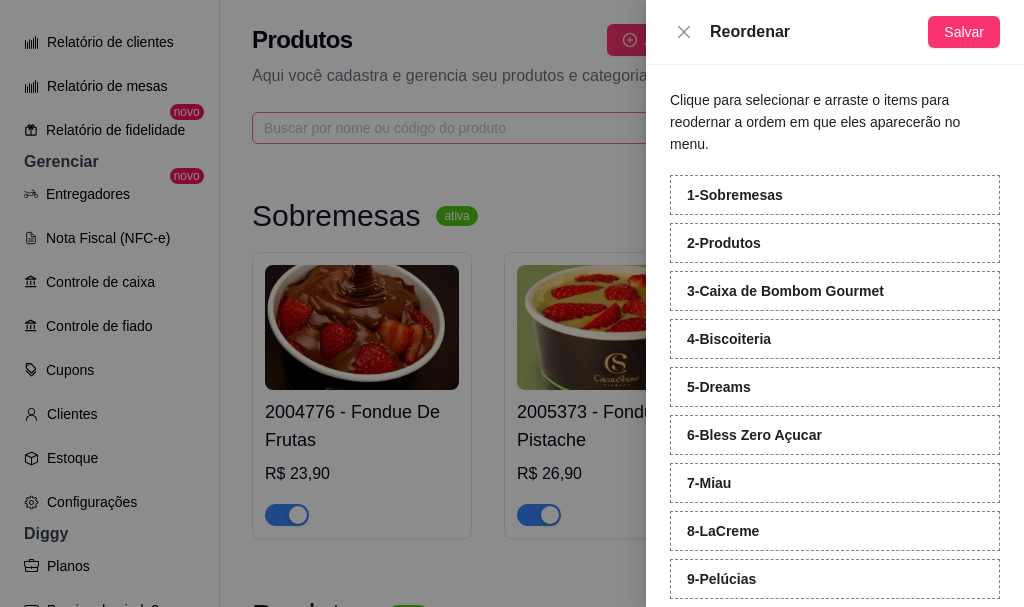 drag, startPoint x: 555, startPoint y: 106, endPoint x: 554, endPoint y: 128, distance: 22.022715 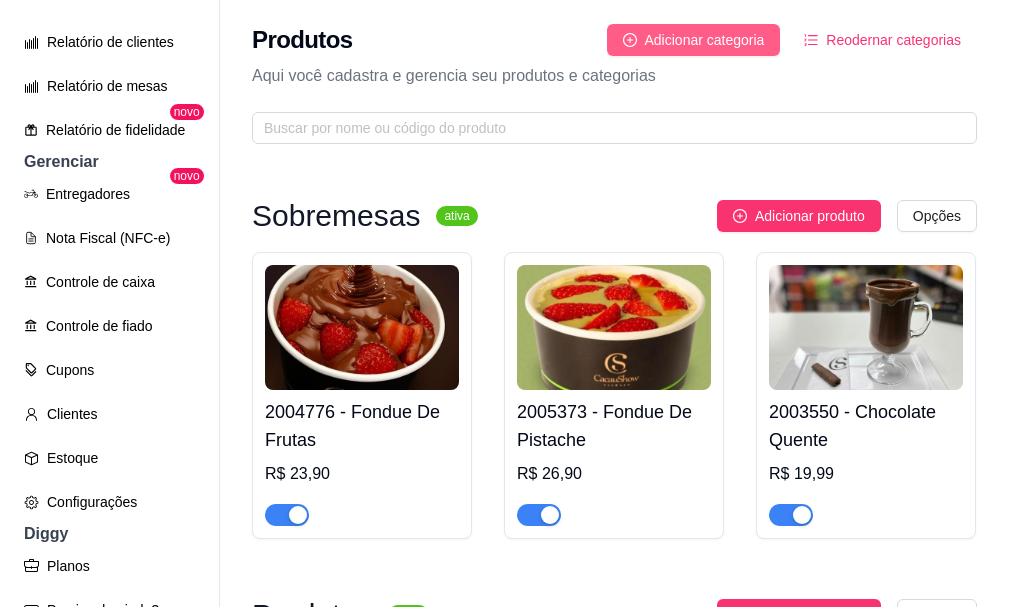 click on "Adicionar categoria" at bounding box center (705, 40) 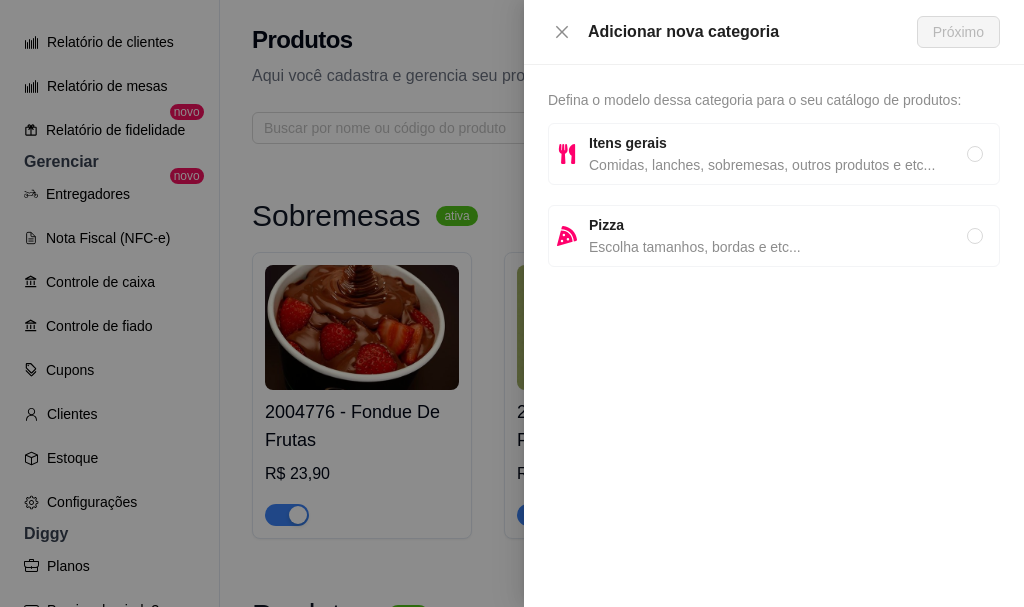 click on "Itens gerais Comidas, lanches, sobremesas, outros produtos e etc..." at bounding box center (774, 154) 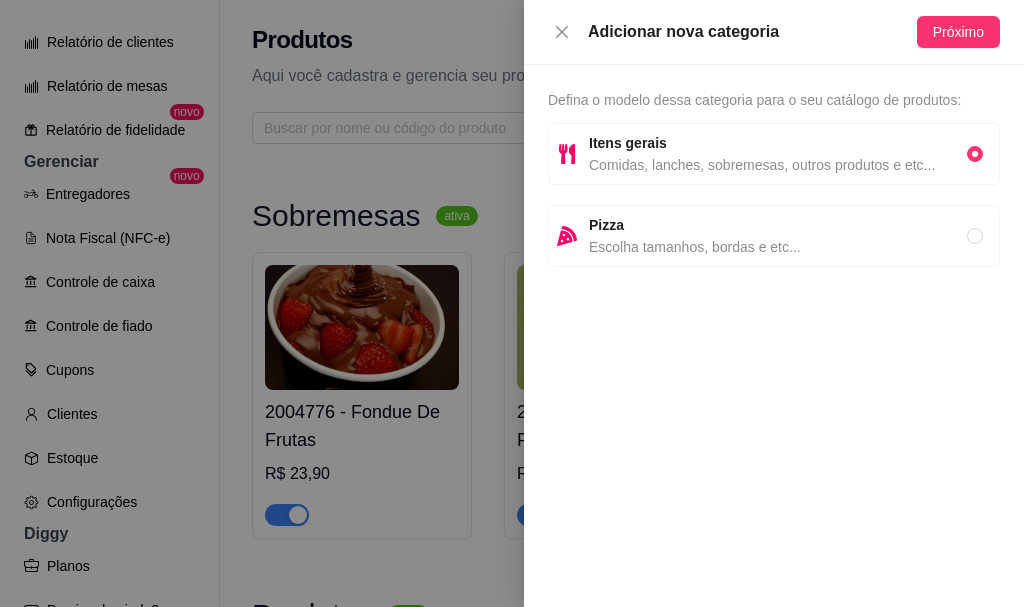 click on "Adicionar nova categoria" at bounding box center [752, 32] 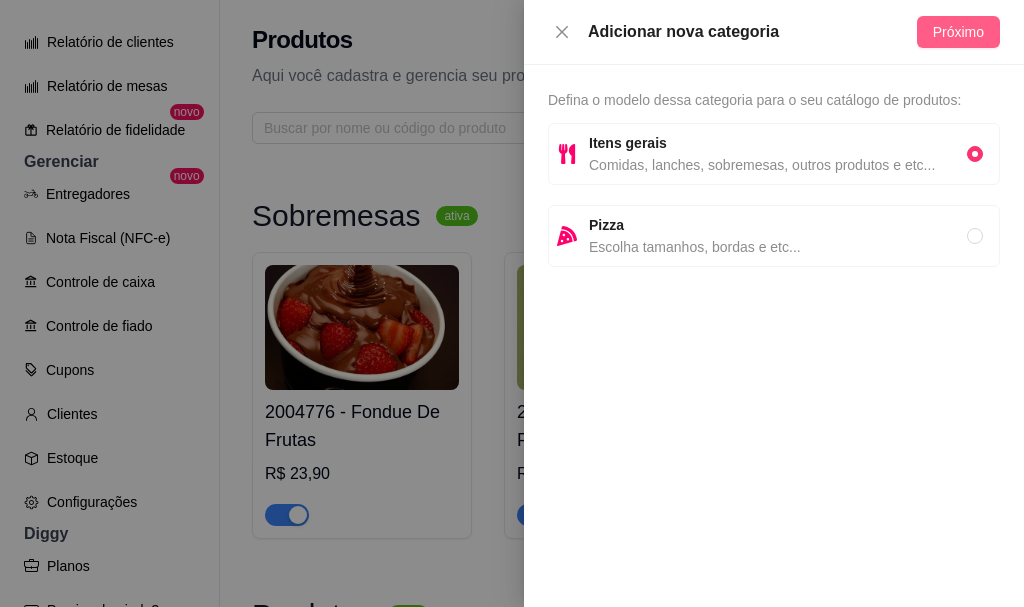 click on "Próximo" at bounding box center [958, 32] 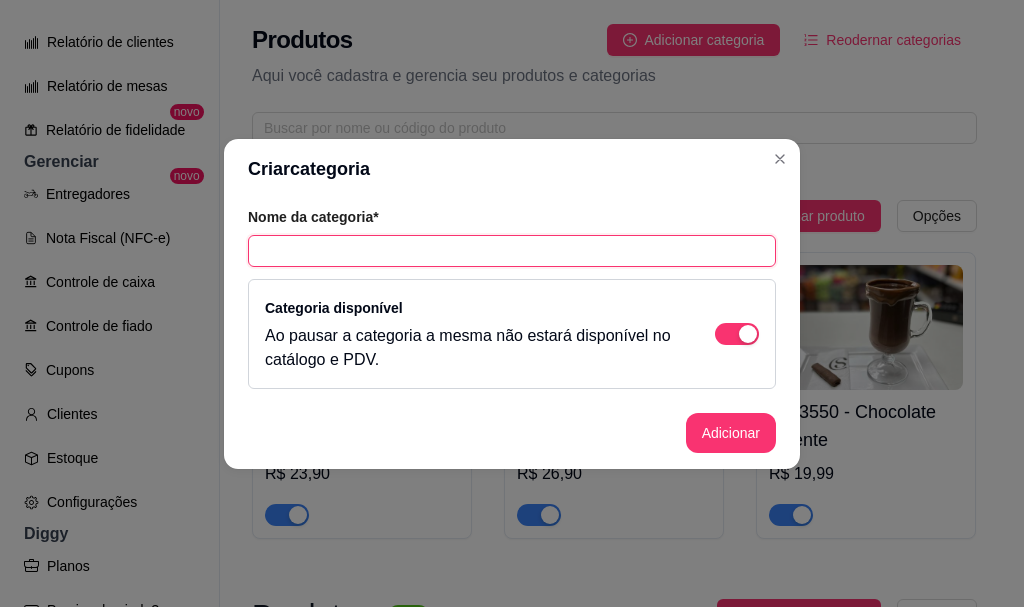 click at bounding box center (512, 251) 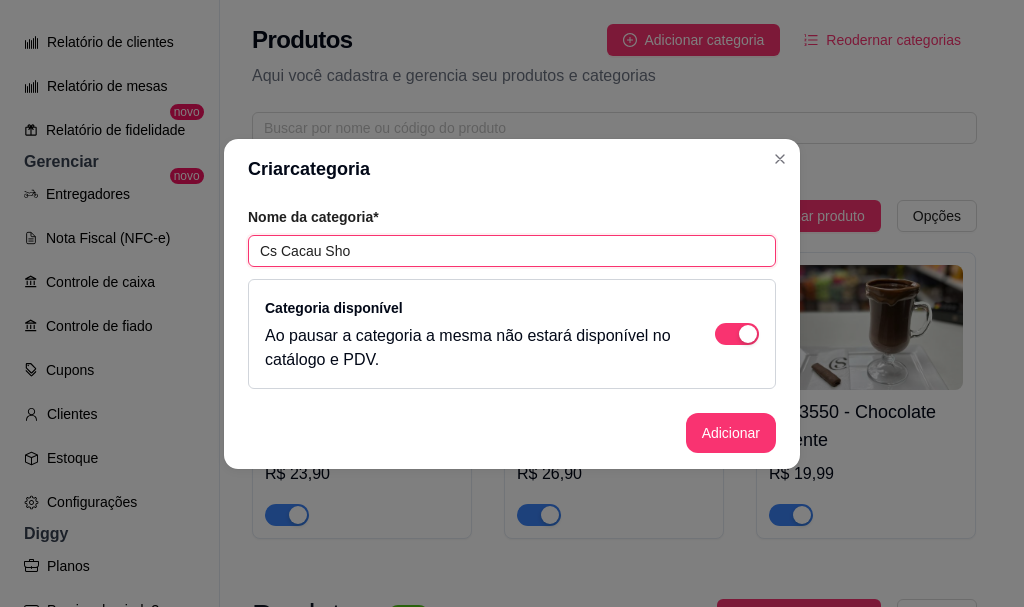 type on "Cs Cacau Show" 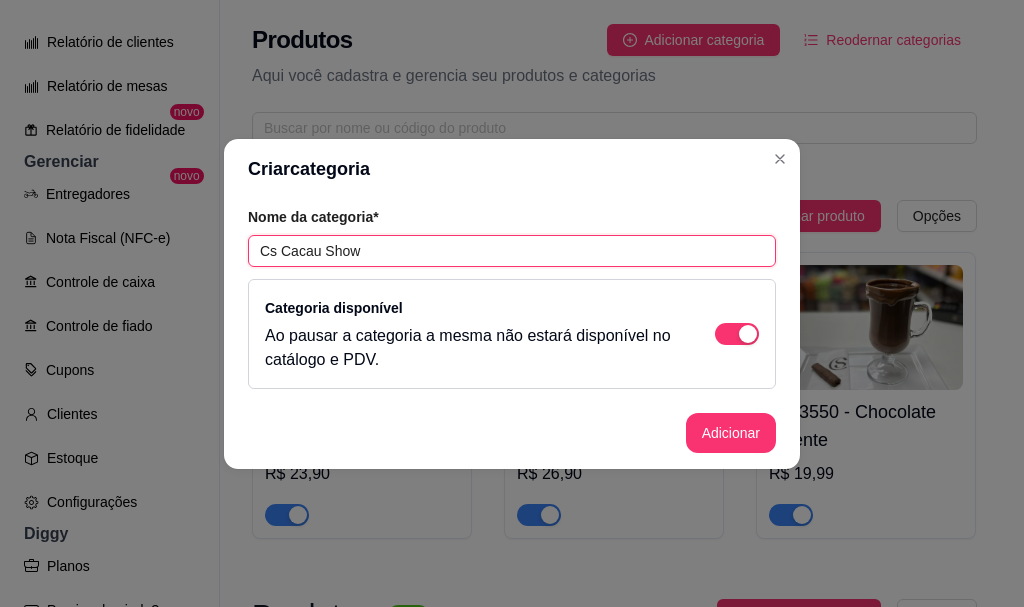 drag, startPoint x: 311, startPoint y: 249, endPoint x: 0, endPoint y: 80, distance: 353.95197 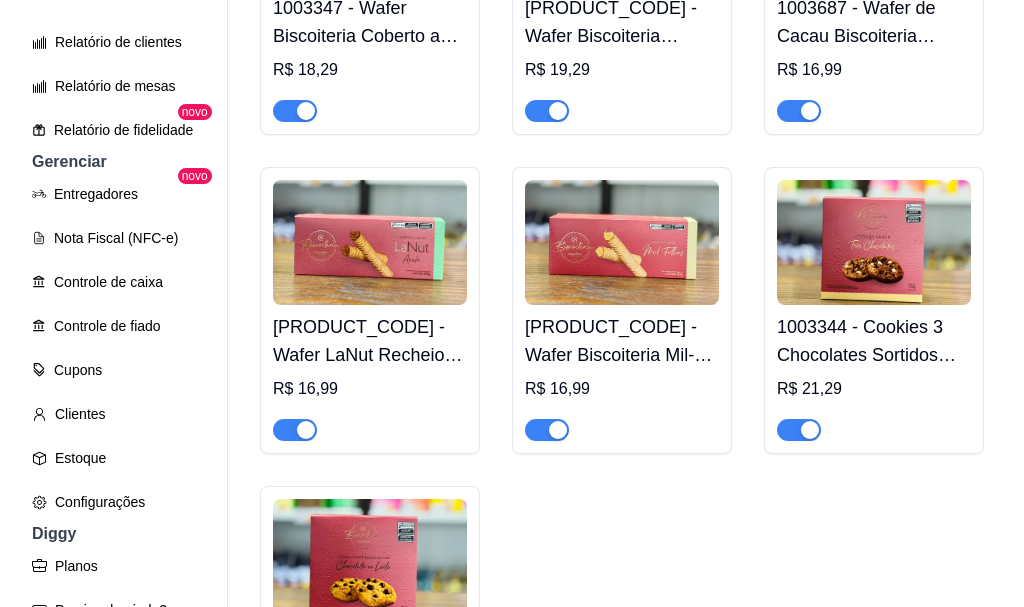 scroll, scrollTop: 4200, scrollLeft: 0, axis: vertical 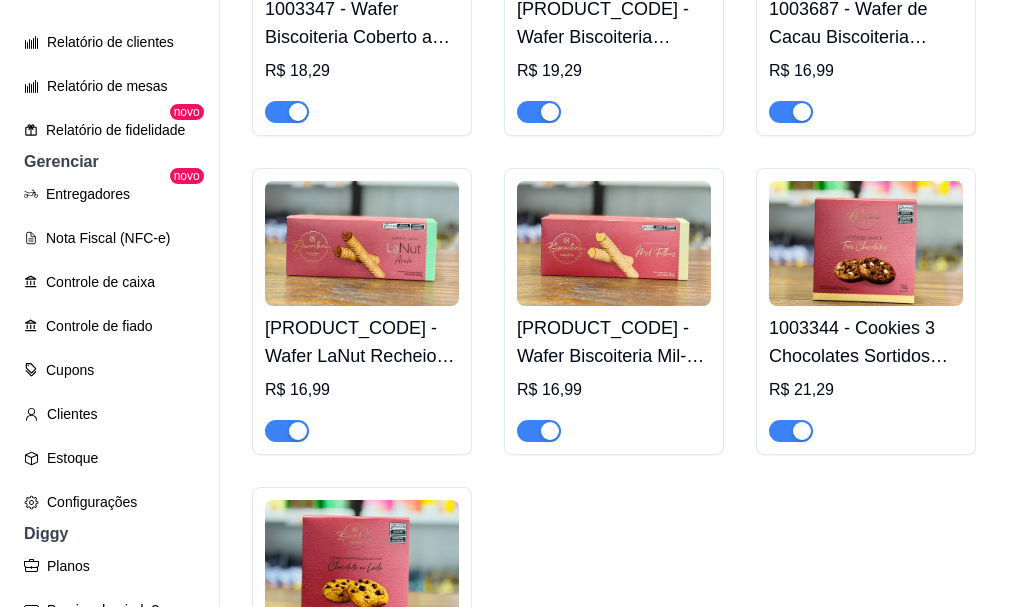 click at bounding box center [866, -1217] 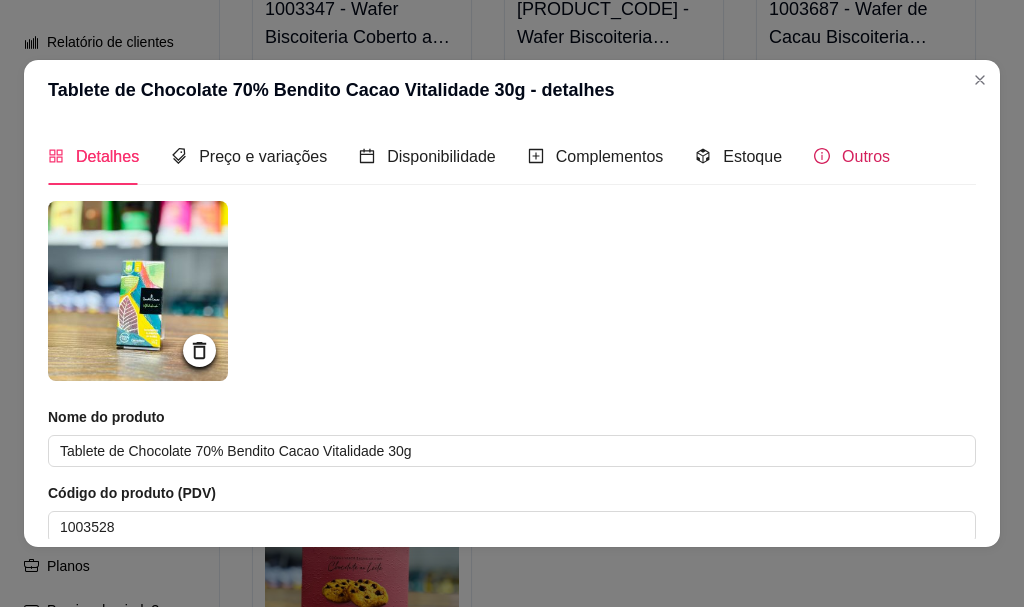 click on "Outros" at bounding box center [866, 156] 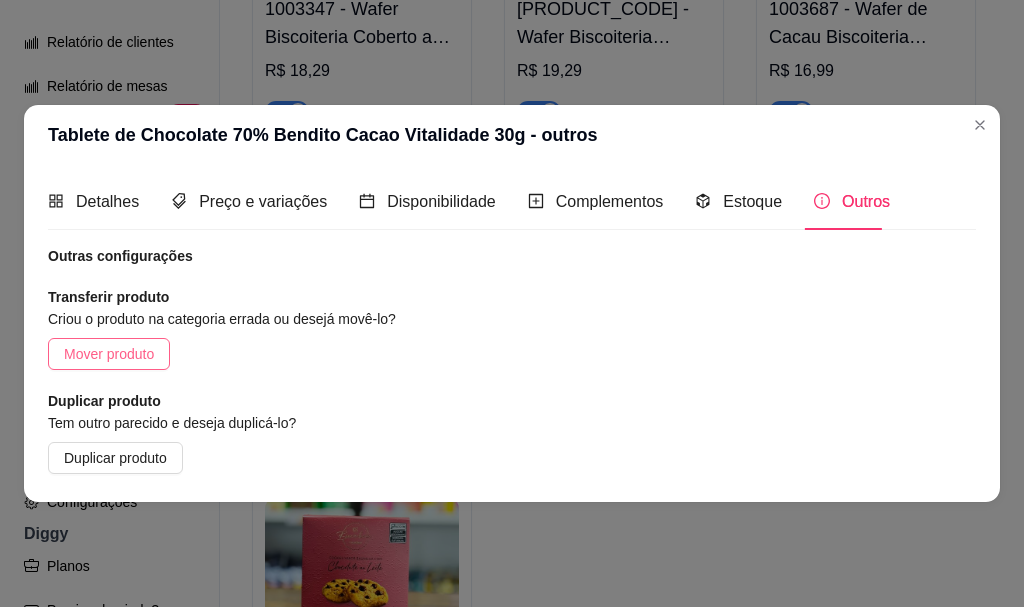 click on "Mover produto" at bounding box center [109, 354] 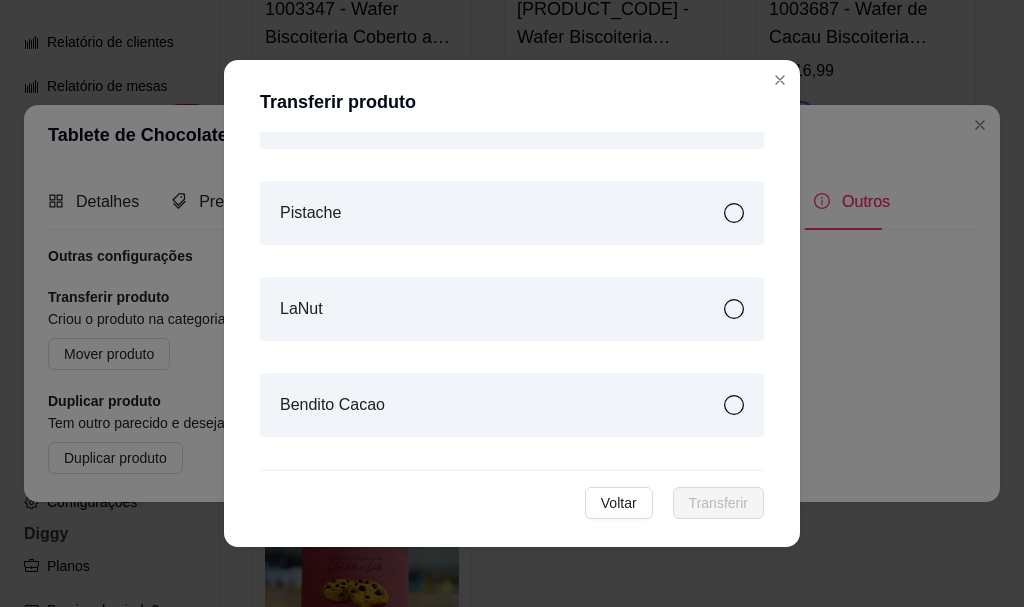 scroll, scrollTop: 1029, scrollLeft: 0, axis: vertical 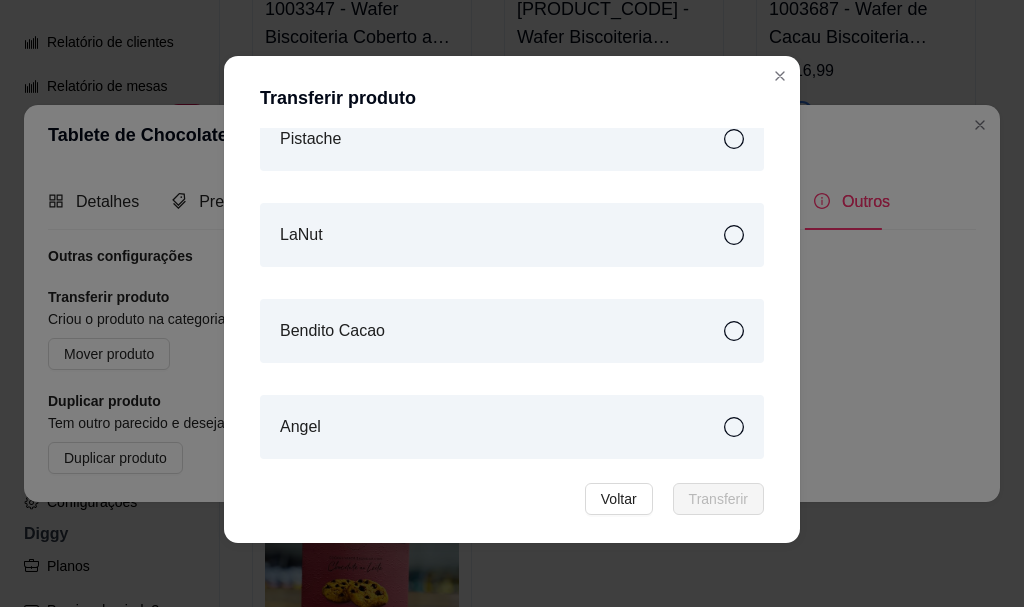 click on "Bendito Cacao" at bounding box center [512, 331] 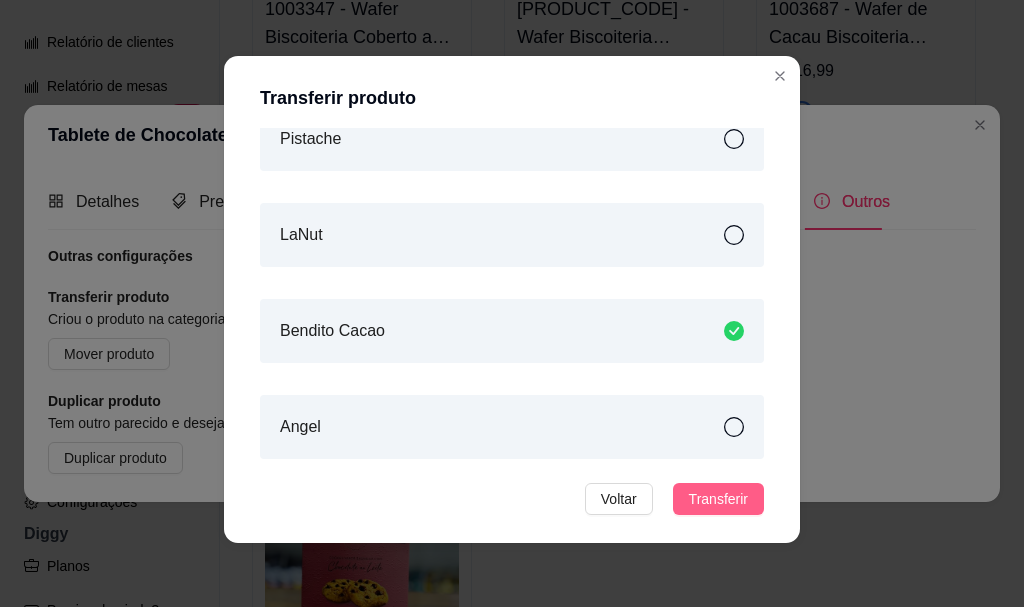 click on "Transferir" at bounding box center [718, 499] 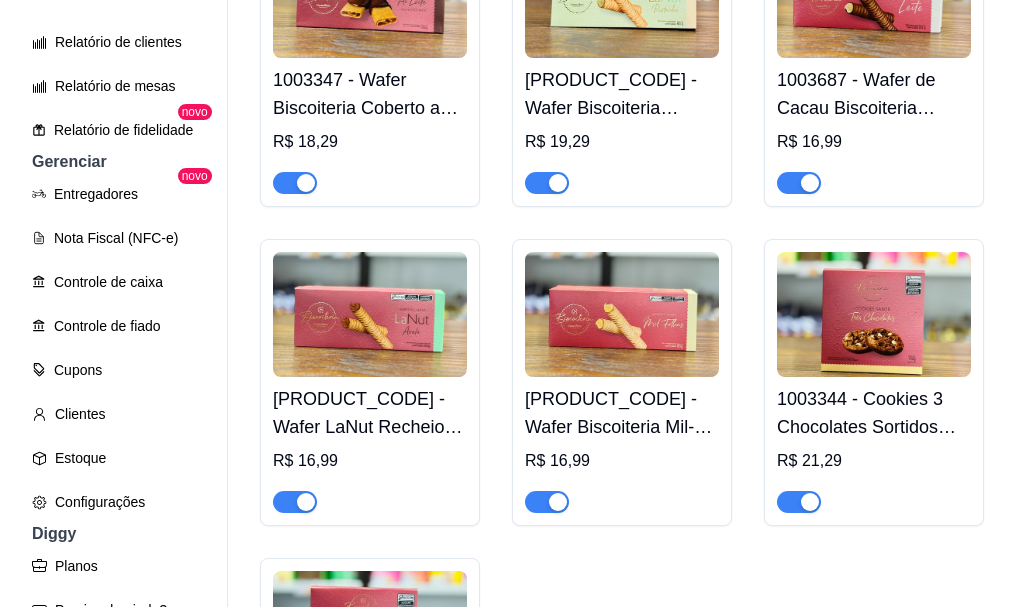 scroll, scrollTop: 3800, scrollLeft: 0, axis: vertical 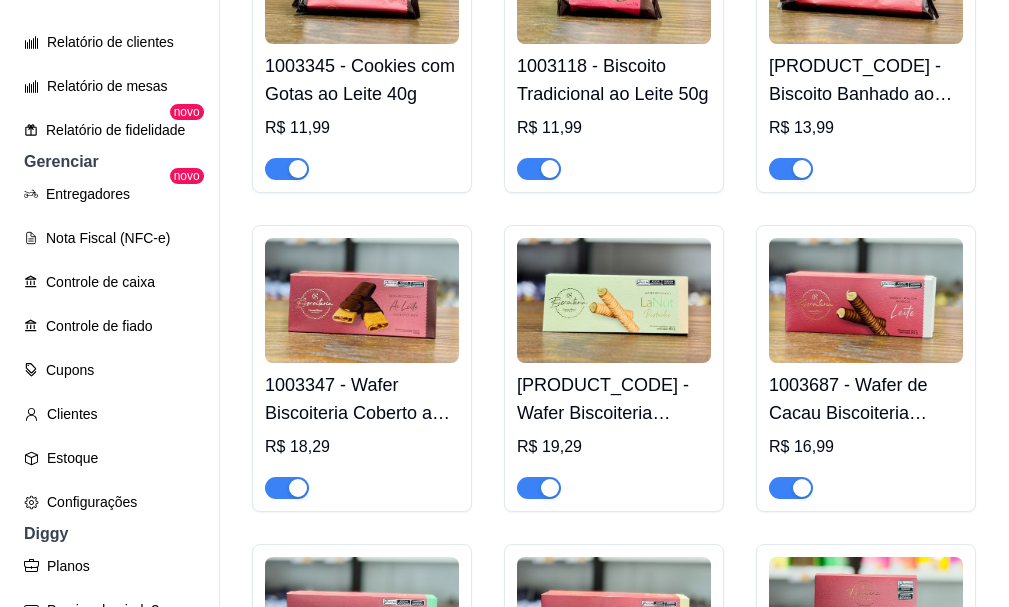 click on "1003529 - Tablete de Chocolate 70% Bendito Cacao Foco 30g" at bounding box center (614, -1037) 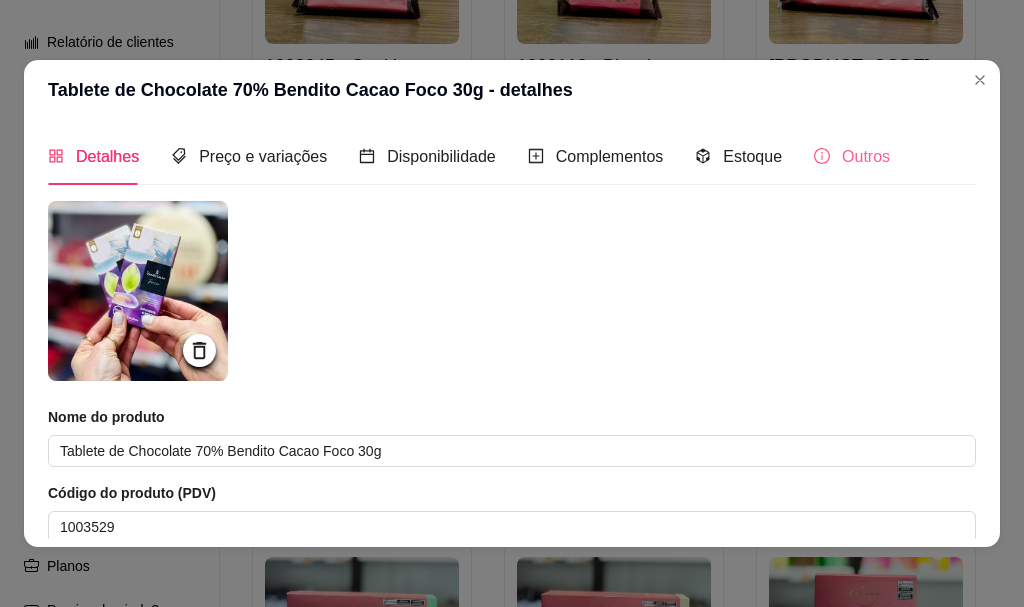 click on "Outros" at bounding box center [852, 156] 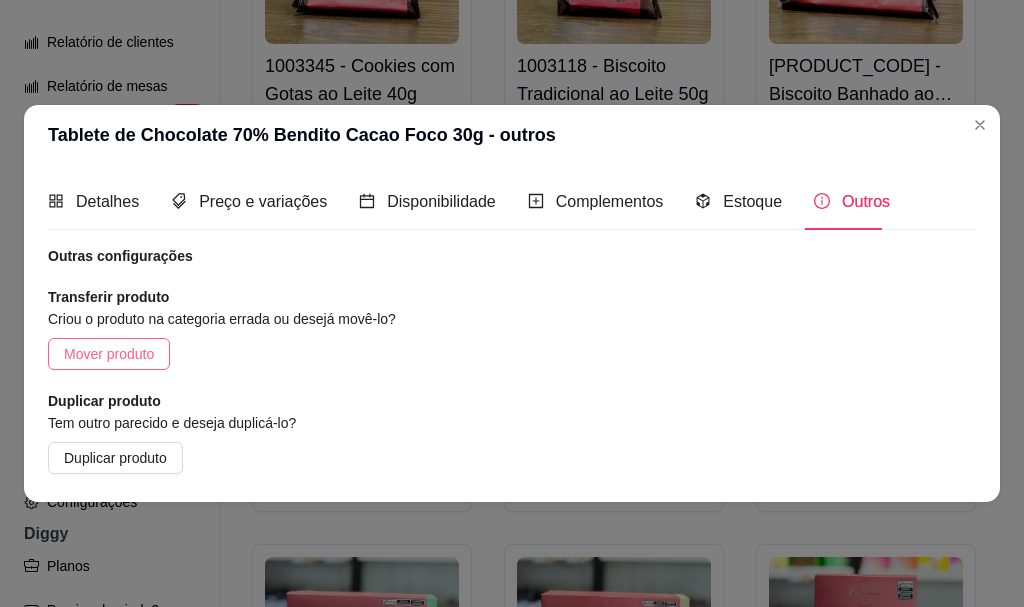 click on "Mover produto" at bounding box center (109, 354) 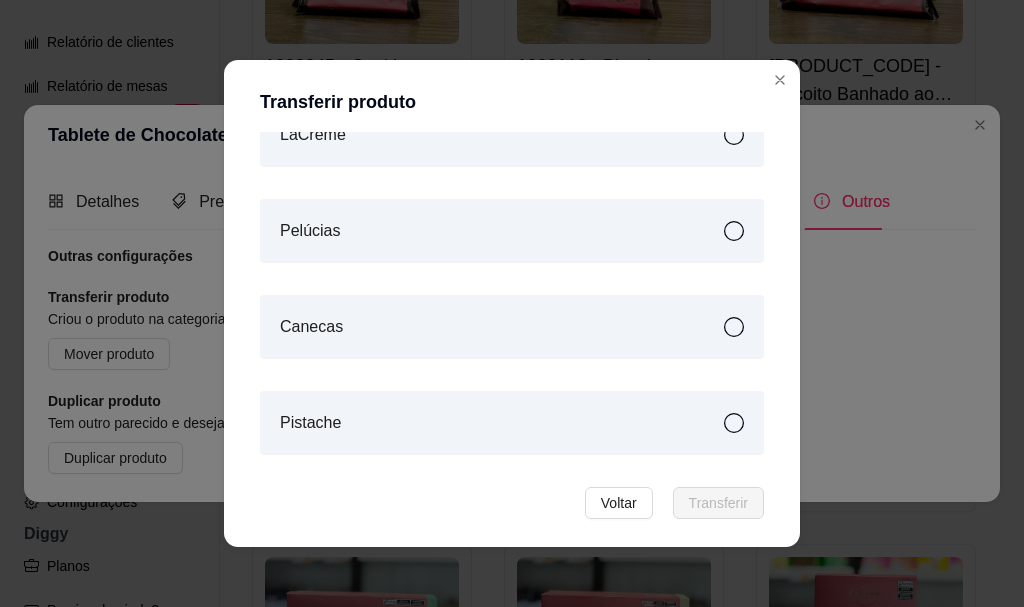scroll, scrollTop: 1029, scrollLeft: 0, axis: vertical 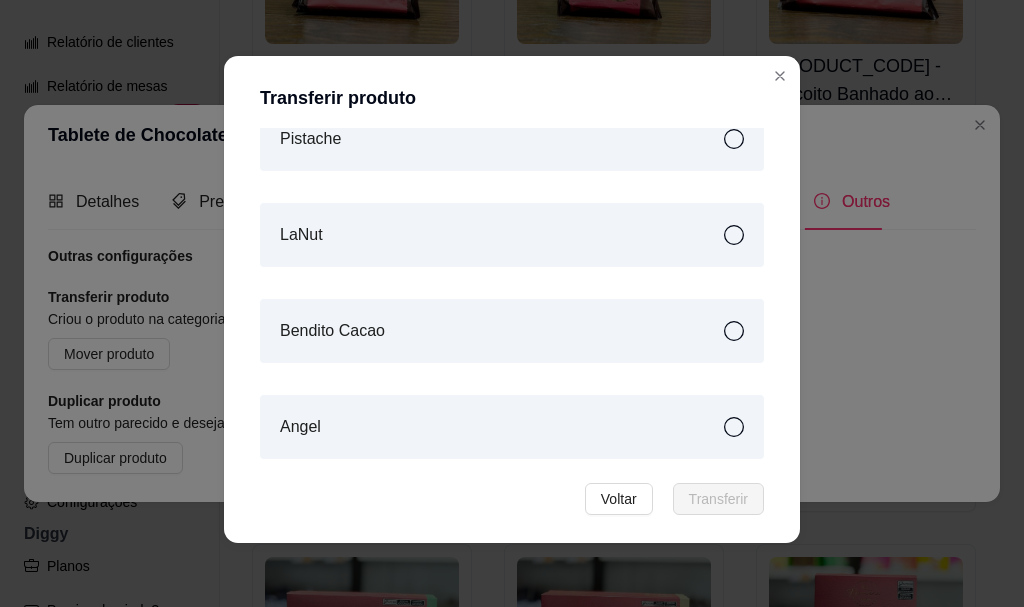 click 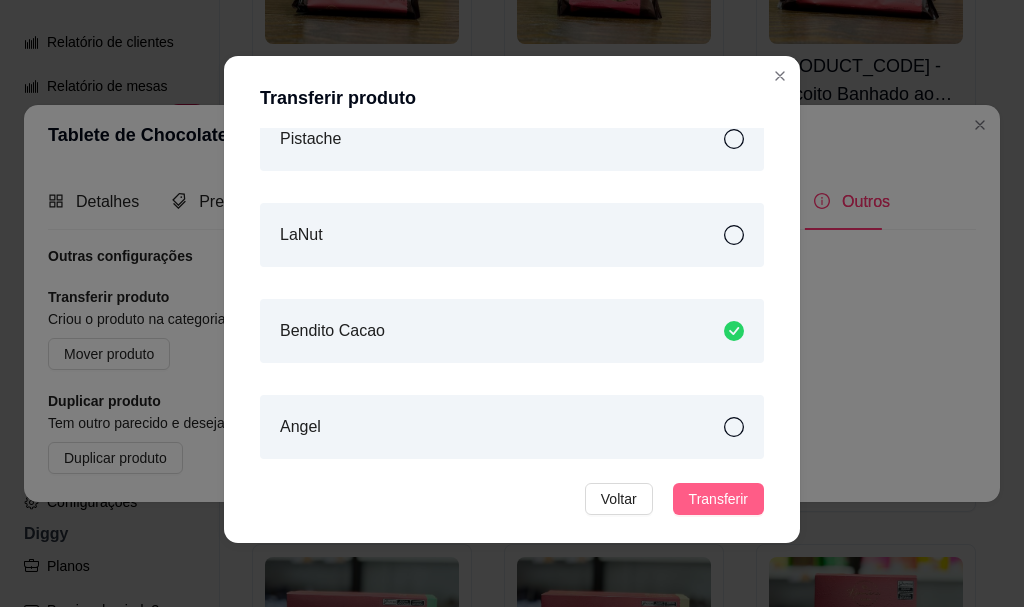click on "Transferir" at bounding box center (718, 499) 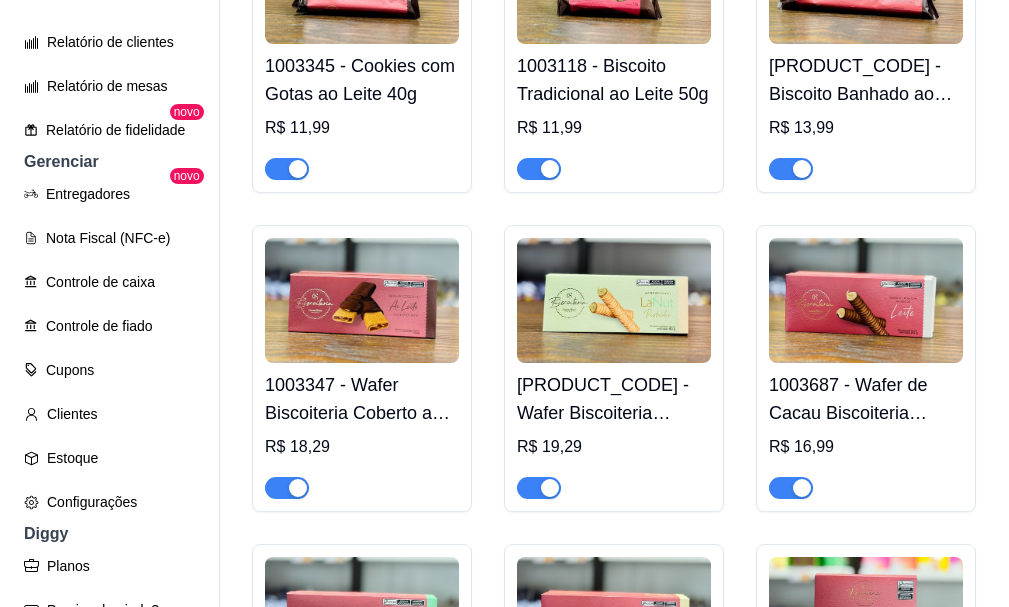 click on "Sobremesas ativa Adicionar produto Opções 2004776 - Fondue De Frutas    R$ 23,90 2005373 - Fondue De Pistache   R$ 26,90 2003550 - Chocolate Quente    R$ 19,99 Produtos ativa Adicionar produto Opções 1003334 - Caixa de Bombom ao Leite [BRAND] Coração 75g   R$ 21,29 1003374 - Caixa Brasão Harry Potter 140g   R$ 57,99 1003448 - Biscoito ao Leite Harry Potter 100g   R$ 16,99 1003072 - Caixa M de Bombons Sortidos [BRAND] Show 160g   R$ 79,99 1001688 - Caixa P de Bombons [BRAND] Show Sortidos P 95g   R$ 49,99 1002631 - Caixa de Bombons Mini Show [BRAND] 108g   R$ 42,49 1003094 - Tablete ao Leite com Castanha de Caju 100g   R$ 18,29 1003452 - Tablete ao Leite [BRAND] Pais 40g   R$ 16,99 1000507 - Tablete ao Leite [BRAND] Te Amo 40g   R$ 16,99 1002203 - Tablete ao Leite [BRAND] Gratidão 40g   R$ 16,99 1003526 - Tablete Whey Choc ao Leite 30g   R$ 13,99 R$ 6,99 1003525 - Tablete de Chocolate ao Leite Energy 30g   R$ 13,99 R$ 6,99 1003307 - Tablete de Chocolate ao Leite Mulheres 30g   R$ 11,99" at bounding box center (614, 2110) 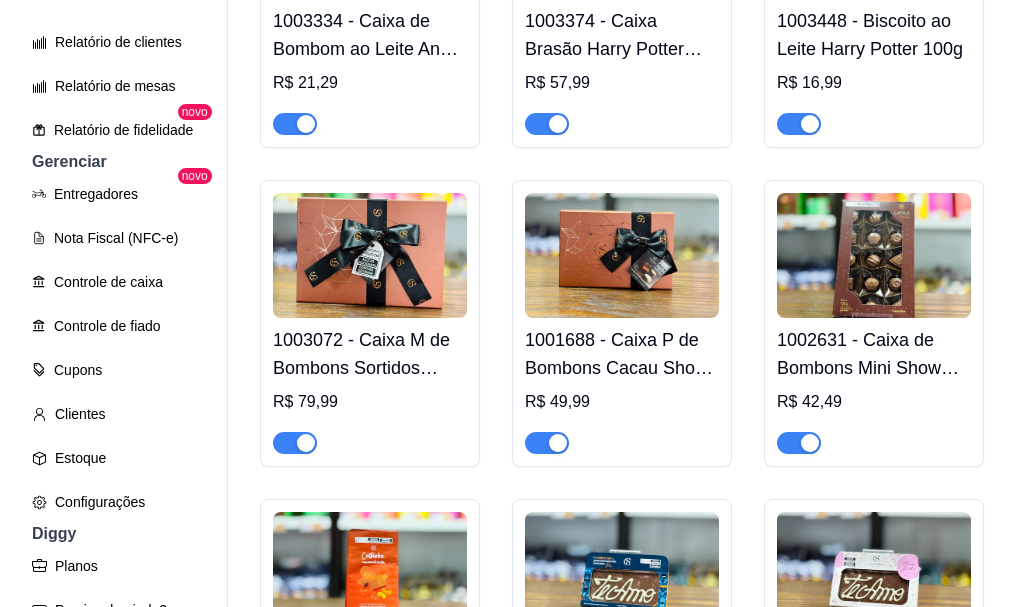 scroll, scrollTop: 600, scrollLeft: 0, axis: vertical 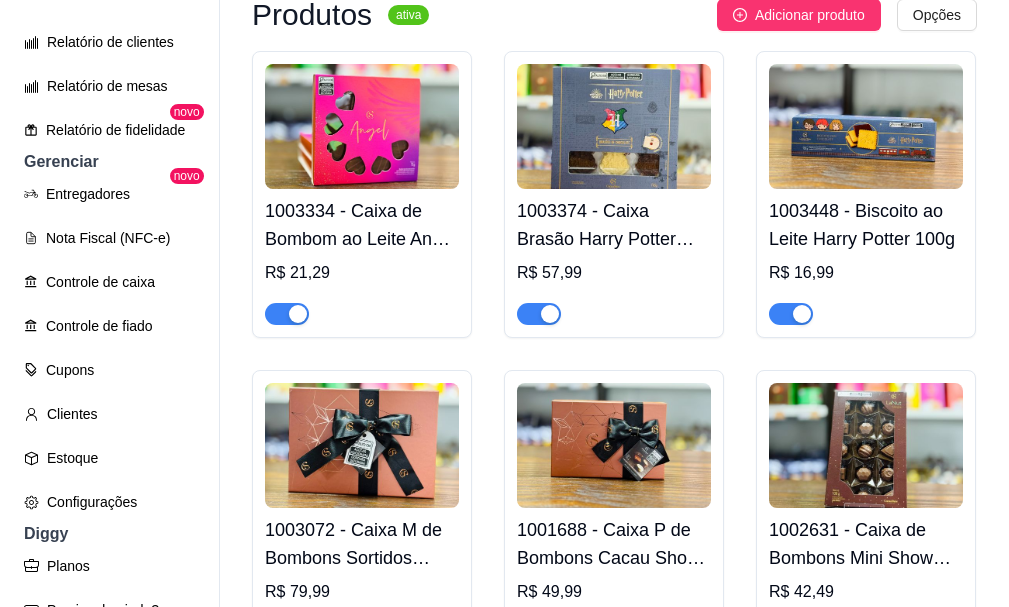 click at bounding box center [362, 126] 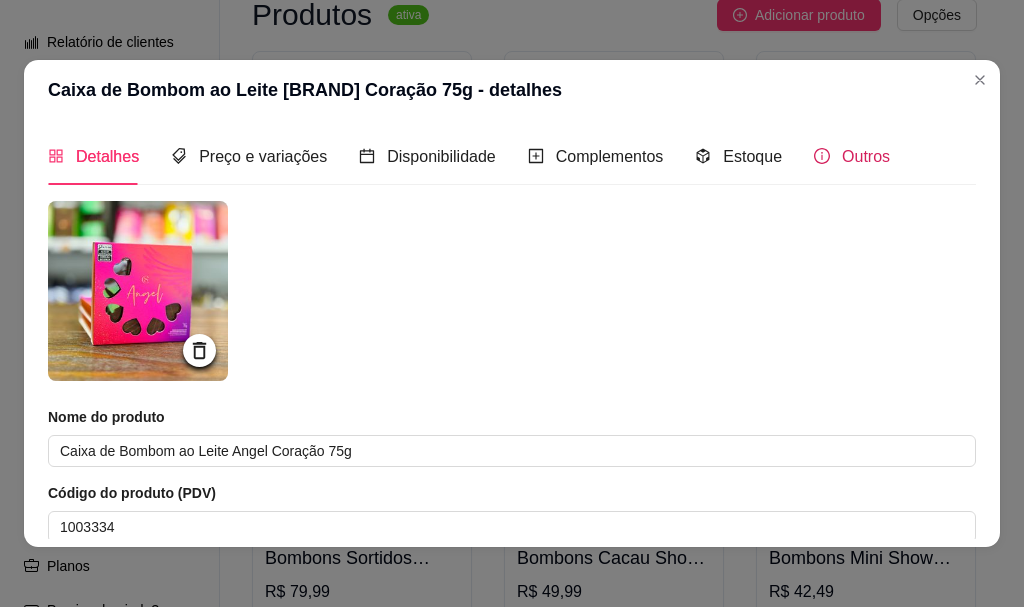click on "Outros" at bounding box center (866, 156) 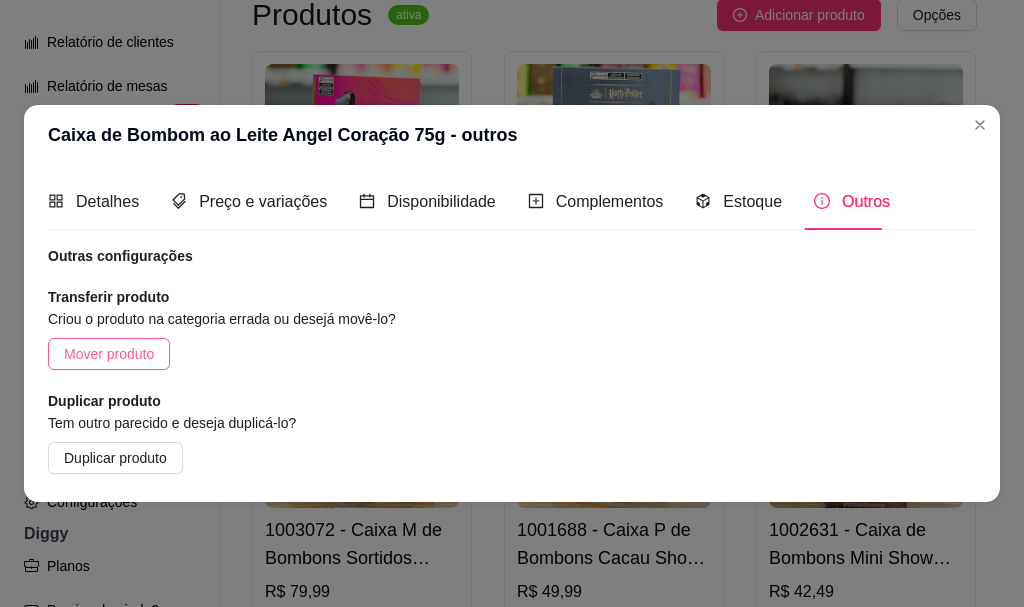 click on "Mover produto" at bounding box center [109, 354] 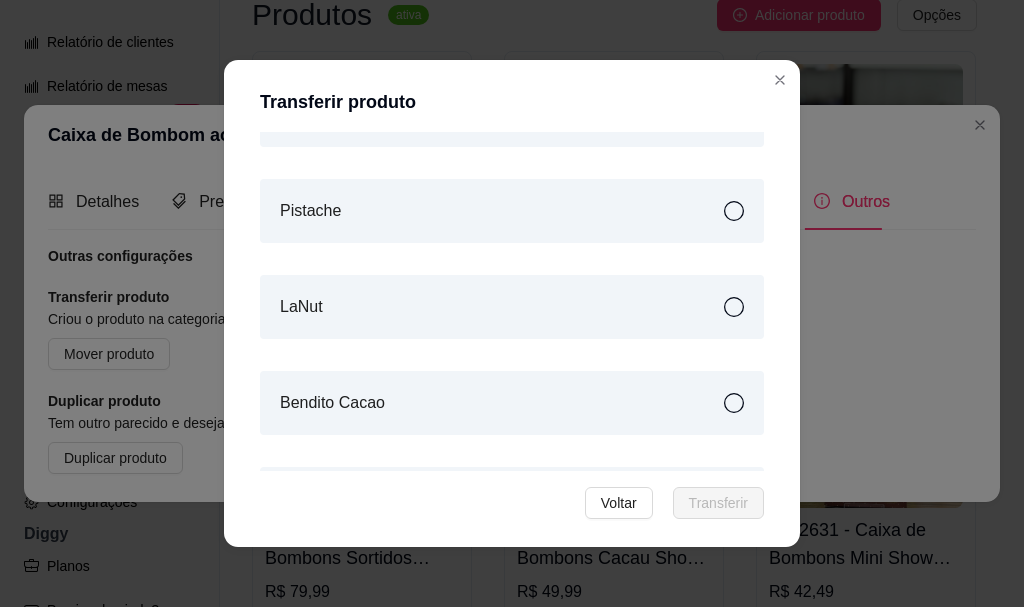 scroll, scrollTop: 1029, scrollLeft: 0, axis: vertical 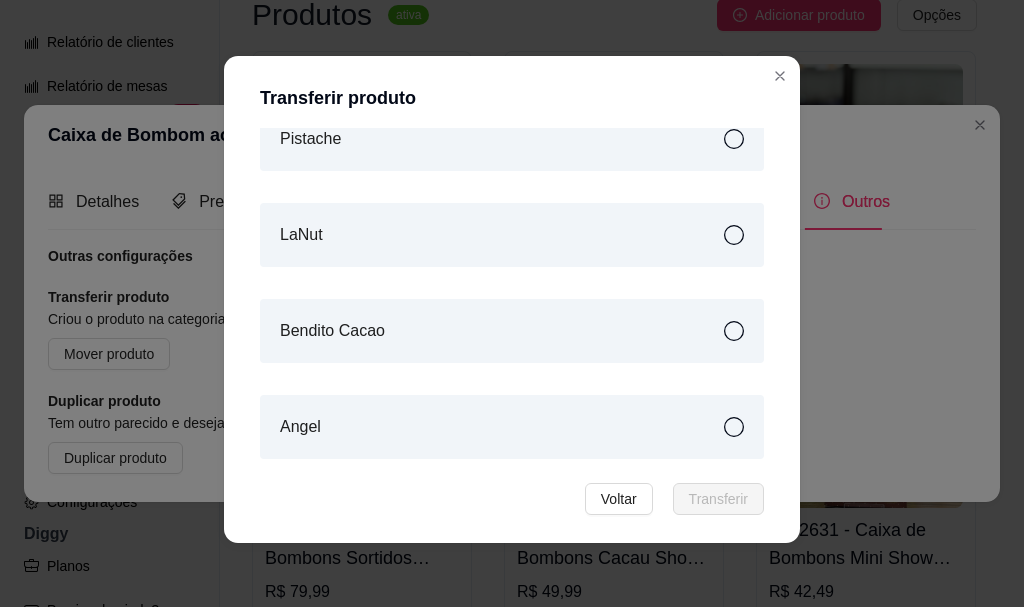 click 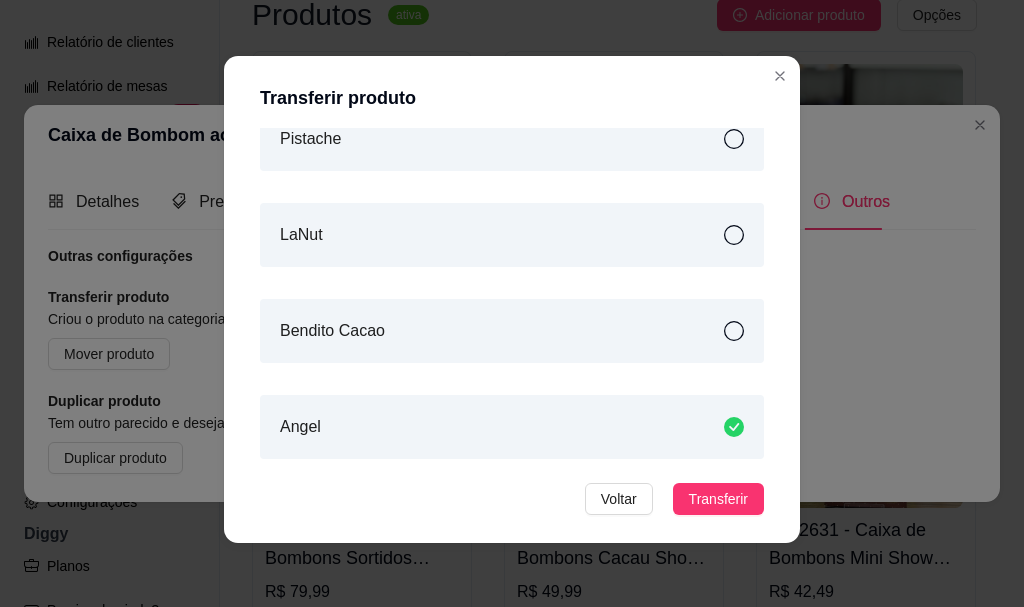click on "Voltar Transferir" at bounding box center (512, 499) 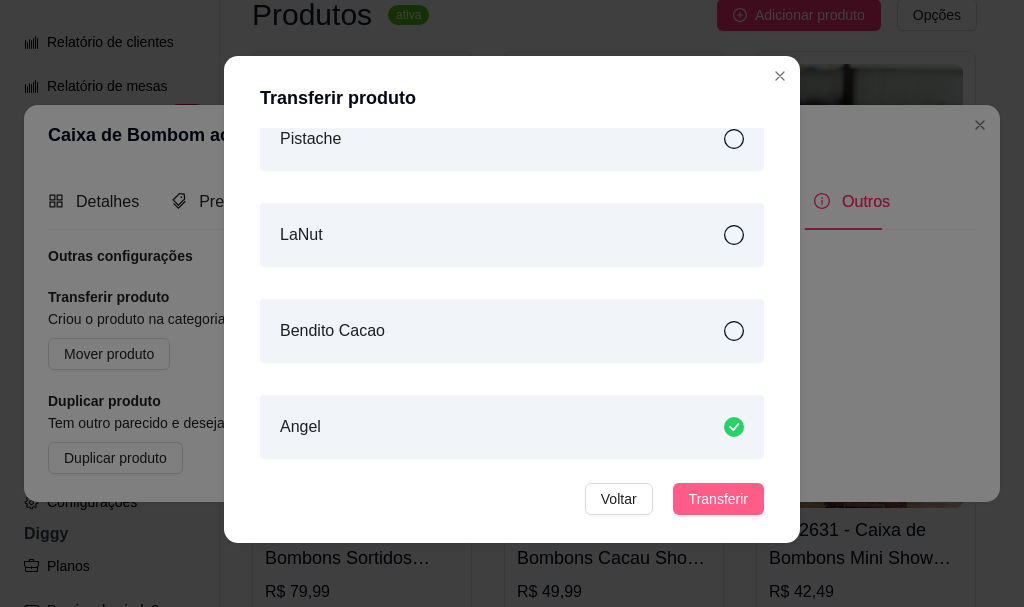 click on "Transferir" at bounding box center [718, 499] 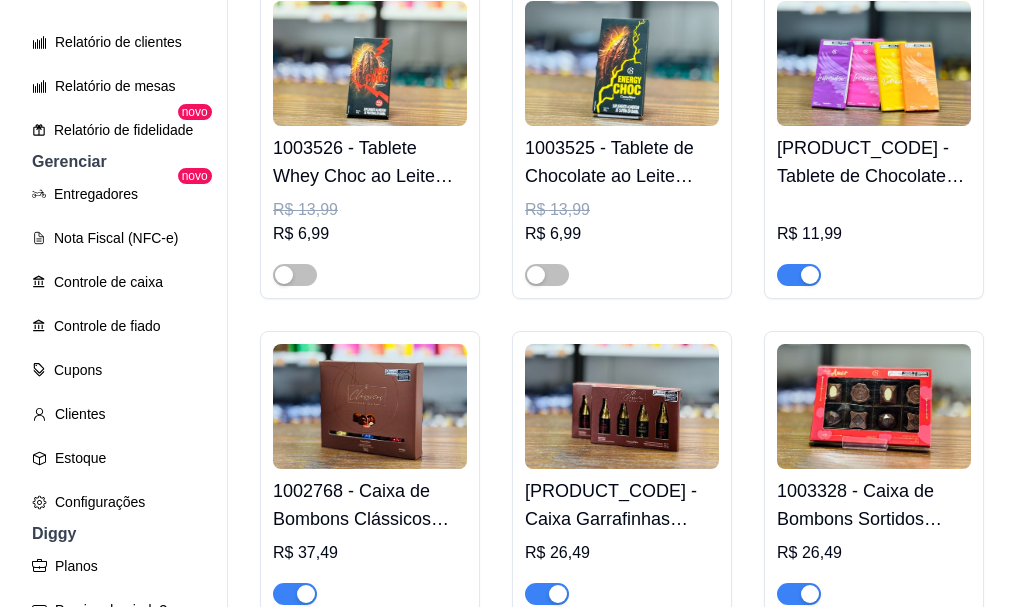 scroll, scrollTop: 1400, scrollLeft: 0, axis: vertical 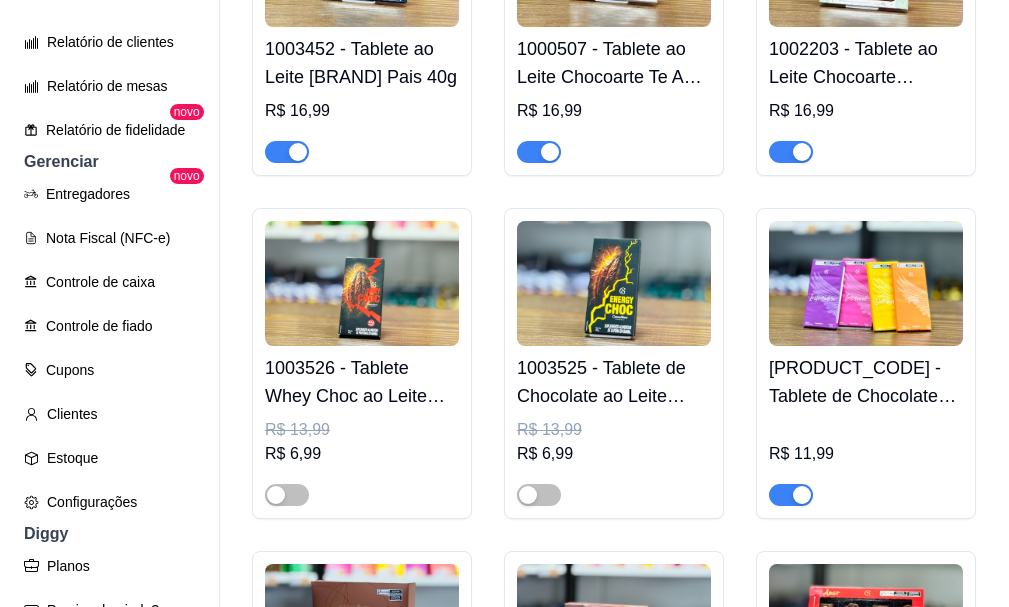 click on "R$ 42,49" at bounding box center [614, -208] 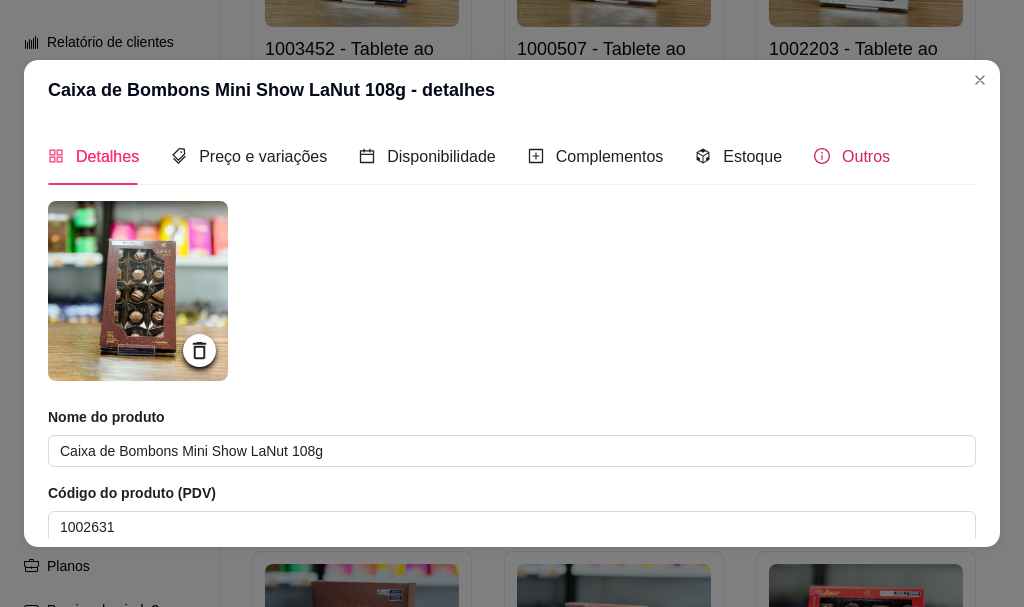 click on "Outros" at bounding box center (866, 156) 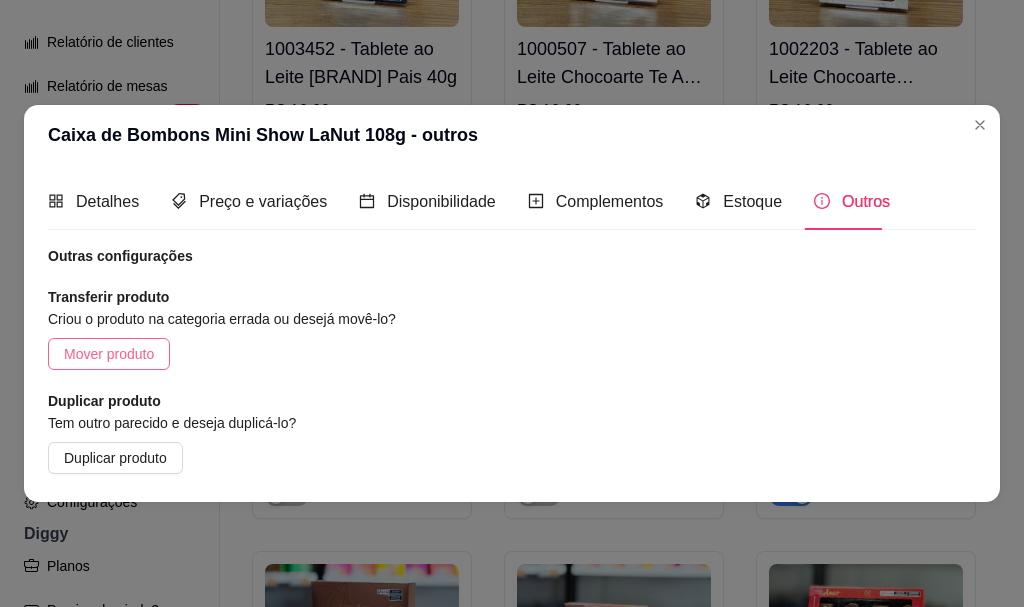 click on "Mover produto" at bounding box center [109, 354] 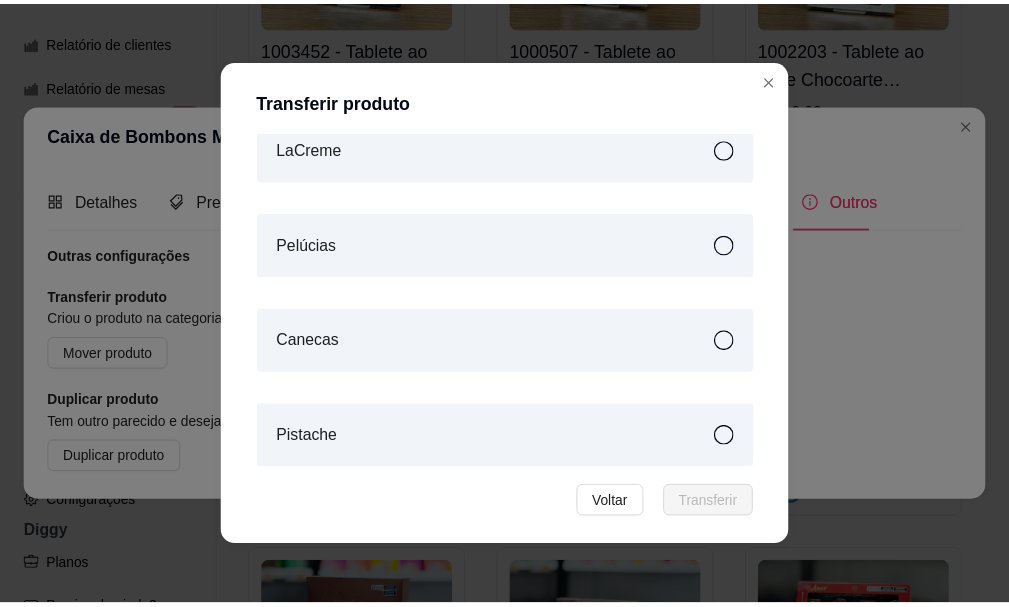 scroll, scrollTop: 1000, scrollLeft: 0, axis: vertical 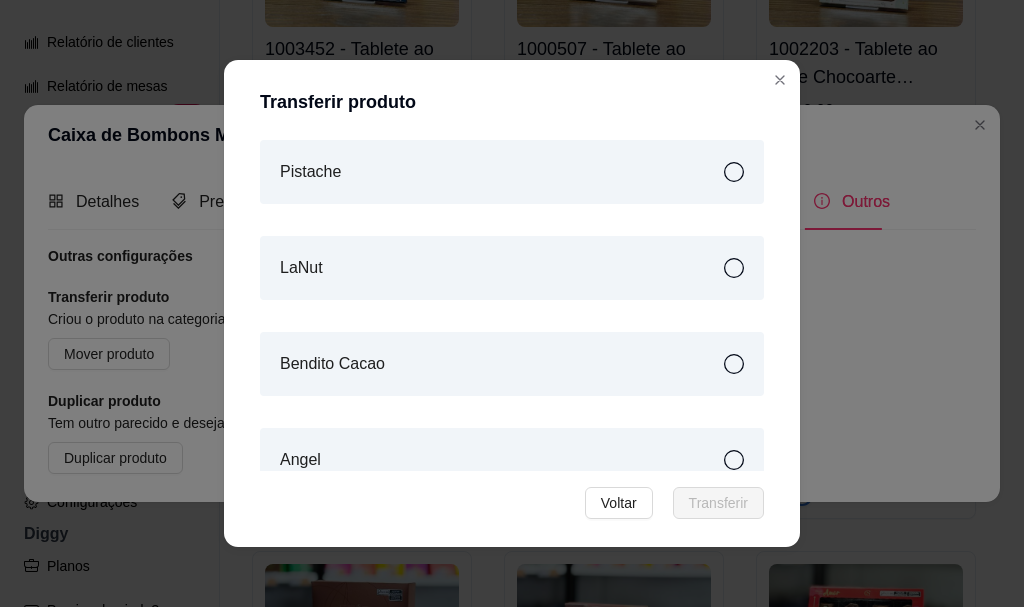 click on "LaNut" at bounding box center [512, 268] 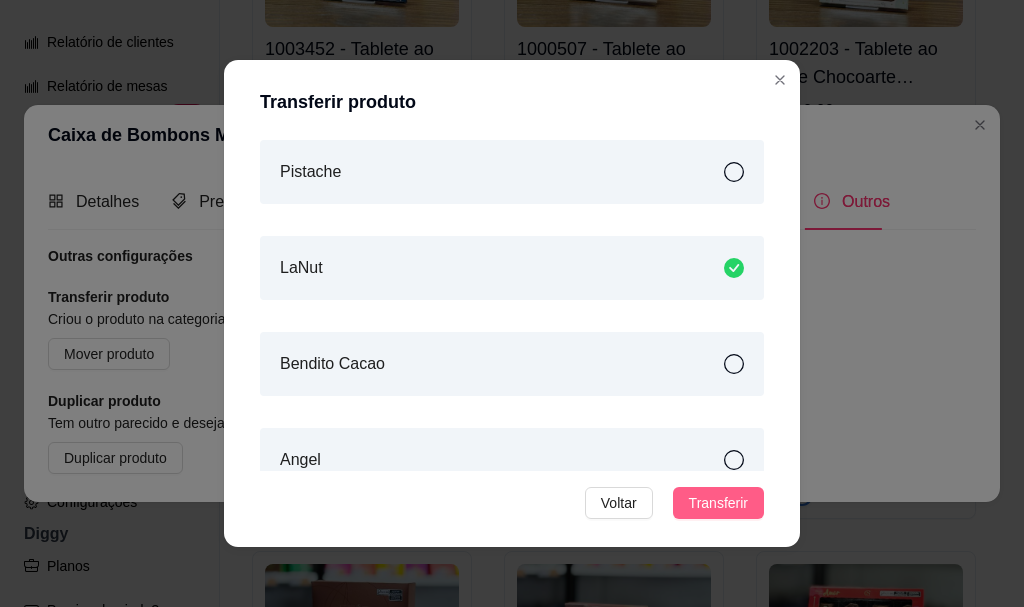 click on "Transferir" at bounding box center [718, 503] 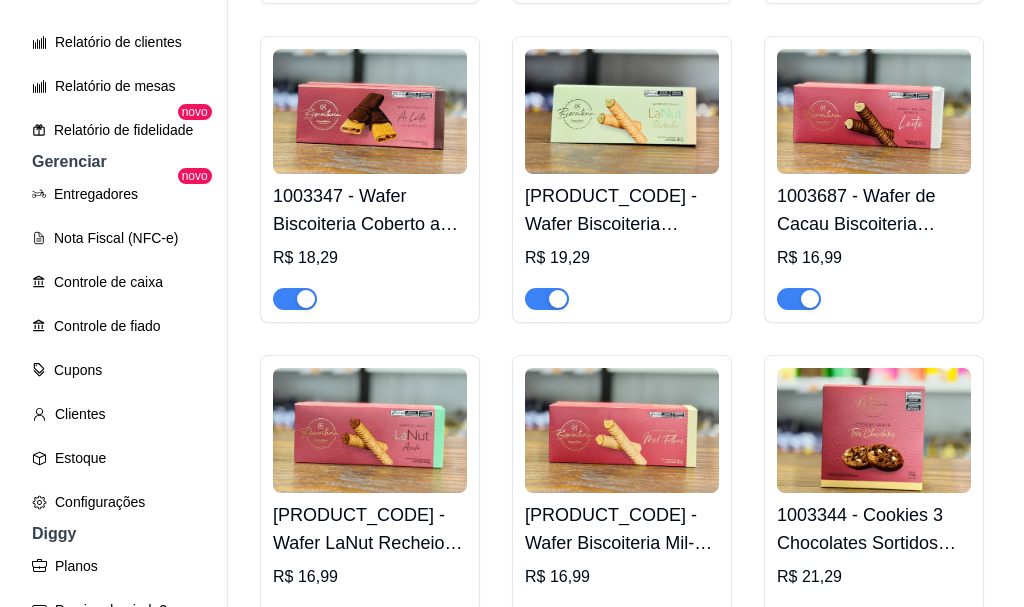 scroll, scrollTop: 3800, scrollLeft: 0, axis: vertical 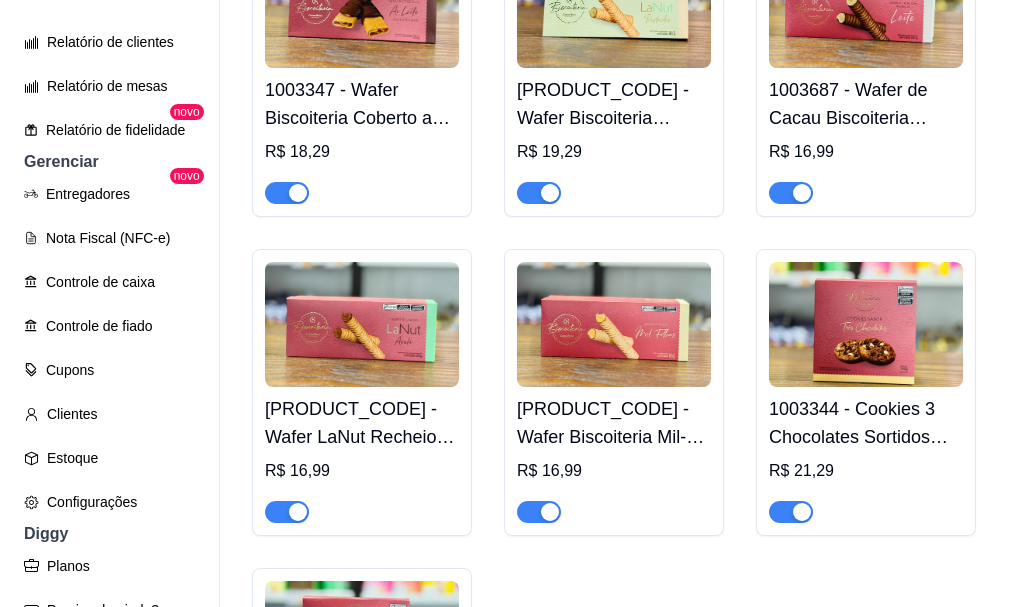 click on "[PRODUCT_CODE] - Caixa Brasão Harry Potter 140g   R$ 57,99 [PRODUCT_CODE] - Biscoito ao Leite Harry Potter 100g   R$ 16,99 [PRODUCT_CODE] - Caixa M de Bombons Sortidos Cacau Show 160g   R$ 79,99 [PRODUCT_CODE] - Caixa P de Bombons Cacau Show Sortidos P 95g   R$ 49,99 [PRODUCT_CODE] - Tablete ao Leite com Castanha de Caju 100g   R$ 18,29 [PRODUCT_CODE] - Tablete ao Leite Chocoarte Pais 40g   R$ 16,99 [PRODUCT_CODE] - Tablete ao Leite Chocoarte Te Amo 40g   R$ 16,99 [PRODUCT_CODE] - Tablete ao Leite Chocoarte Gratidão 40g   R$ 16,99 [PRODUCT_CODE] - Tablete Whey Choc ao Leite 30g   R$ 13,99 R$ 6,99 [PRODUCT_CODE] - Tablete de Chocolate ao Leite Energy 30g   R$ 13,99 R$ 6,99 [PRODUCT_CODE] - Tablete de Chocolate ao Leite Mulheres 30g   R$ 11,99 [PRODUCT_CODE] - Caixa de Bombons Clássicos Sortidos 120g   R$ 37,49 [PRODUCT_CODE] - Caixa Garrafinhas Clássicos Drinks ao Leite 88g   R$ 26,49 [PRODUCT_CODE] - Caixa de Bombons Sortidos Amor 80g   R$ 26,49 [PRODUCT_CODE] - Caixa de Bombons Doce de Leite e Café 80g   R$ 26,49 [PRODUCT_CODE] - Mini Cubo com Drageados de Avelã 70g   R$ 21,29   R$ 31,99" at bounding box center [614, -2025] 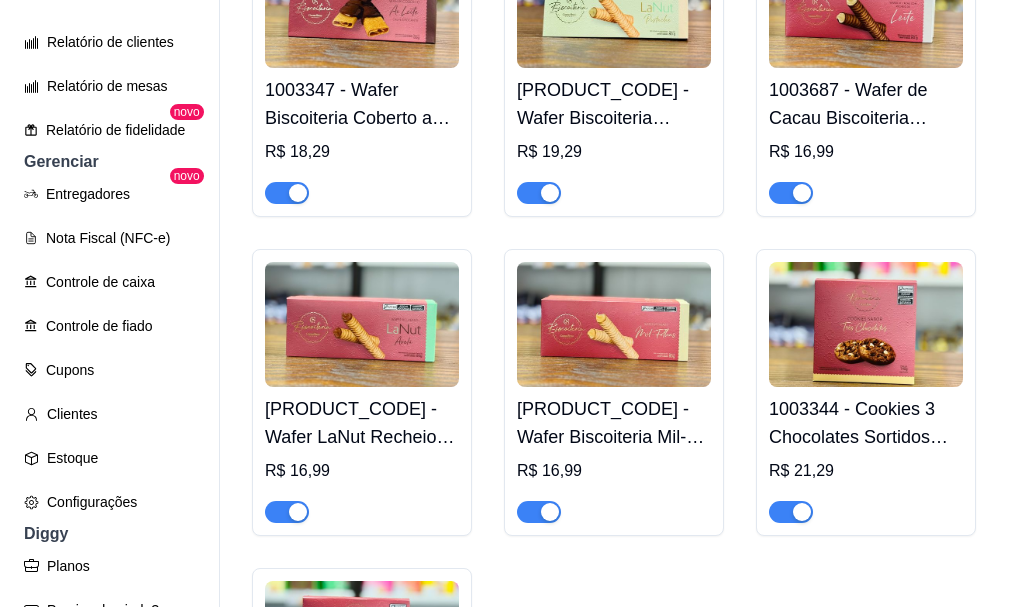 type 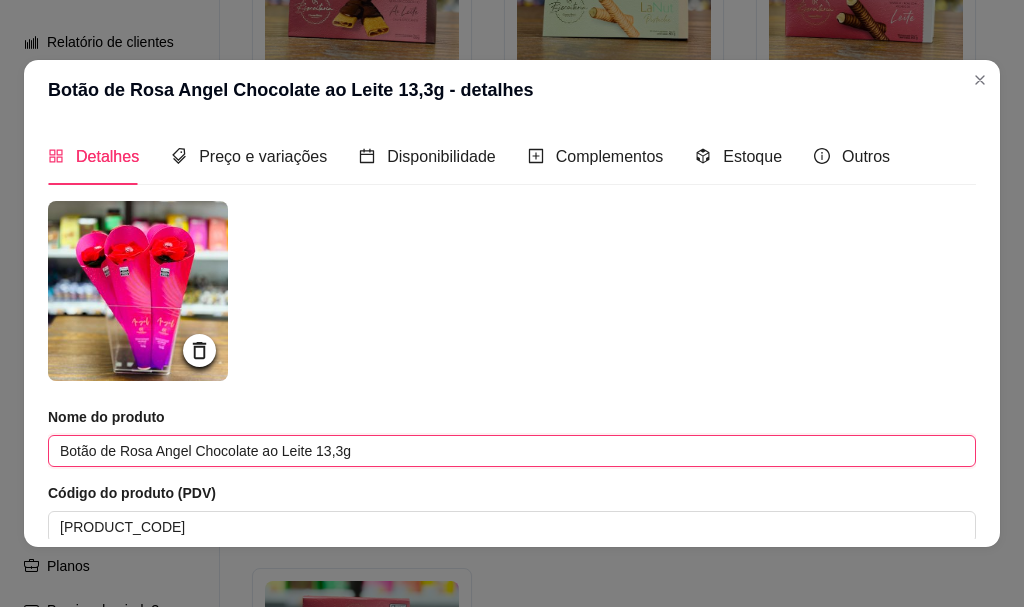 click on "Botão de Rosa Angel Chocolate ao Leite 13,3g" at bounding box center [512, 451] 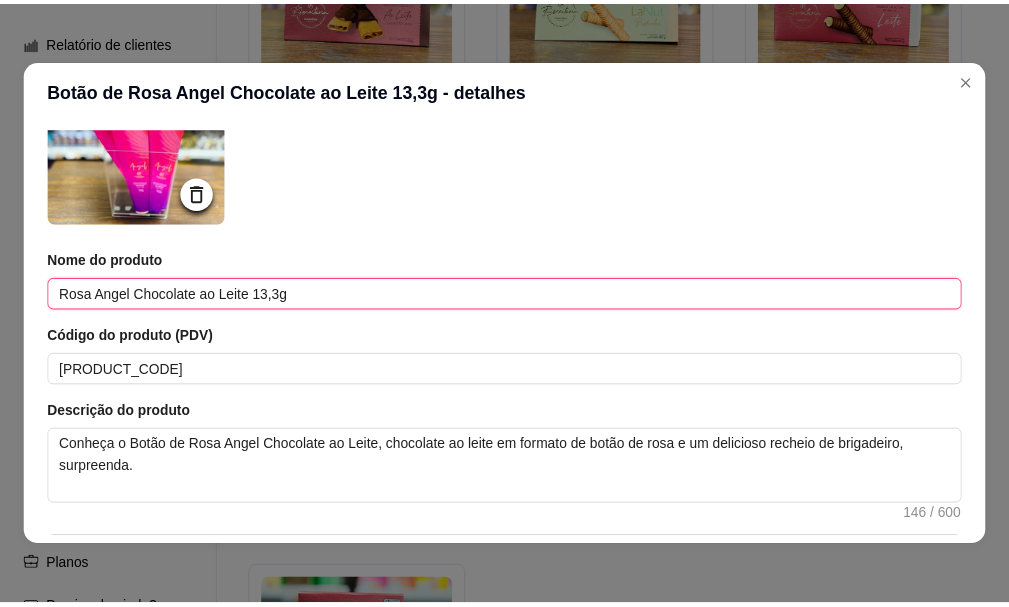 scroll, scrollTop: 425, scrollLeft: 0, axis: vertical 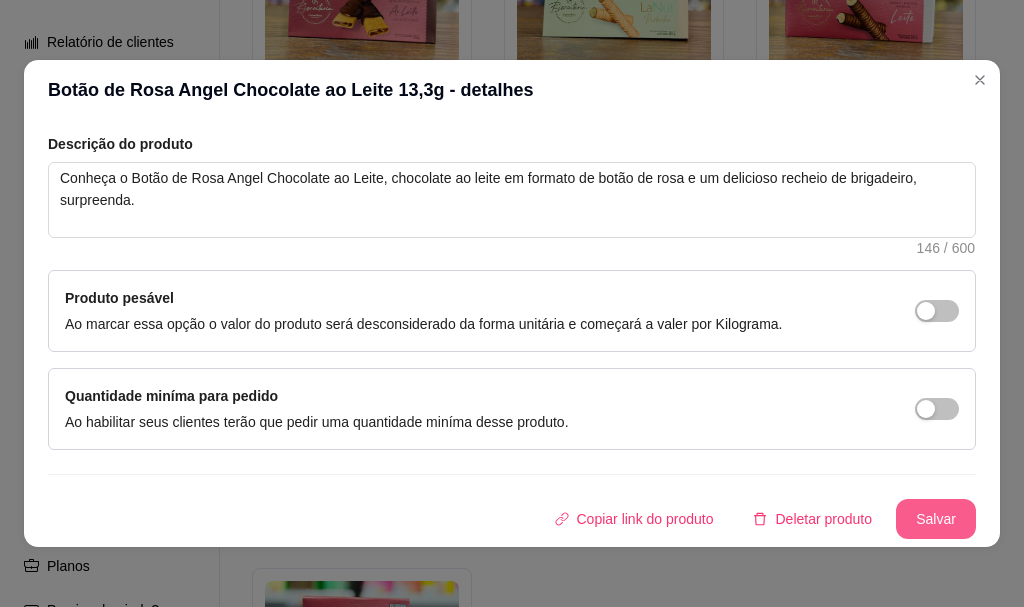 type on "Rosa Angel Chocolate ao Leite 13,3g" 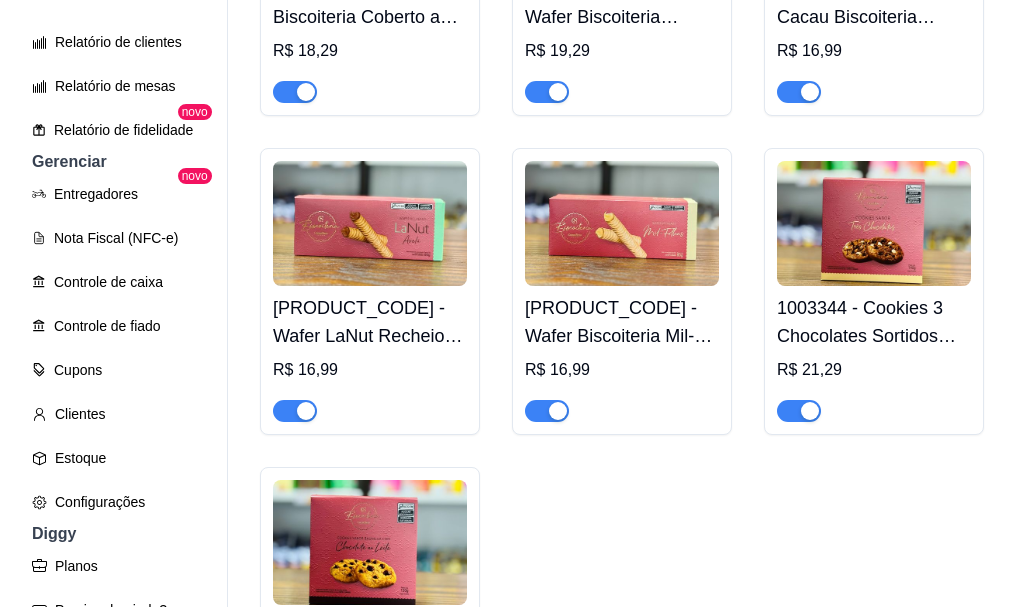 scroll, scrollTop: 3700, scrollLeft: 0, axis: vertical 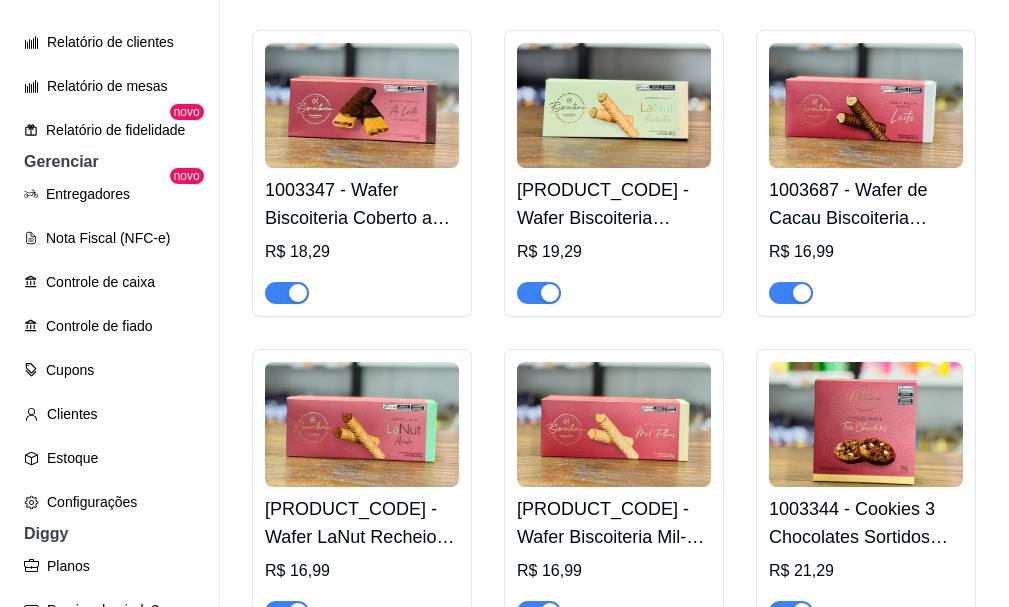 click at bounding box center (614, -1012) 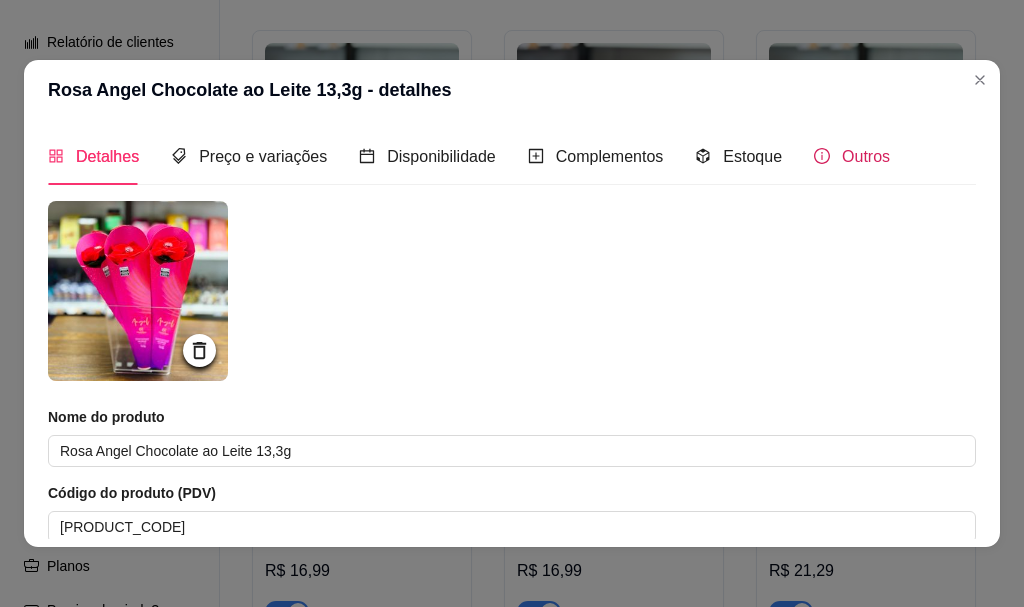 click on "Outros" at bounding box center (852, 156) 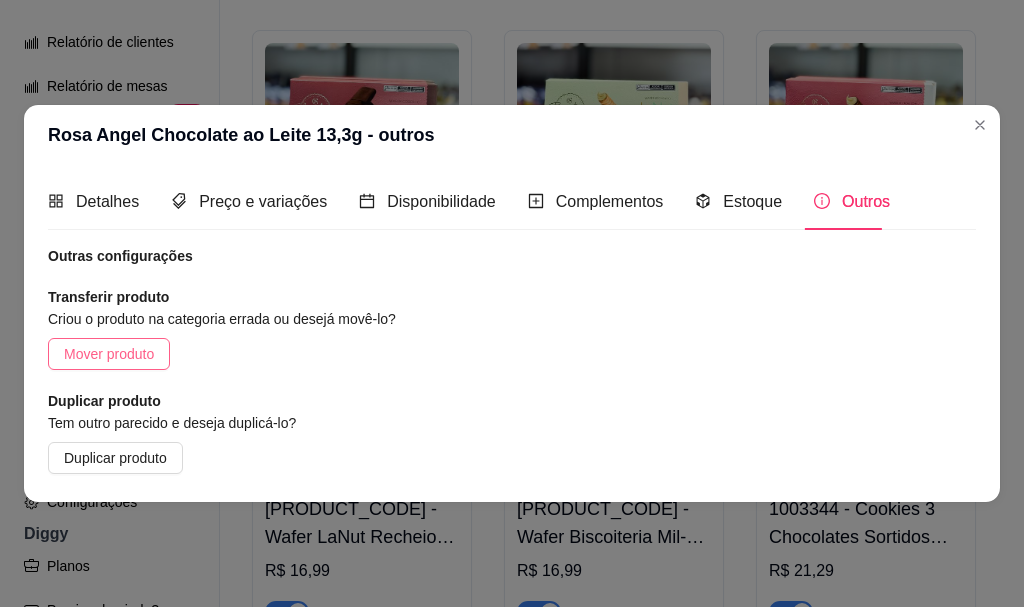 click on "Mover produto" at bounding box center (109, 354) 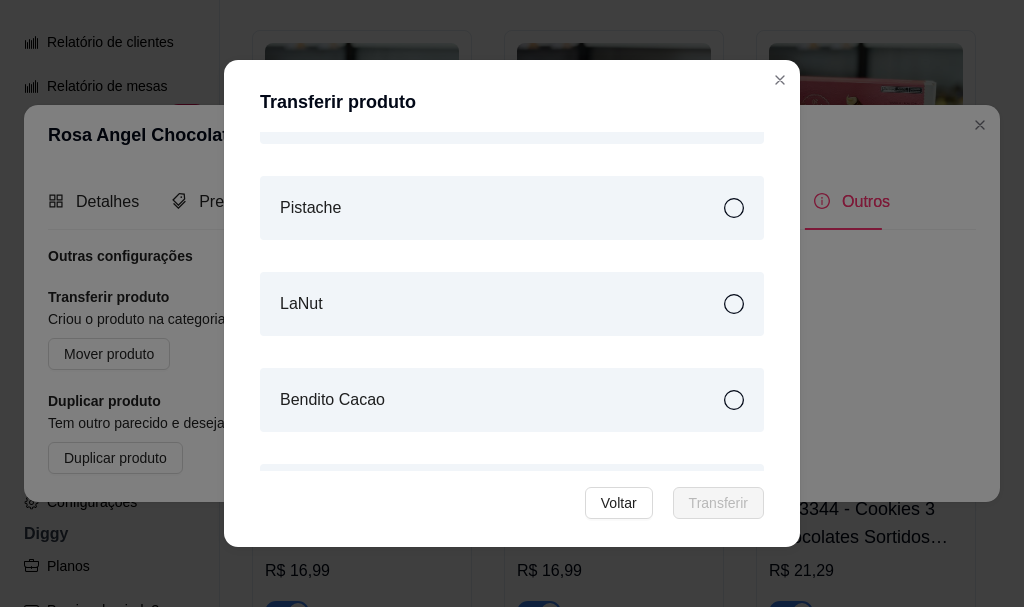 scroll, scrollTop: 1029, scrollLeft: 0, axis: vertical 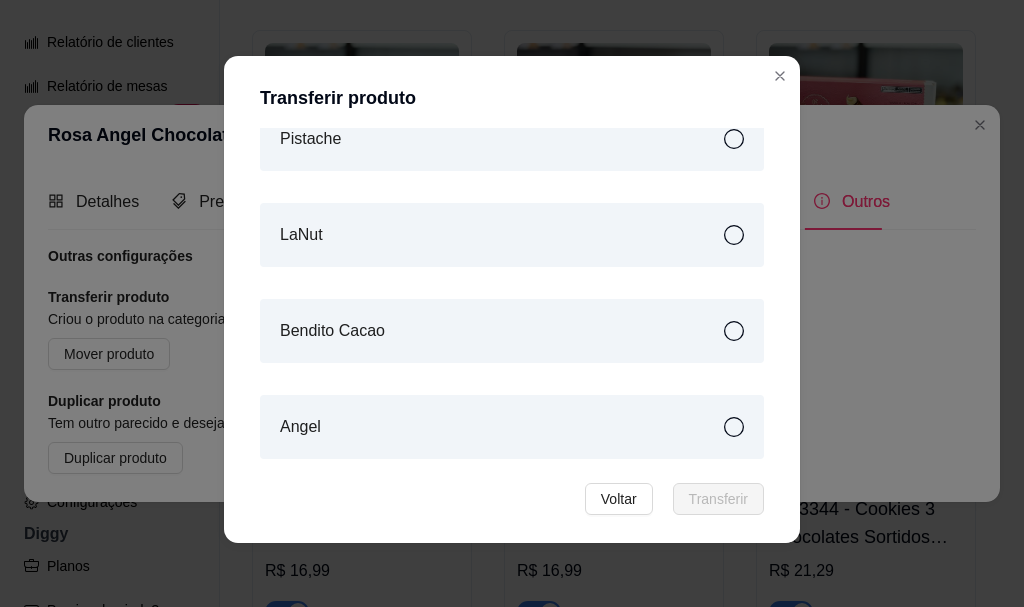 click on "Angel" at bounding box center (512, 427) 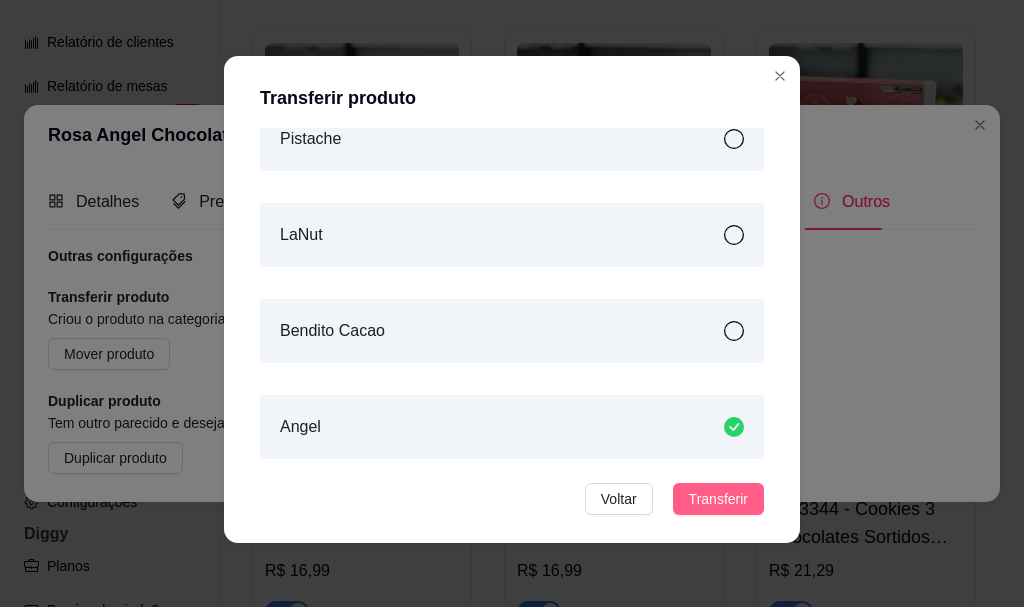 click on "Transferir" at bounding box center (718, 499) 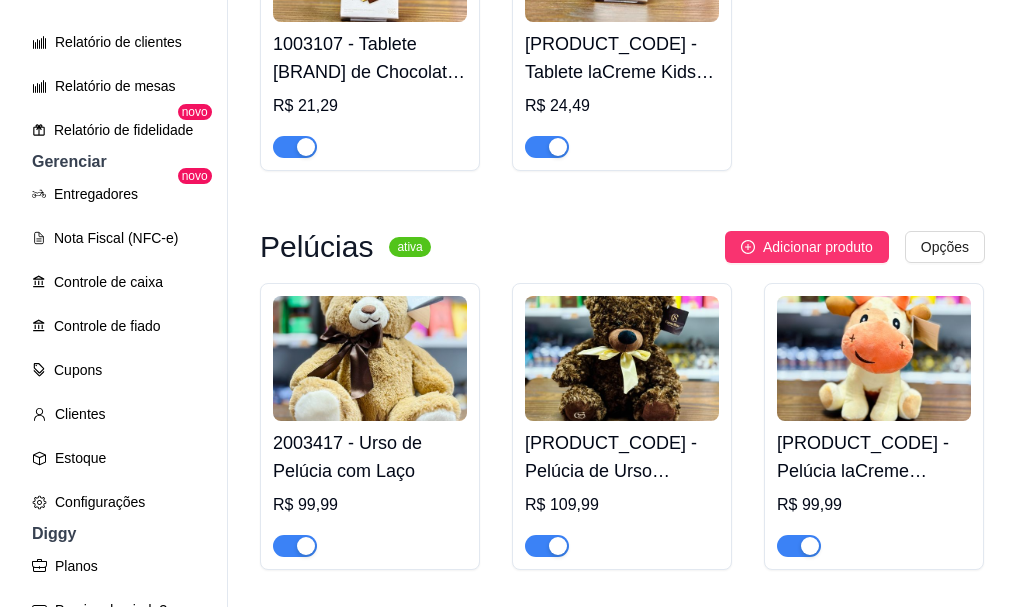 scroll, scrollTop: 7700, scrollLeft: 0, axis: vertical 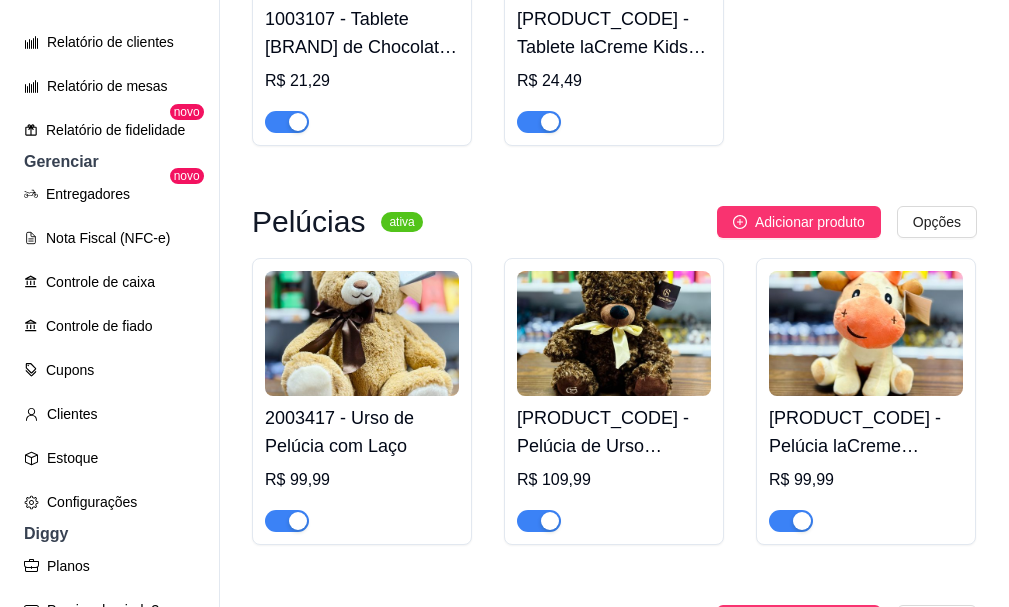 click on "R$ 42,49" at bounding box center (614, -1993) 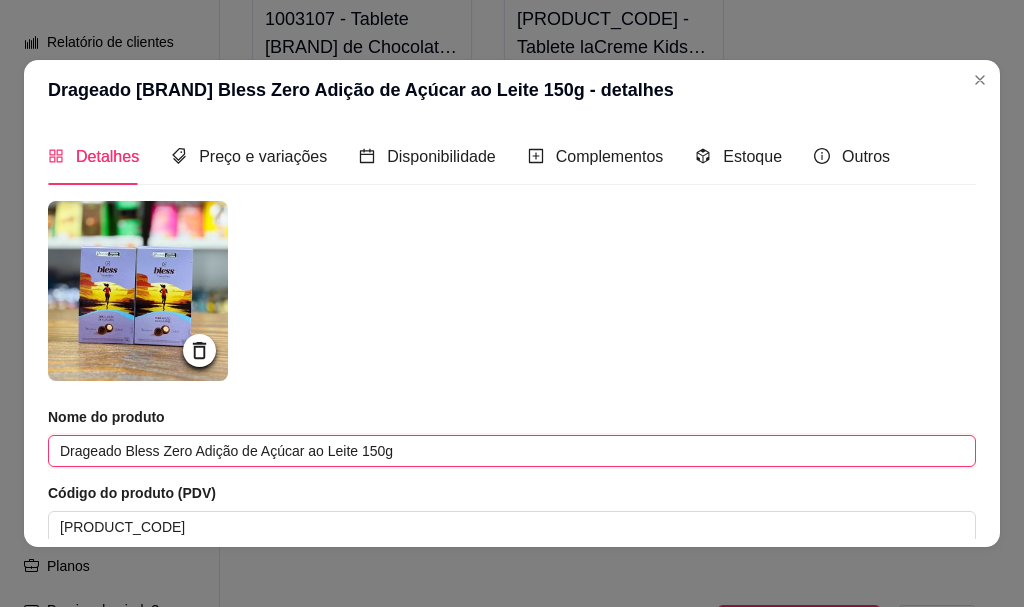 click on "Drageado Bless Zero Adição de Açúcar ao Leite 150g" at bounding box center (512, 451) 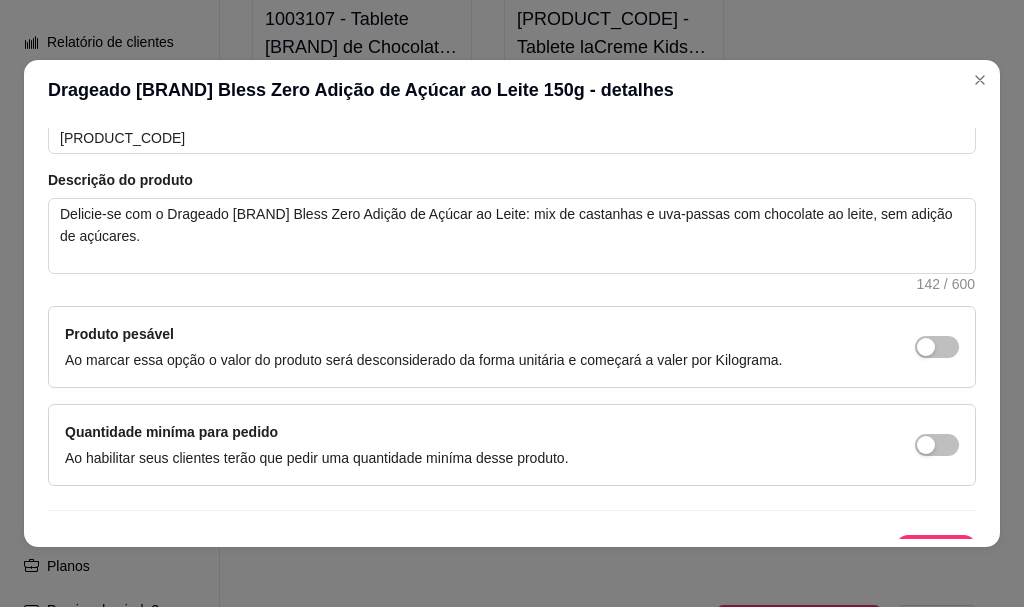 scroll, scrollTop: 400, scrollLeft: 0, axis: vertical 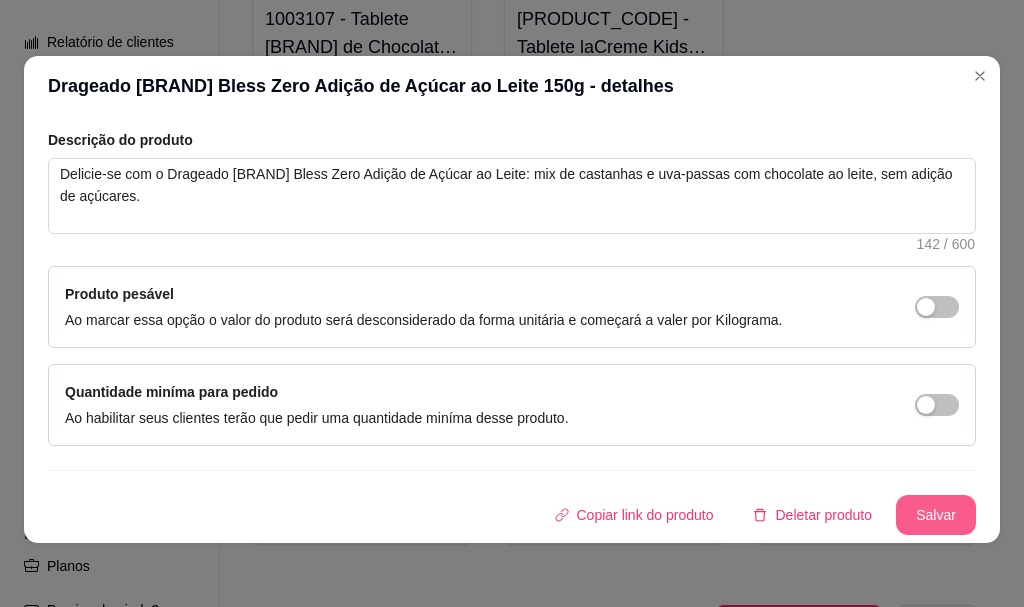 type on "Drageado Bless Zero Adição de Açúcar Uva-passas e castanhas 150g" 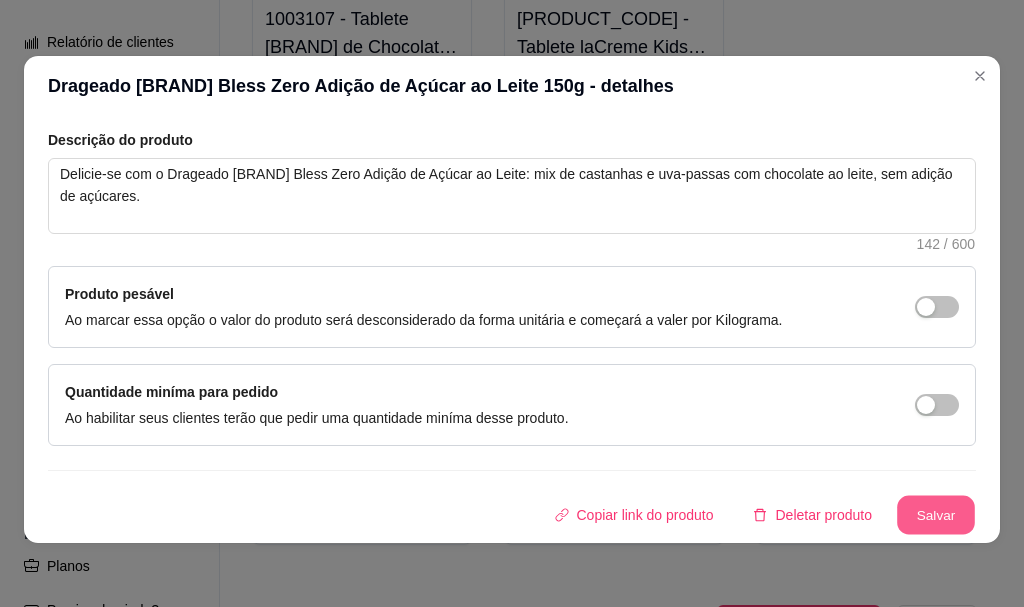 click on "Salvar" at bounding box center [936, 515] 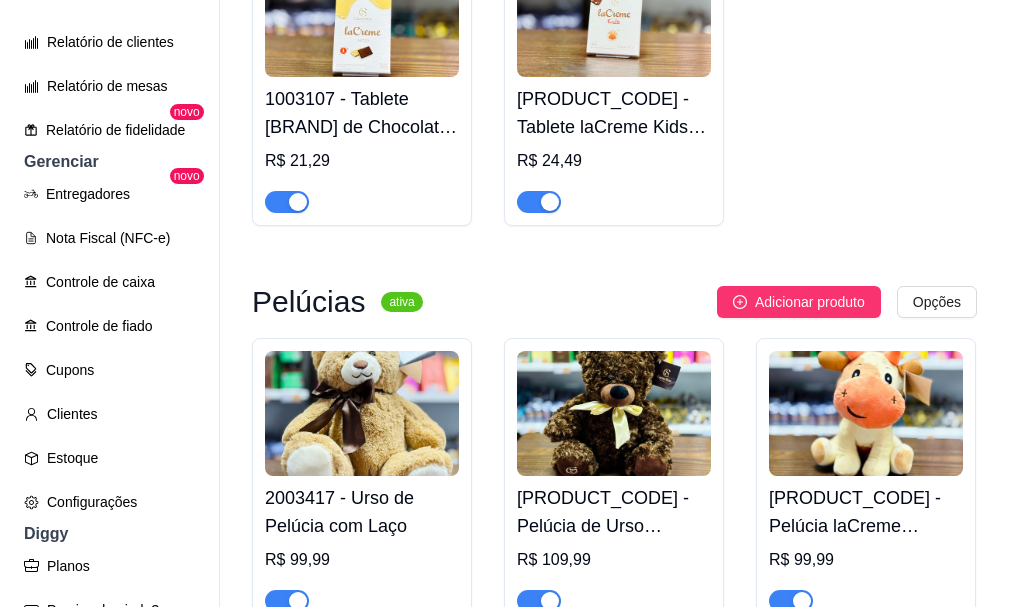 scroll, scrollTop: 7500, scrollLeft: 0, axis: vertical 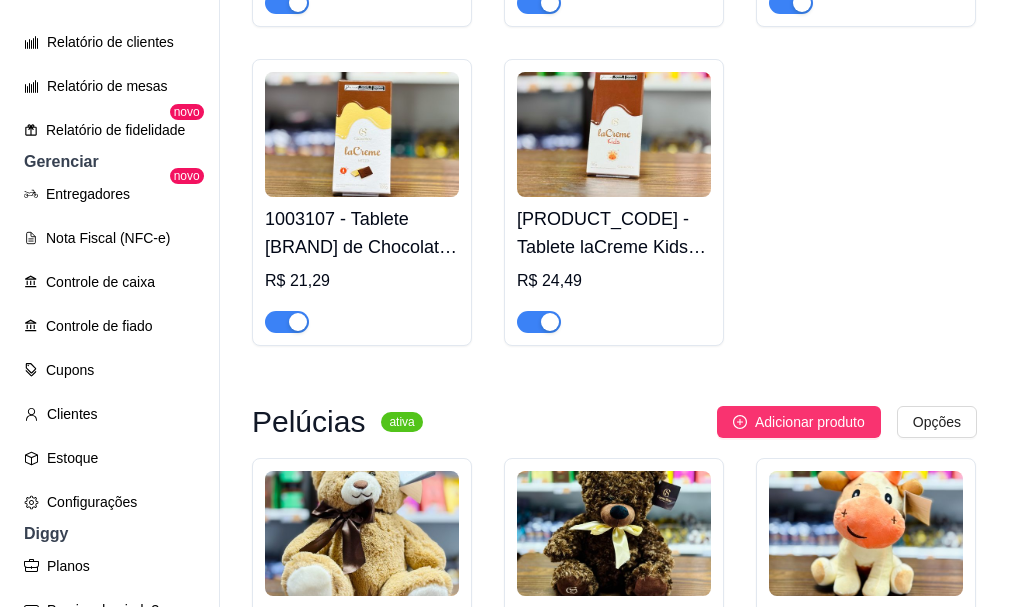 click at bounding box center (614, -1940) 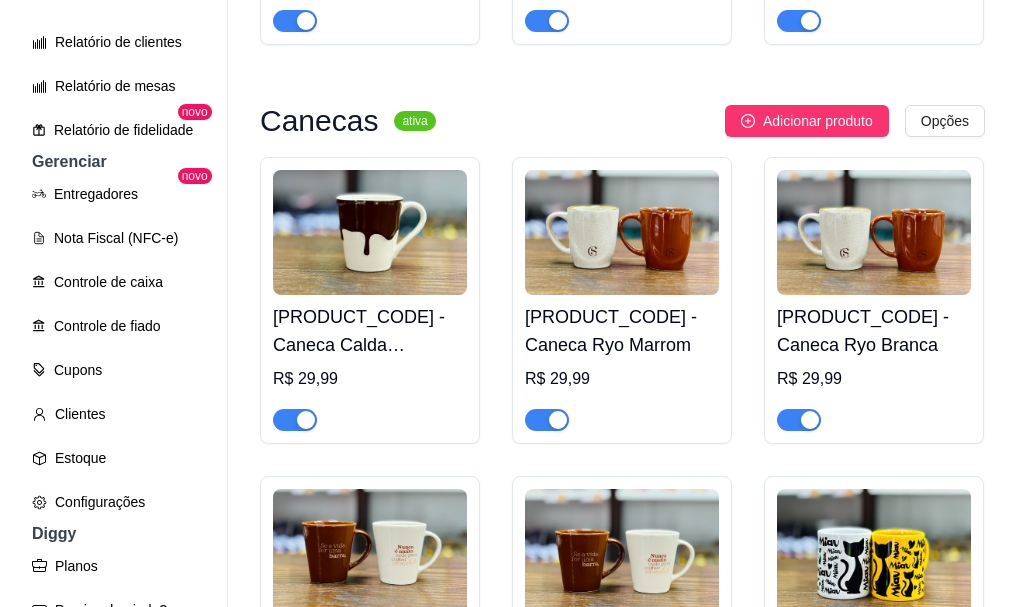 scroll, scrollTop: 8400, scrollLeft: 0, axis: vertical 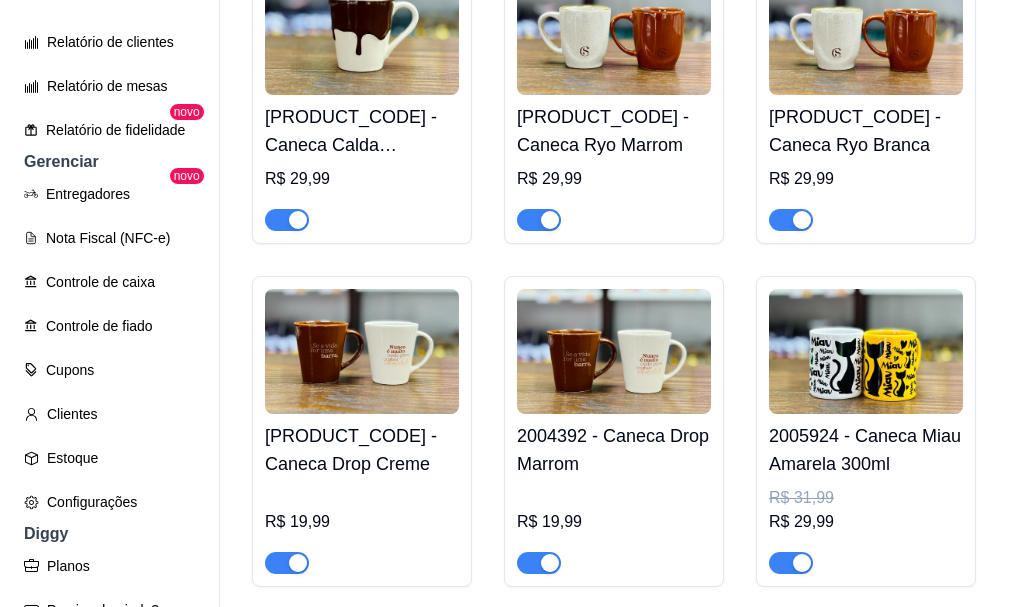 click on "C [BRAND] [BRAND] ... Loja Aberta Loja Período gratuito até 18/08   Dia a dia Pedidos balcão (PDV) Gestor de Pedidos Lista de Pedidos Salão / Mesas Diggy Bot novo KDS Catálogo Produtos Complementos Relatórios Relatórios de vendas Relatório de clientes Relatório de mesas Relatório de fidelidade novo Gerenciar Entregadores novo Nota Fiscal (NFC-e) Controle de caixa Controle de fiado Cupons Clientes Estoque Configurações Diggy Planos Precisa de ajuda? Sair Produtos Adicionar categoria Reodernar categorias Aqui você cadastra e gerencia seu produtos e categorias Sobremesas ativa Adicionar produto Opções 2004776 - Fondue De Frutas    R$ 23,90 2005373 - Fondue De Pistache   R$ 26,90 2003550 - Chocolate Quente    R$ 19,99 Produtos ativa Adicionar produto Opções 1003374 - Caixa Brasão Harry Potter 140g   R$ 57,99 1003448 - Biscoito ao Leite Harry Potter 100g   R$ 16,99 1003072 - Caixa M de Bombons Sortidos [BRAND] Show 160g   R$ 79,99 1001688 - Caixa P de Bombons [BRAND] Show Sortidos P 95g" at bounding box center (504, 303) 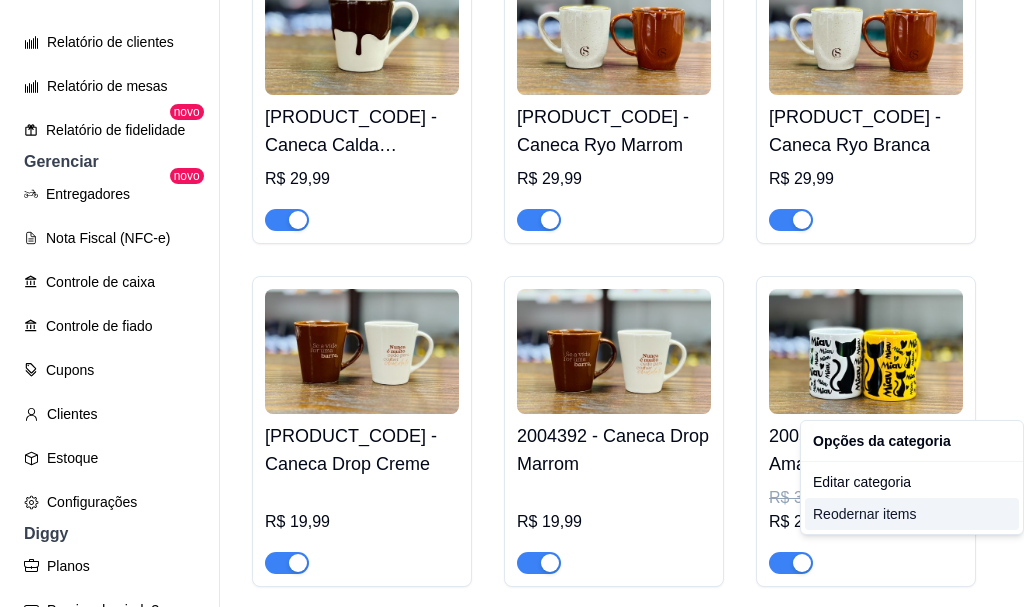 click on "Reodernar items" at bounding box center [912, 514] 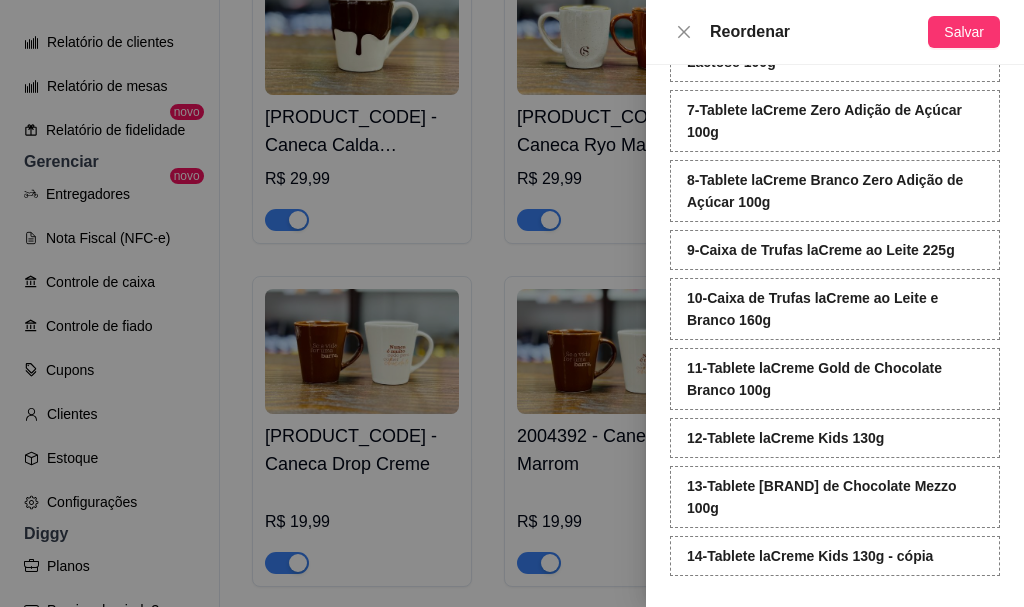 scroll, scrollTop: 506, scrollLeft: 0, axis: vertical 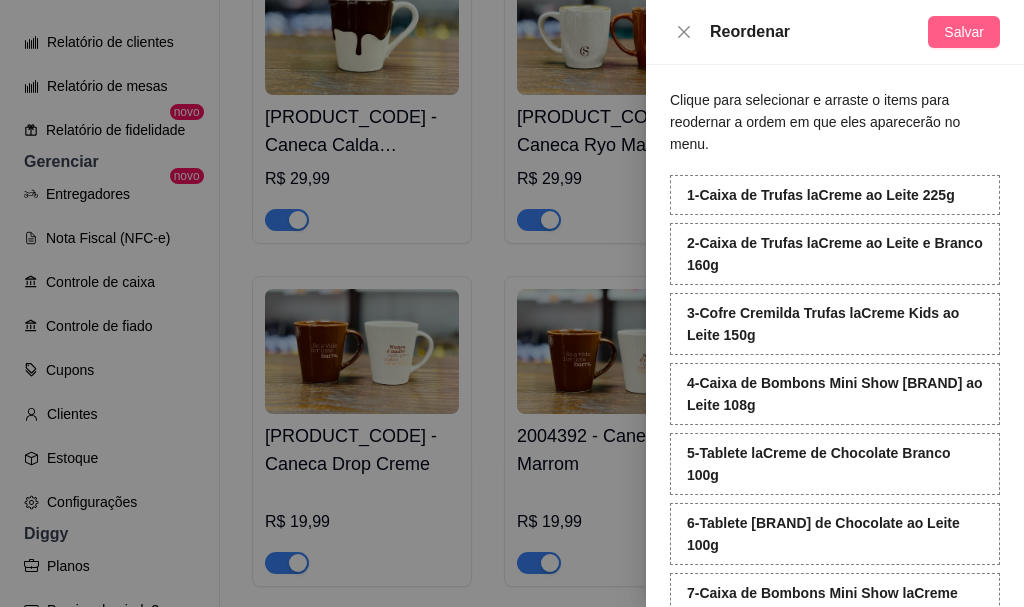 click on "Salvar" at bounding box center (964, 32) 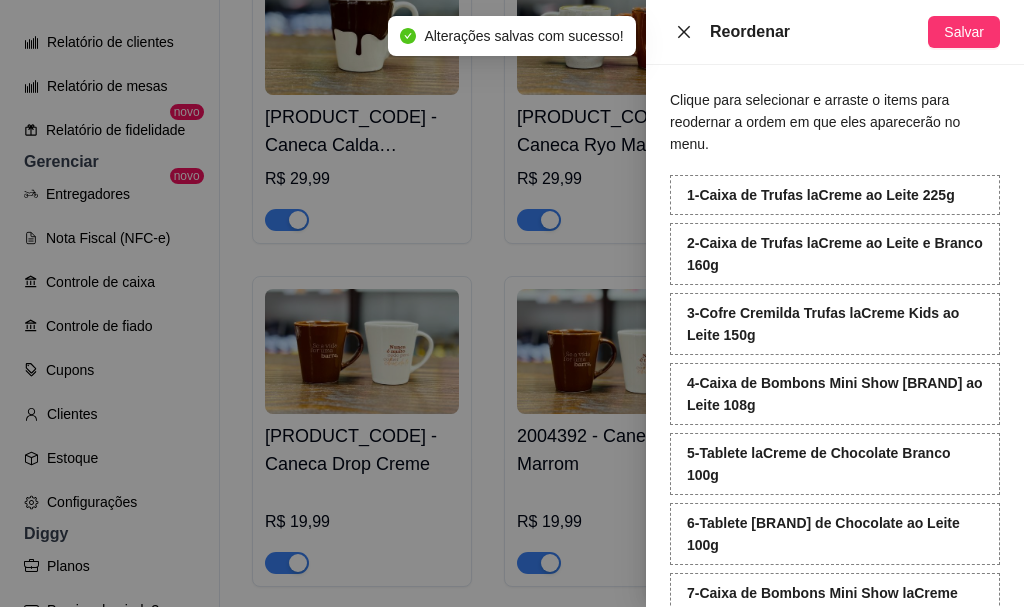 click at bounding box center (684, 32) 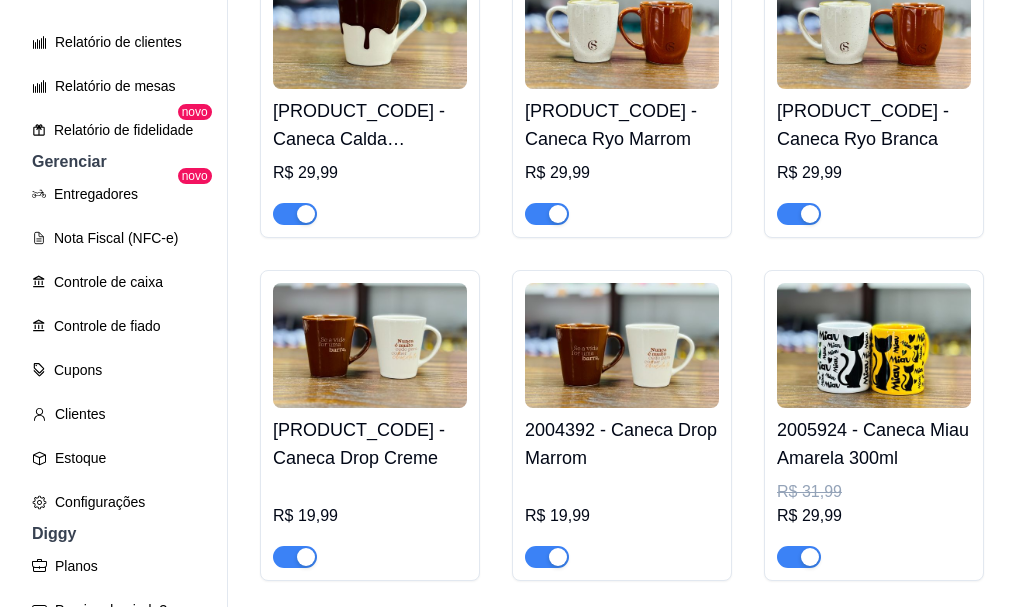 scroll, scrollTop: 8400, scrollLeft: 0, axis: vertical 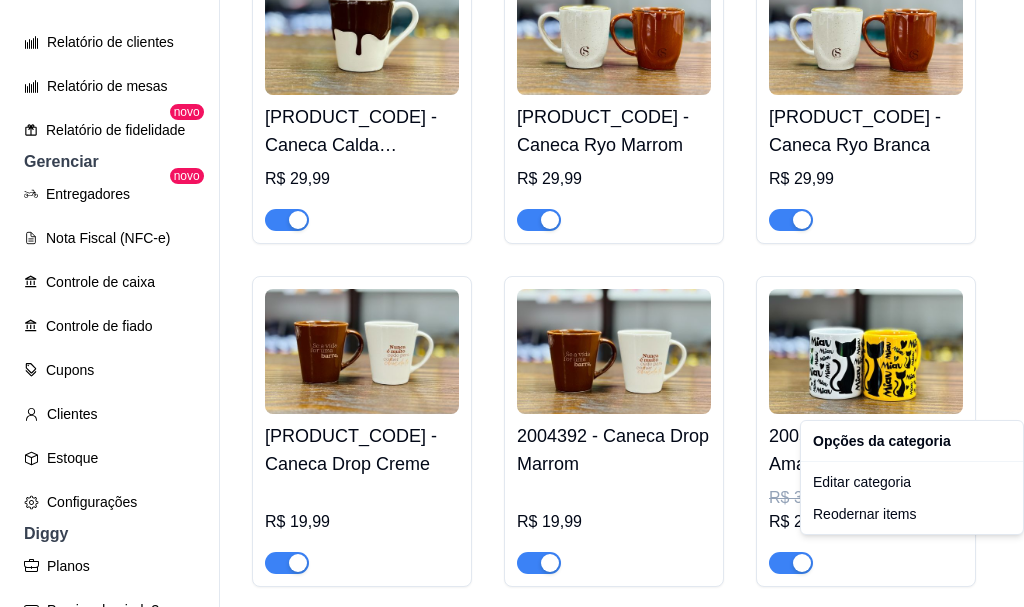 click on "C [BRAND] [BRAND] ... Loja Aberta Loja Período gratuito até 18/08   Dia a dia Pedidos balcão (PDV) Gestor de Pedidos Lista de Pedidos Salão / Mesas Diggy Bot novo KDS Catálogo Produtos Complementos Relatórios Relatórios de vendas Relatório de clientes Relatório de mesas Relatório de fidelidade novo Gerenciar Entregadores novo Nota Fiscal (NFC-e) Controle de caixa Controle de fiado Cupons Clientes Estoque Configurações Diggy Planos Precisa de ajuda? Sair Produtos Adicionar categoria Reodernar categorias Aqui você cadastra e gerencia seu produtos e categorias Sobremesas ativa Adicionar produto Opções 2004776 - Fondue De Frutas    R$ 23,90 2005373 - Fondue De Pistache   R$ 26,90 2003550 - Chocolate Quente    R$ 19,99 Produtos ativa Adicionar produto Opções 1003374 - Caixa Brasão Harry Potter 140g   R$ 57,99 1003448 - Biscoito ao Leite Harry Potter 100g   R$ 16,99 1003072 - Caixa M de Bombons Sortidos [BRAND] Show 160g   R$ 79,99 1001688 - Caixa P de Bombons [BRAND] Show Sortidos P 95g" at bounding box center (512, 303) 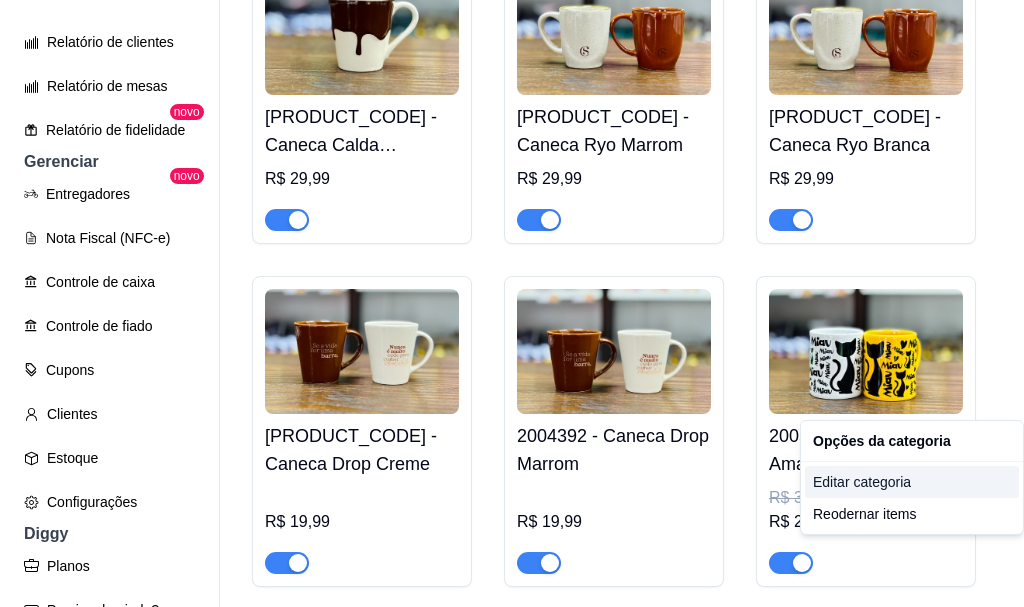 click on "Editar categoria" at bounding box center [912, 482] 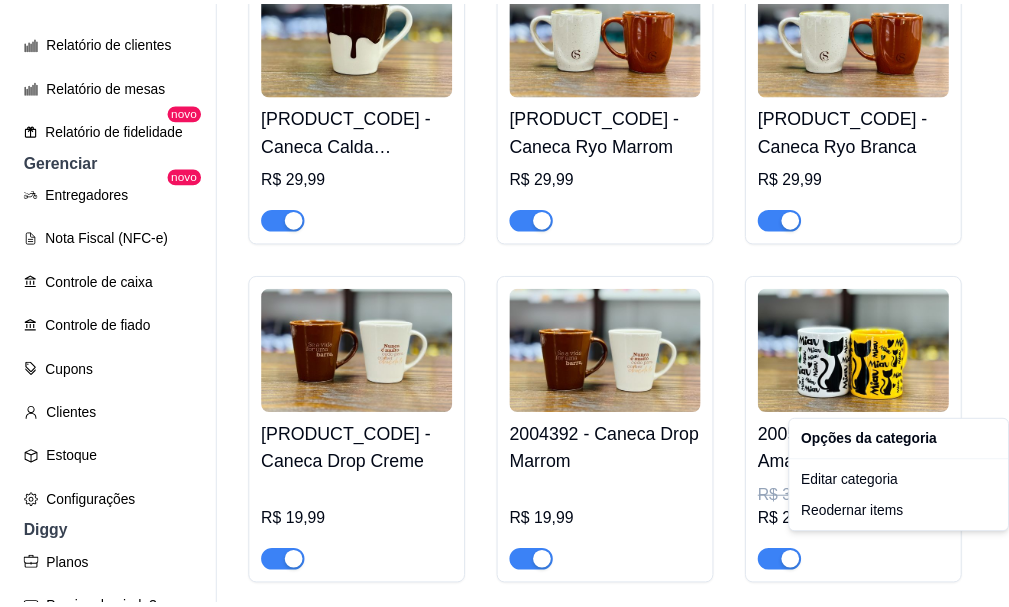 scroll, scrollTop: 6184, scrollLeft: 0, axis: vertical 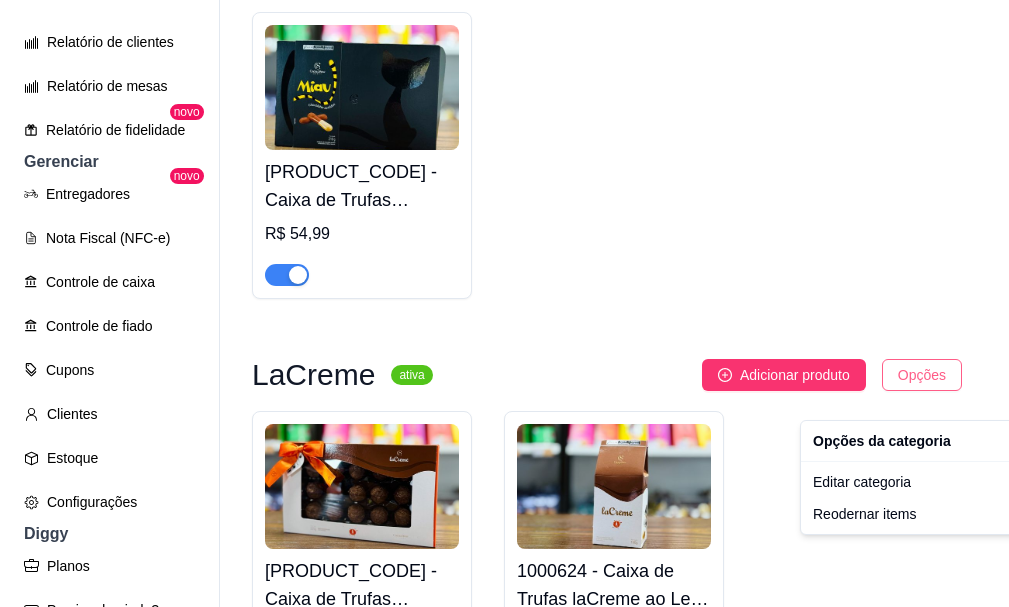 click on "C [BRAND] [BRAND] ... Loja Aberta Loja Período gratuito até 18/08   Dia a dia Pedidos balcão (PDV) Gestor de Pedidos Lista de Pedidos Salão / Mesas Diggy Bot novo KDS Catálogo Produtos Complementos Relatórios Relatórios de vendas Relatório de clientes Relatório de mesas Relatório de fidelidade novo Gerenciar Entregadores novo Nota Fiscal (NFC-e) Controle de caixa Controle de fiado Cupons Clientes Estoque Configurações Diggy Planos Precisa de ajuda? Sair Produtos Adicionar categoria Reodernar categorias Aqui você cadastra e gerencia seu produtos e categorias Sobremesas ativa Adicionar produto Opções 2004776 - Fondue De Frutas    R$ 23,90 2005373 - Fondue De Pistache   R$ 26,90 2003550 - Chocolate Quente    R$ 19,99 Produtos ativa Adicionar produto Opções 1003374 - Caixa Brasão Harry Potter 140g   R$ 57,99 1003448 - Biscoito ao Leite Harry Potter 100g   R$ 16,99 1003072 - Caixa M de Bombons Sortidos [BRAND] Show 160g   R$ 79,99 1001688 - Caixa P de Bombons [BRAND] Show Sortidos P 95g" at bounding box center [504, 303] 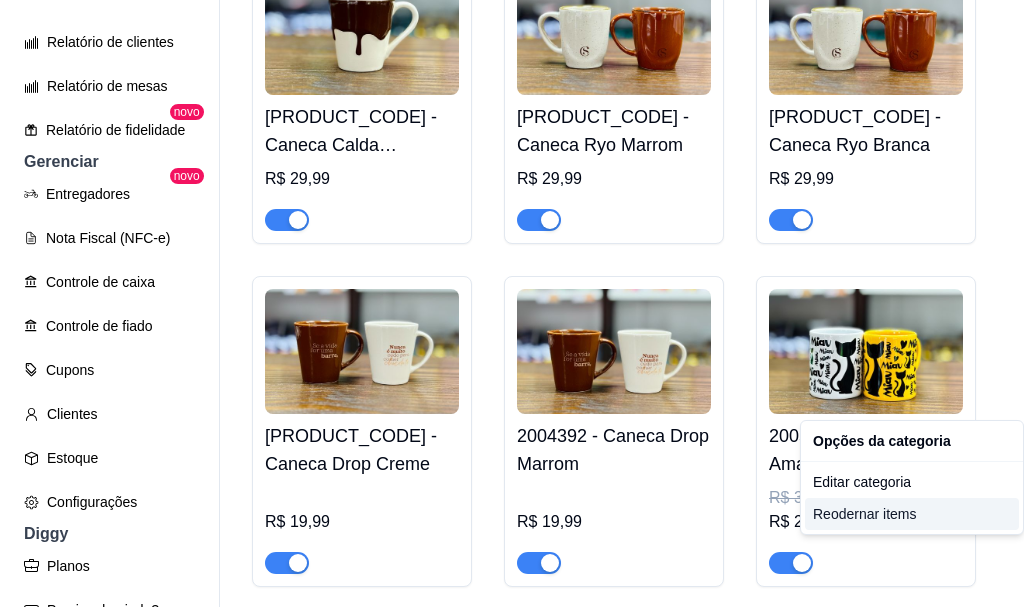 click on "Reodernar items" at bounding box center [912, 514] 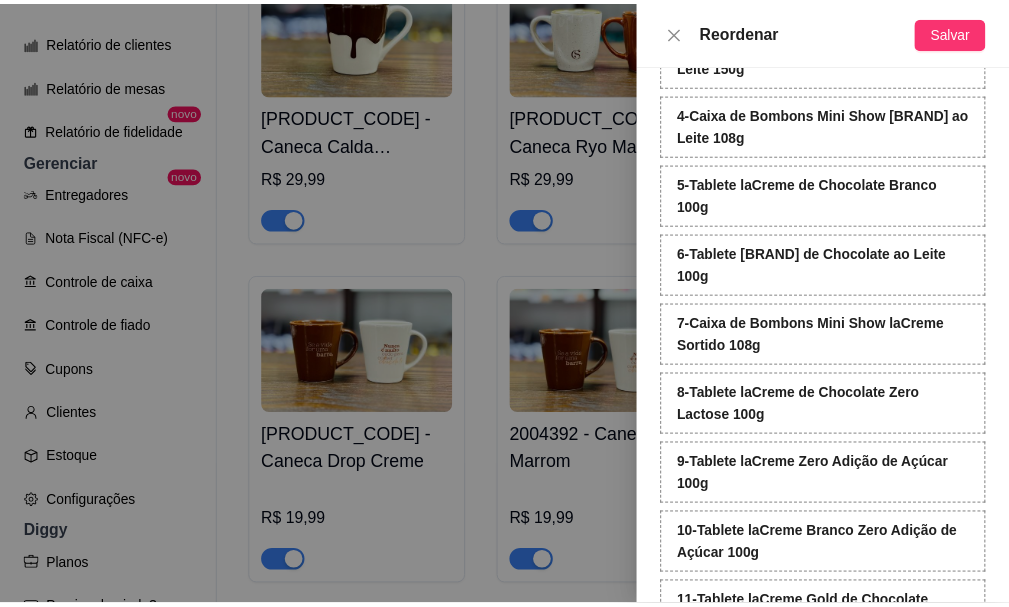 scroll, scrollTop: 300, scrollLeft: 0, axis: vertical 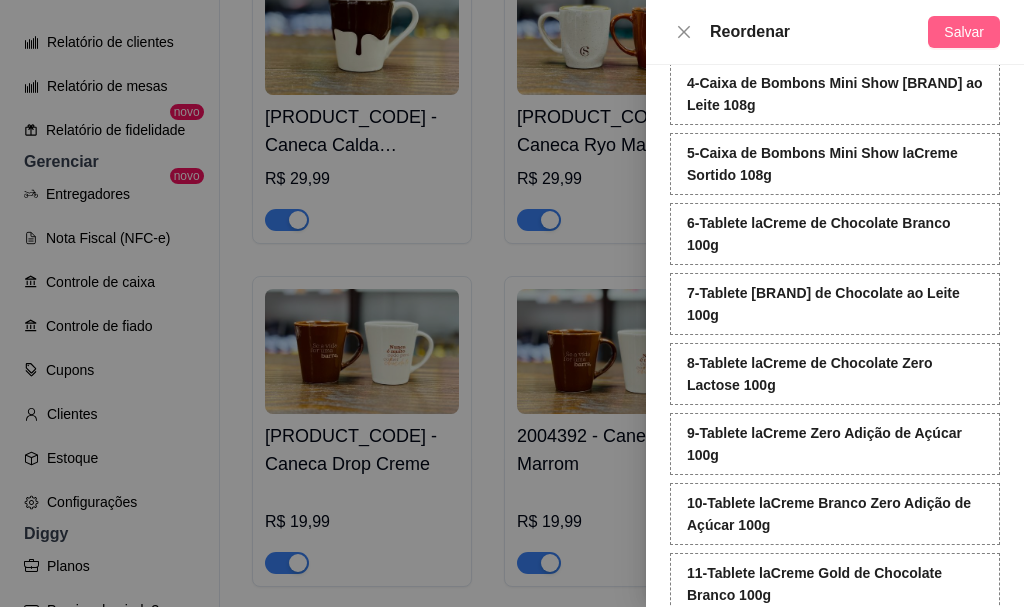 click on "Salvar" at bounding box center (964, 32) 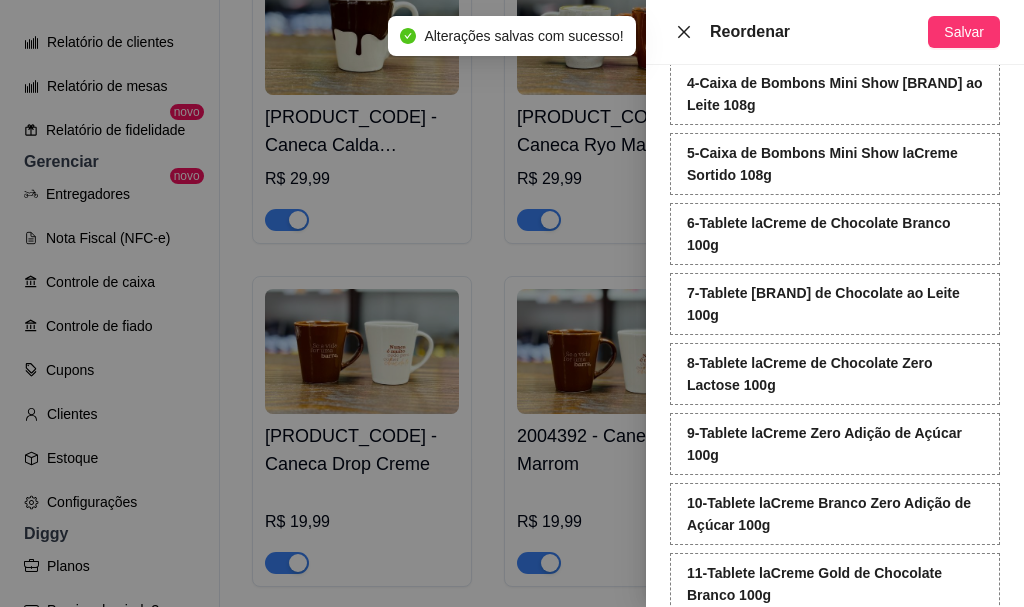 click on "Reordenar" at bounding box center [799, 32] 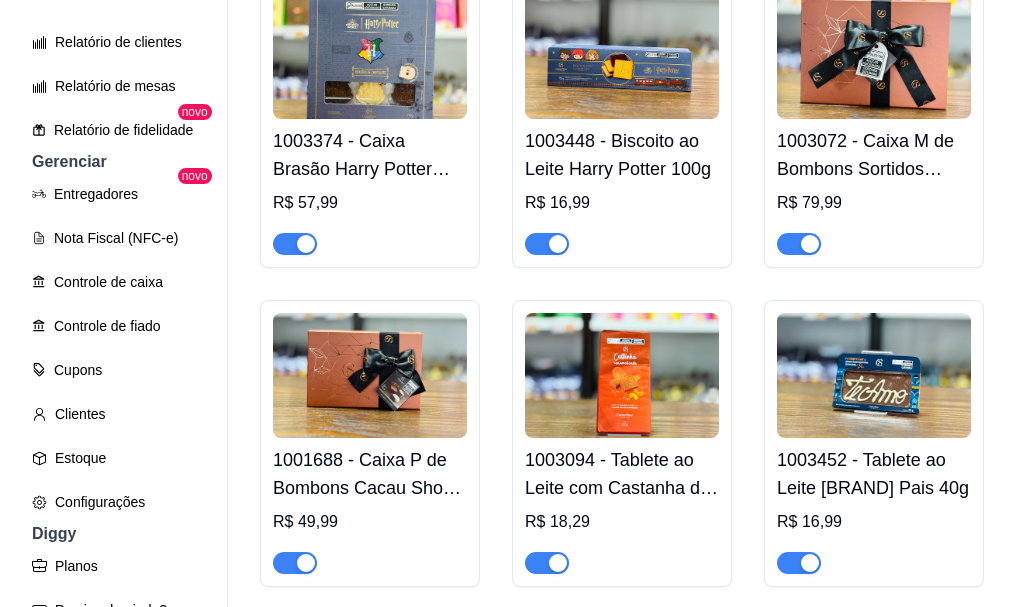 scroll, scrollTop: 900, scrollLeft: 0, axis: vertical 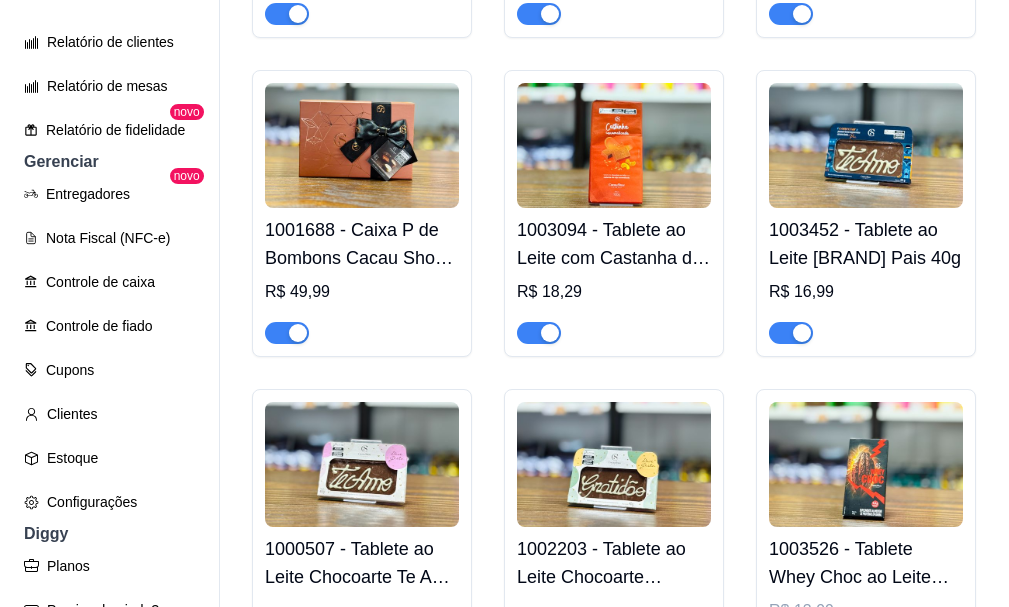click on "C [BRAND] [BRAND] ... Loja Aberta Loja Período gratuito até 18/08   Dia a dia Pedidos balcão (PDV) Gestor de Pedidos Lista de Pedidos Salão / Mesas Diggy Bot novo KDS Catálogo Produtos Complementos Relatórios Relatórios de vendas Relatório de clientes Relatório de mesas Relatório de fidelidade novo Gerenciar Entregadores novo Nota Fiscal (NFC-e) Controle de caixa Controle de fiado Cupons Clientes Estoque Configurações Diggy Planos Precisa de ajuda? Sair Produtos Adicionar categoria Reodernar categorias Aqui você cadastra e gerencia seu produtos e categorias Sobremesas ativa Adicionar produto Opções 2004776 - Fondue De Frutas    R$ 23,90 2005373 - Fondue De Pistache   R$ 26,90 2003550 - Chocolate Quente    R$ 19,99 Produtos ativa Adicionar produto Opções 1003374 - Caixa Brasão Harry Potter 140g   R$ 57,99 1003448 - Biscoito ao Leite Harry Potter 100g   R$ 16,99 1003072 - Caixa M de Bombons Sortidos [BRAND] Show 160g   R$ 79,99 1001688 - Caixa P de Bombons [BRAND] Show Sortidos P 95g" at bounding box center [504, 303] 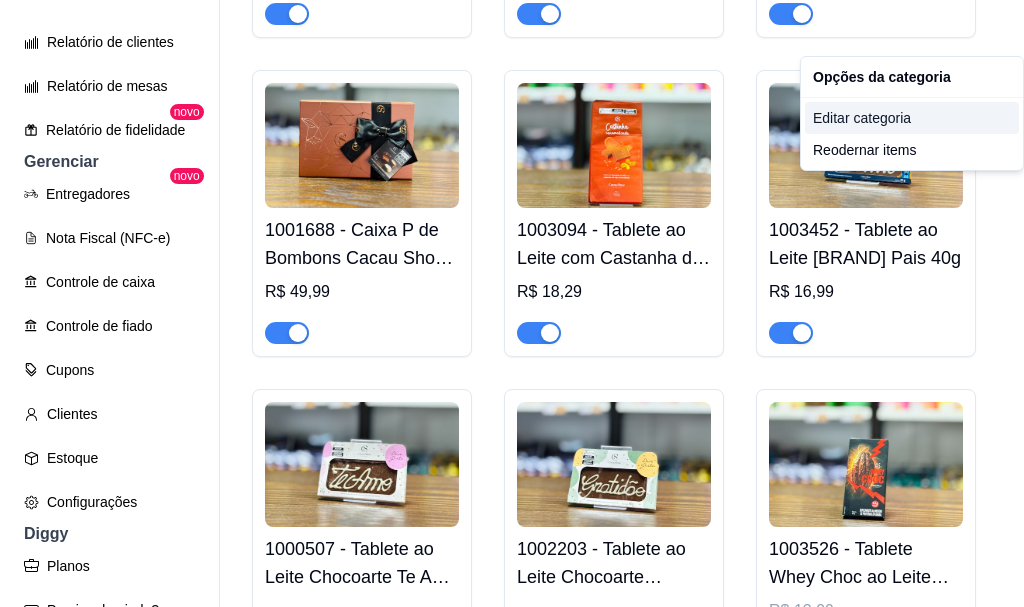 click on "Editar categoria" at bounding box center [912, 118] 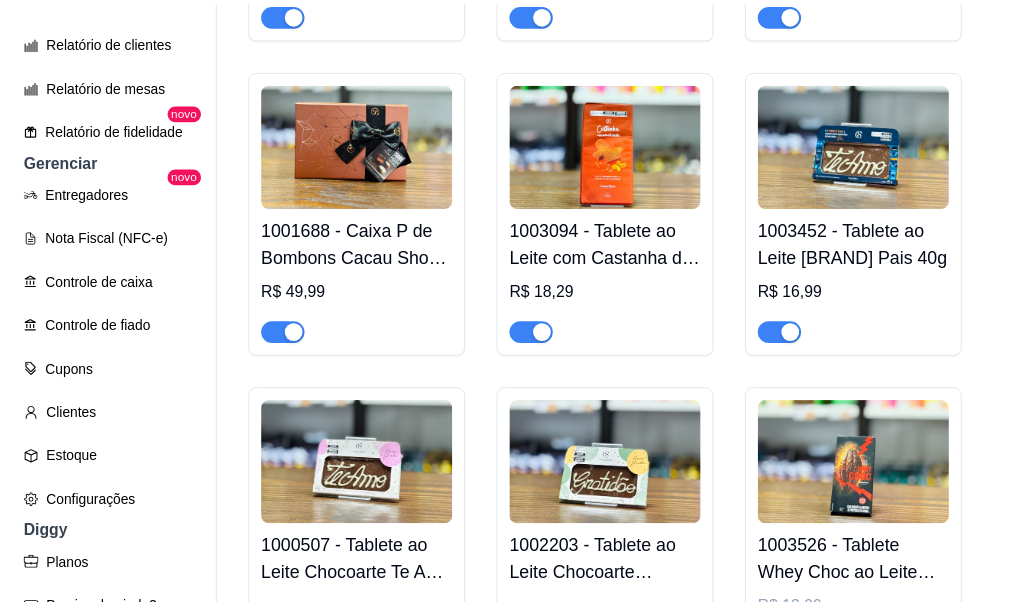 scroll, scrollTop: 580, scrollLeft: 0, axis: vertical 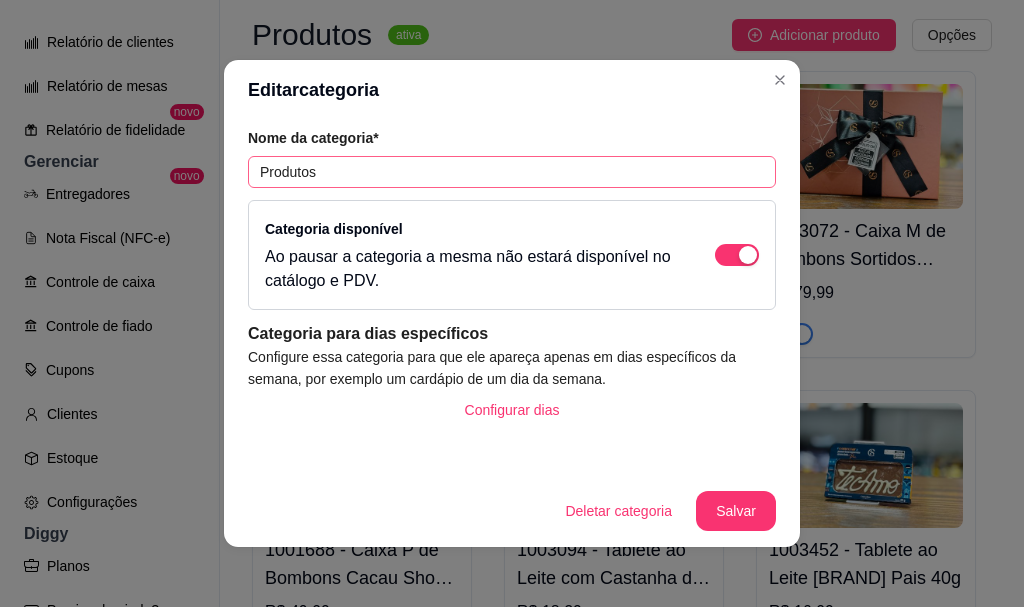 drag, startPoint x: 555, startPoint y: 206, endPoint x: 563, endPoint y: 174, distance: 32.984844 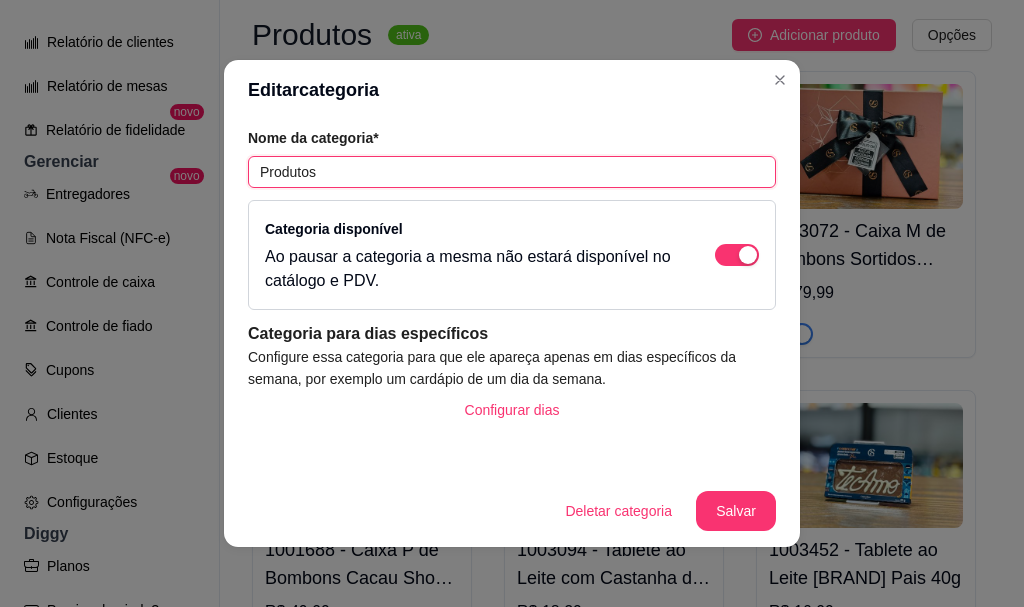click on "Produtos" at bounding box center (512, 172) 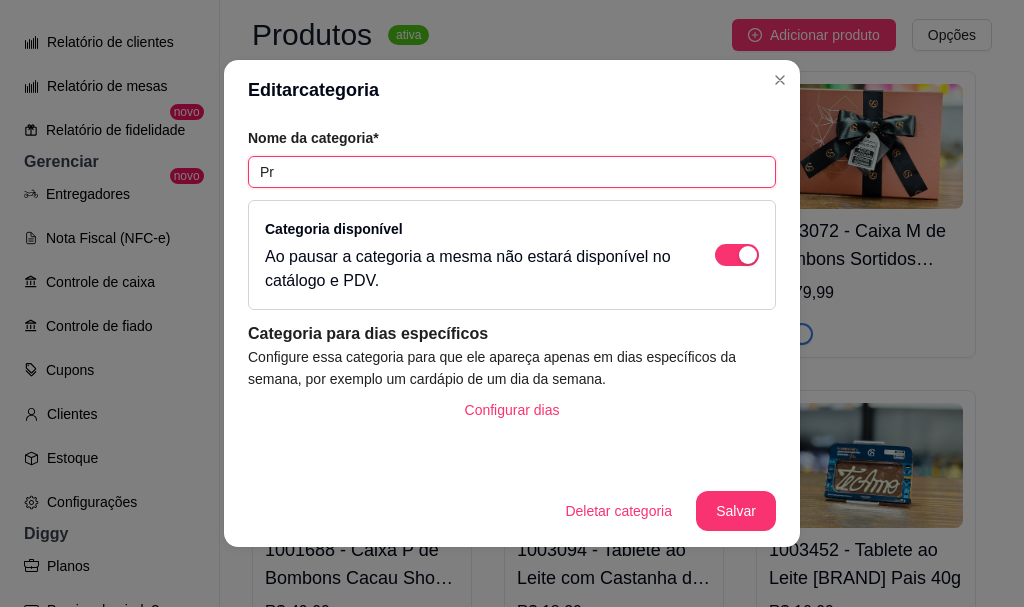 type on "P" 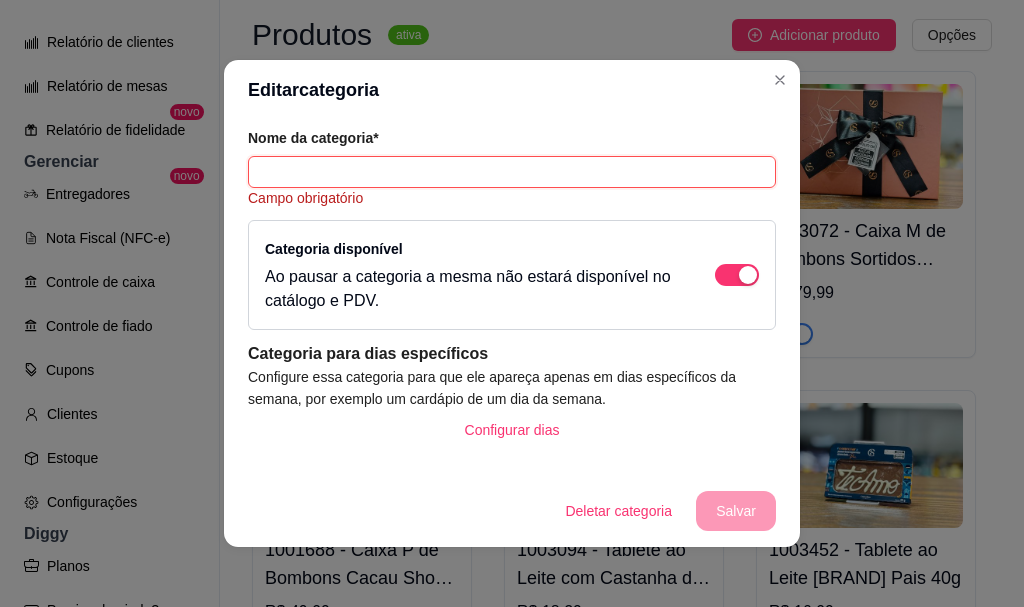 type on "8" 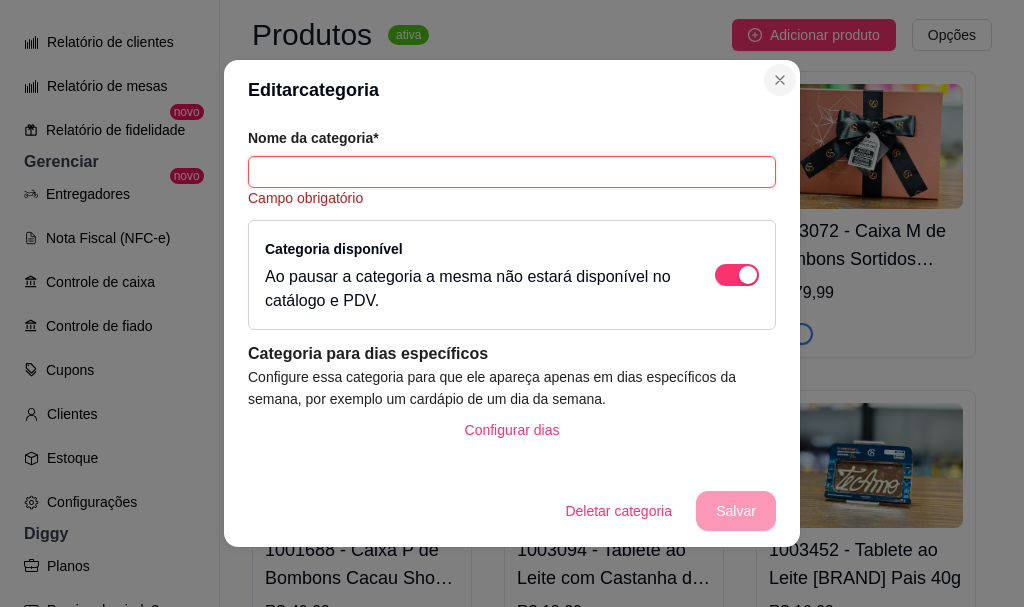 type 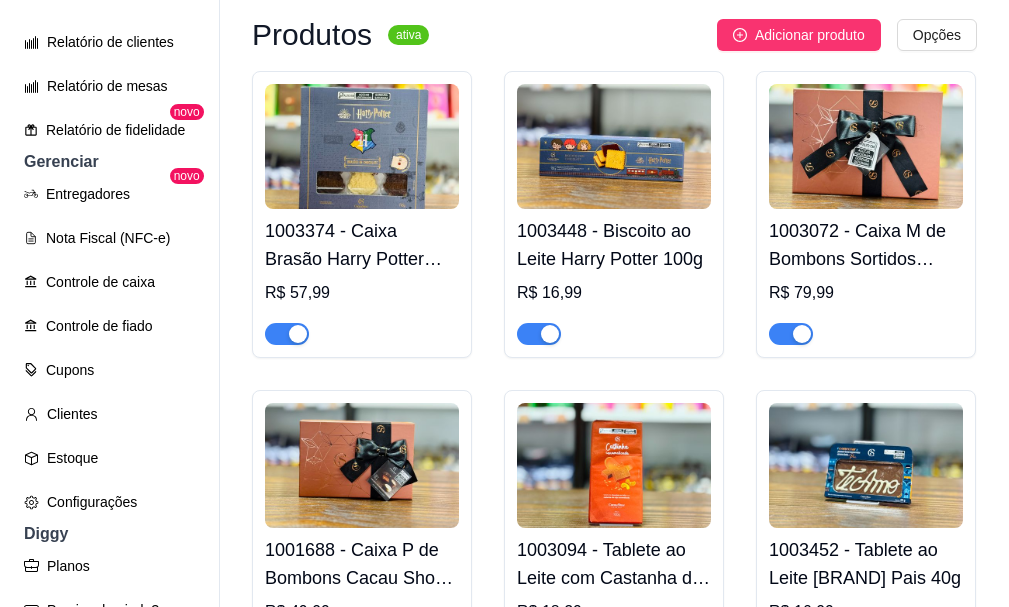 scroll, scrollTop: 900, scrollLeft: 0, axis: vertical 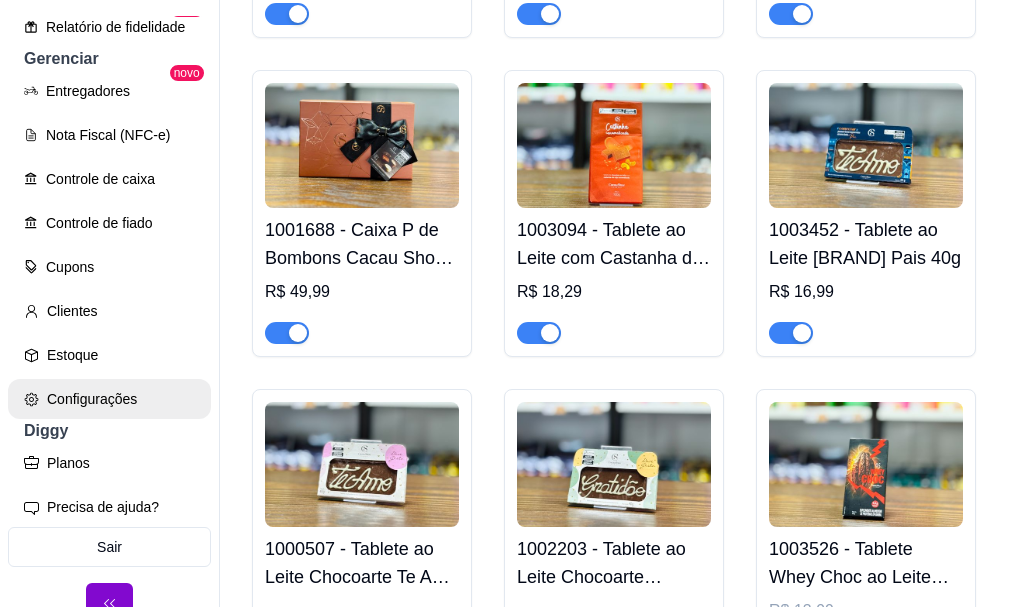 click on "Configurações" at bounding box center (109, 399) 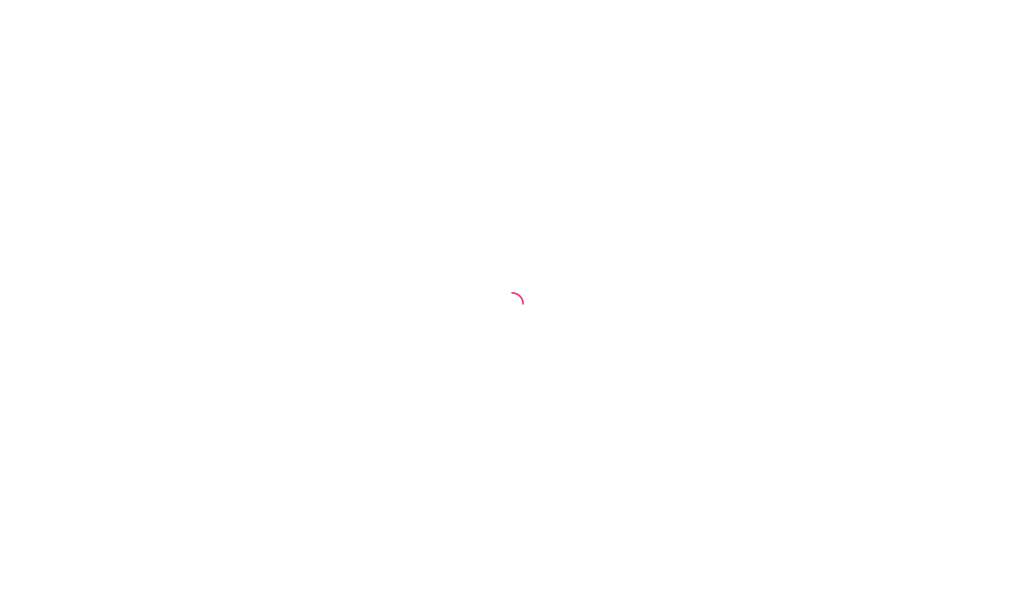 scroll, scrollTop: 0, scrollLeft: 0, axis: both 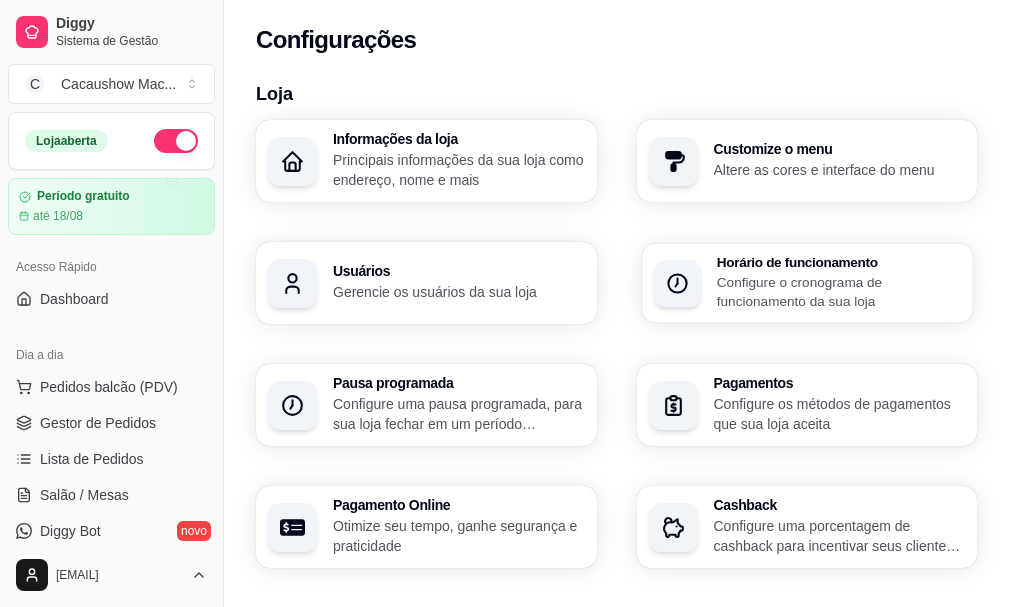 click on "Horário de funcionamento" at bounding box center [838, 262] 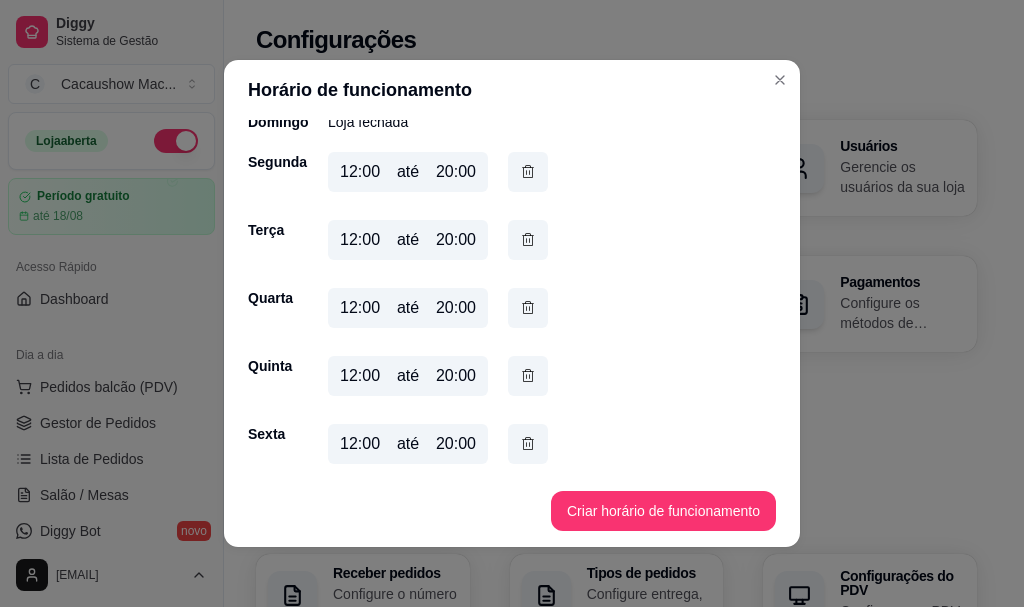 scroll, scrollTop: 173, scrollLeft: 0, axis: vertical 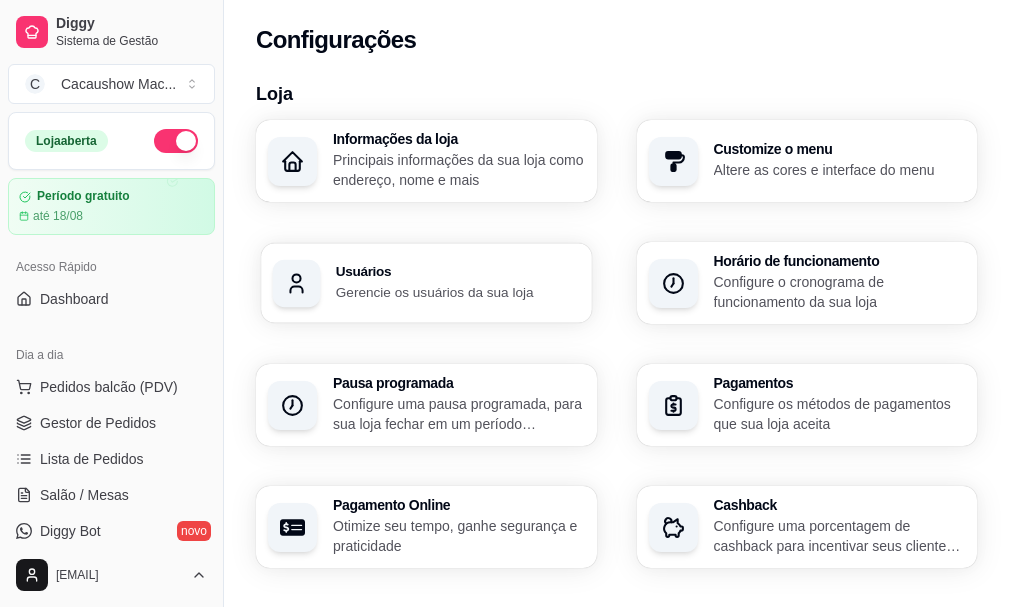 click on "Gerencie os usuários da sua loja" at bounding box center (458, 291) 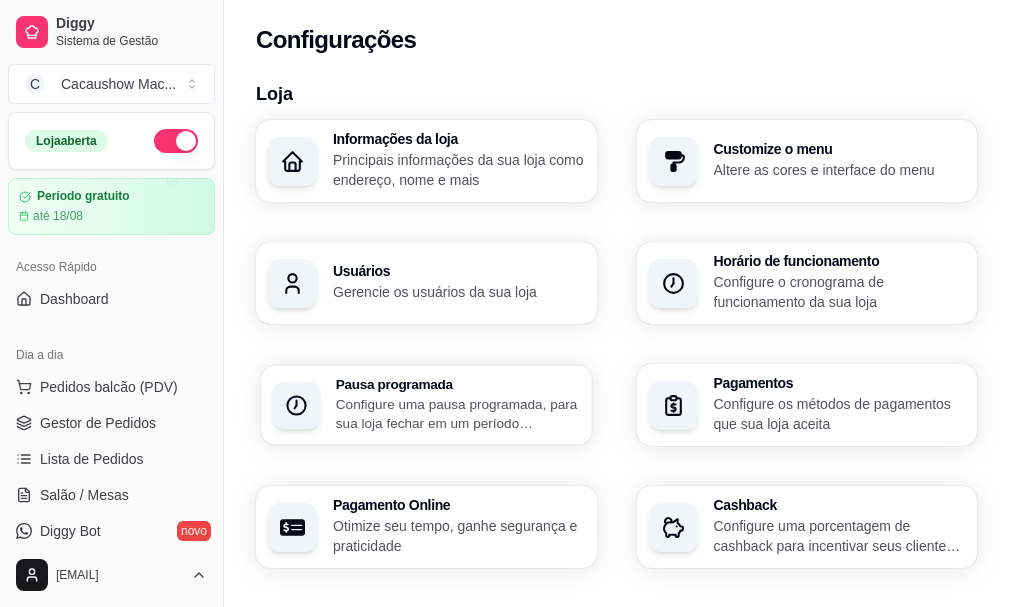 click on "Configure uma pausa programada, para sua loja fechar em um período específico" at bounding box center (458, 413) 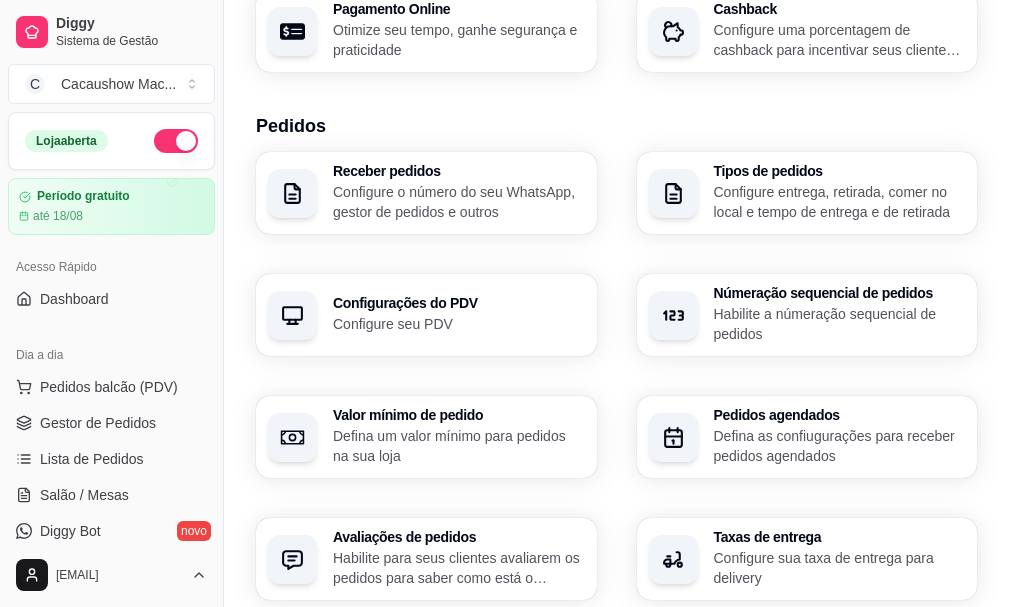 scroll, scrollTop: 500, scrollLeft: 0, axis: vertical 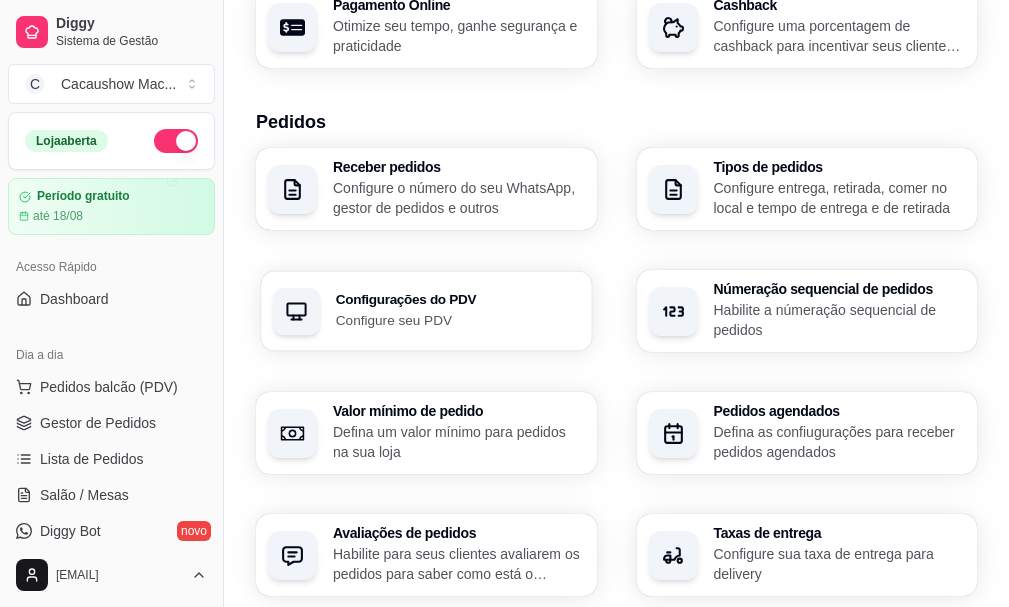 click on "Configurações do PDV Configure seu PDV" at bounding box center (458, 311) 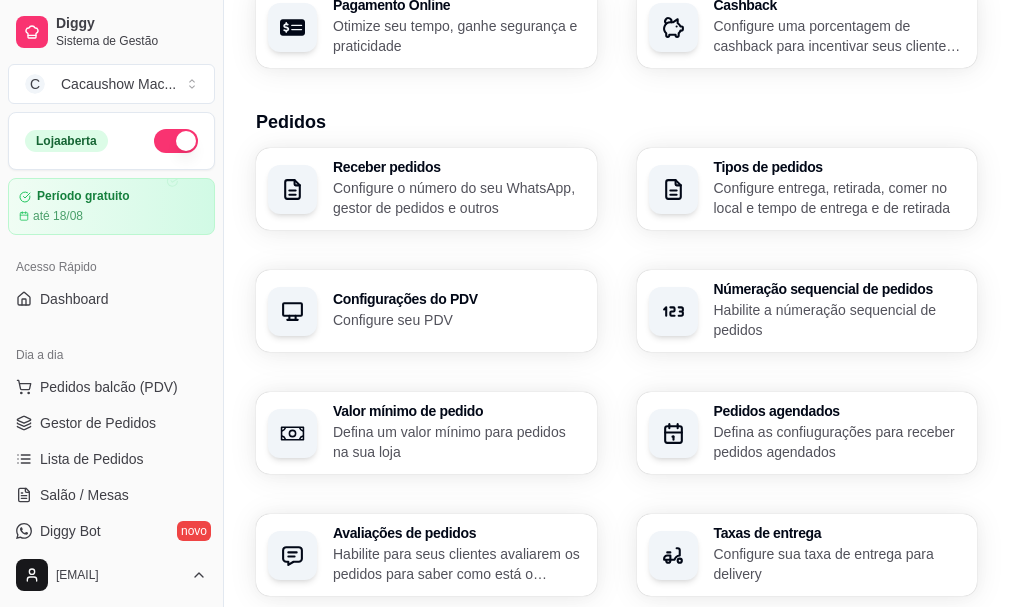 click on "Habilite a númeração sequencial de pedidos" at bounding box center [840, 320] 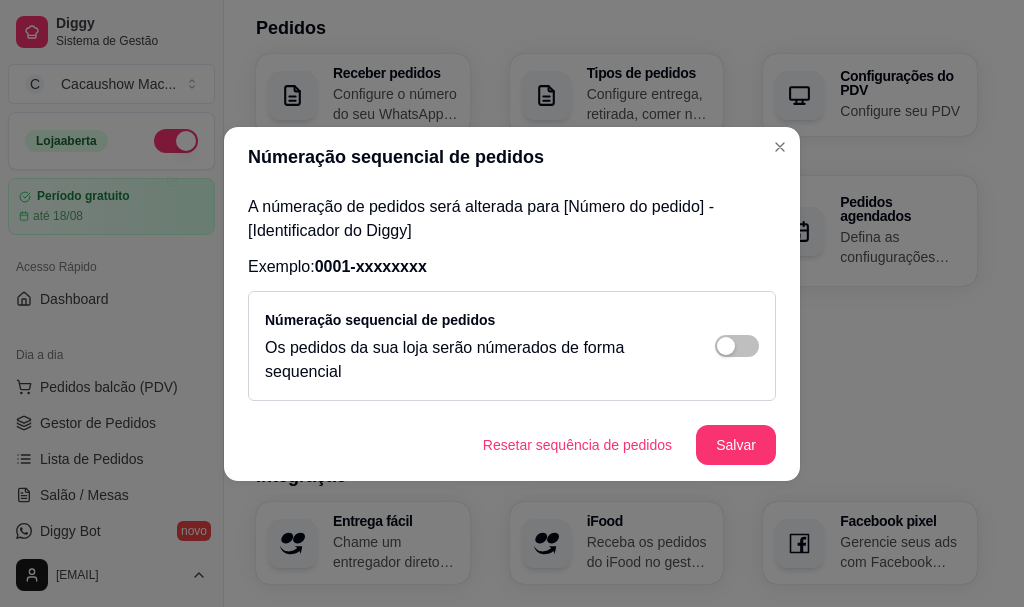 click on "Númeração sequencial de pedidos" at bounding box center [512, 157] 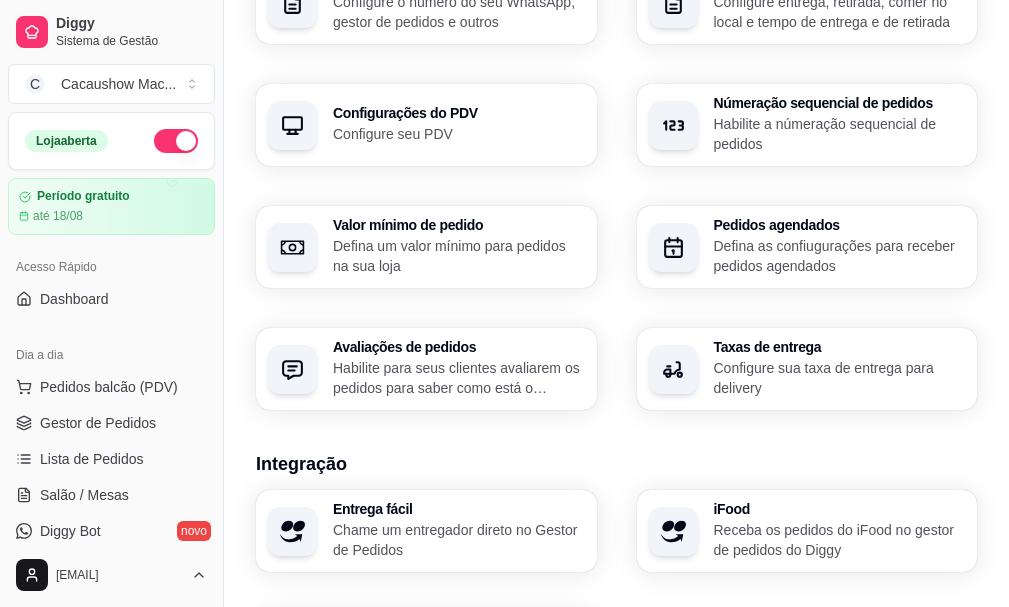 scroll, scrollTop: 700, scrollLeft: 0, axis: vertical 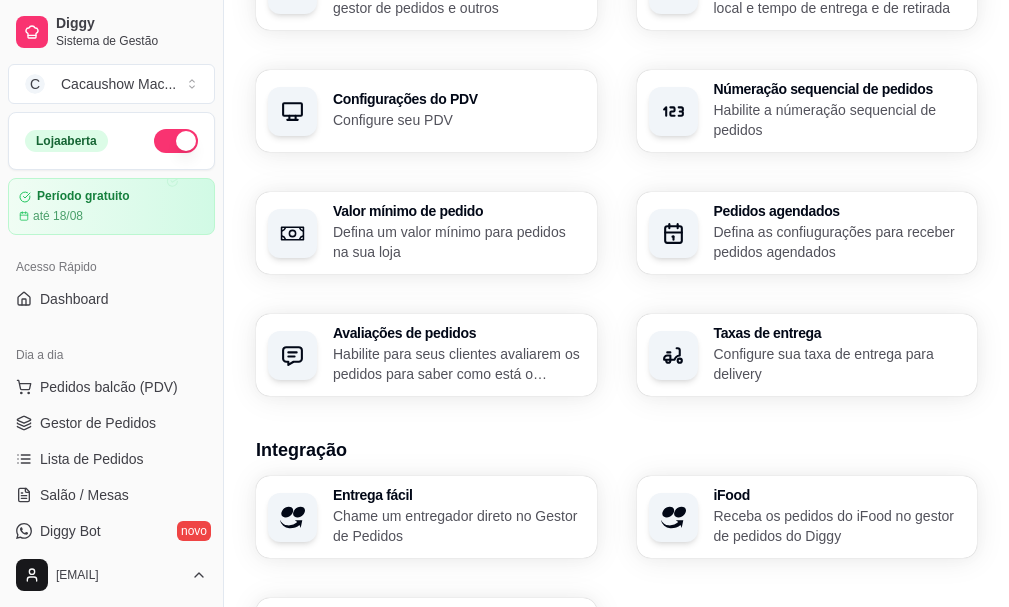click on "Configure sua taxa de entrega para delivery" at bounding box center [840, 364] 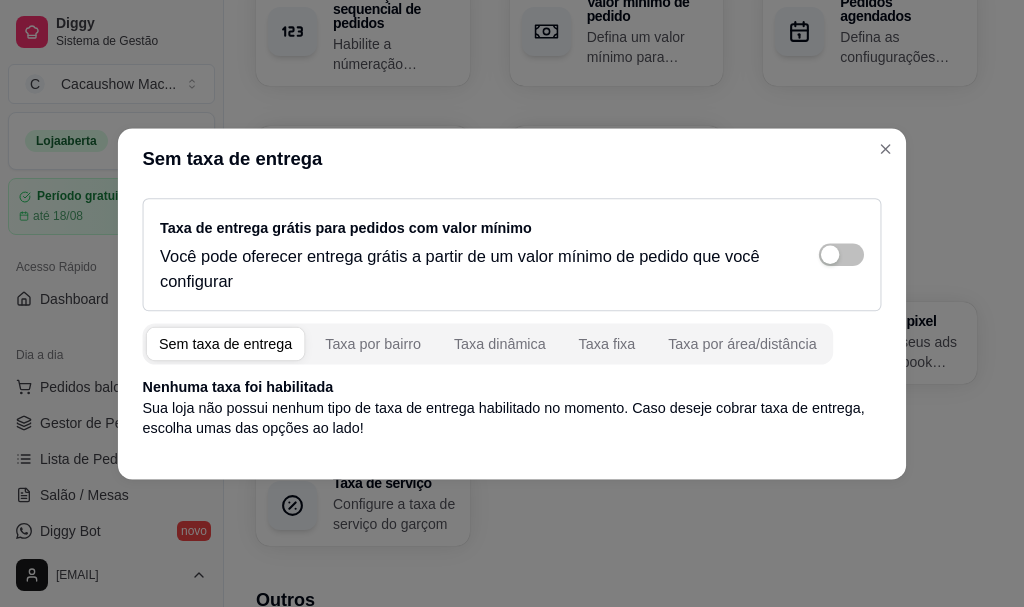 click on "Sem taxa de entrega" at bounding box center (512, 159) 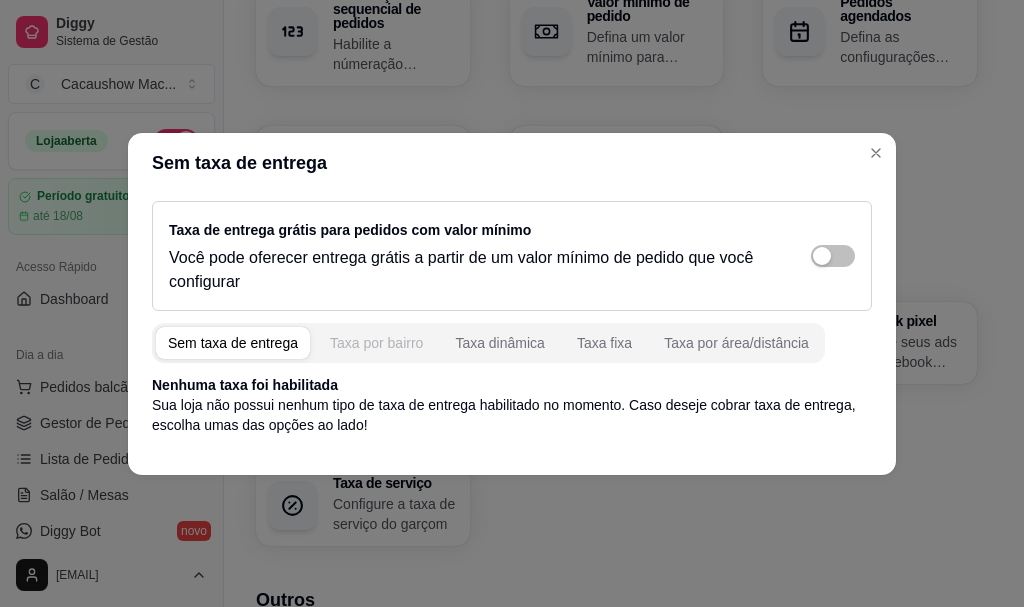 click on "Taxa por bairro" at bounding box center [376, 343] 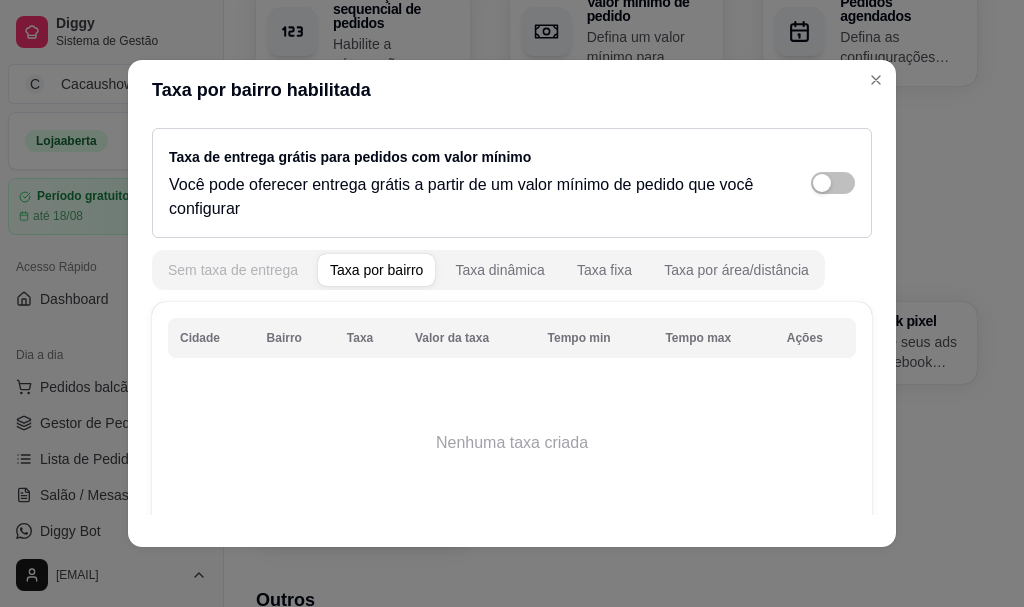 click on "Sem taxa de entrega" at bounding box center (233, 270) 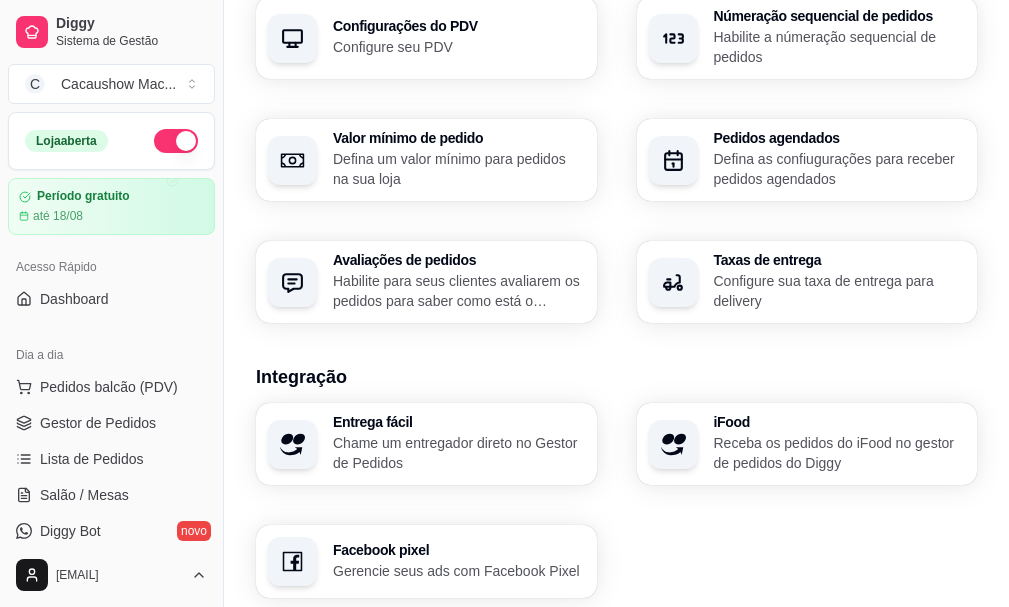 scroll, scrollTop: 868, scrollLeft: 0, axis: vertical 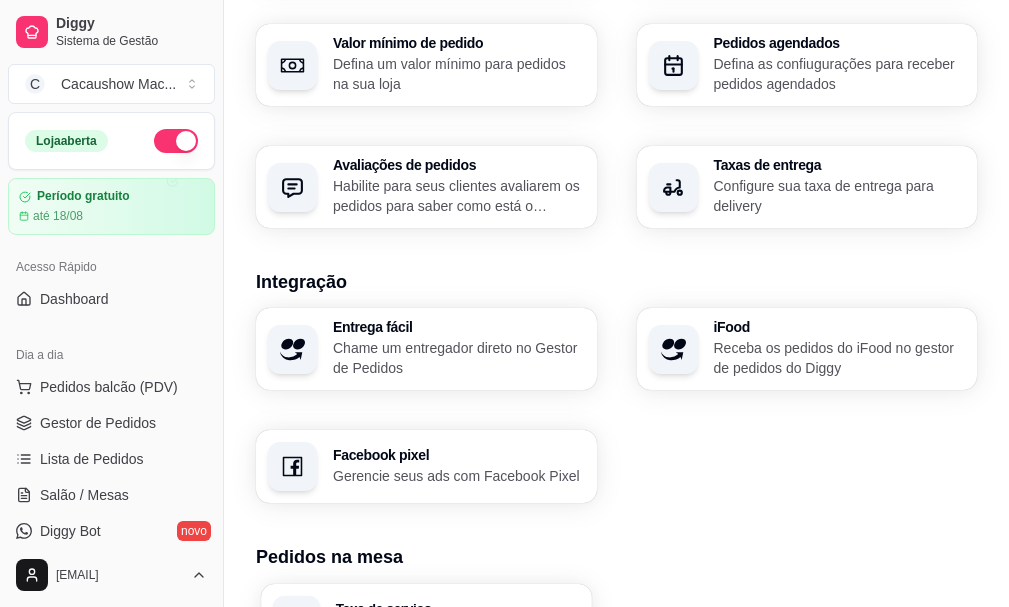 click on "Configure a taxa de serviço do garçom" at bounding box center (458, 628) 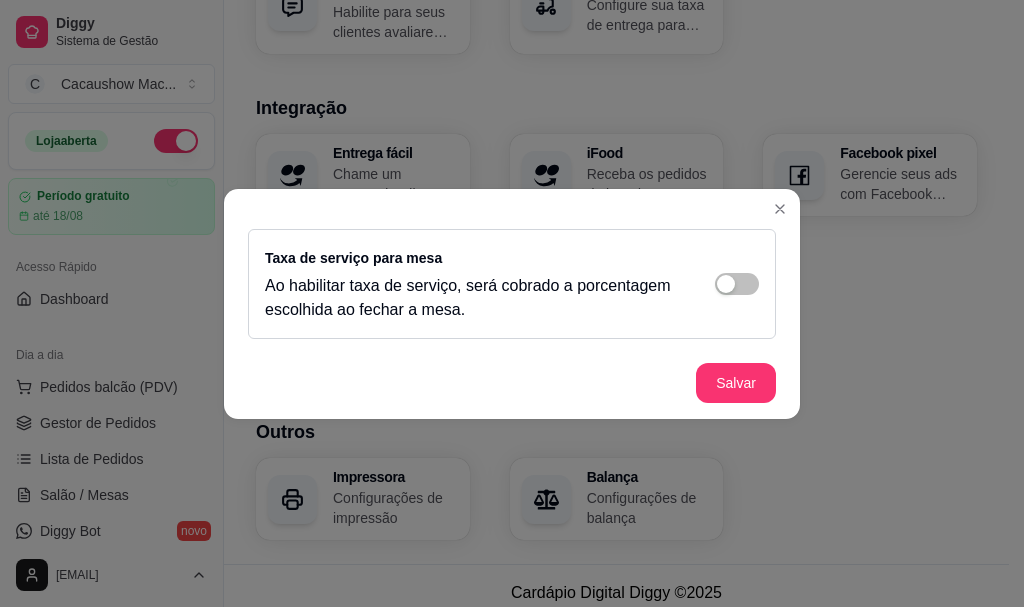 click on "Taxa de serviço para mesa Ao habilitar taxa de serviço, será cobrado a porcentagem escolhida ao fechar a mesa." at bounding box center (512, 284) 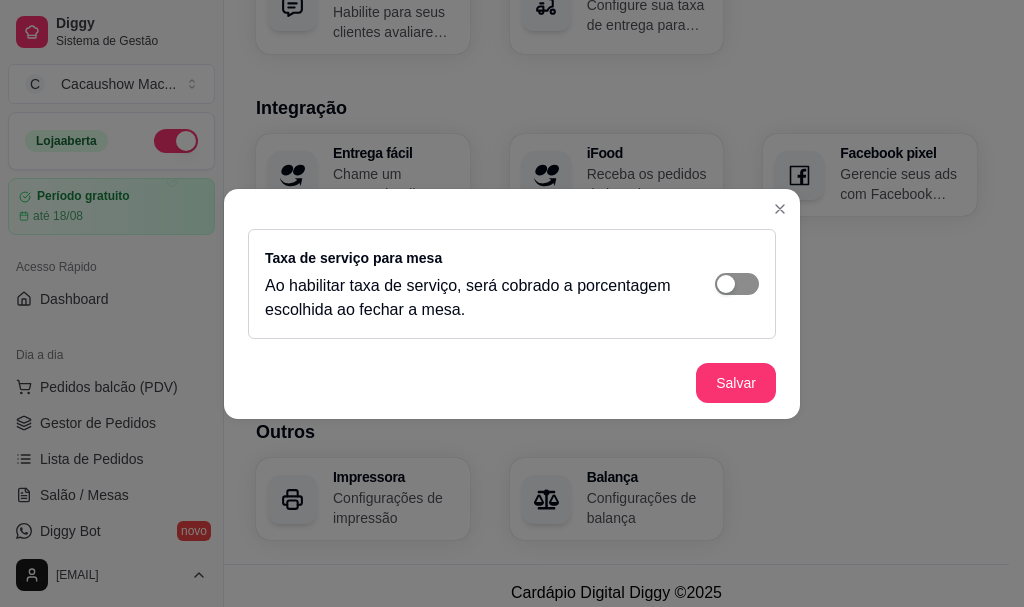 click at bounding box center [726, 284] 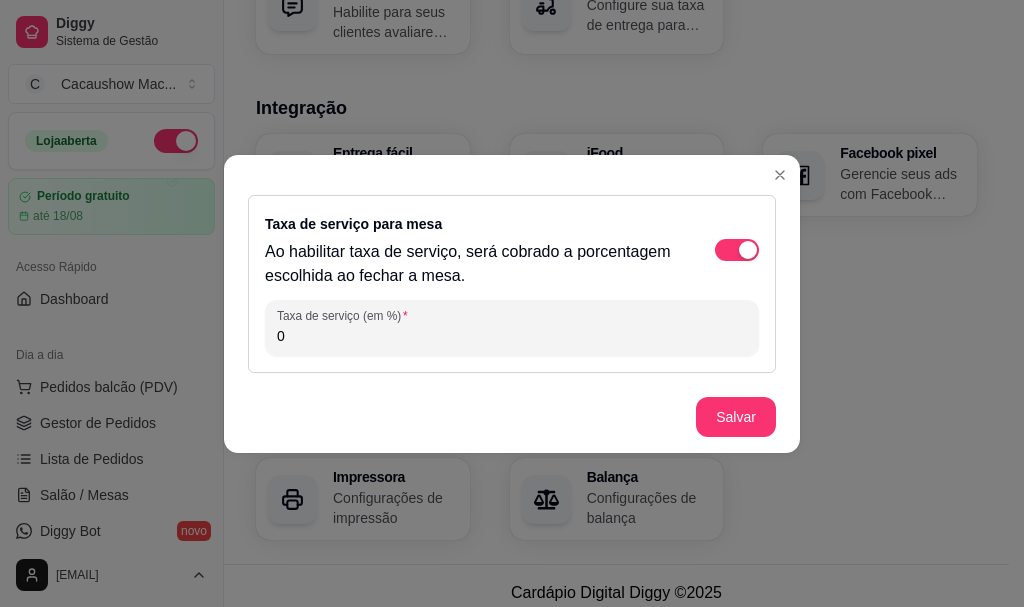 click on "0" at bounding box center [512, 336] 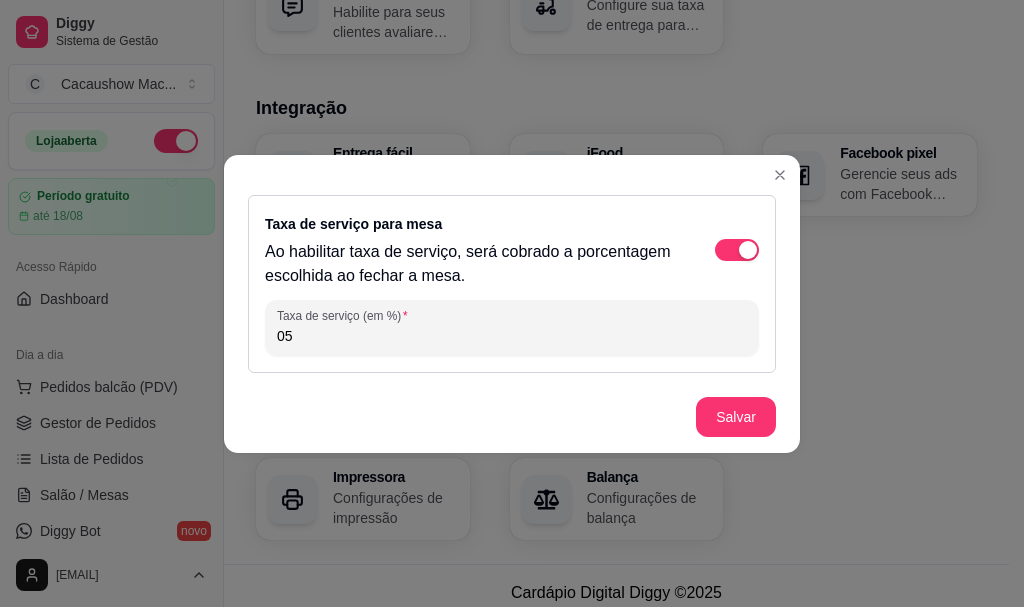 type on "0" 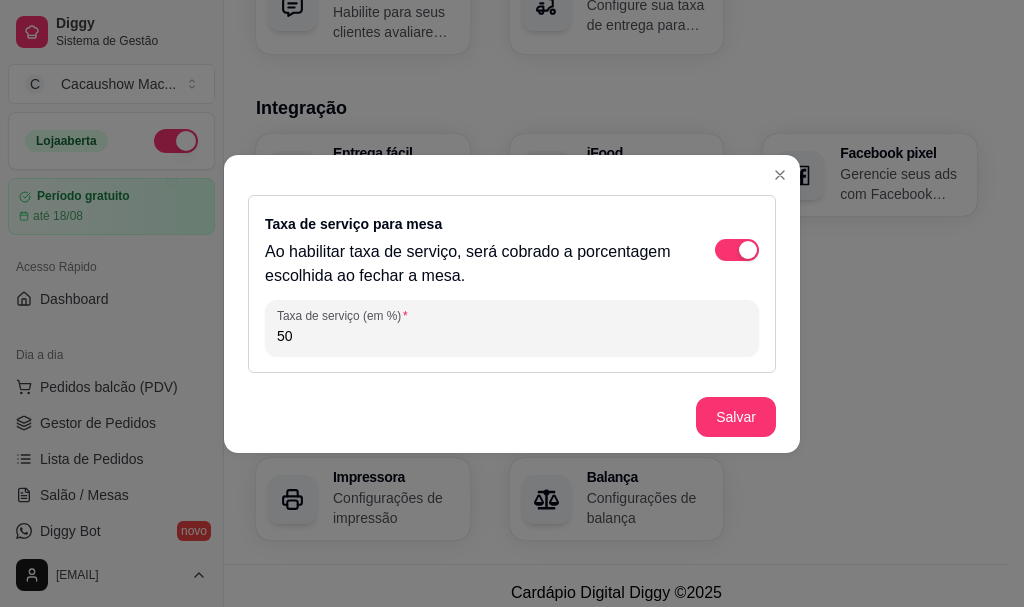 type on "50" 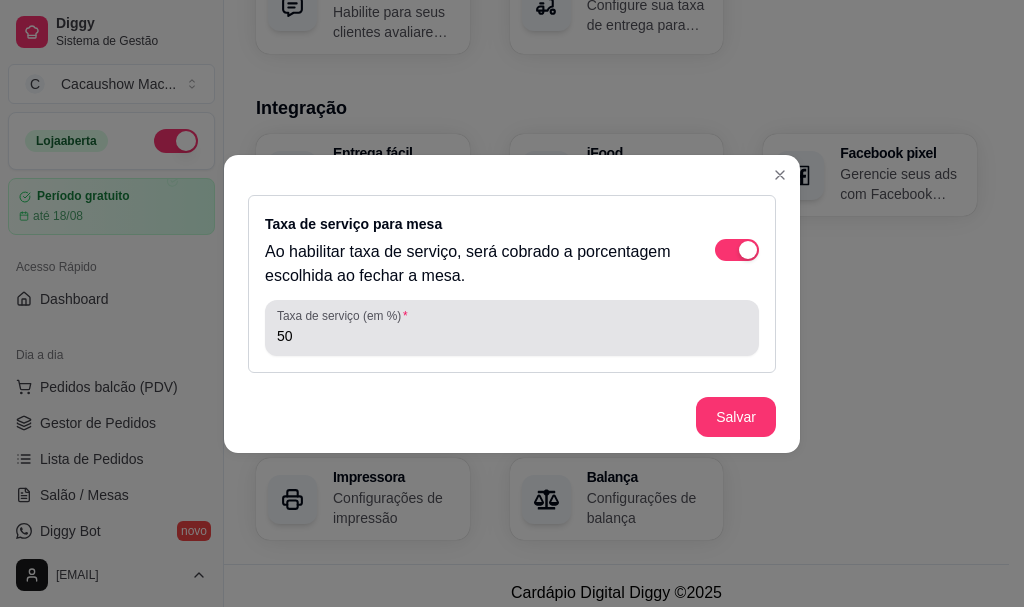 click on "50" at bounding box center (512, 328) 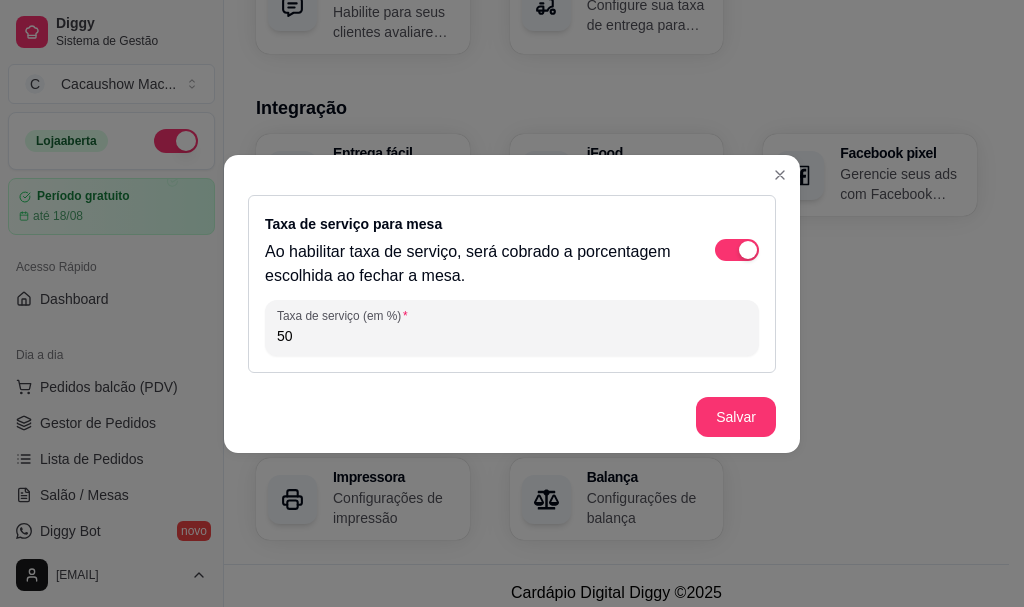 click on "Ao habilitar taxa de serviço, será cobrado a porcentagem escolhida ao fechar a mesa." at bounding box center [470, 264] 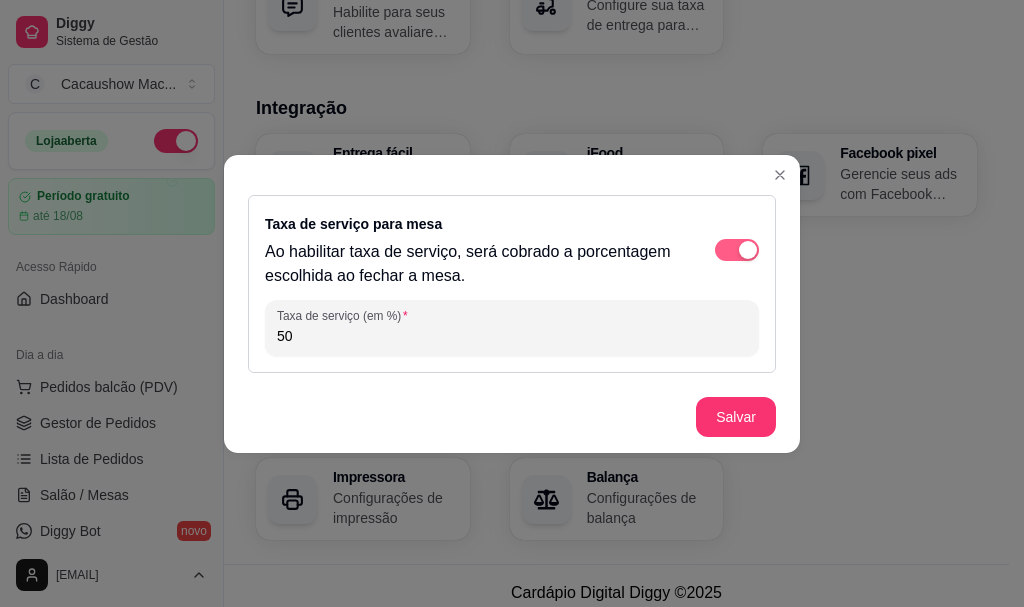 click at bounding box center [748, 250] 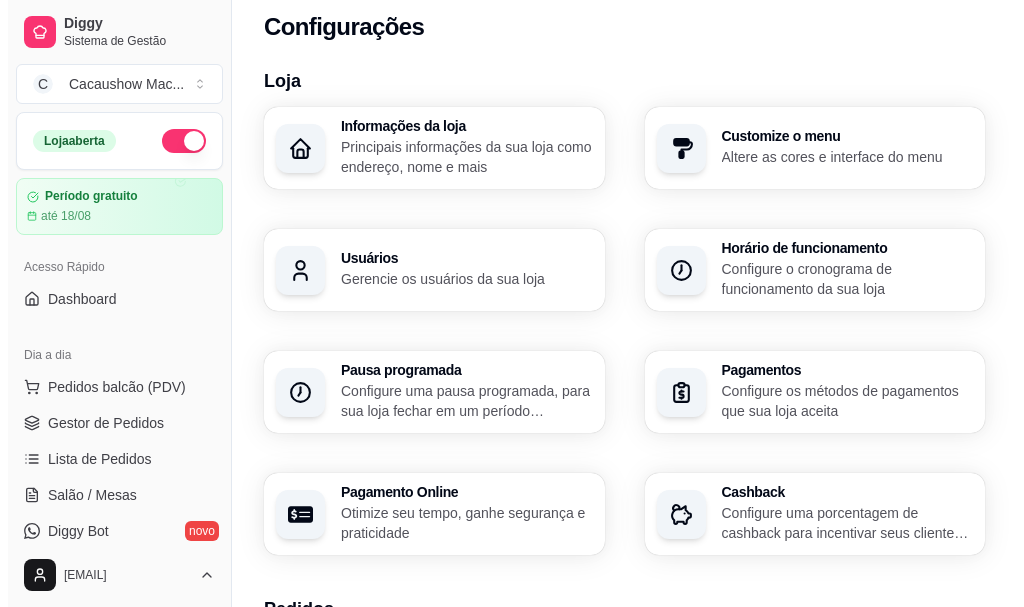 scroll, scrollTop: 0, scrollLeft: 0, axis: both 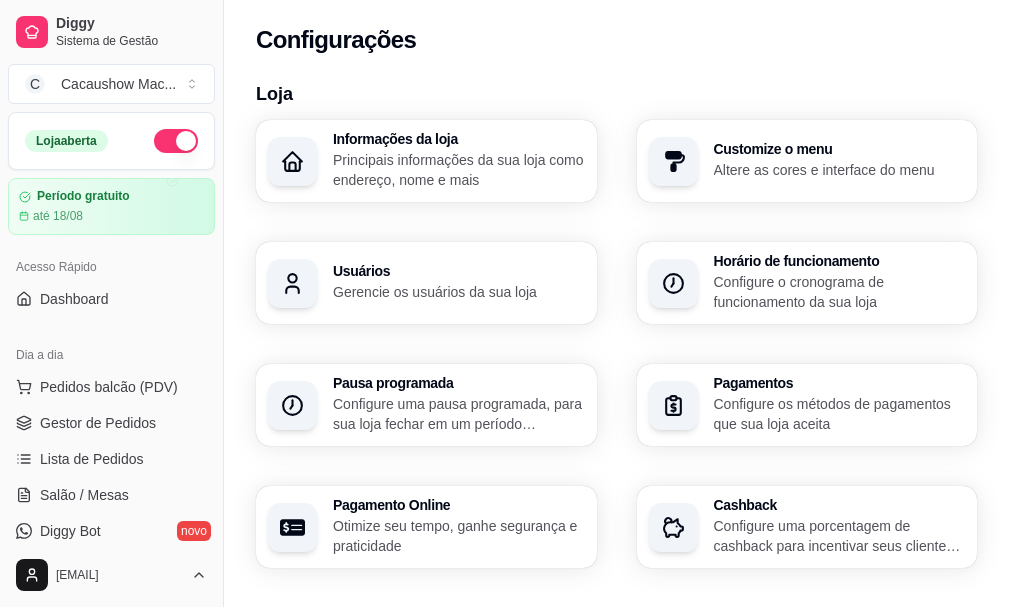 click on "Principais informações da sua loja como endereço, nome e mais" at bounding box center (459, 170) 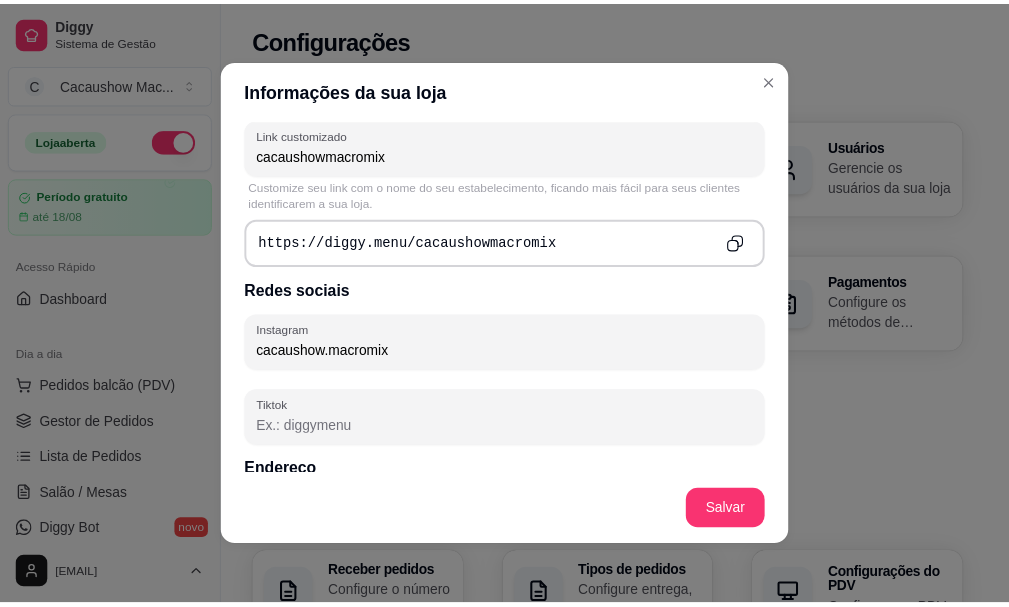 scroll, scrollTop: 800, scrollLeft: 0, axis: vertical 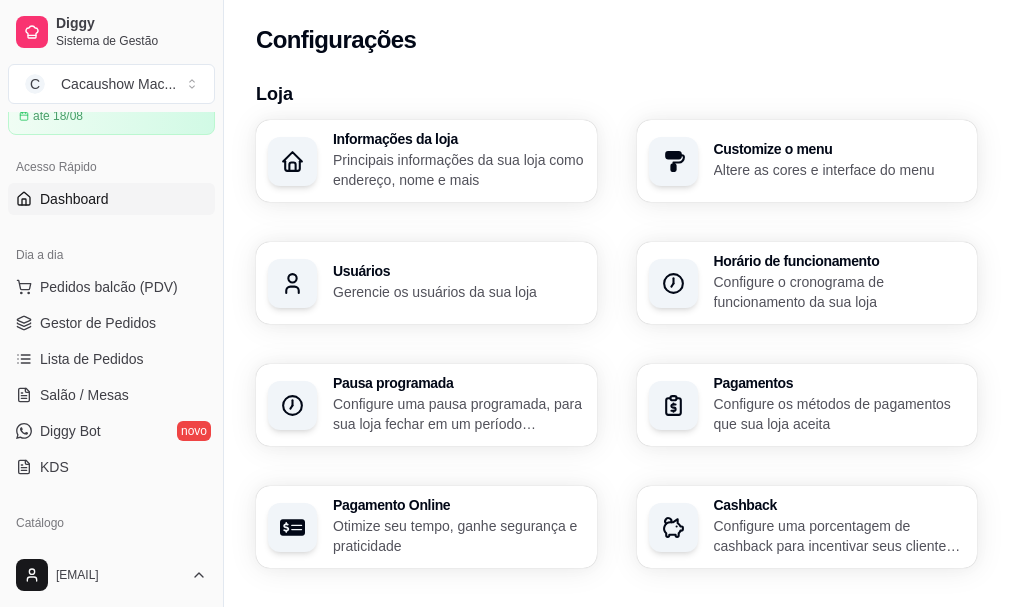 click on "Dashboard" at bounding box center [111, 199] 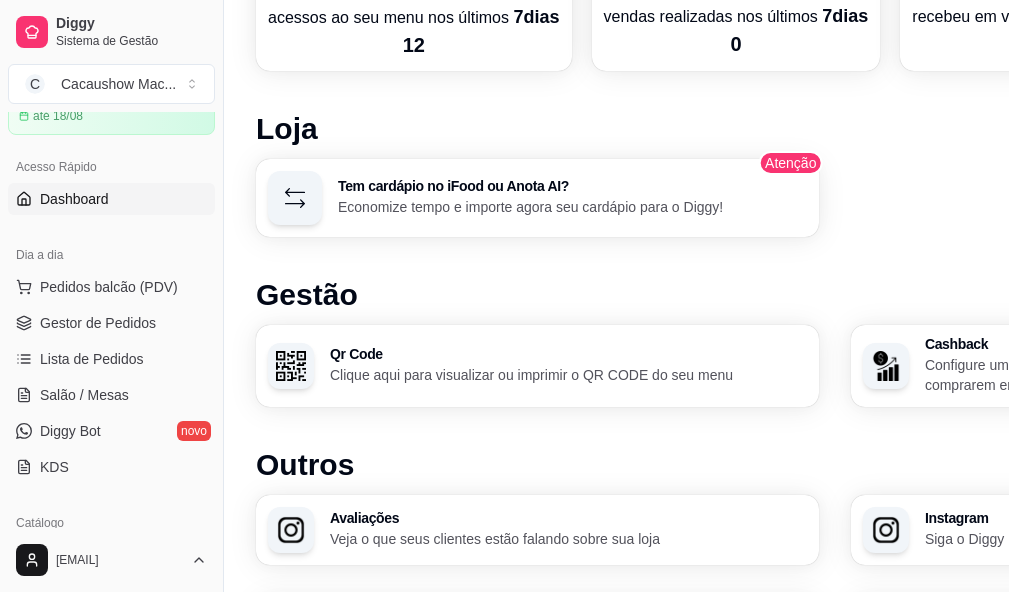 scroll, scrollTop: 1189, scrollLeft: 0, axis: vertical 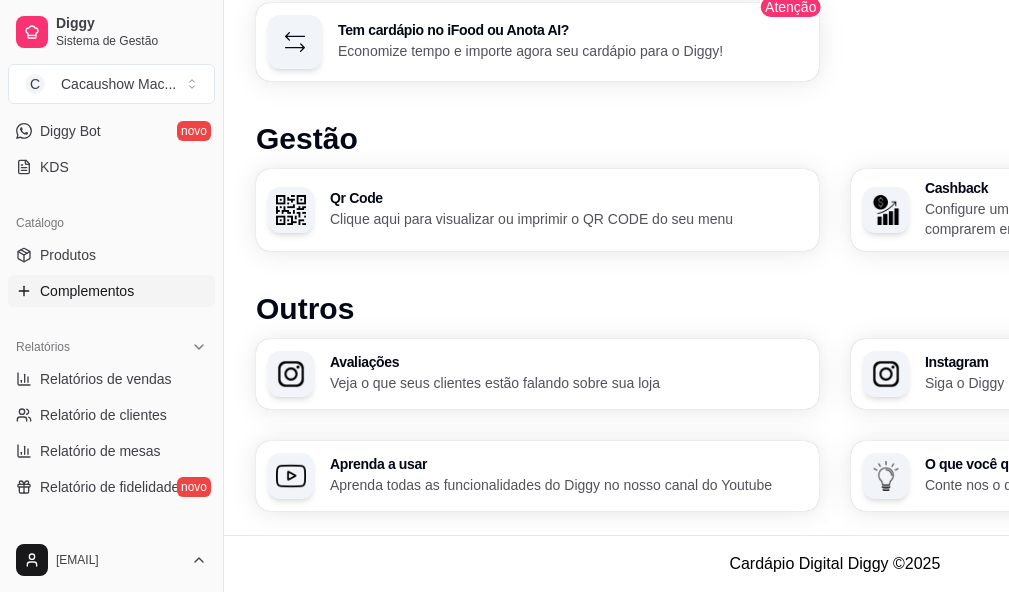 click on "Complementos" at bounding box center (87, 291) 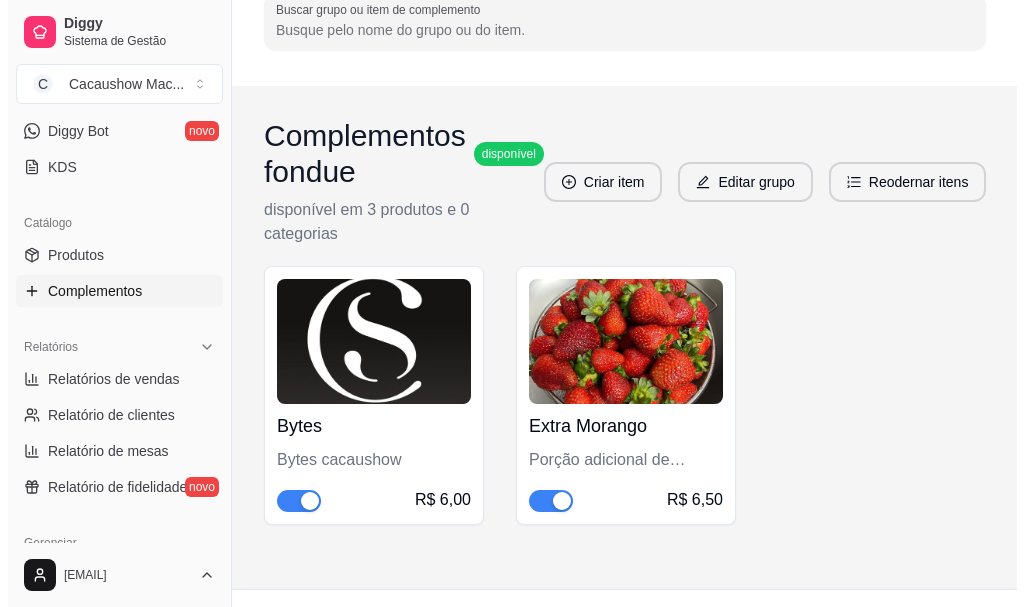 scroll, scrollTop: 222, scrollLeft: 0, axis: vertical 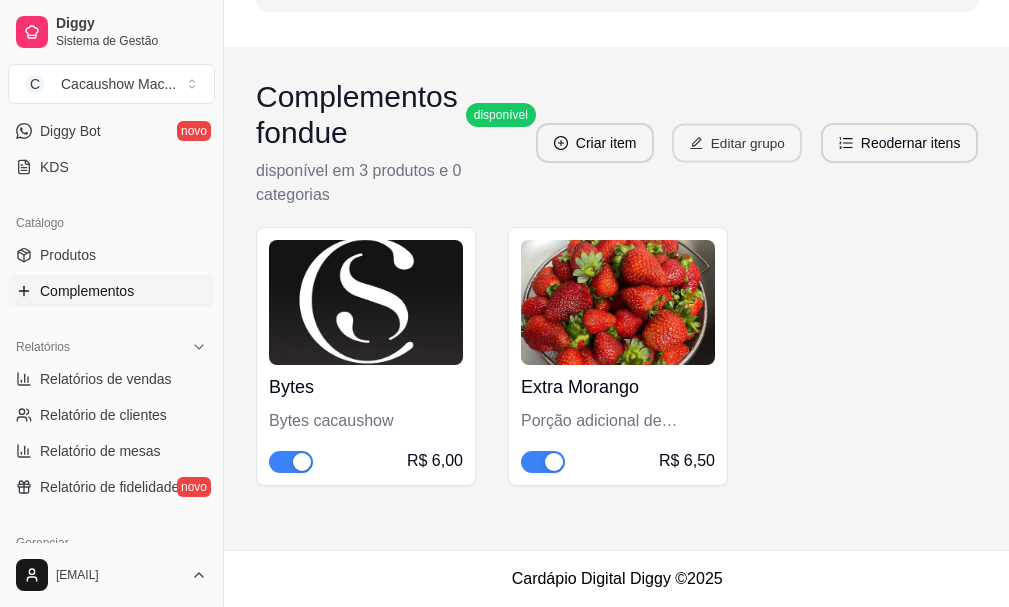click on "Editar grupo" at bounding box center (737, 143) 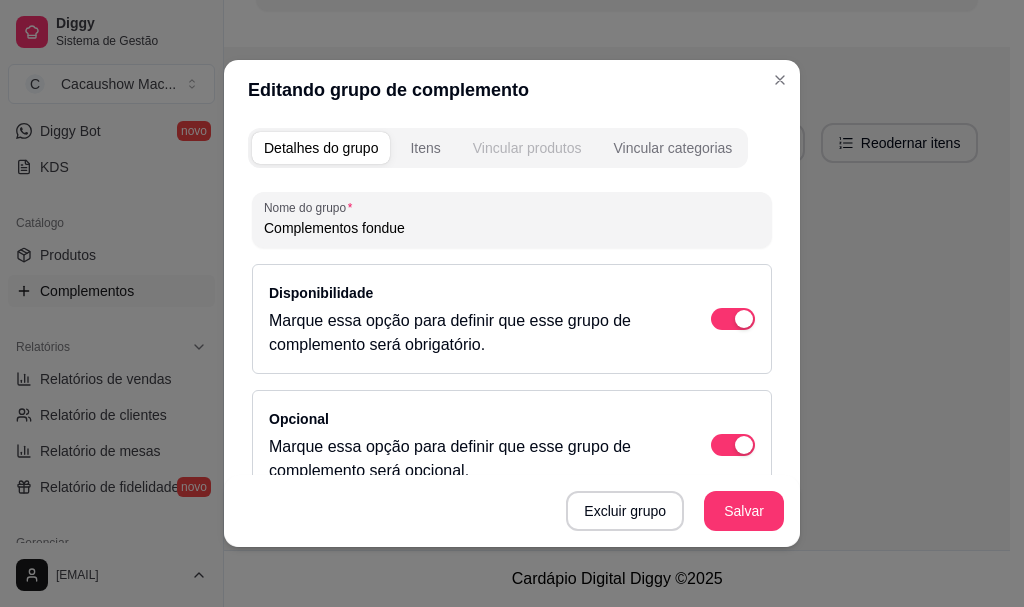 click on "Vincular produtos" at bounding box center [527, 148] 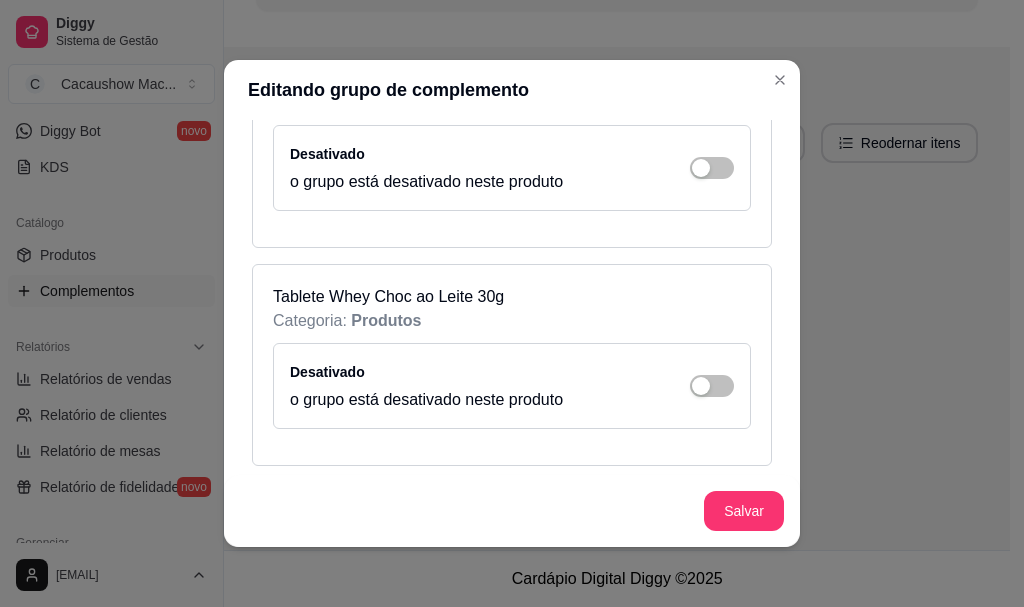 scroll, scrollTop: 2200, scrollLeft: 0, axis: vertical 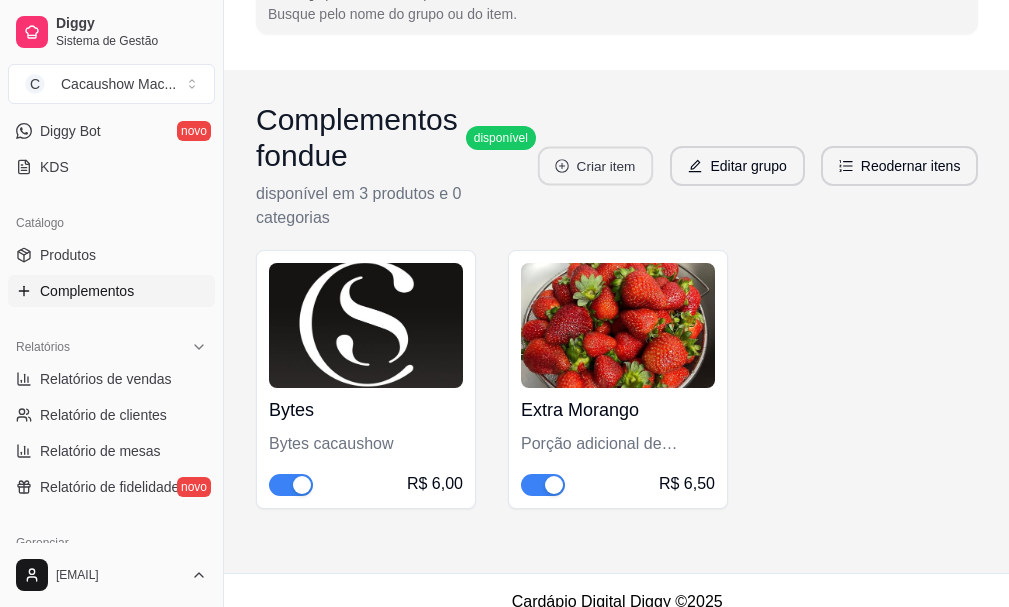click on "Criar item" at bounding box center (595, 166) 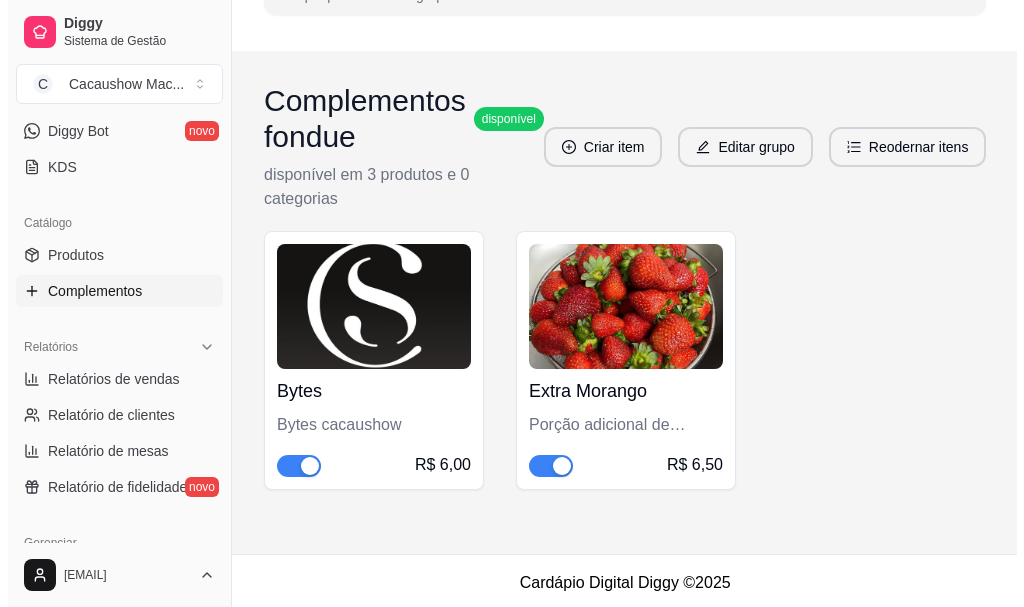 scroll, scrollTop: 222, scrollLeft: 0, axis: vertical 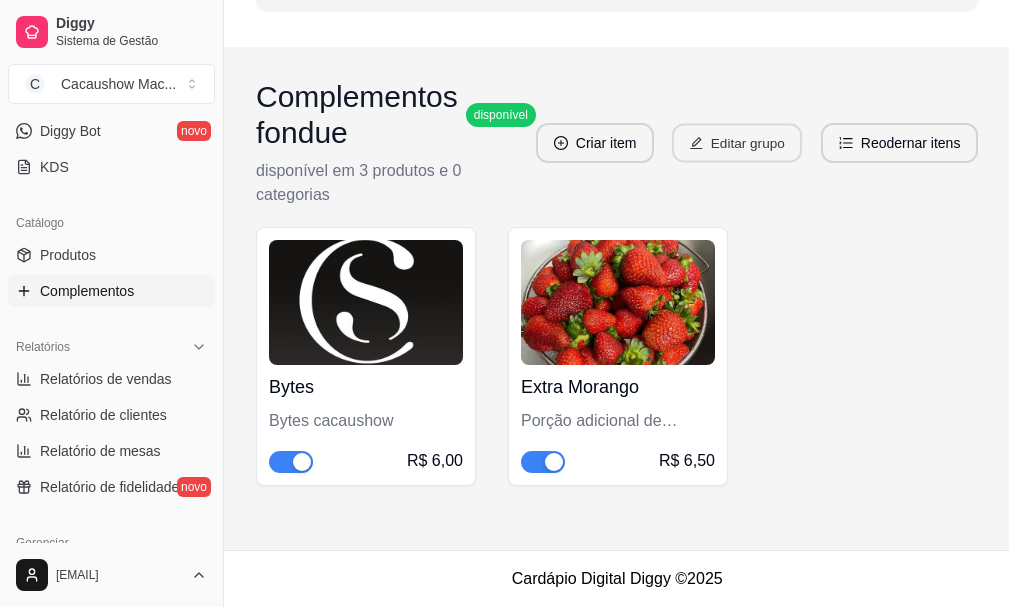 click on "Editar grupo" at bounding box center [737, 143] 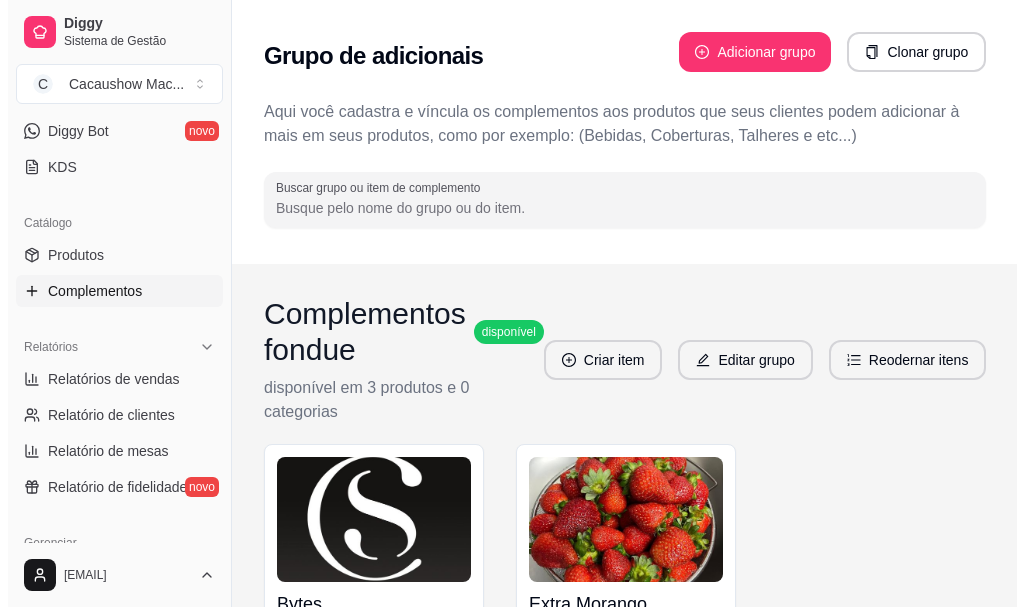 scroll, scrollTop: 0, scrollLeft: 0, axis: both 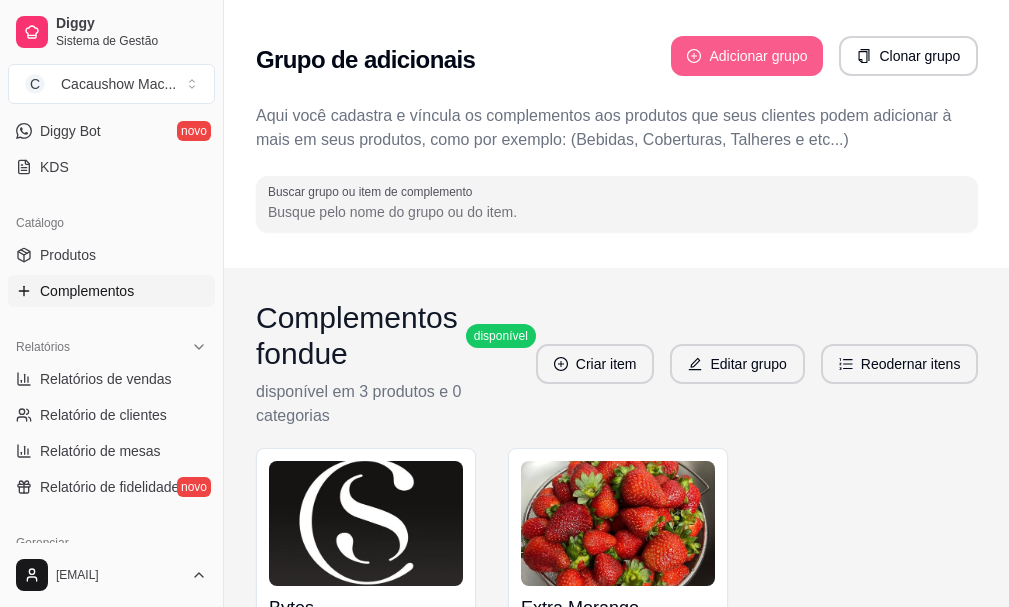 click on "Adicionar grupo" at bounding box center [747, 56] 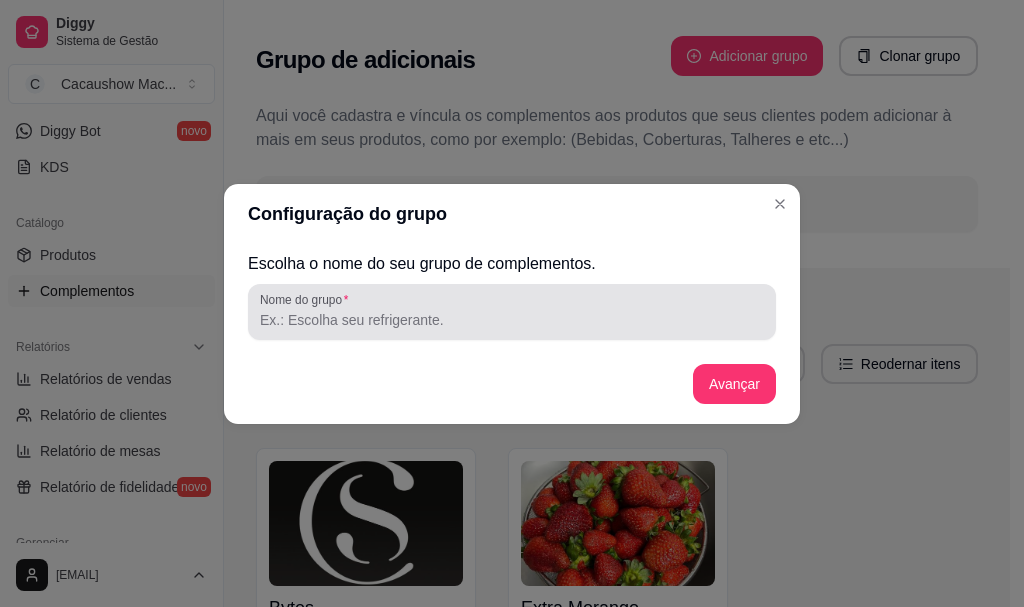 click at bounding box center (512, 312) 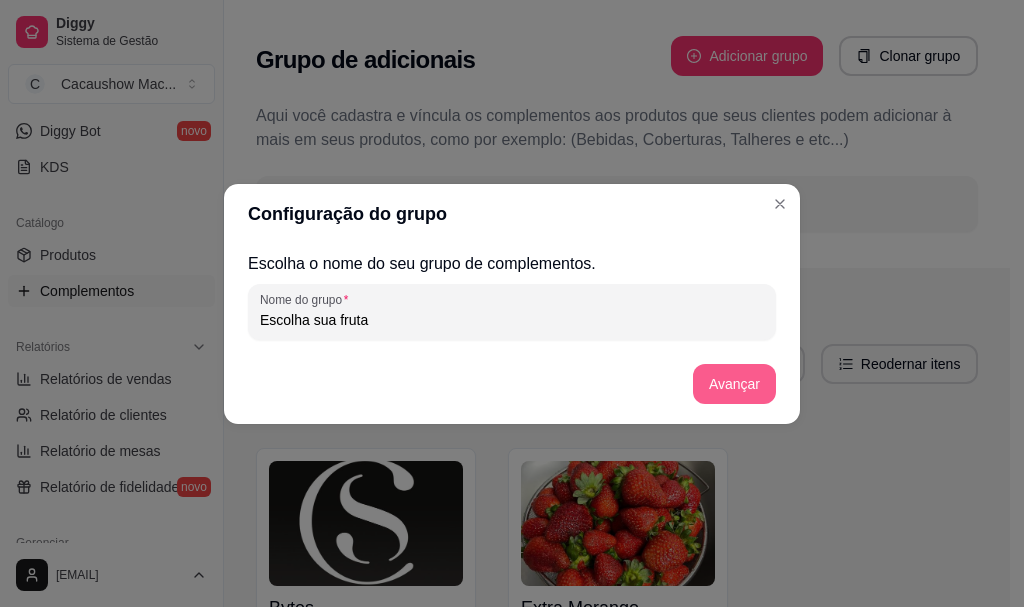 type on "Escolha sua fruta" 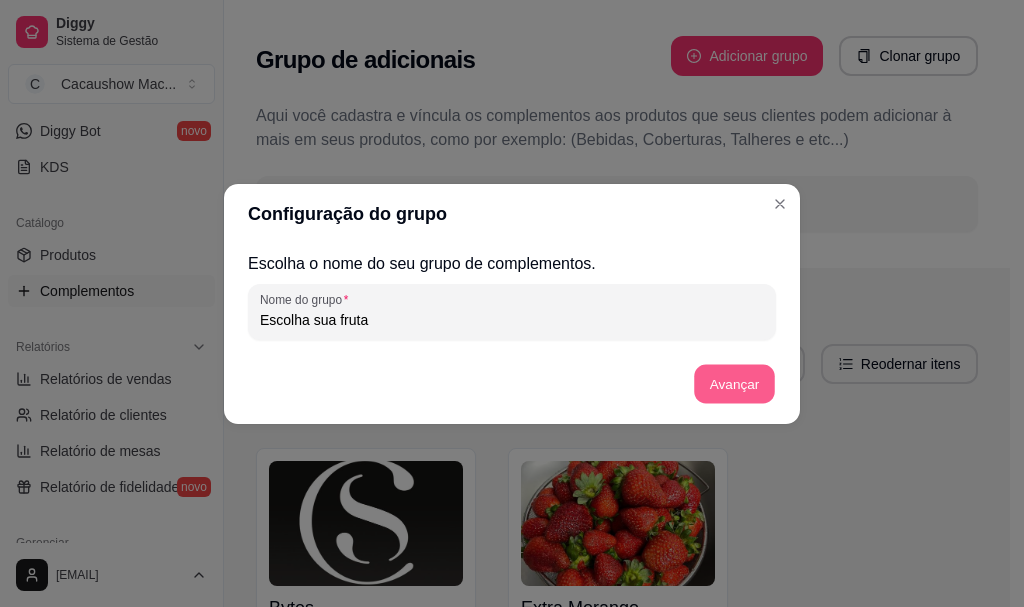 click on "Avançar" at bounding box center (734, 383) 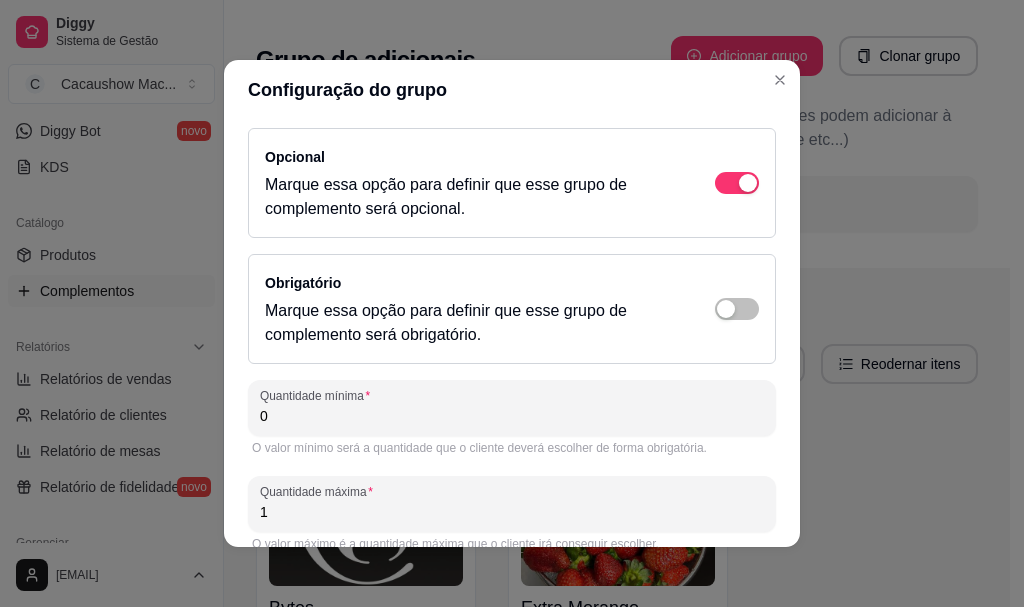 drag, startPoint x: 522, startPoint y: 308, endPoint x: 448, endPoint y: 329, distance: 76.922035 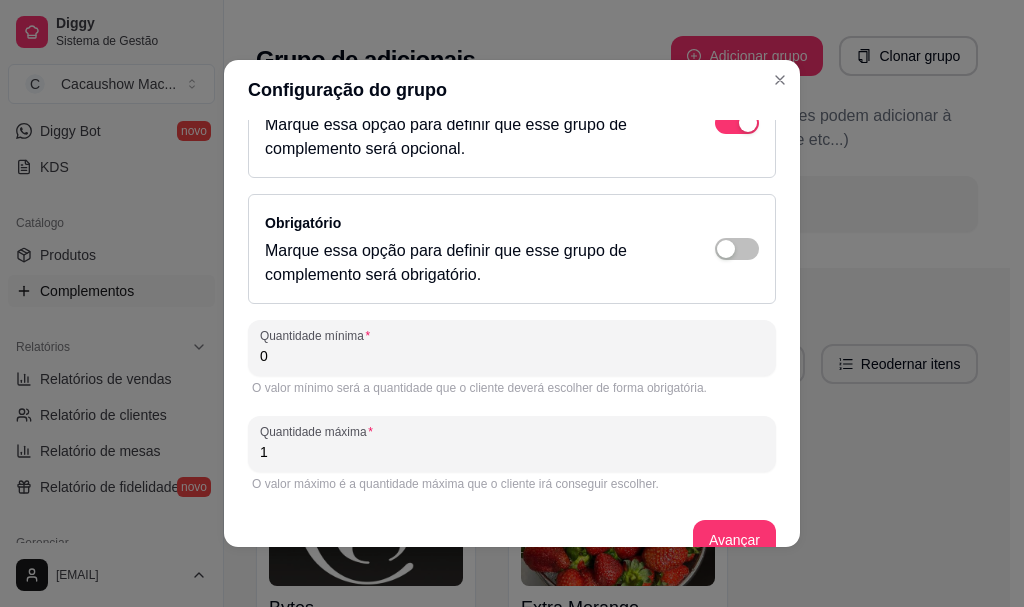 scroll, scrollTop: 93, scrollLeft: 0, axis: vertical 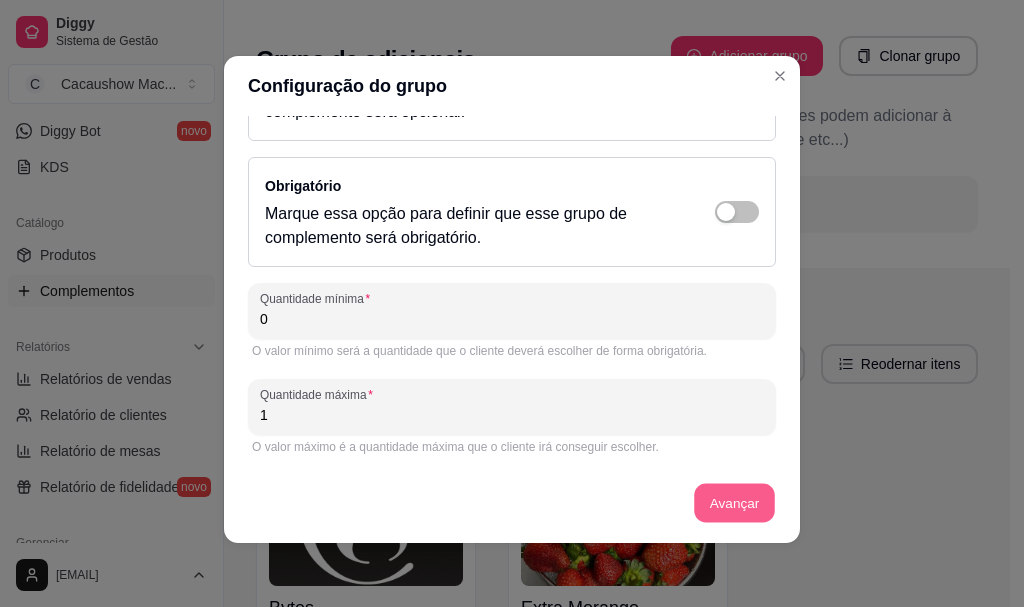 click on "Avançar" at bounding box center [734, 503] 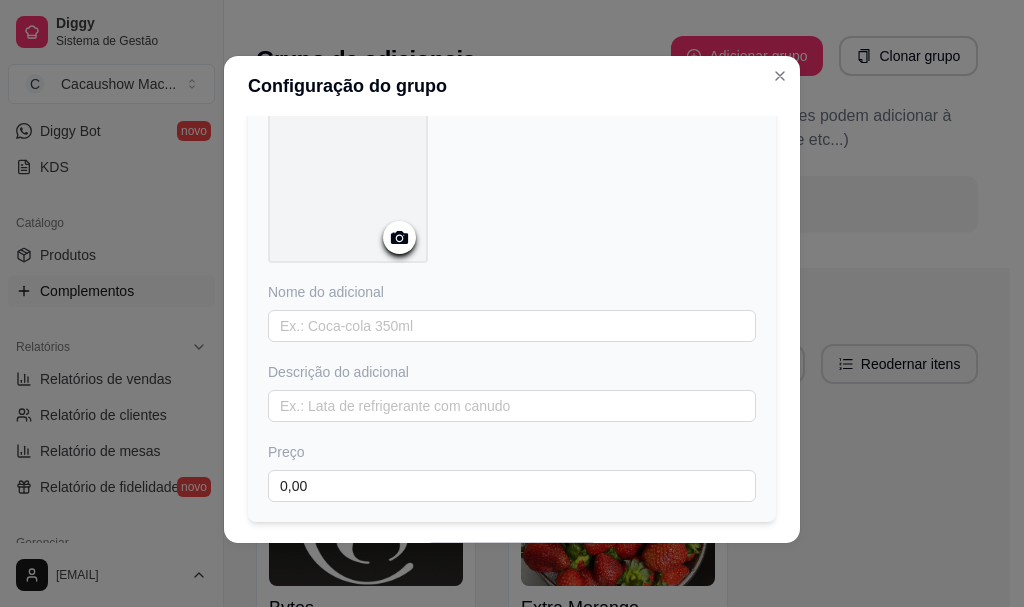 scroll, scrollTop: 231, scrollLeft: 0, axis: vertical 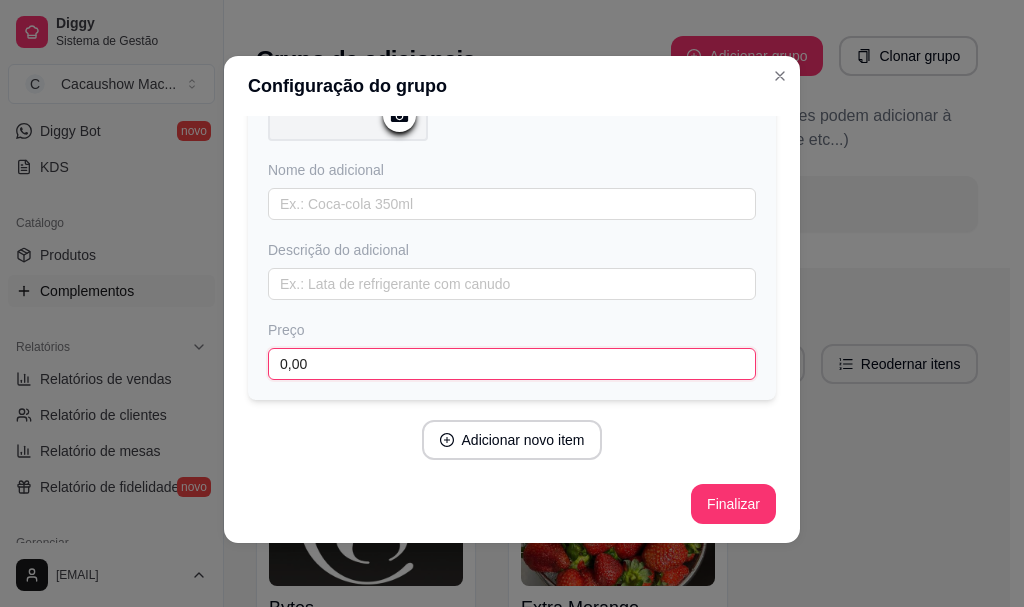 click on "0,00" at bounding box center [512, 364] 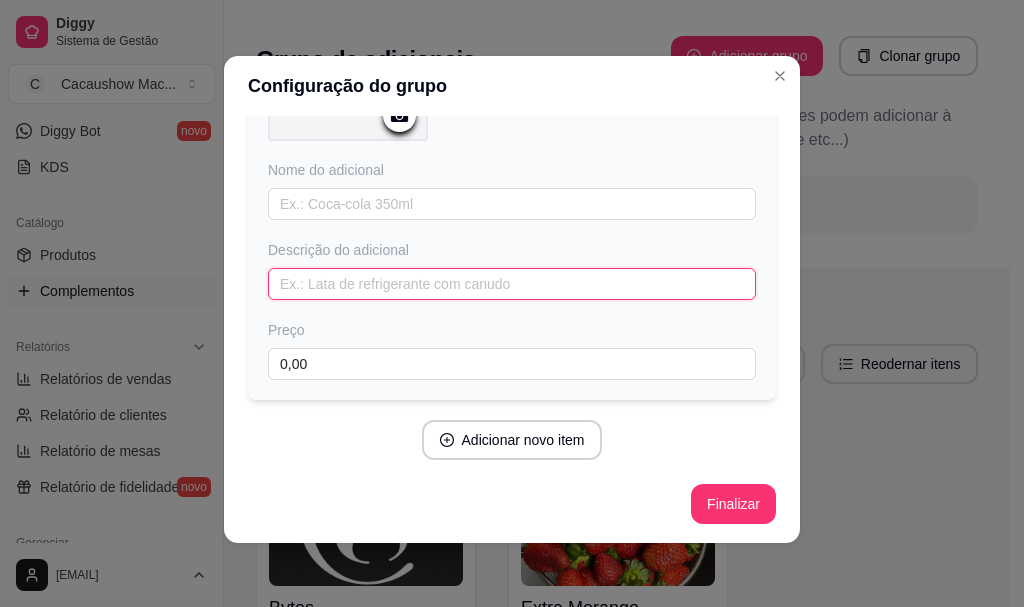 click on "Descrição do adicional" at bounding box center [512, 270] 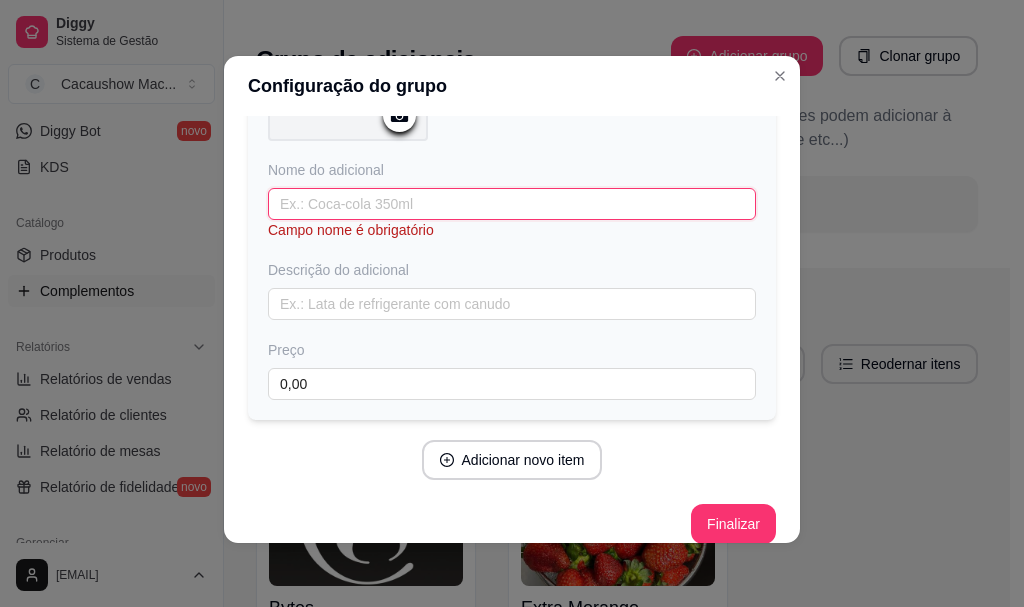 click at bounding box center (512, 204) 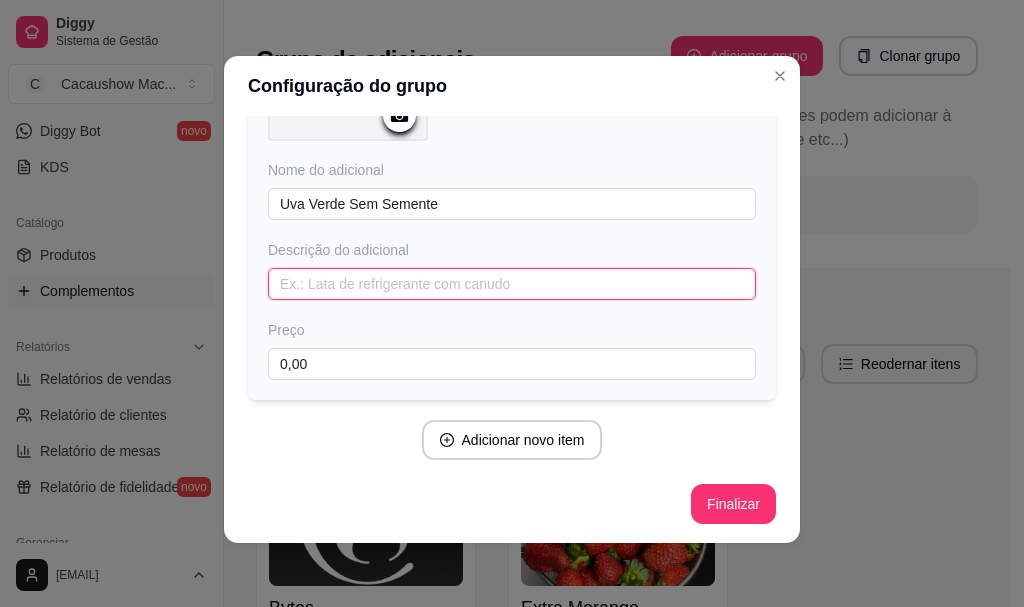 drag, startPoint x: 457, startPoint y: 273, endPoint x: 455, endPoint y: 287, distance: 14.142136 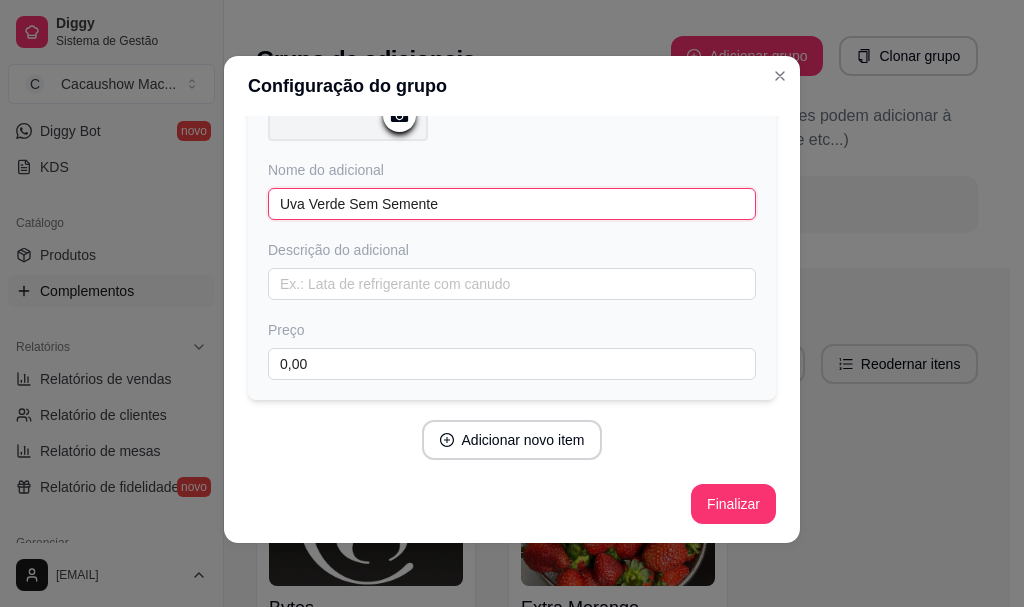 drag, startPoint x: 481, startPoint y: 205, endPoint x: 341, endPoint y: 221, distance: 140.91132 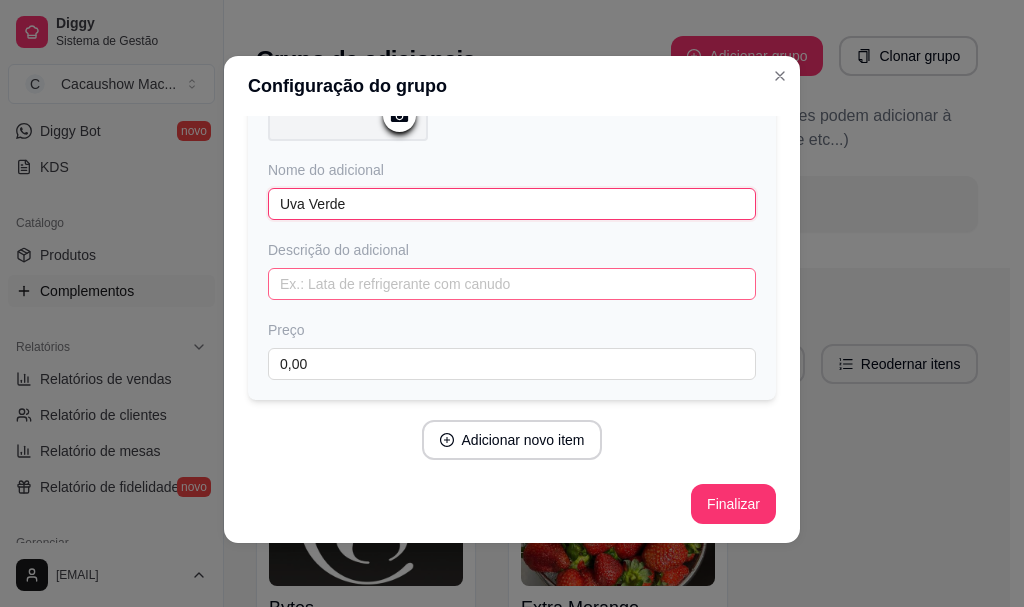 type on "Uva Verde" 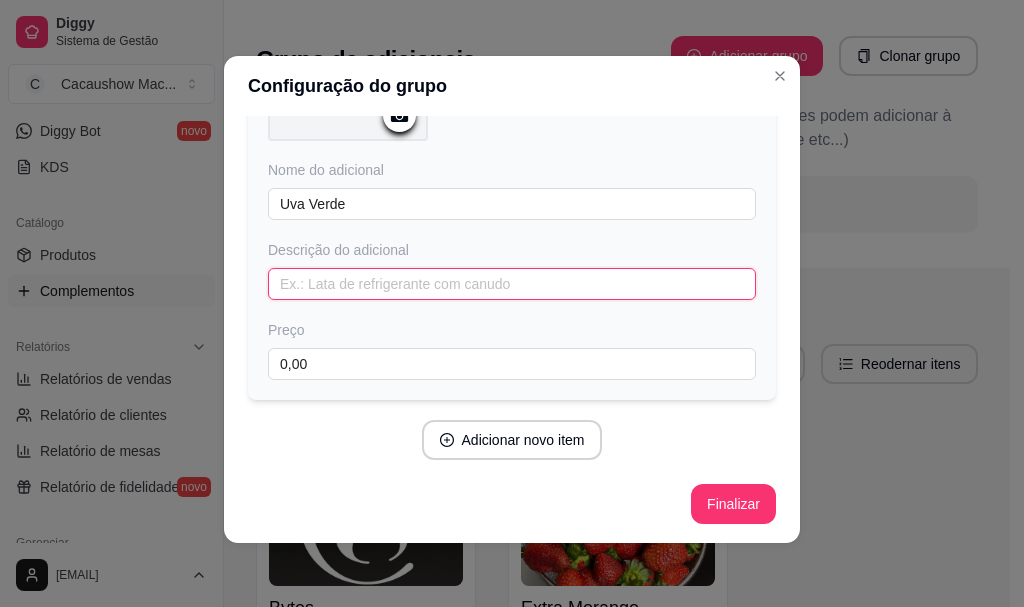 click at bounding box center (512, 284) 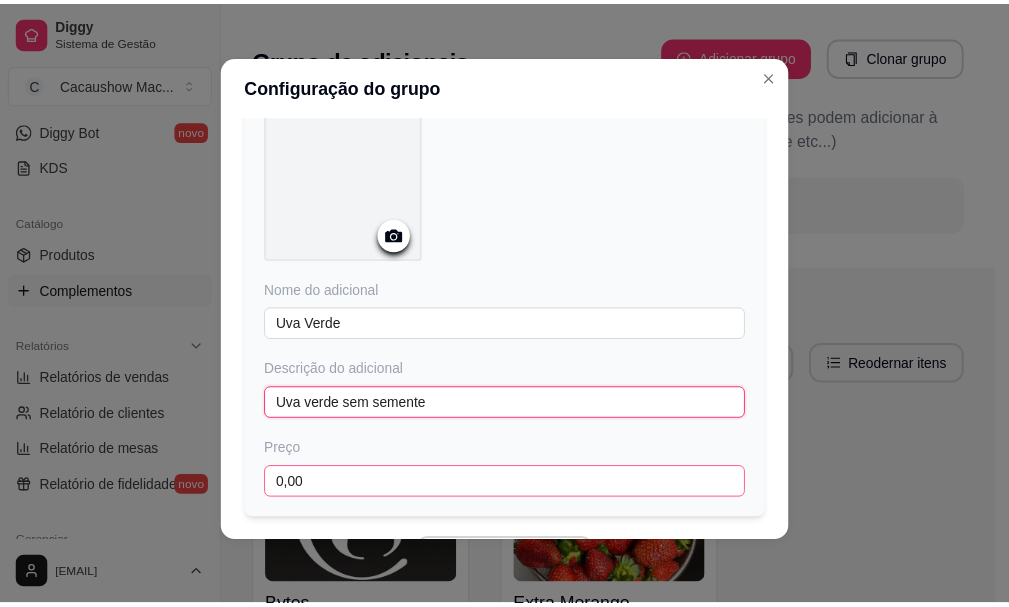 scroll, scrollTop: 231, scrollLeft: 0, axis: vertical 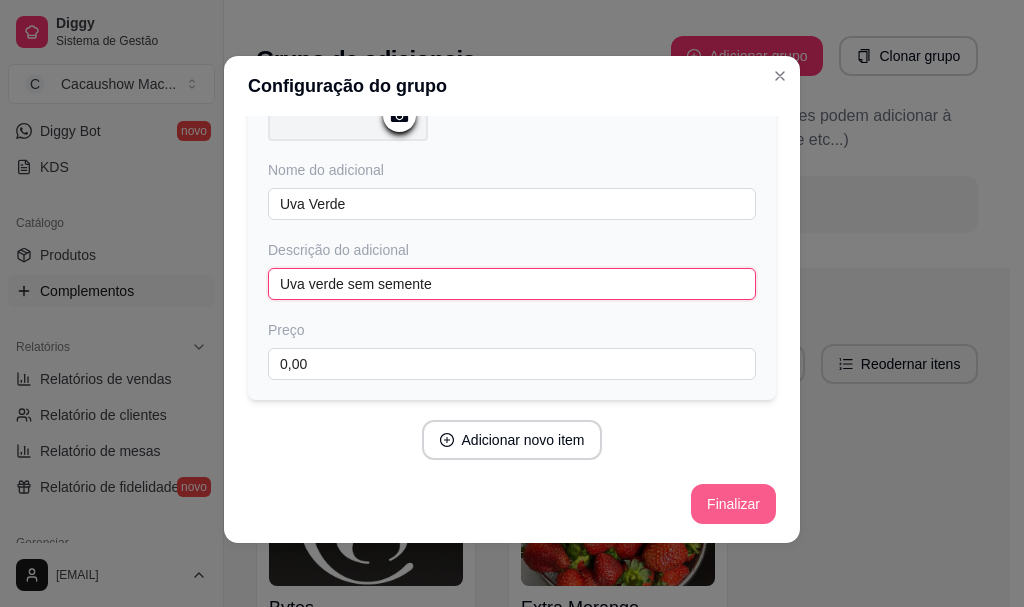 type on "Uva verde sem semente" 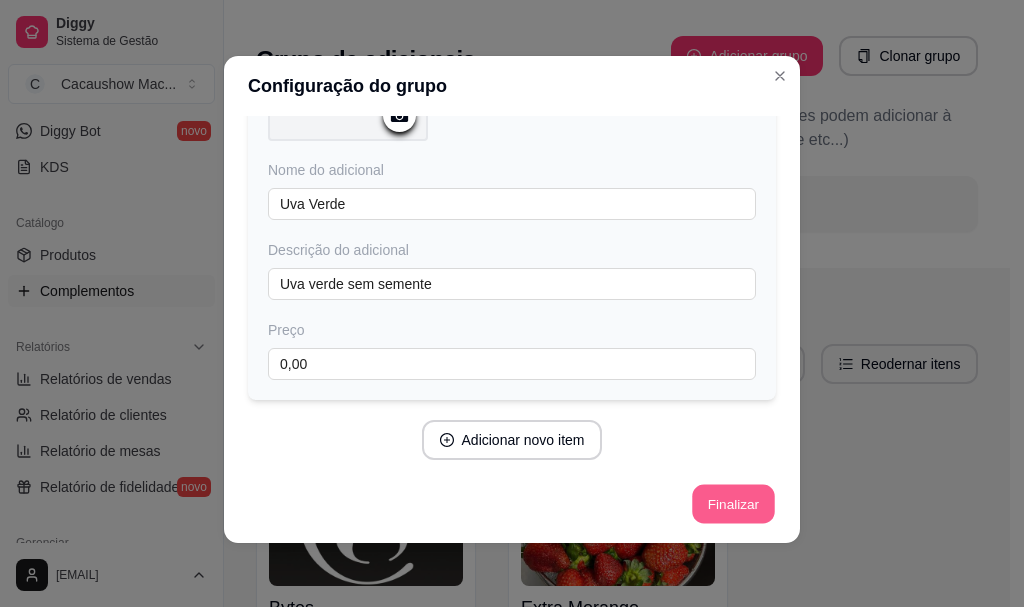 click on "Finalizar" at bounding box center [733, 504] 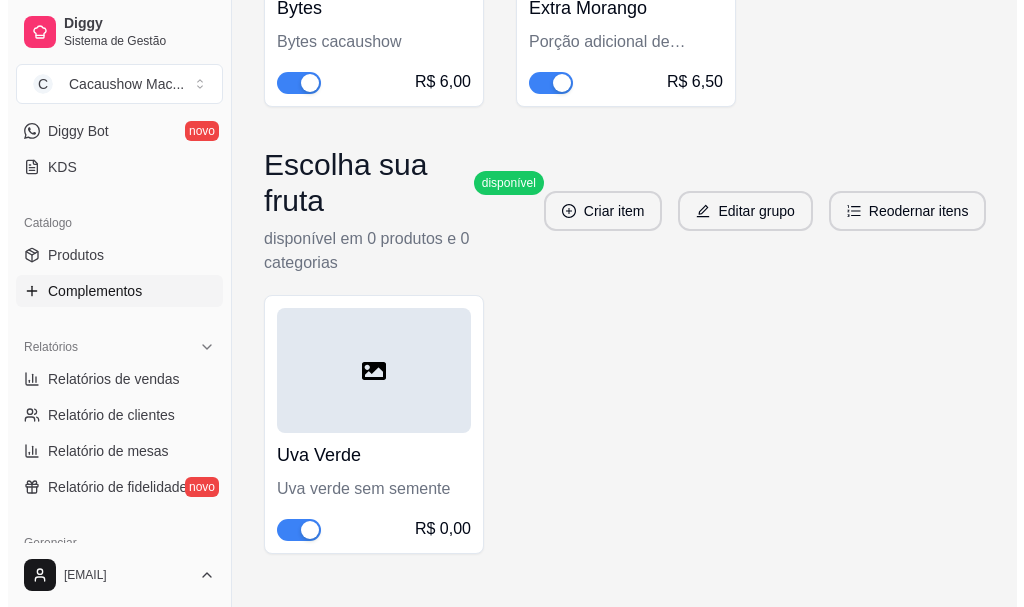 scroll, scrollTop: 670, scrollLeft: 0, axis: vertical 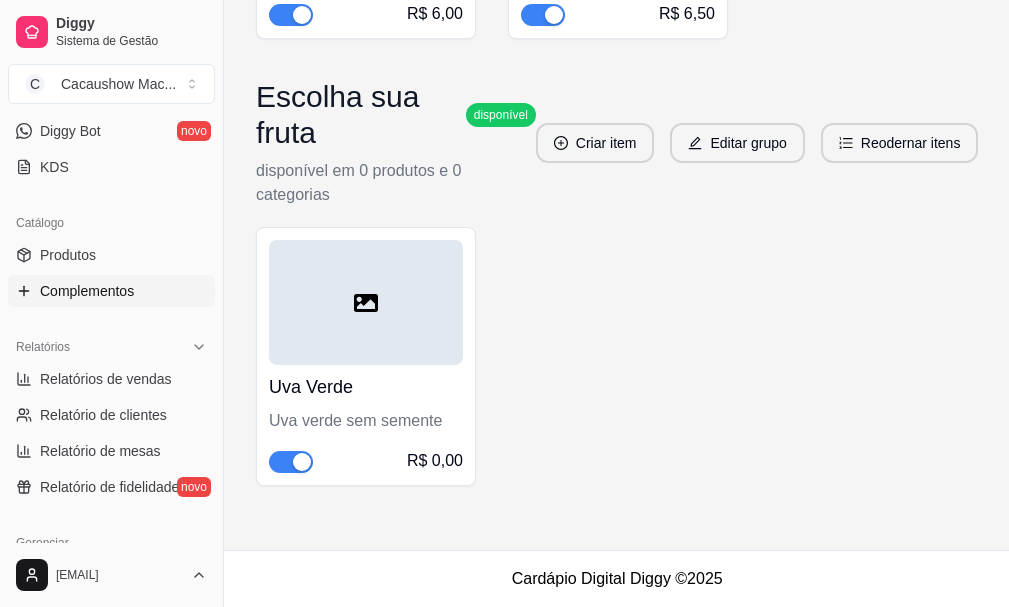 click at bounding box center [366, 302] 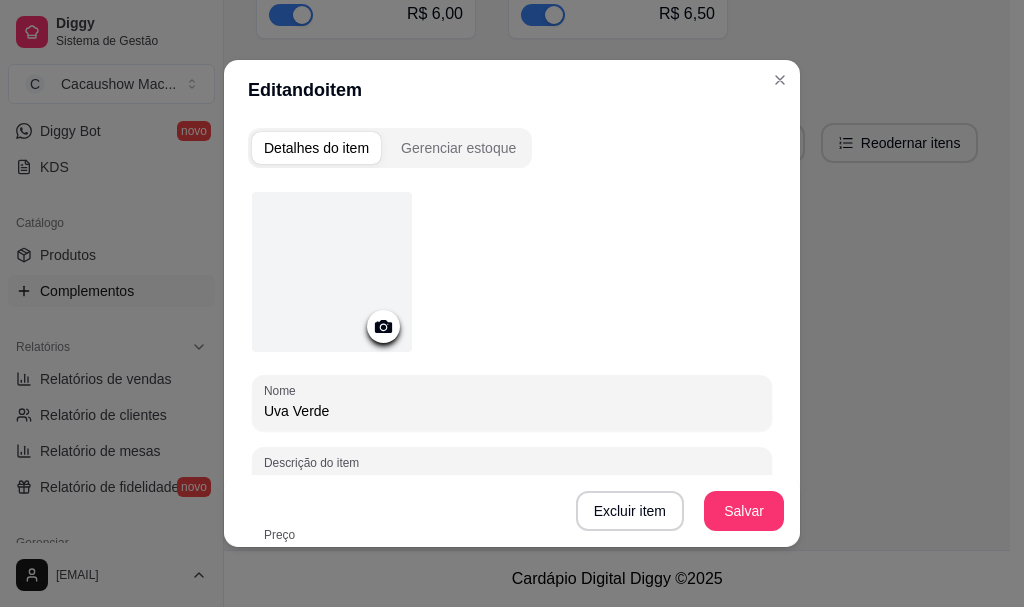 scroll, scrollTop: 586, scrollLeft: 0, axis: vertical 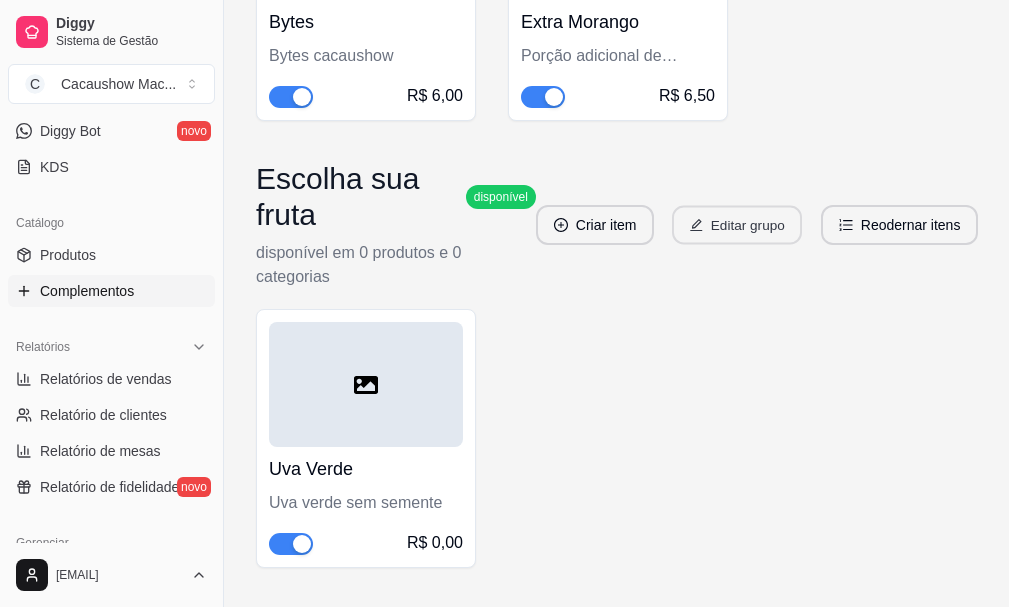 click on "Editar grupo" at bounding box center (737, 225) 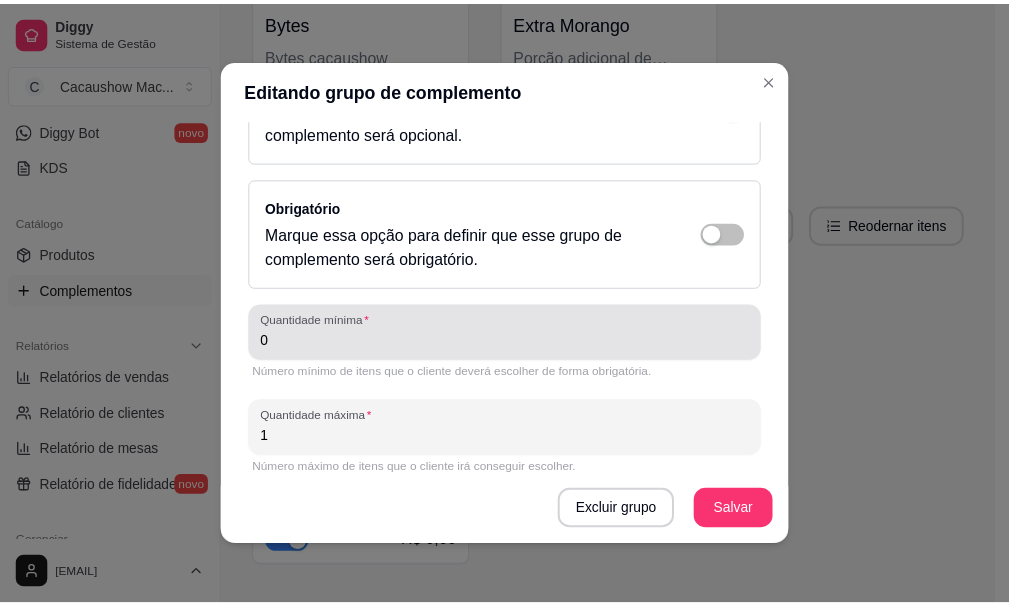 scroll, scrollTop: 355, scrollLeft: 0, axis: vertical 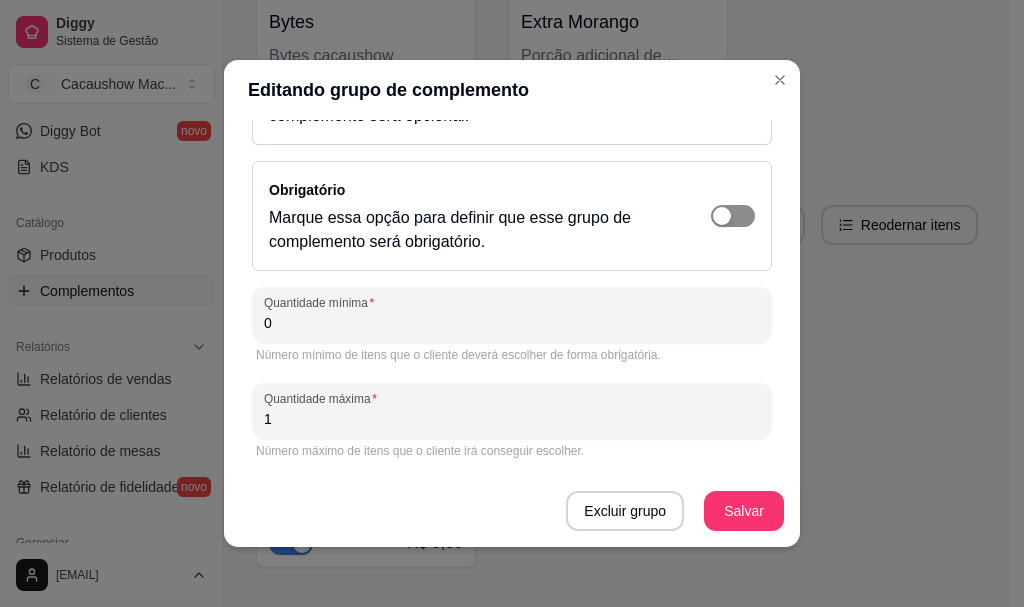 click at bounding box center (733, -36) 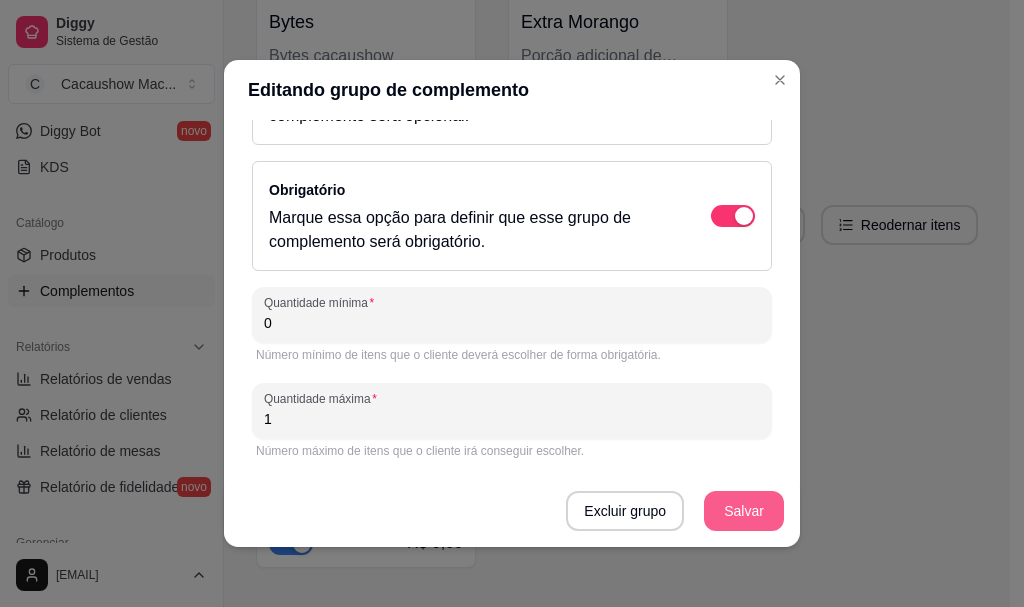 click on "Salvar" at bounding box center (744, 511) 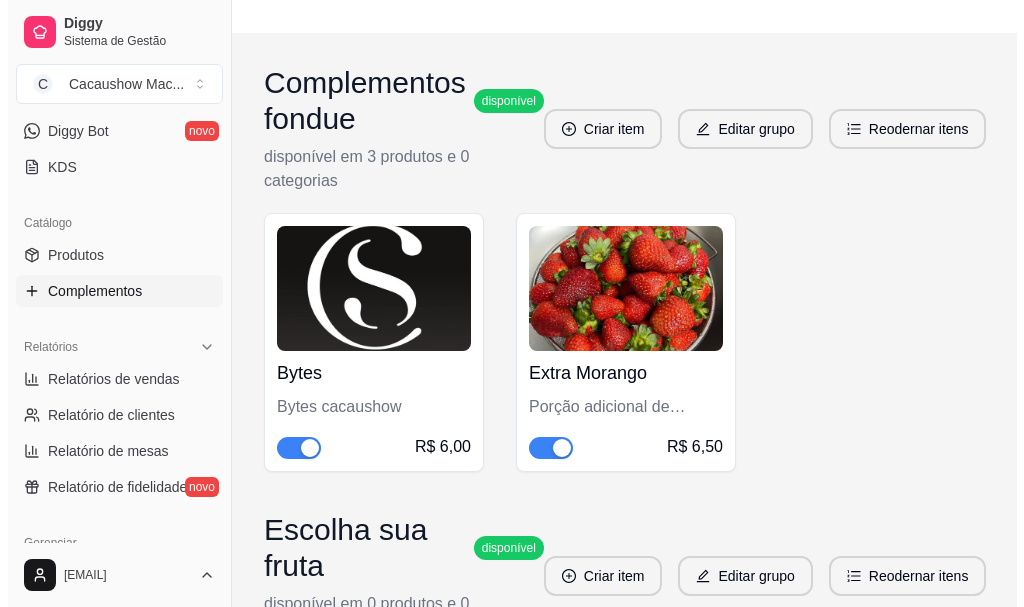 scroll, scrollTop: 270, scrollLeft: 0, axis: vertical 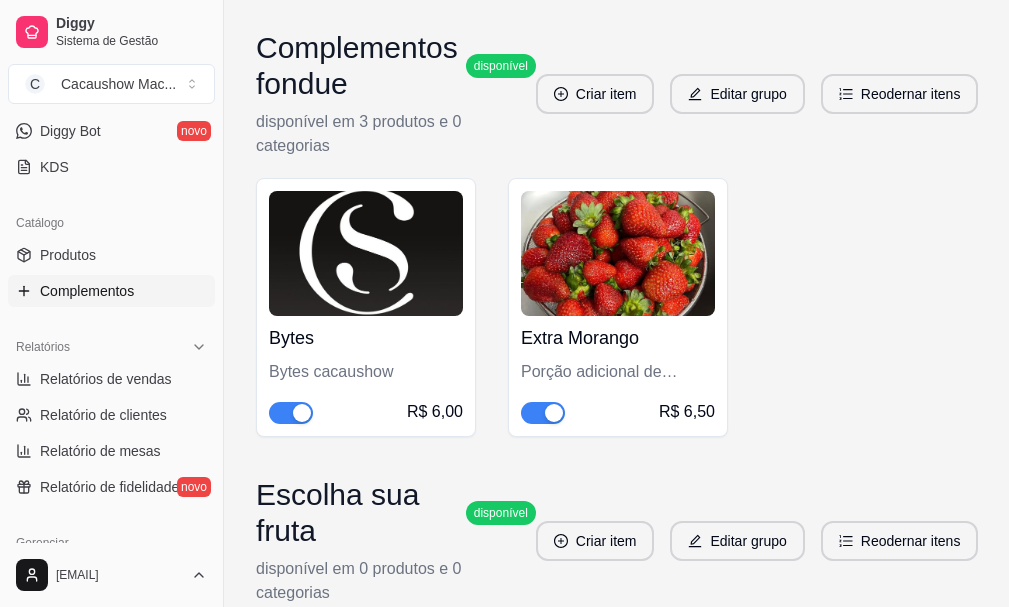click at bounding box center [618, 253] 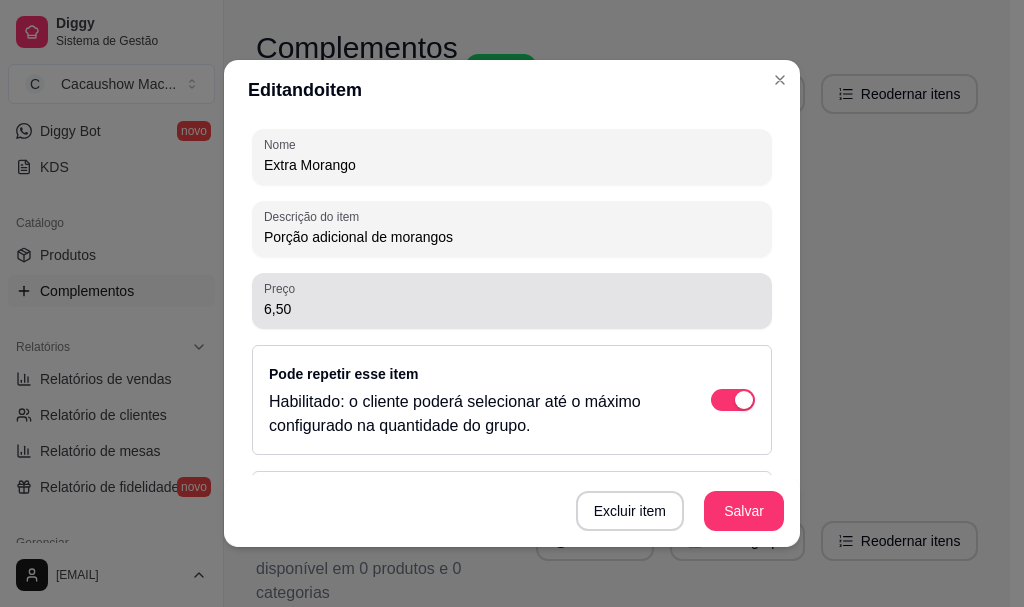 scroll, scrollTop: 363, scrollLeft: 0, axis: vertical 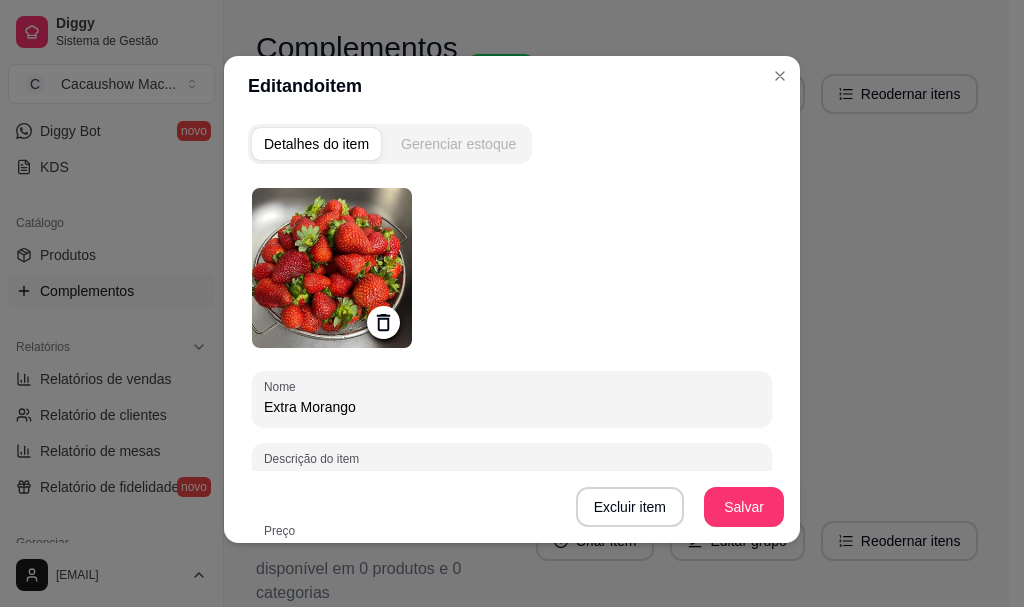 click on "Gerenciar estoque" at bounding box center [458, 144] 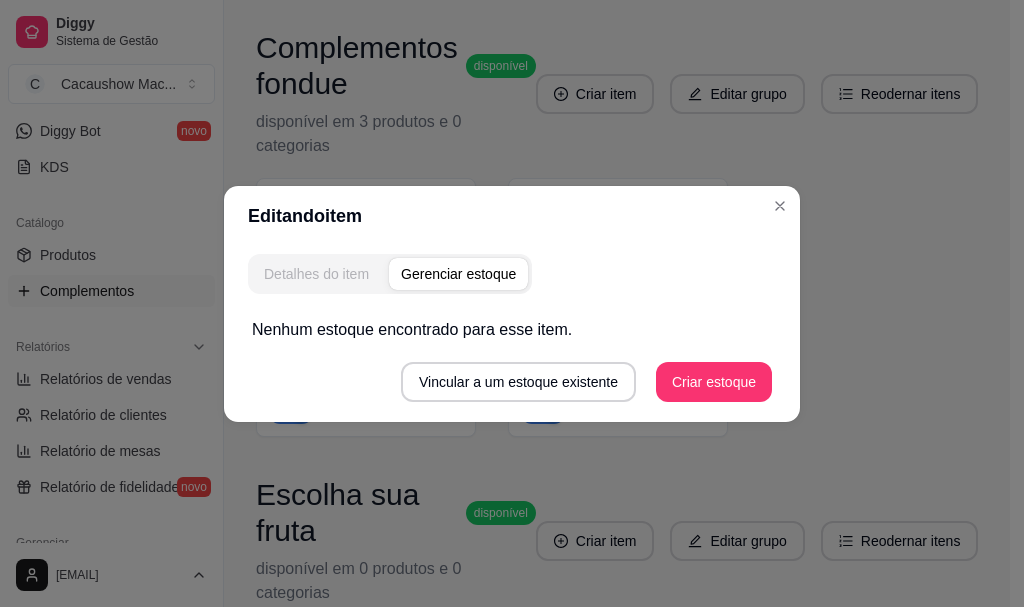 click on "Detalhes do item" at bounding box center (316, 274) 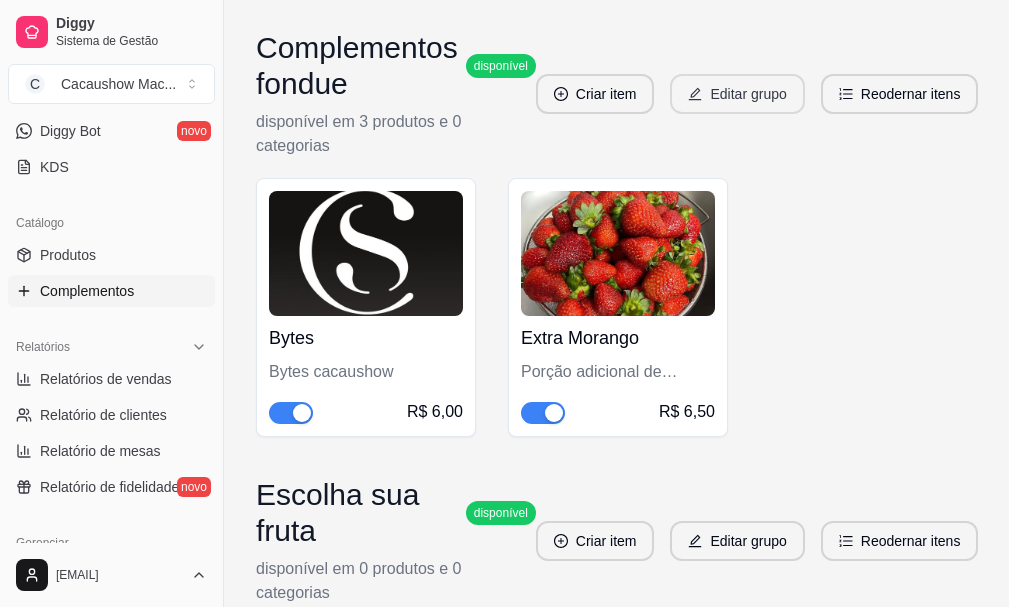 click on "Editar grupo" at bounding box center (737, 94) 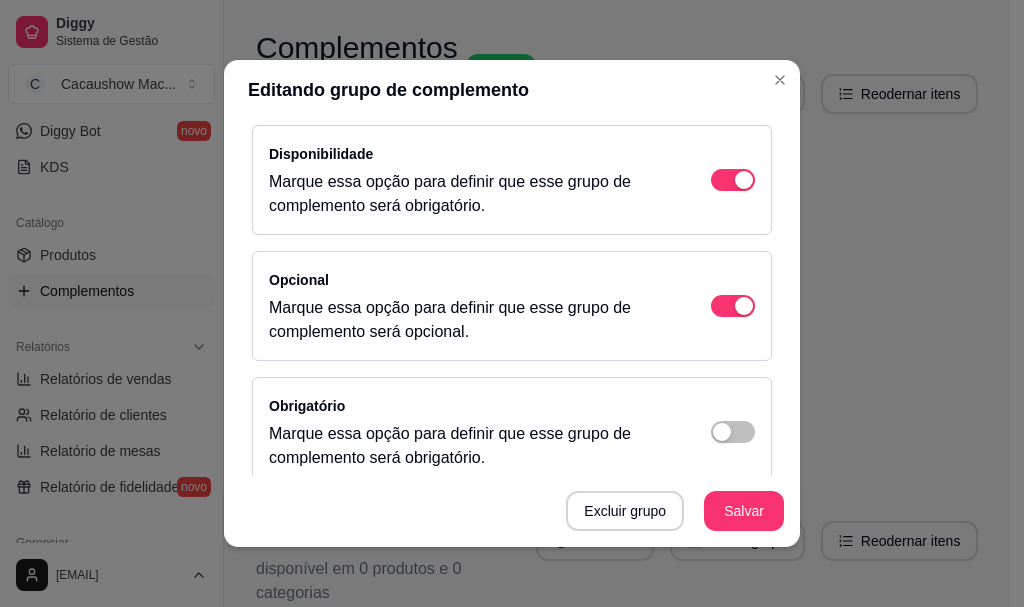 scroll, scrollTop: 0, scrollLeft: 0, axis: both 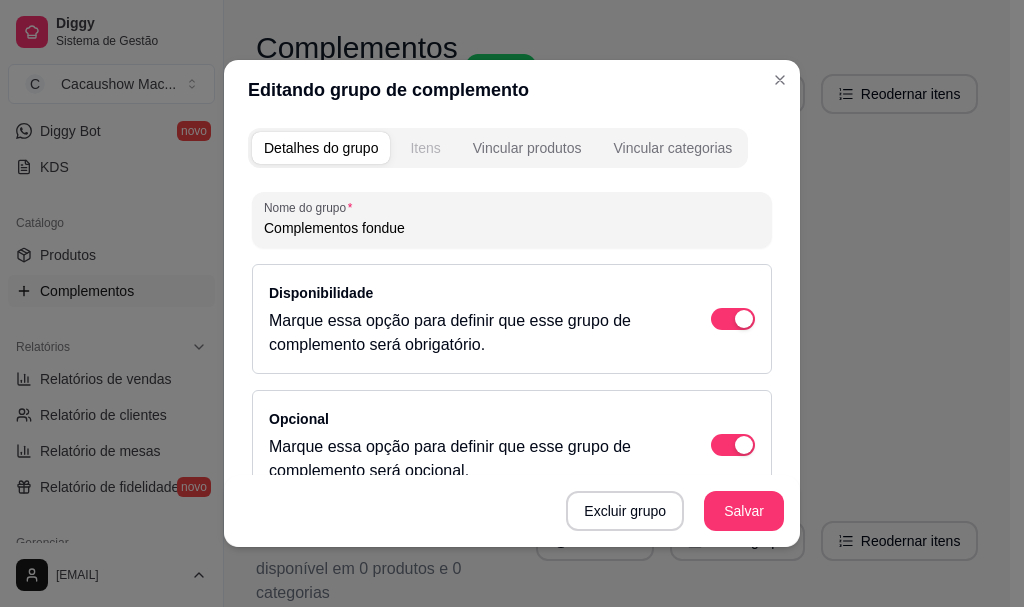click on "Itens" at bounding box center (425, 148) 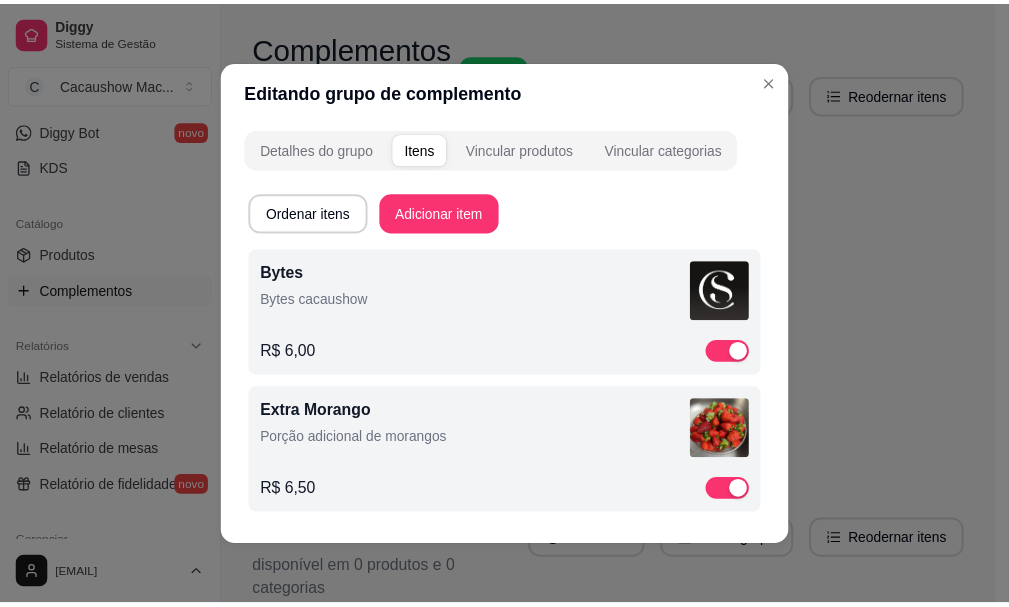 scroll, scrollTop: 4, scrollLeft: 0, axis: vertical 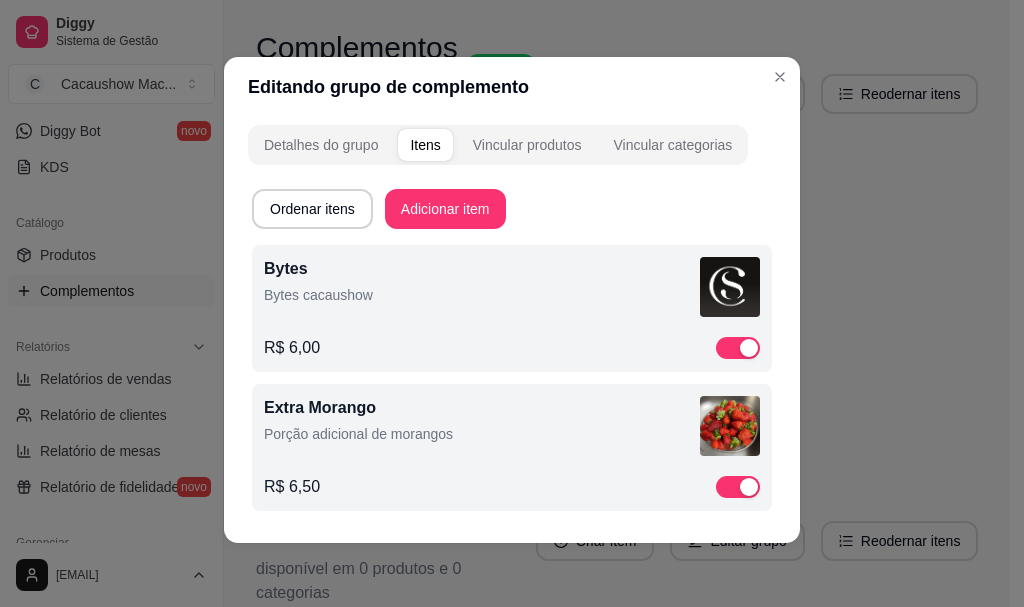 click on "Porção adicional de morangos" at bounding box center (482, 434) 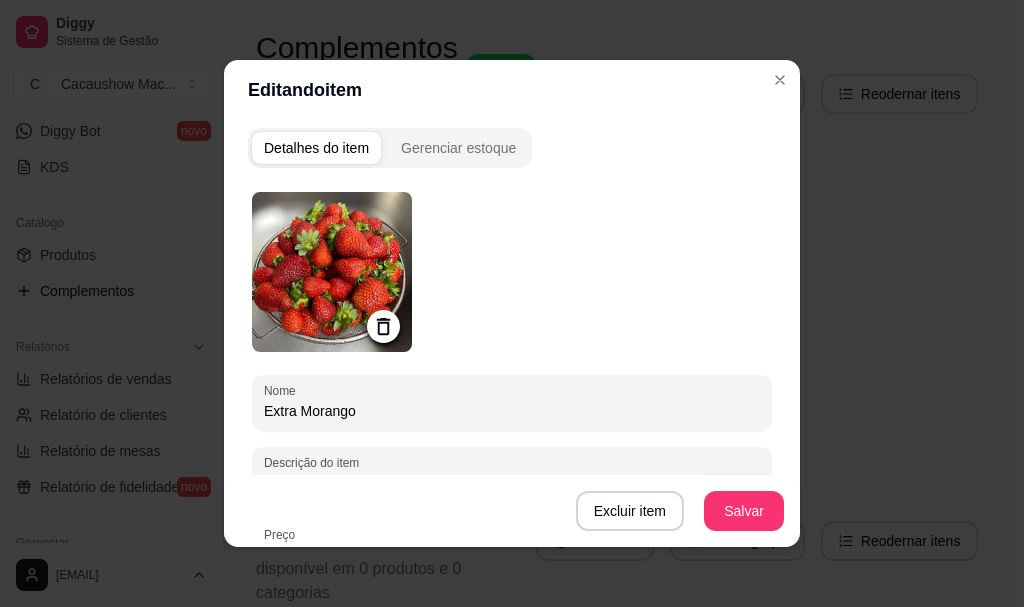 click at bounding box center (332, 272) 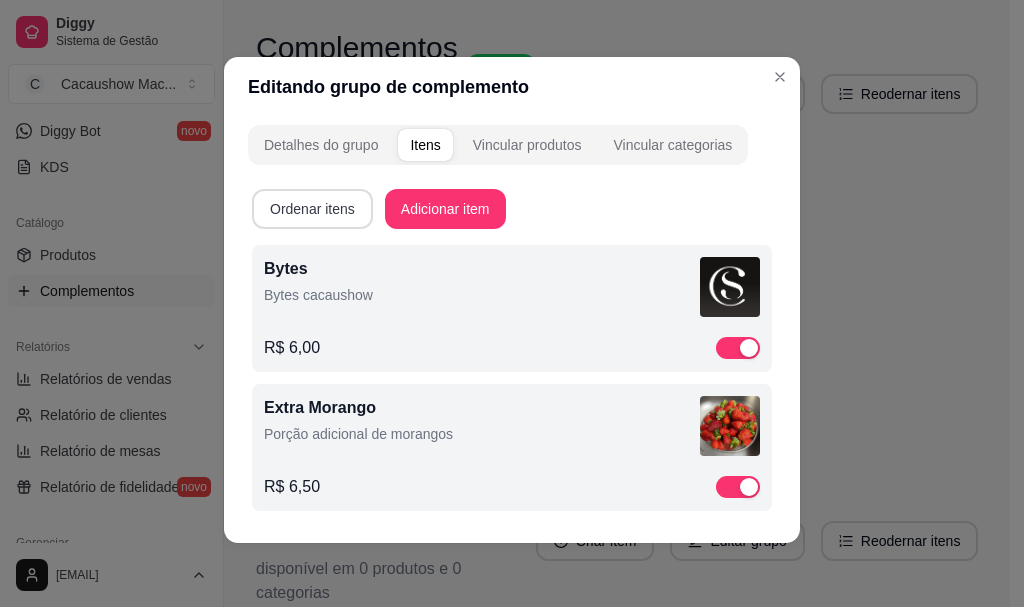 click on "Ordenar itens" at bounding box center (312, 209) 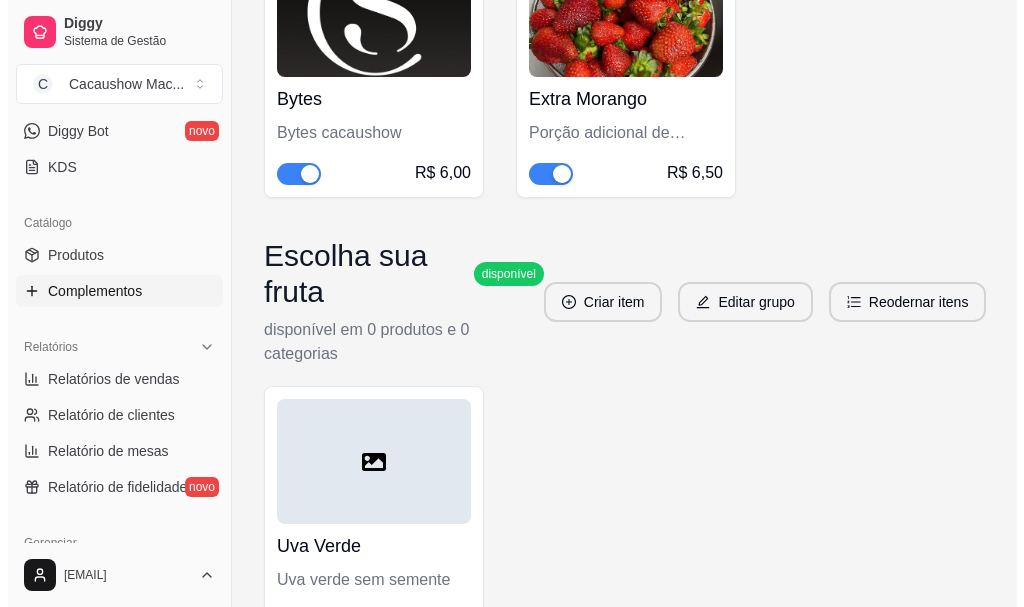 scroll, scrollTop: 270, scrollLeft: 0, axis: vertical 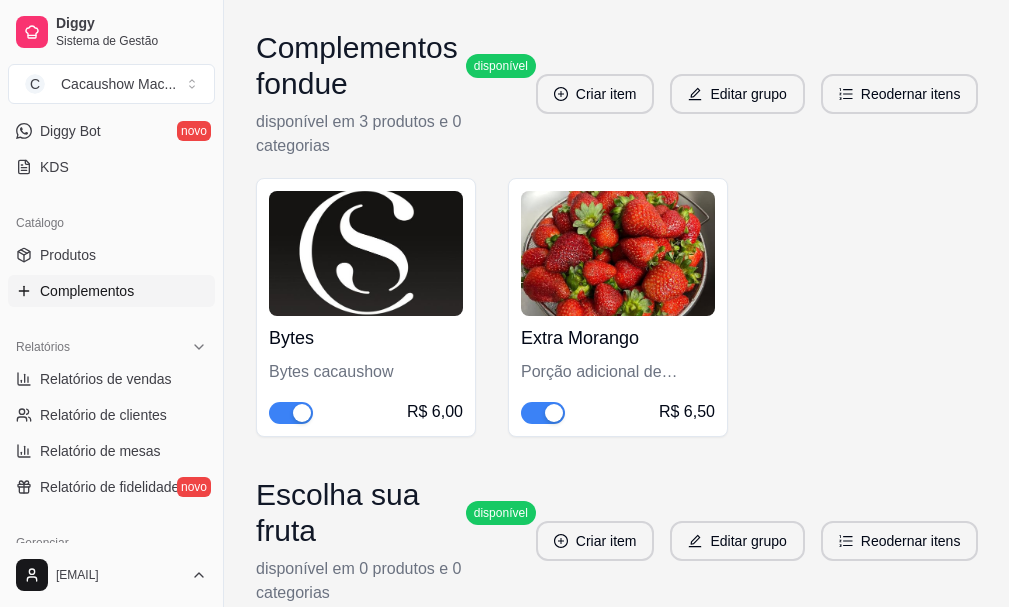 click on "Extra Morango" at bounding box center [618, 338] 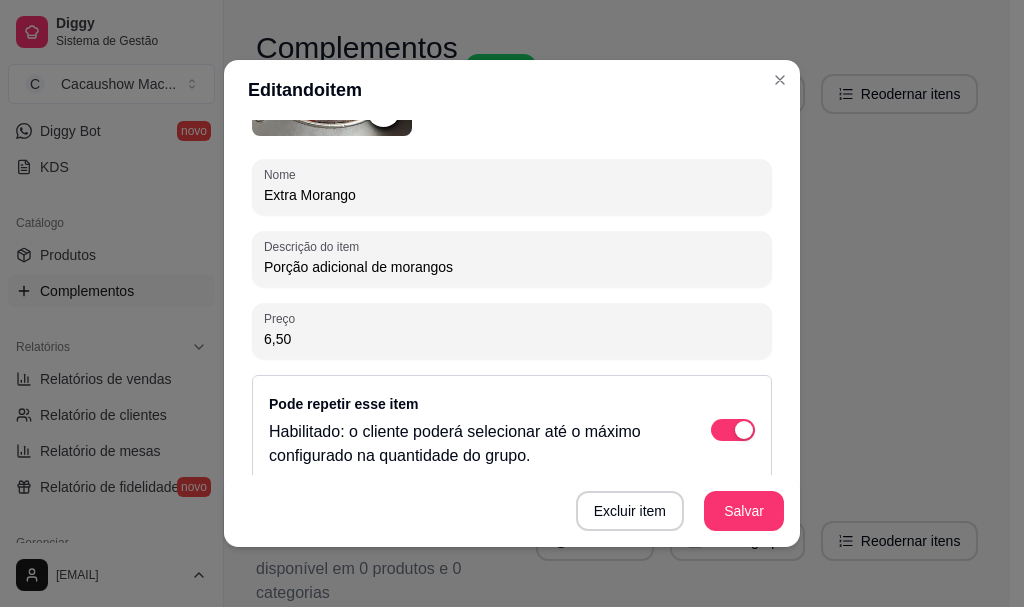 scroll, scrollTop: 363, scrollLeft: 0, axis: vertical 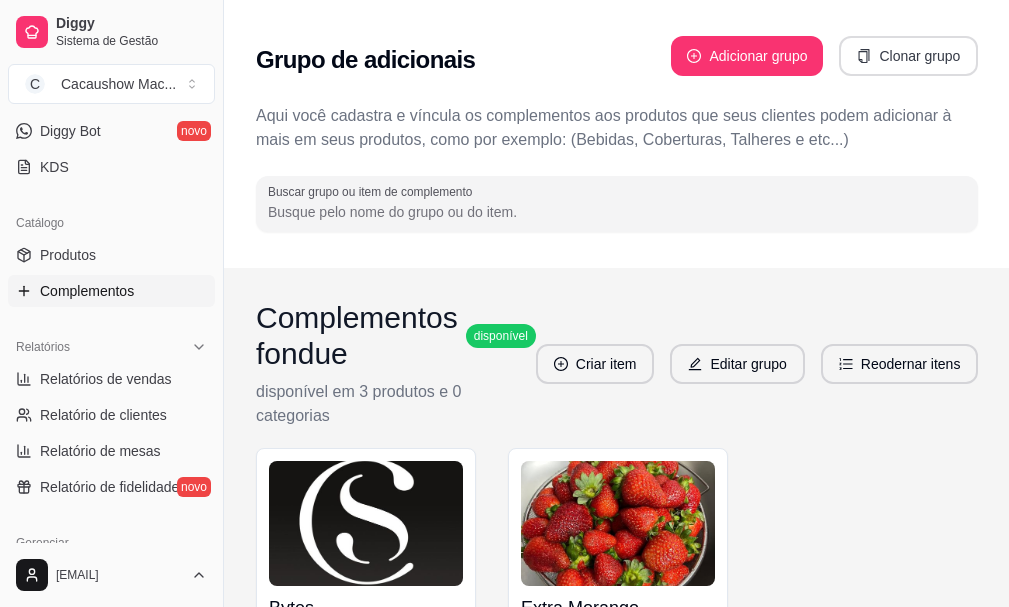 click on "Clonar grupo" at bounding box center [908, 56] 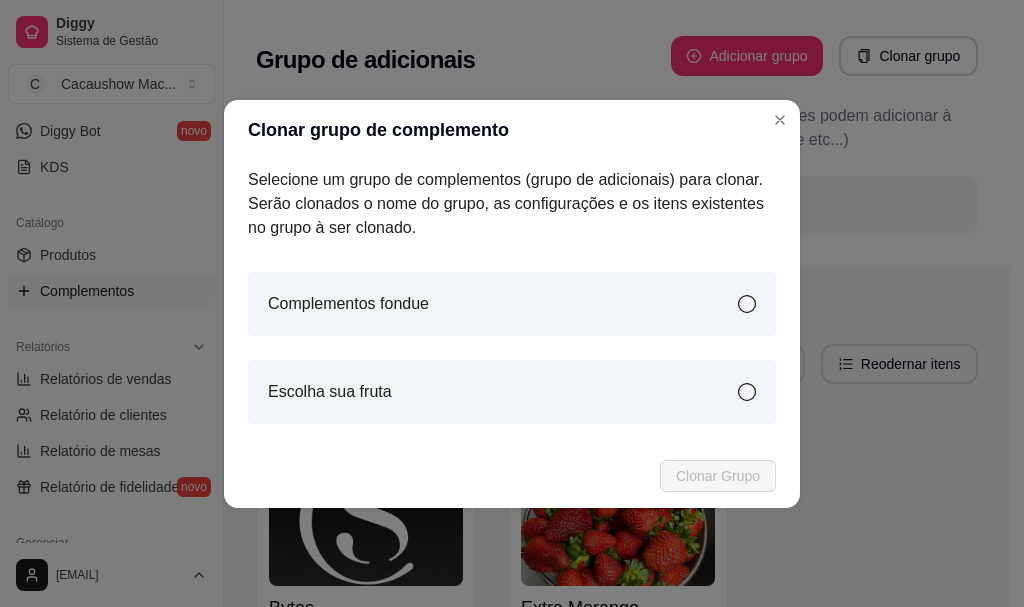 click on "Complementos fondue" at bounding box center [512, 304] 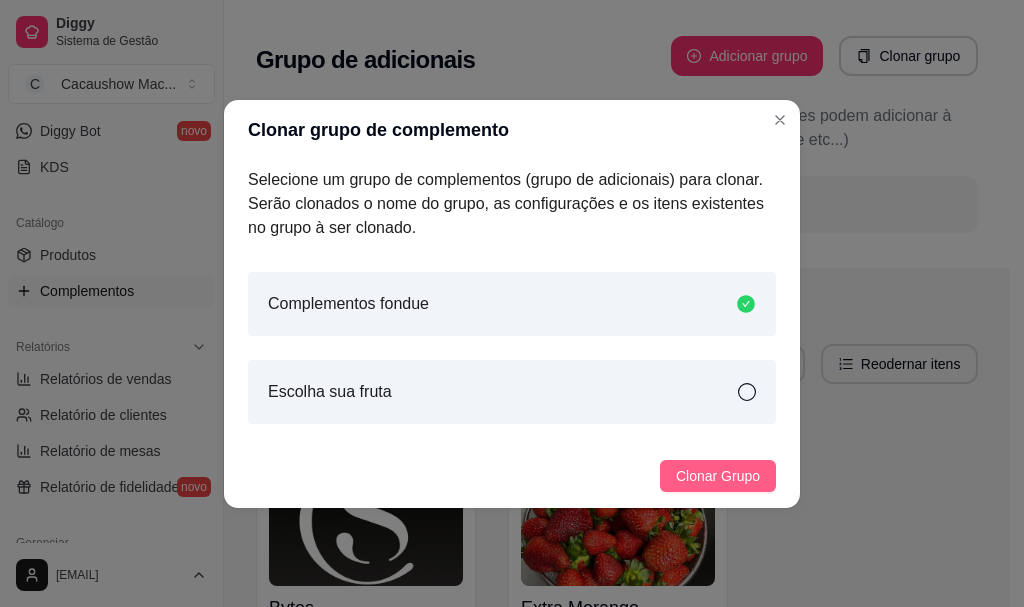 click on "Clonar Grupo" at bounding box center [718, 476] 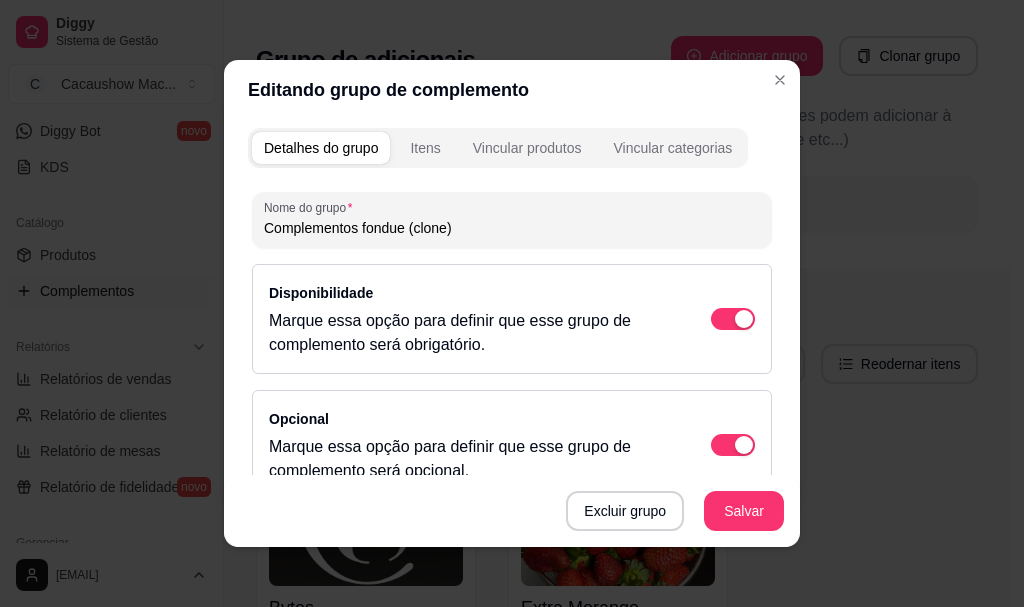 drag, startPoint x: 467, startPoint y: 227, endPoint x: 222, endPoint y: 241, distance: 245.39967 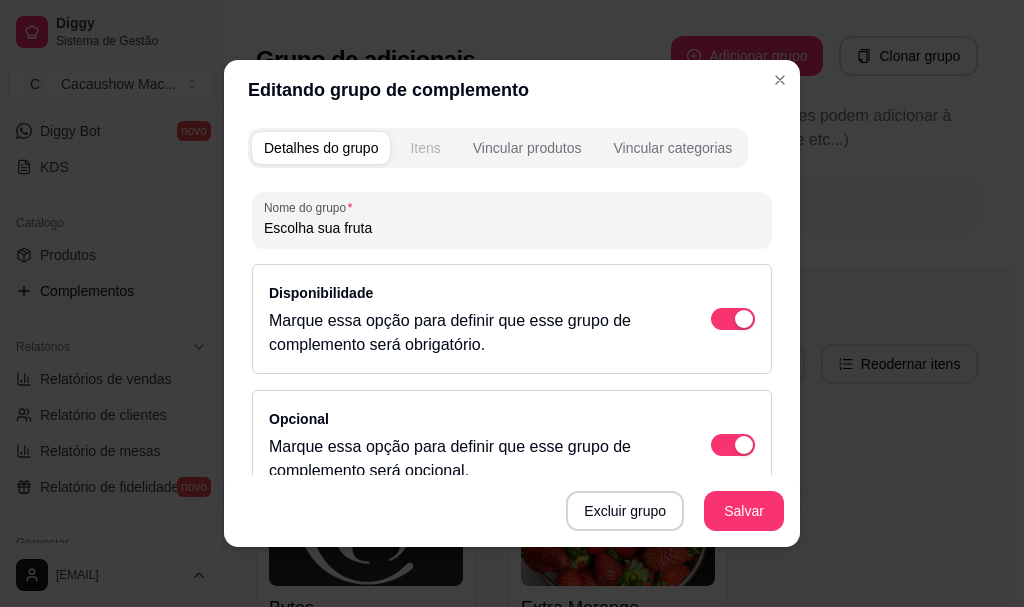 type on "Escolha sua fruta" 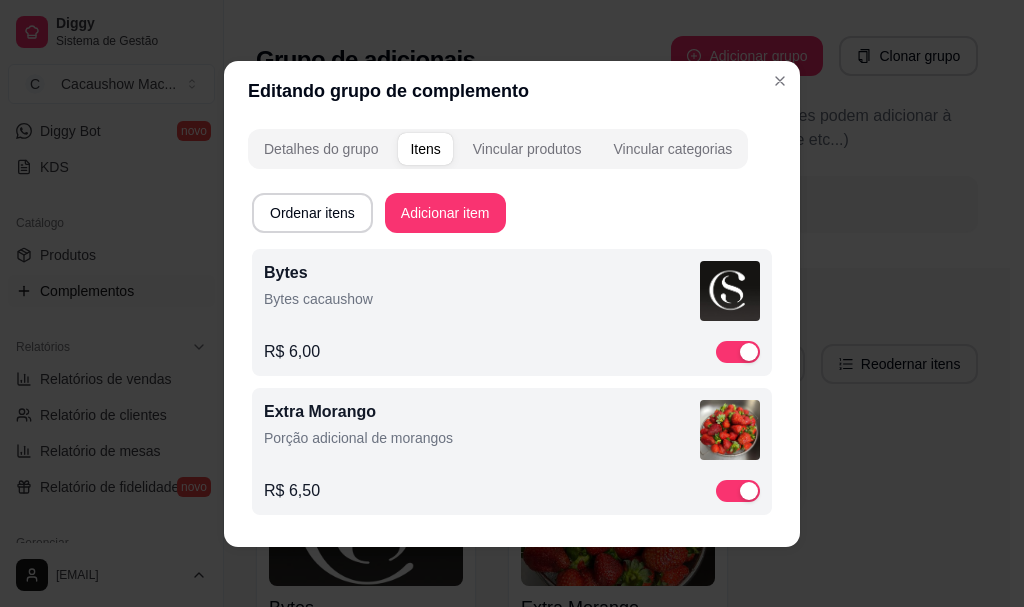 scroll, scrollTop: 4, scrollLeft: 0, axis: vertical 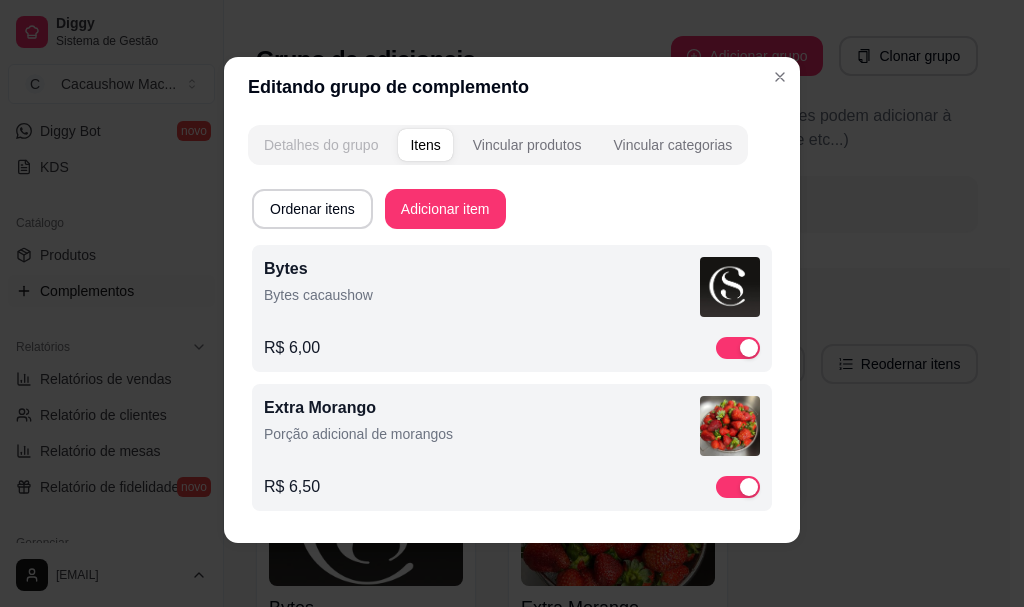 click on "Detalhes do grupo" at bounding box center (321, 145) 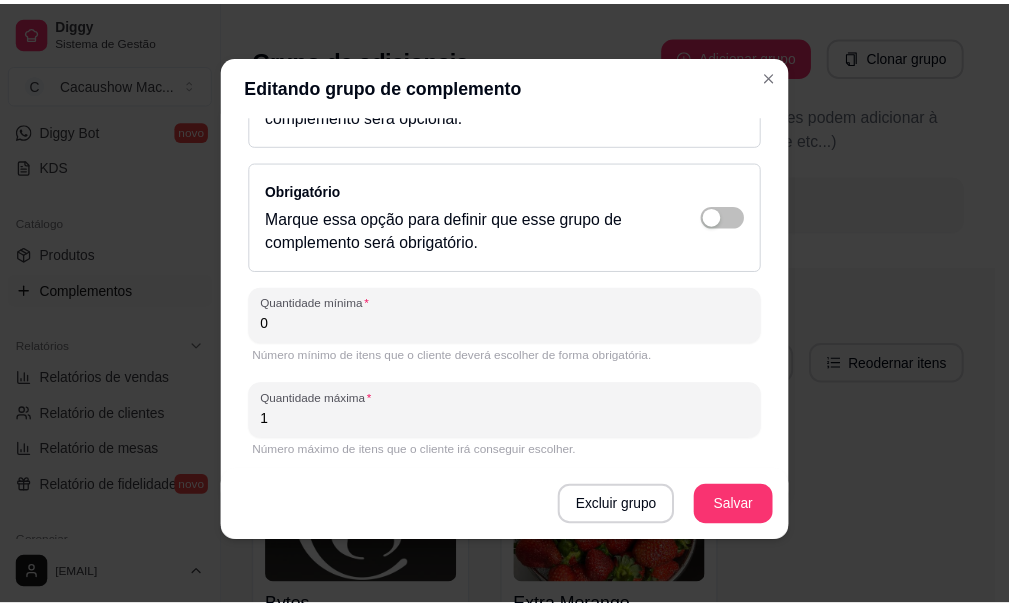 scroll, scrollTop: 355, scrollLeft: 0, axis: vertical 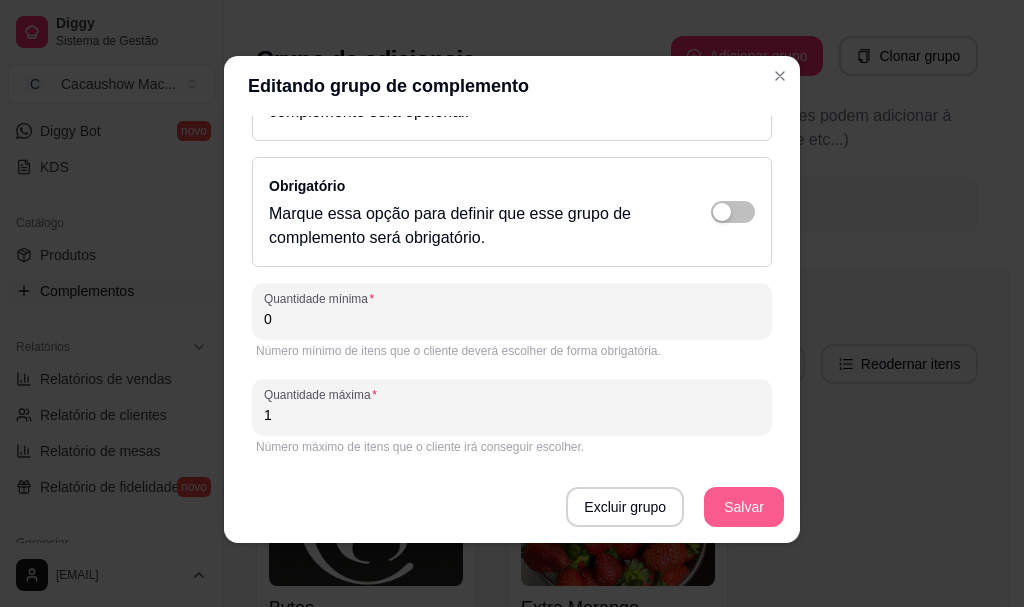 click on "Salvar" at bounding box center [744, 507] 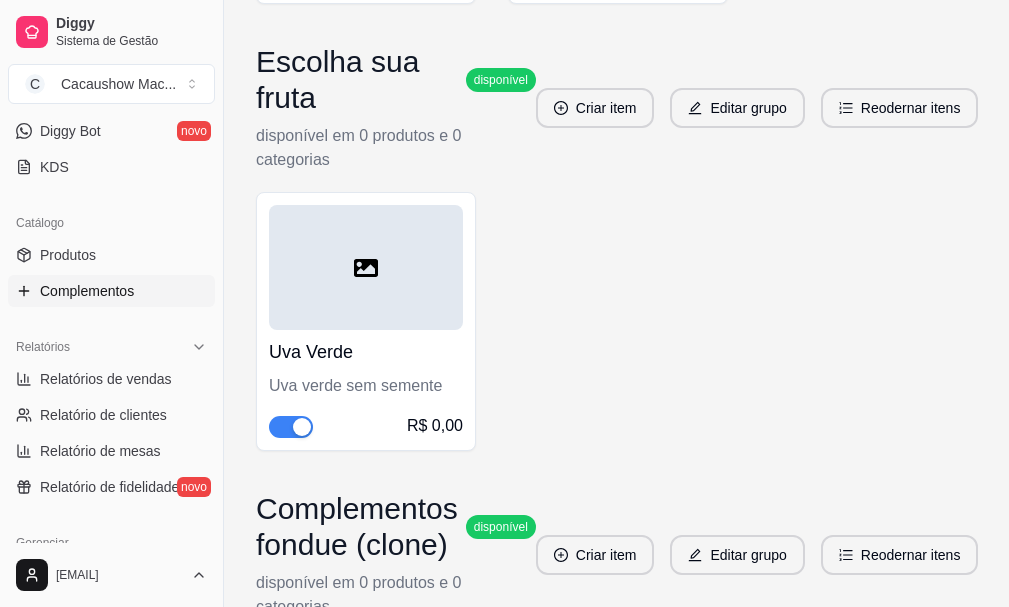 scroll, scrollTop: 900, scrollLeft: 0, axis: vertical 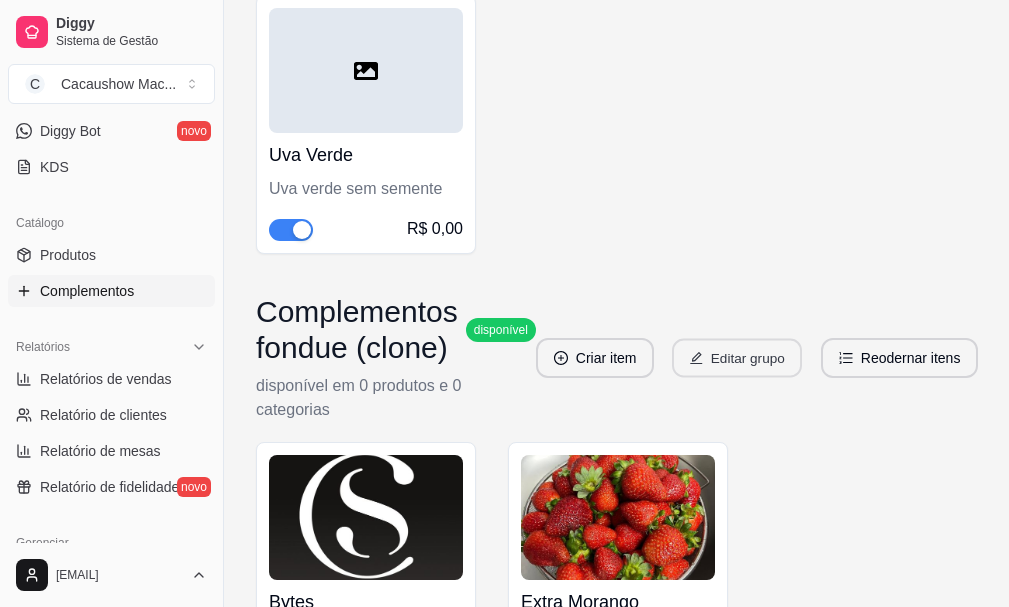 click on "Editar grupo" at bounding box center (737, 358) 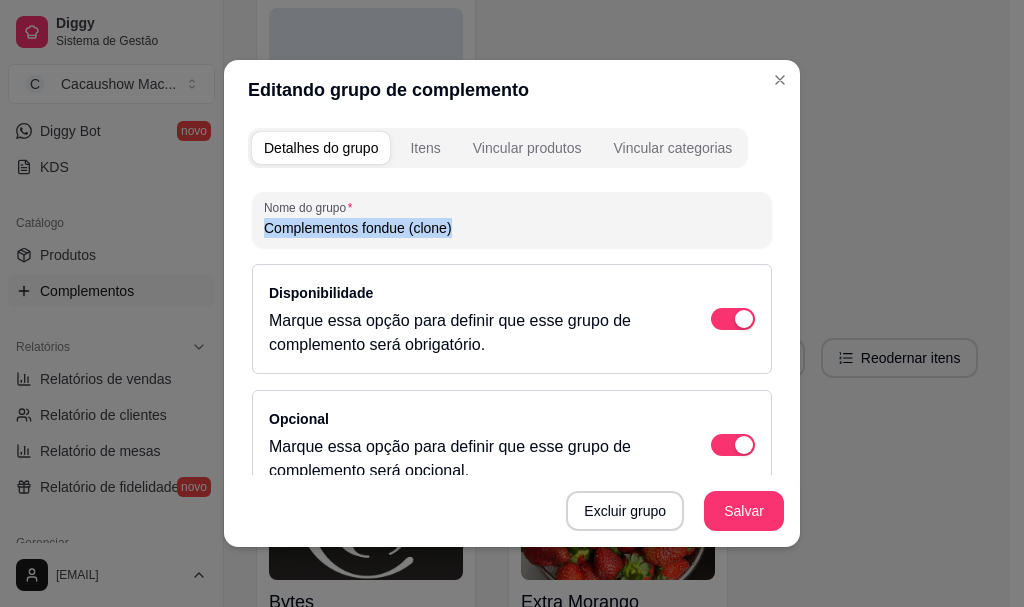 drag, startPoint x: 533, startPoint y: 247, endPoint x: 0, endPoint y: 263, distance: 533.2401 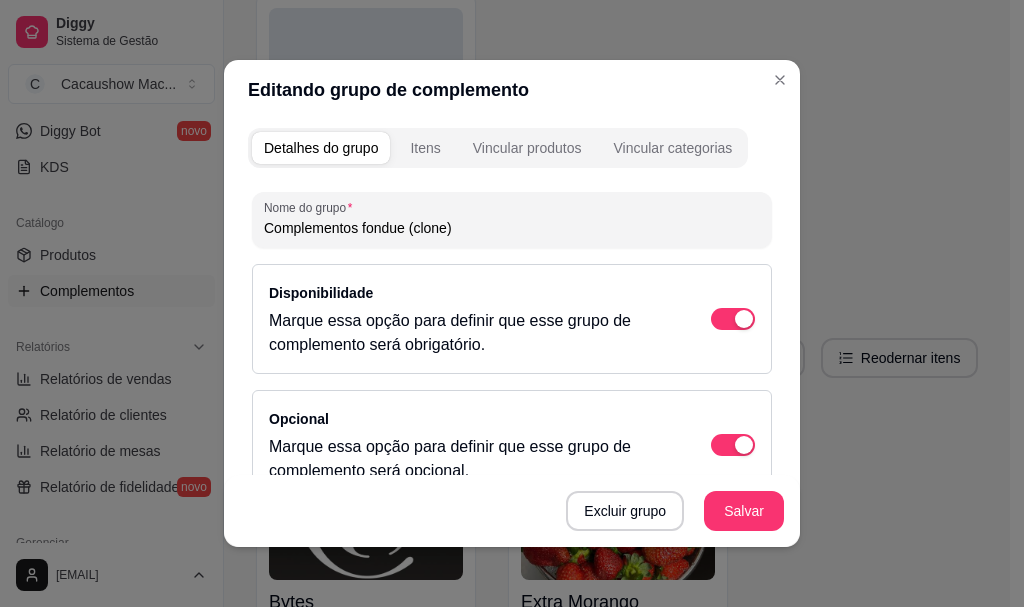 drag, startPoint x: 489, startPoint y: 220, endPoint x: 23, endPoint y: 278, distance: 469.59558 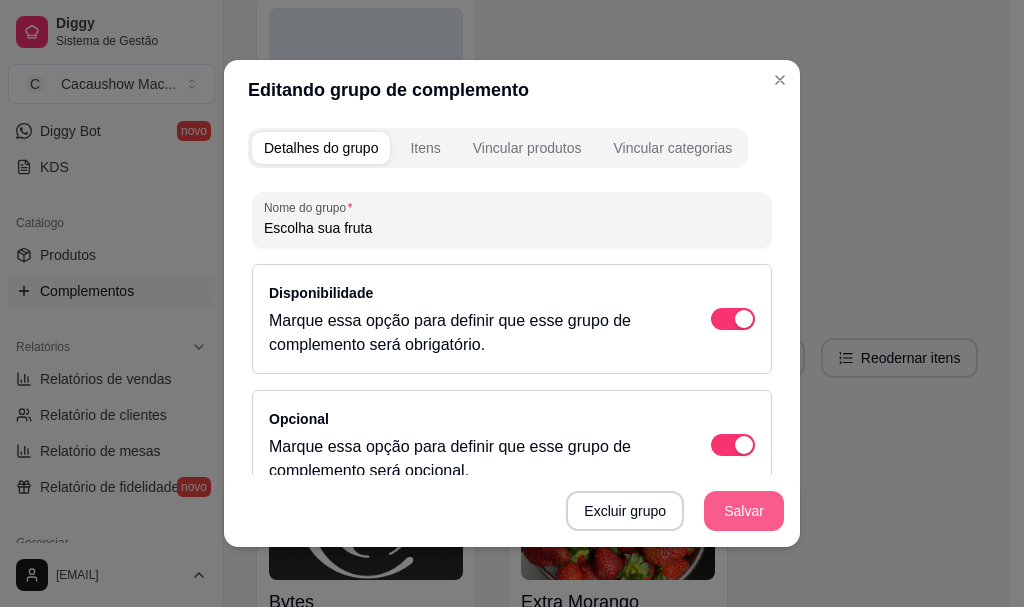 type on "Escolha sua fruta" 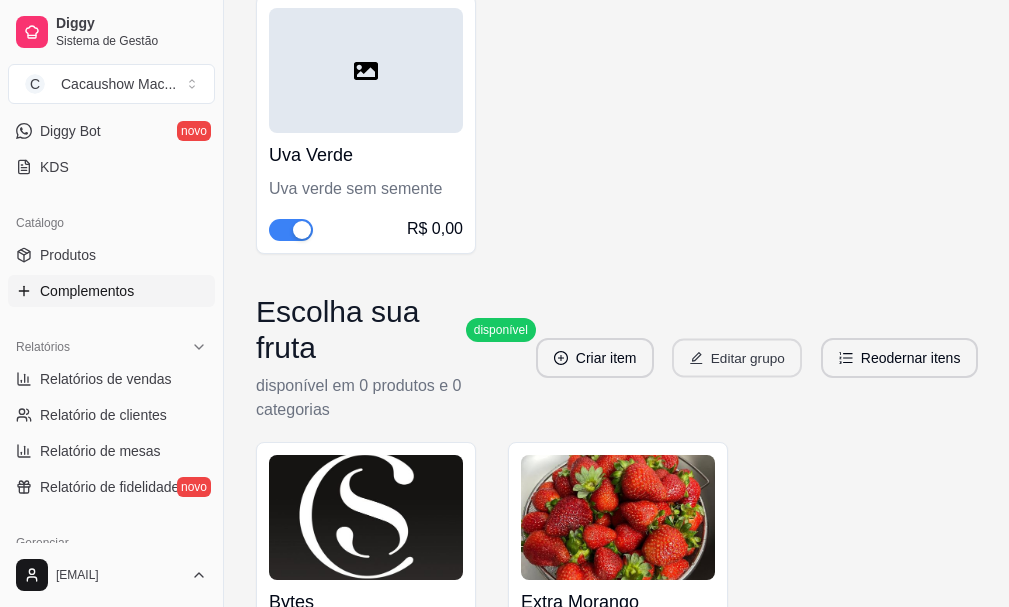click on "Editar grupo" at bounding box center (737, 358) 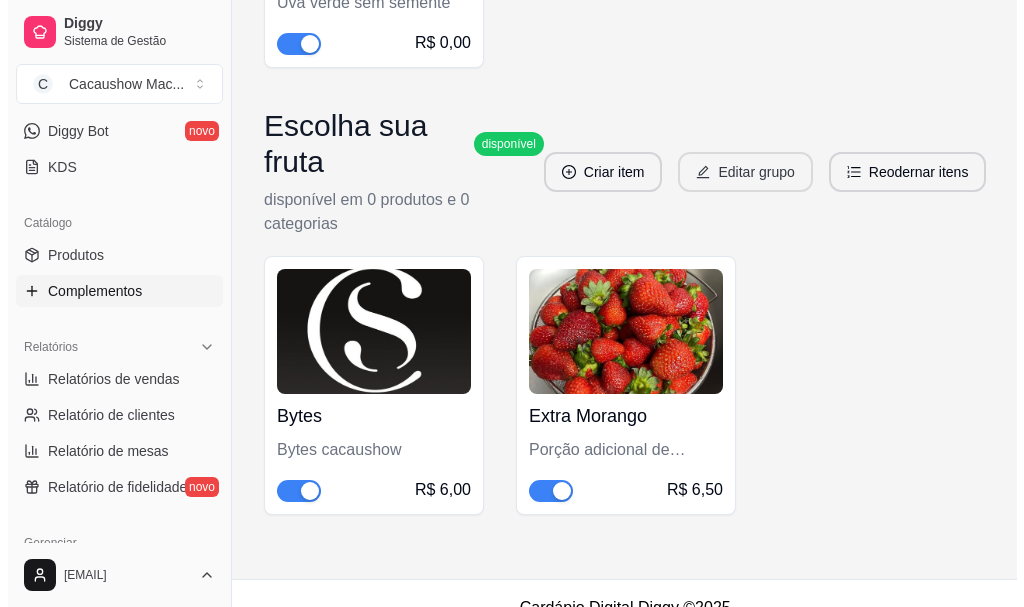 scroll, scrollTop: 1118, scrollLeft: 0, axis: vertical 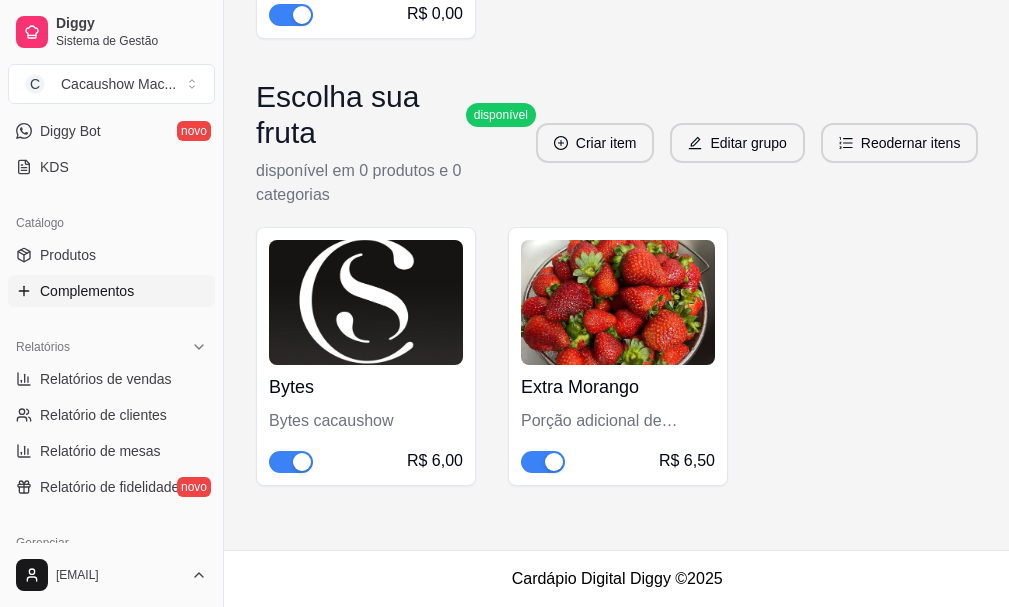 click on "Bytes Bytes cacaushow R$ 6,00" at bounding box center (366, 419) 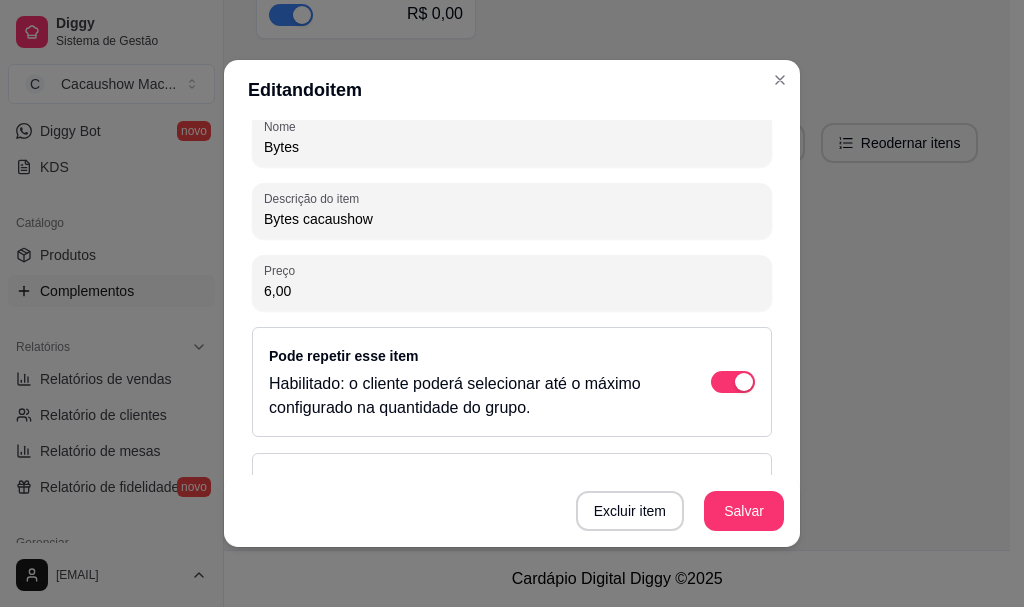 scroll, scrollTop: 363, scrollLeft: 0, axis: vertical 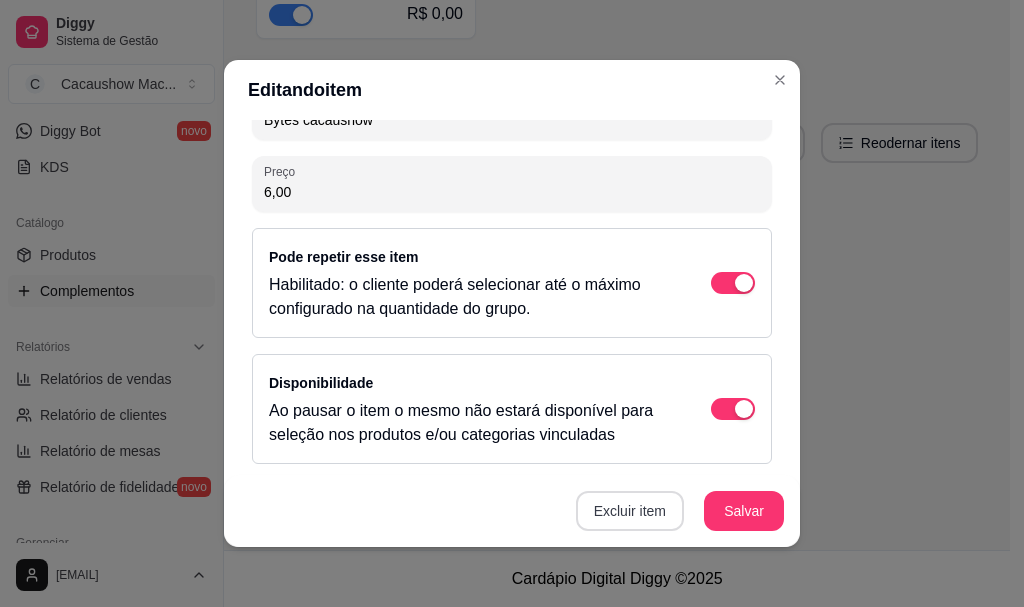 click on "Excluir item" at bounding box center [630, 511] 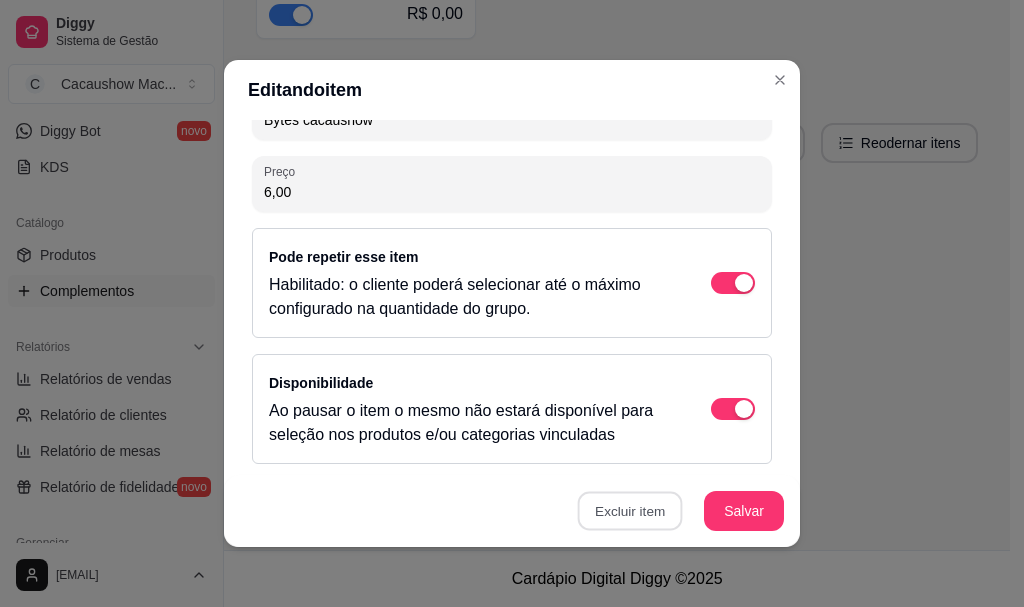click on "Sim" at bounding box center (704, 468) 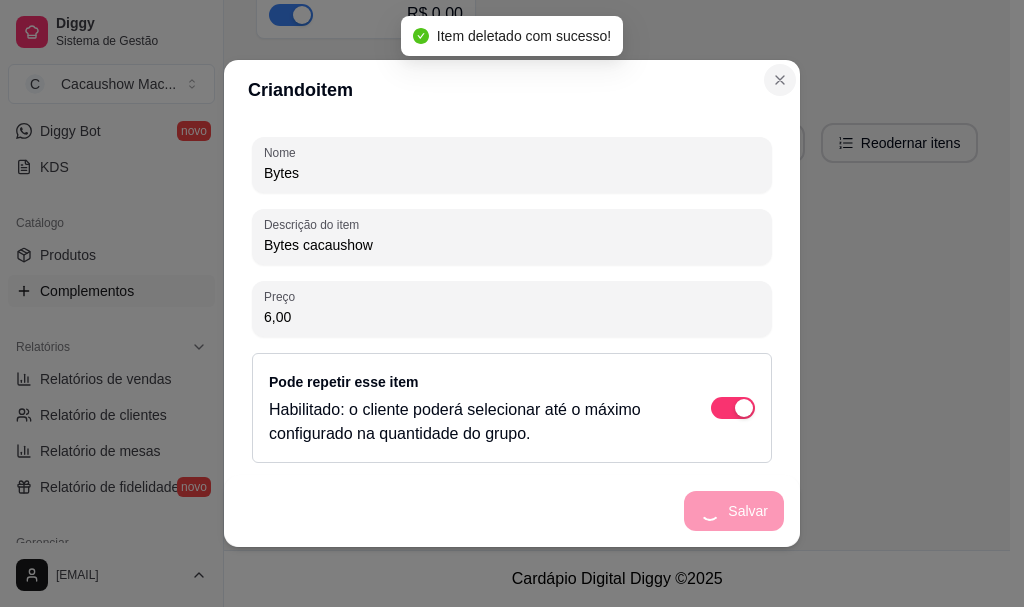 scroll, scrollTop: 237, scrollLeft: 0, axis: vertical 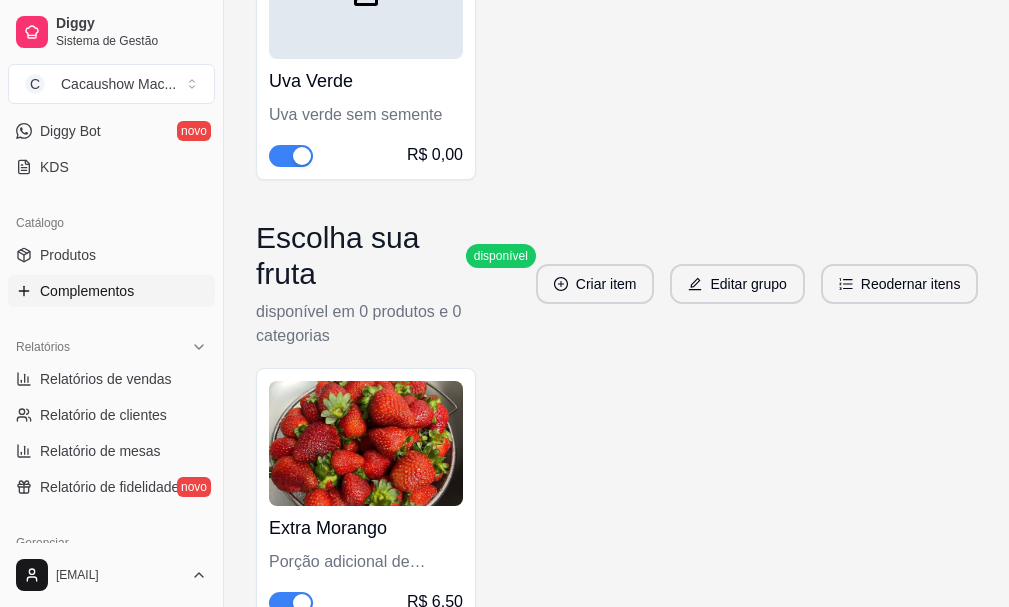 click on "Extra Morango" at bounding box center (366, 528) 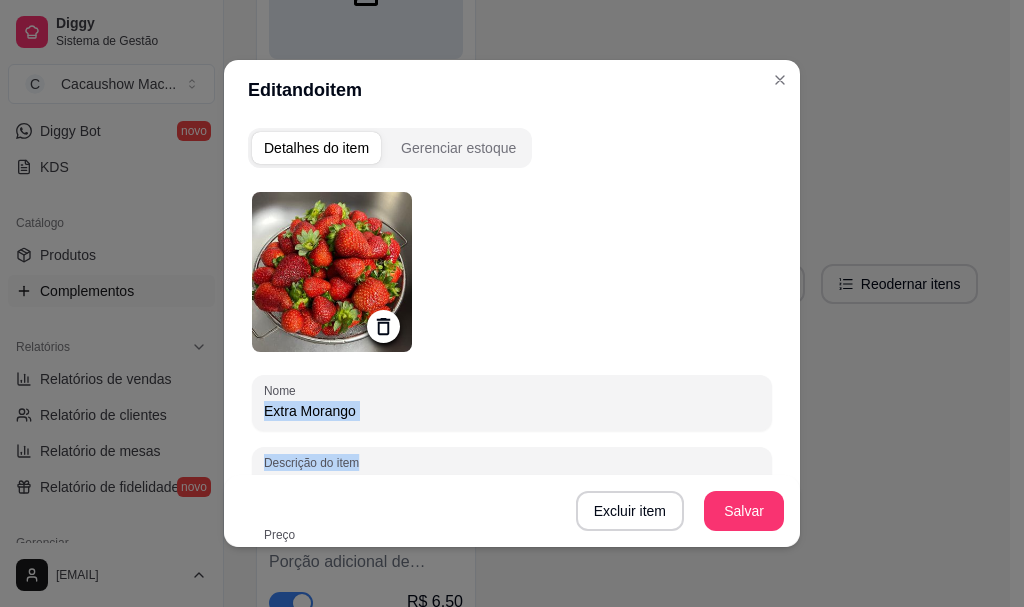 drag, startPoint x: 389, startPoint y: 420, endPoint x: 0, endPoint y: 485, distance: 394.39322 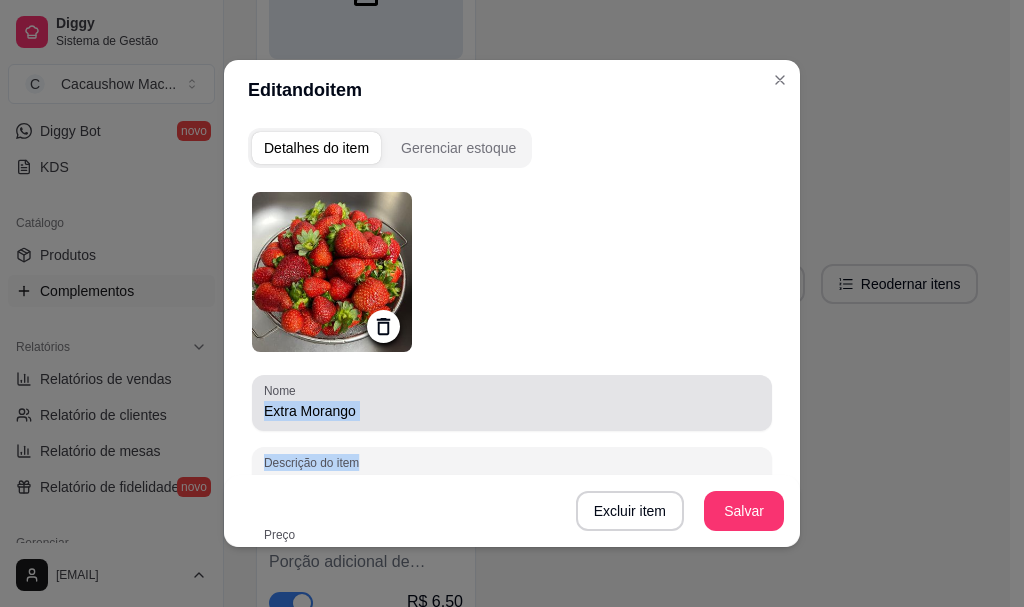 click on "Extra Morango" at bounding box center [512, 411] 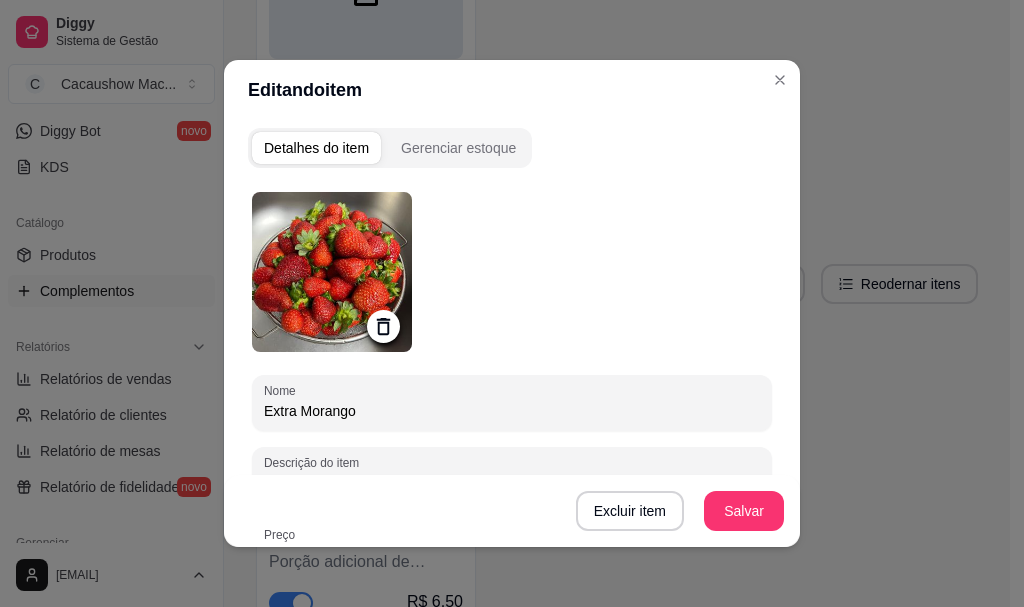 click on "Extra Morango" at bounding box center [512, 411] 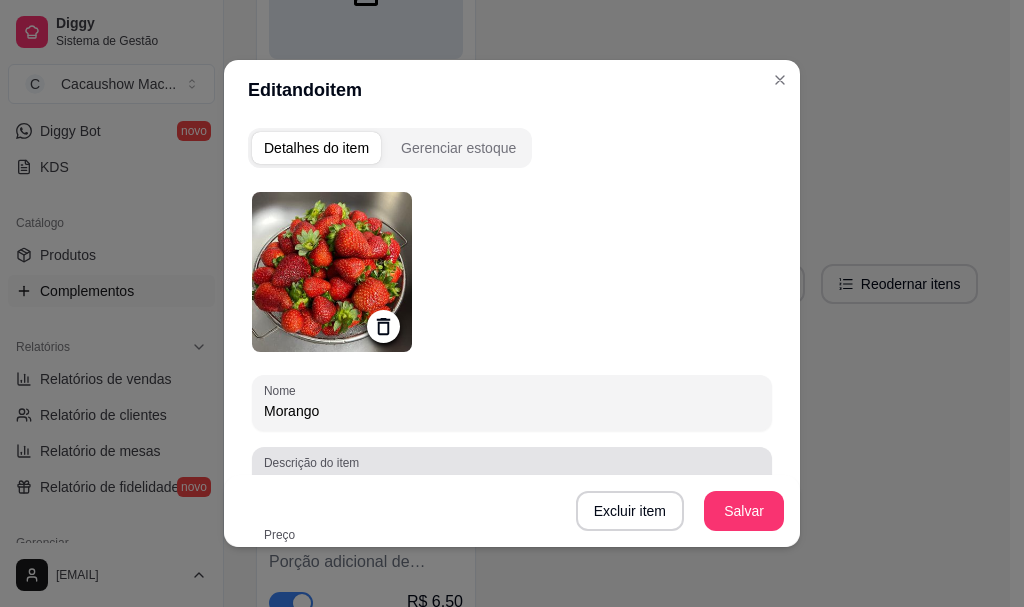 type on "Morango" 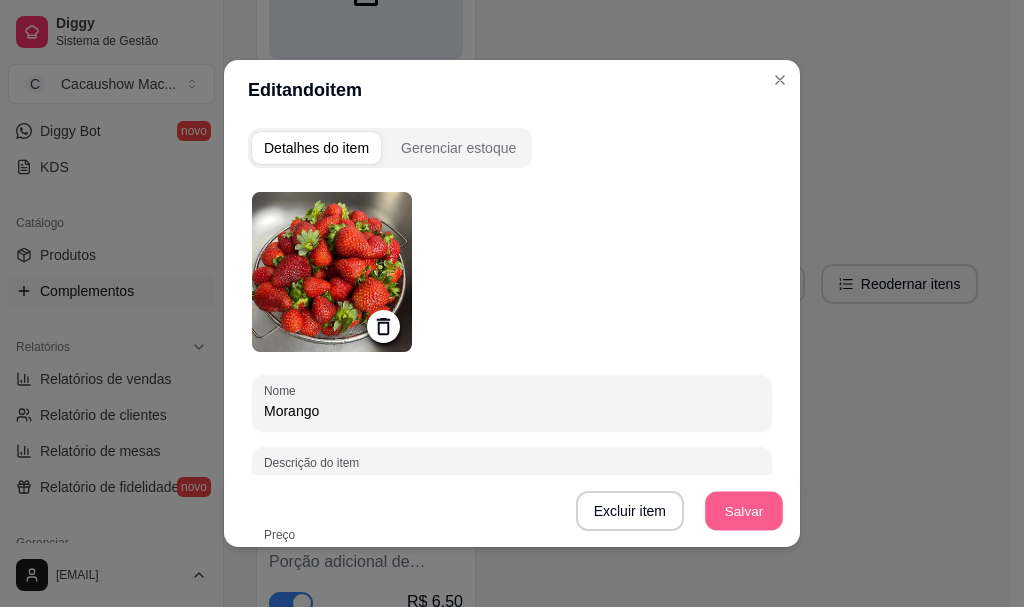 click on "Salvar" at bounding box center [744, 511] 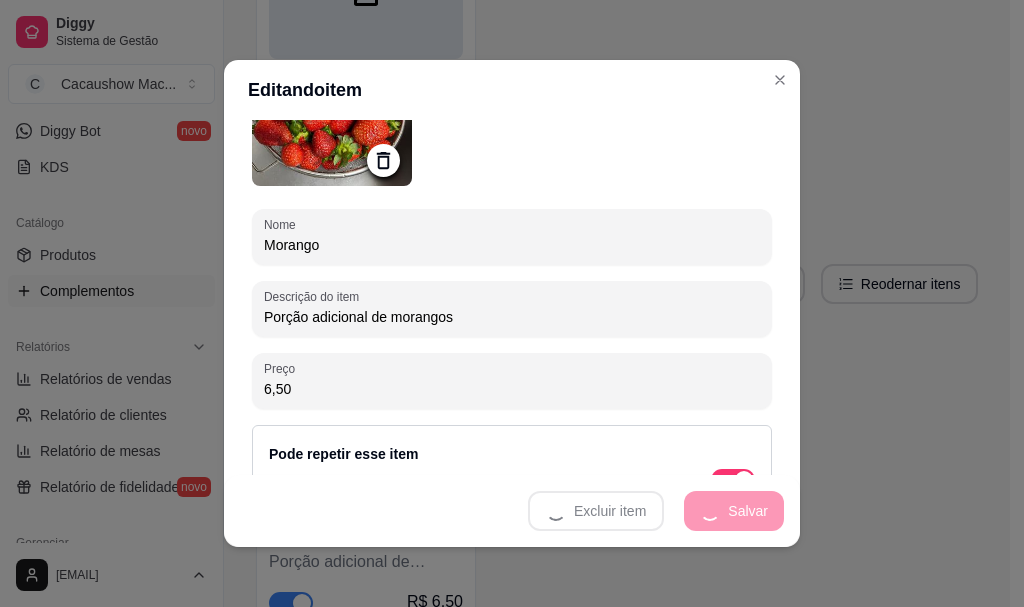 scroll, scrollTop: 200, scrollLeft: 0, axis: vertical 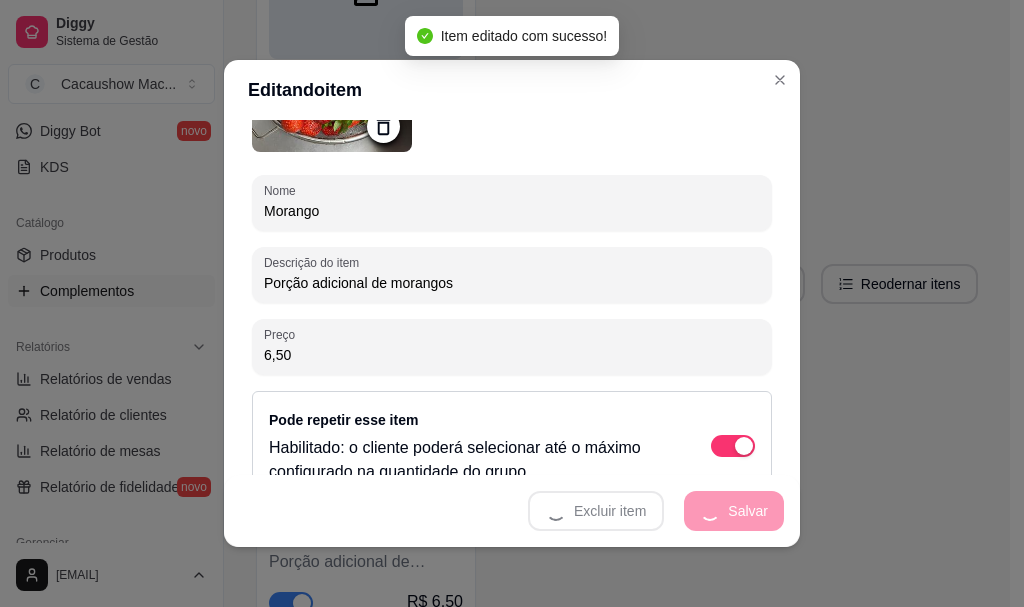 drag, startPoint x: 374, startPoint y: 346, endPoint x: 15, endPoint y: 395, distance: 362.32858 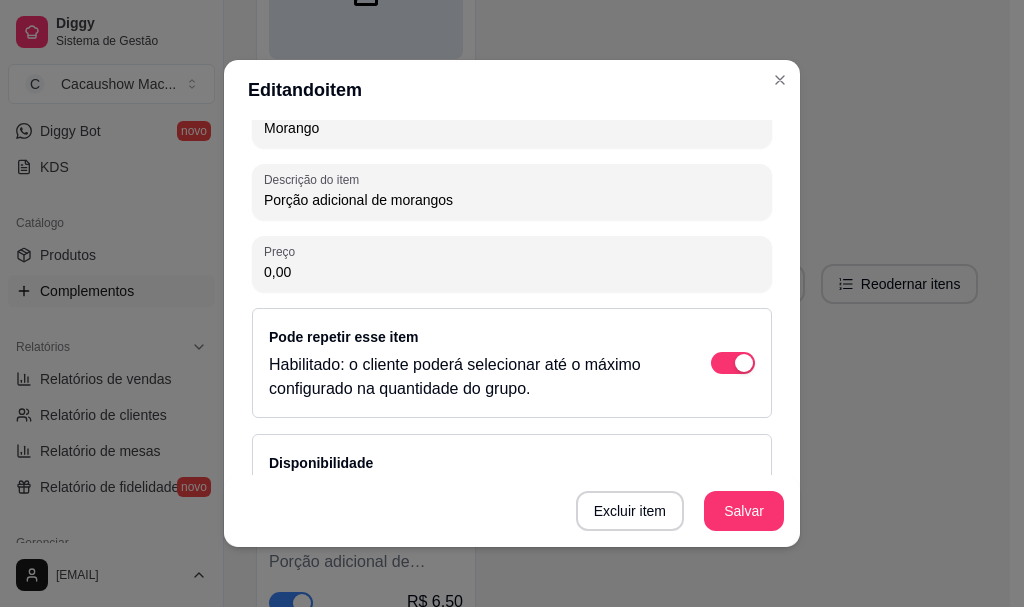 scroll, scrollTop: 363, scrollLeft: 0, axis: vertical 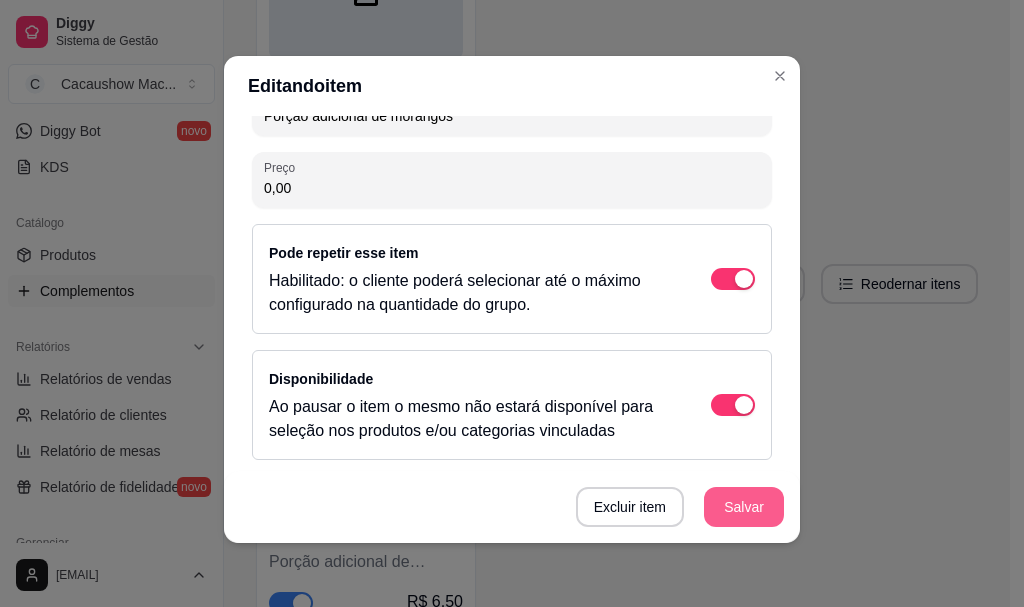 type on "0,00" 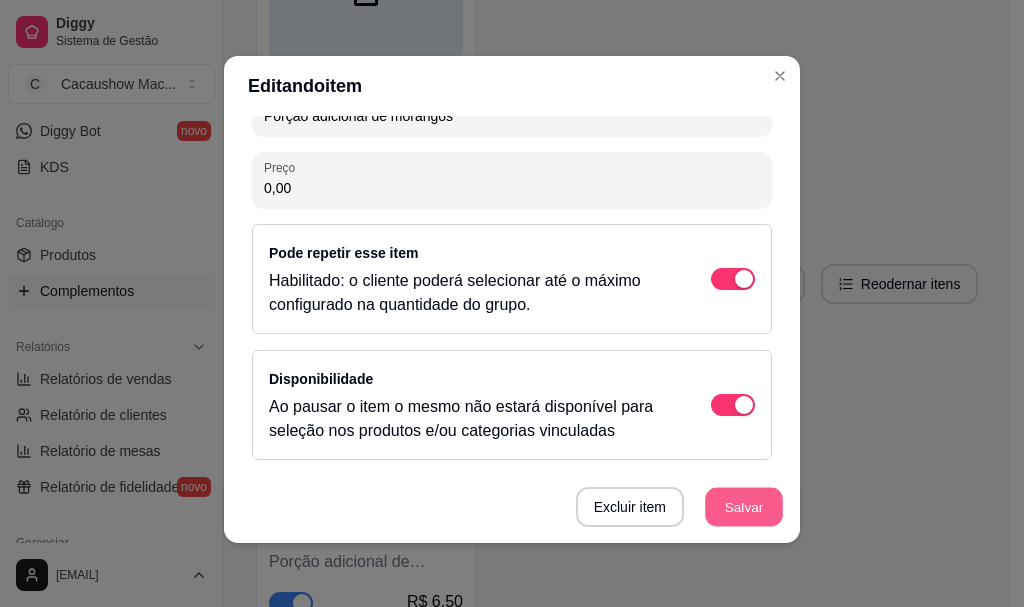 click on "Salvar" at bounding box center (744, 507) 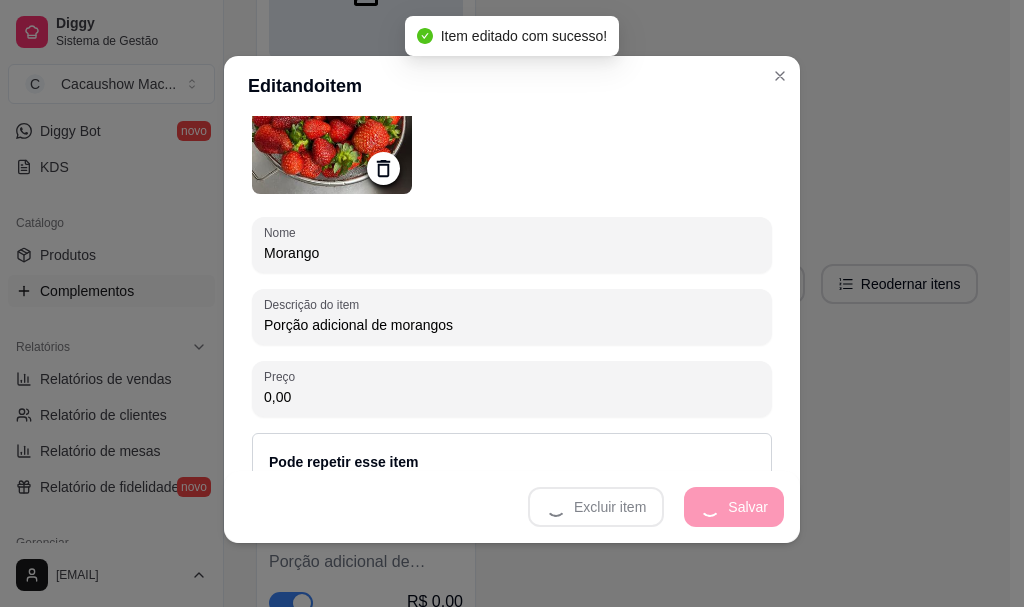scroll, scrollTop: 0, scrollLeft: 0, axis: both 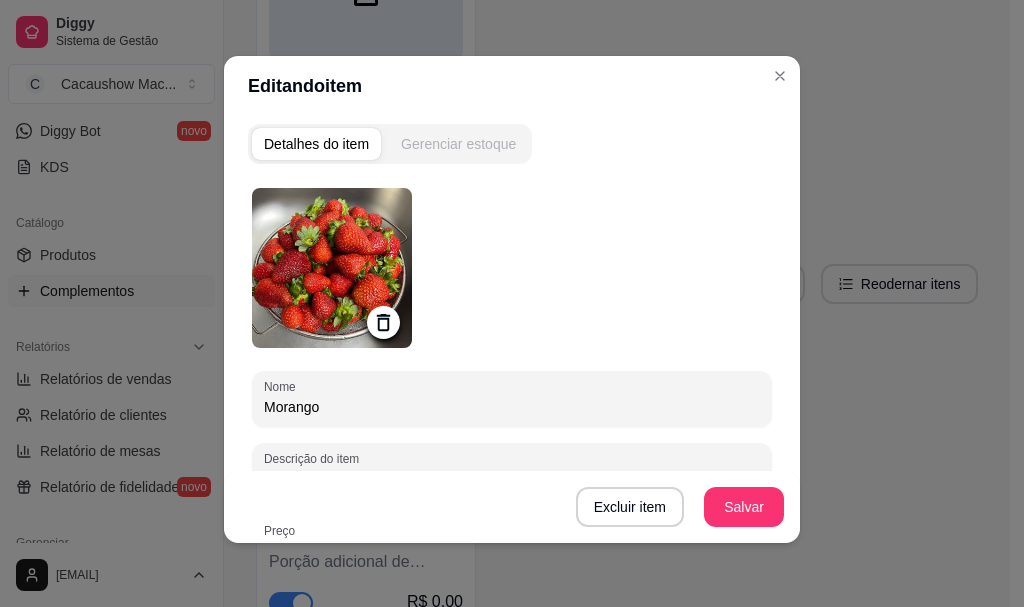 click on "Gerenciar estoque" at bounding box center [458, 144] 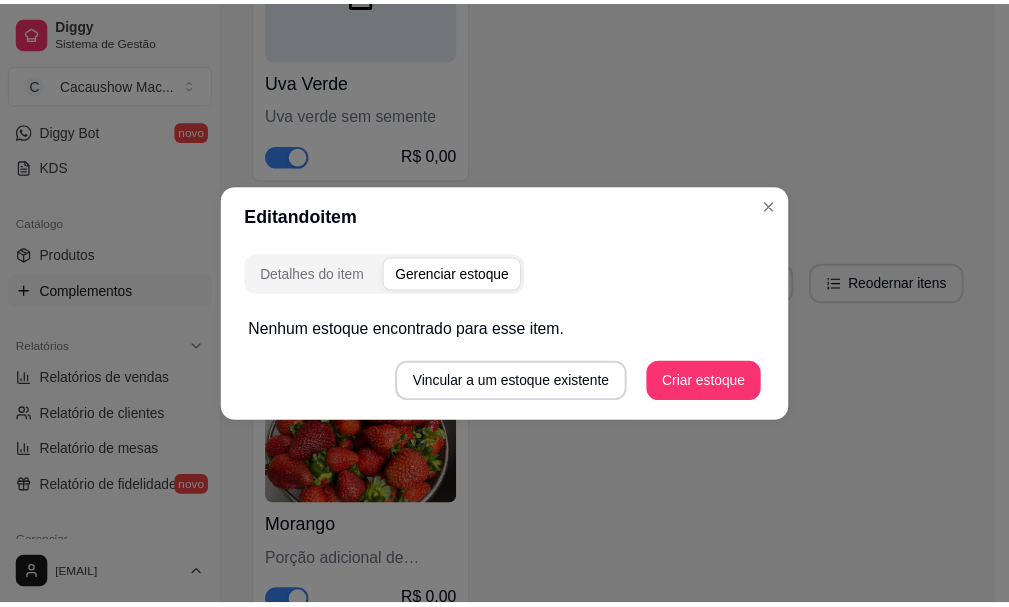 scroll, scrollTop: 0, scrollLeft: 0, axis: both 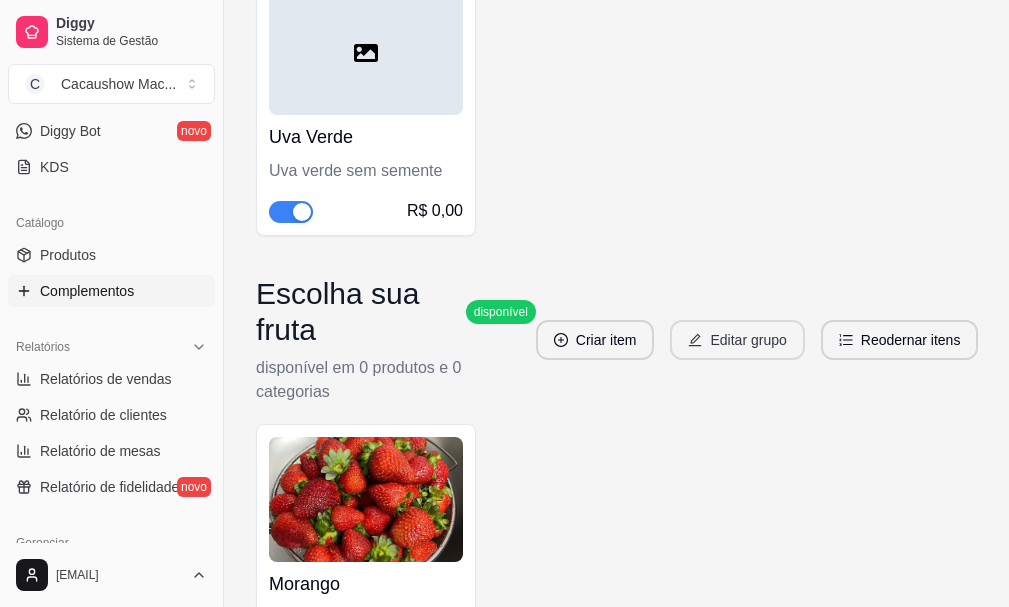 click on "Editar grupo" at bounding box center (737, 340) 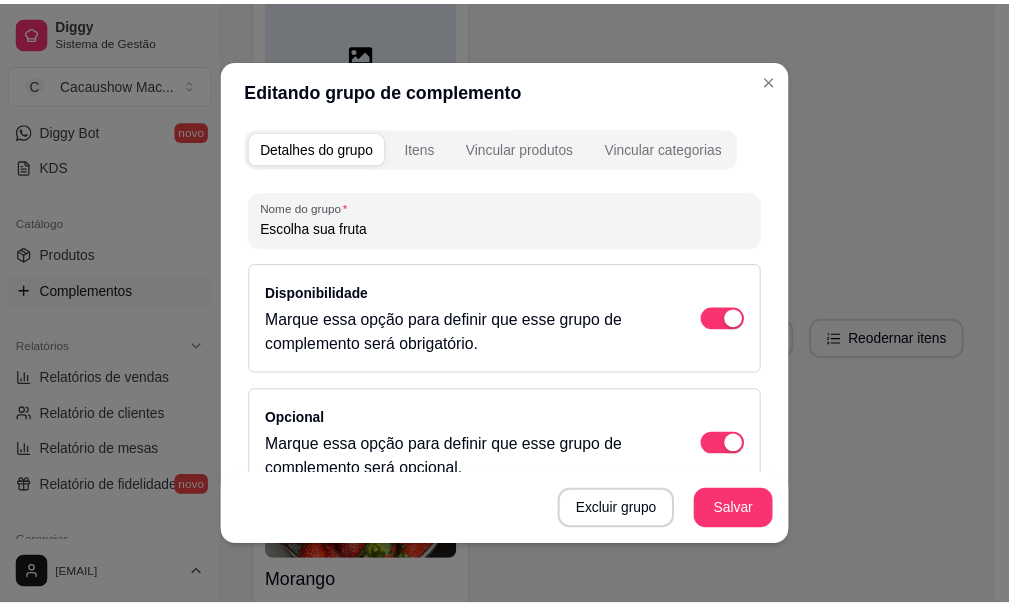 scroll, scrollTop: 355, scrollLeft: 0, axis: vertical 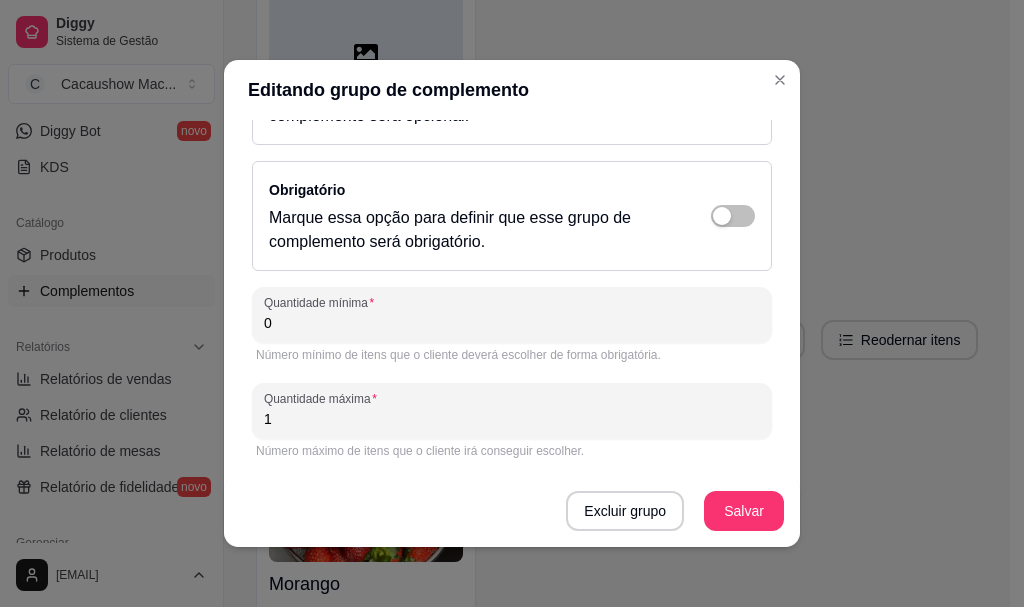 drag, startPoint x: 710, startPoint y: 214, endPoint x: 678, endPoint y: 307, distance: 98.35141 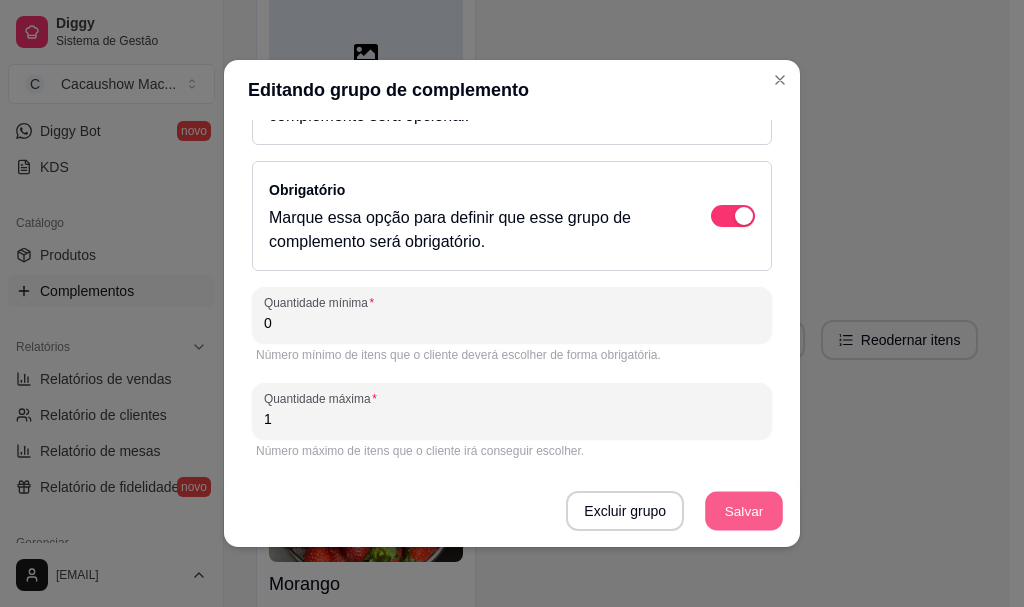 click on "Salvar" at bounding box center (744, 511) 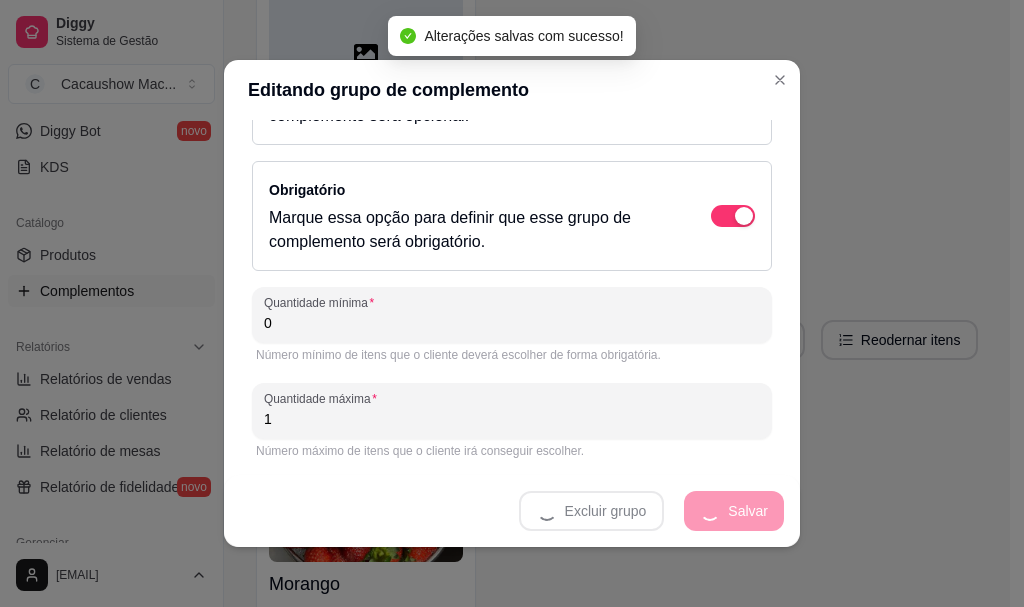 click on "Editando grupo de complemento" at bounding box center [512, 90] 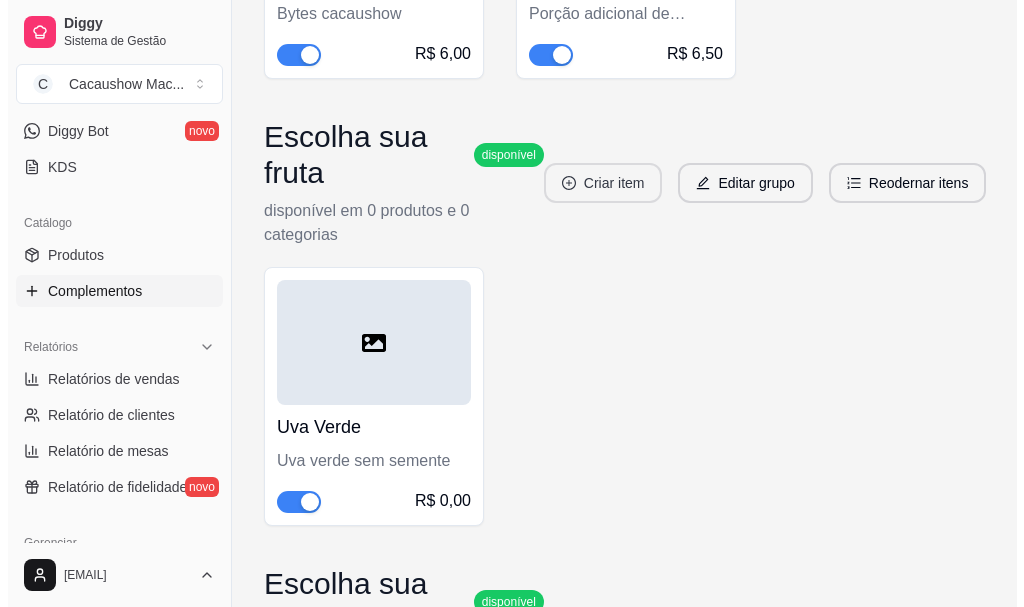 scroll, scrollTop: 618, scrollLeft: 0, axis: vertical 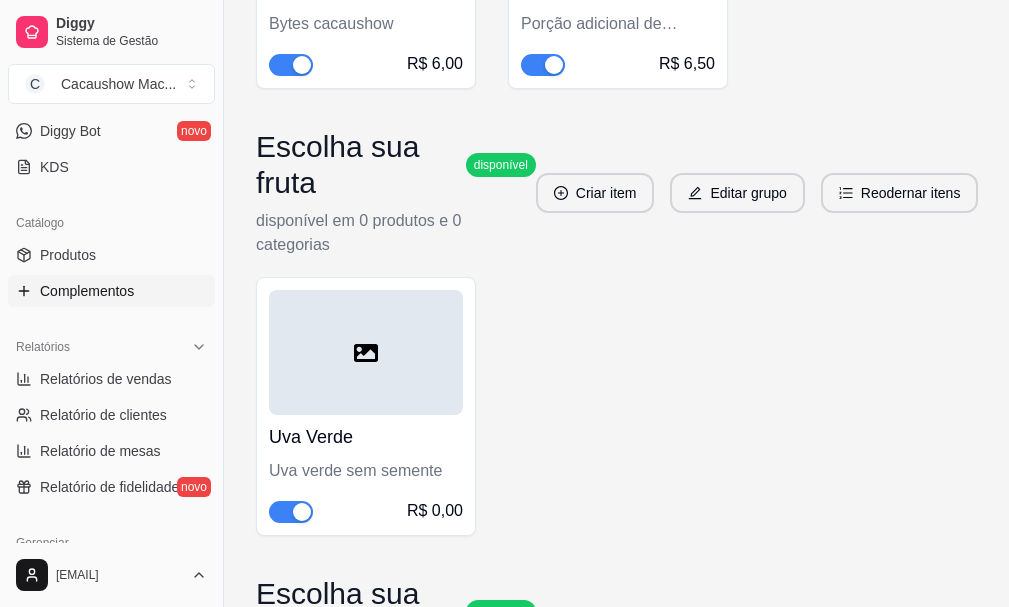 click at bounding box center (366, 352) 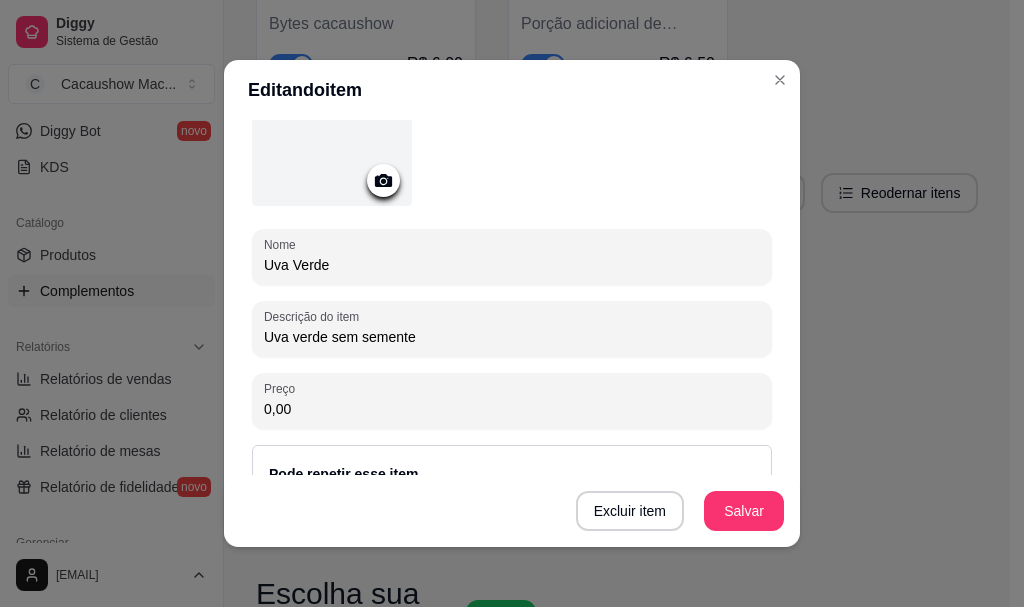 scroll, scrollTop: 363, scrollLeft: 0, axis: vertical 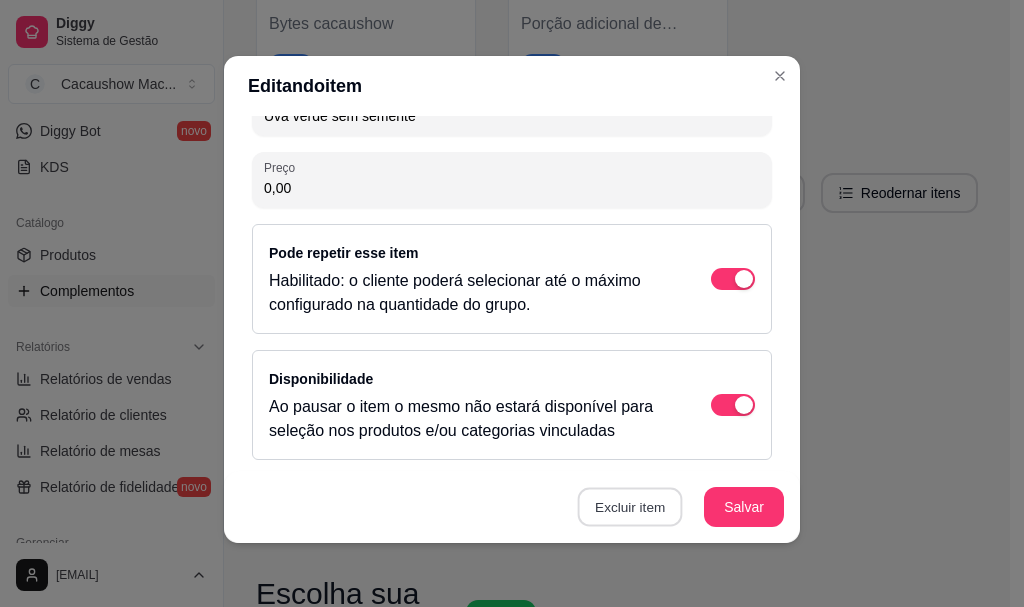click on "Excluir item" at bounding box center (629, 507) 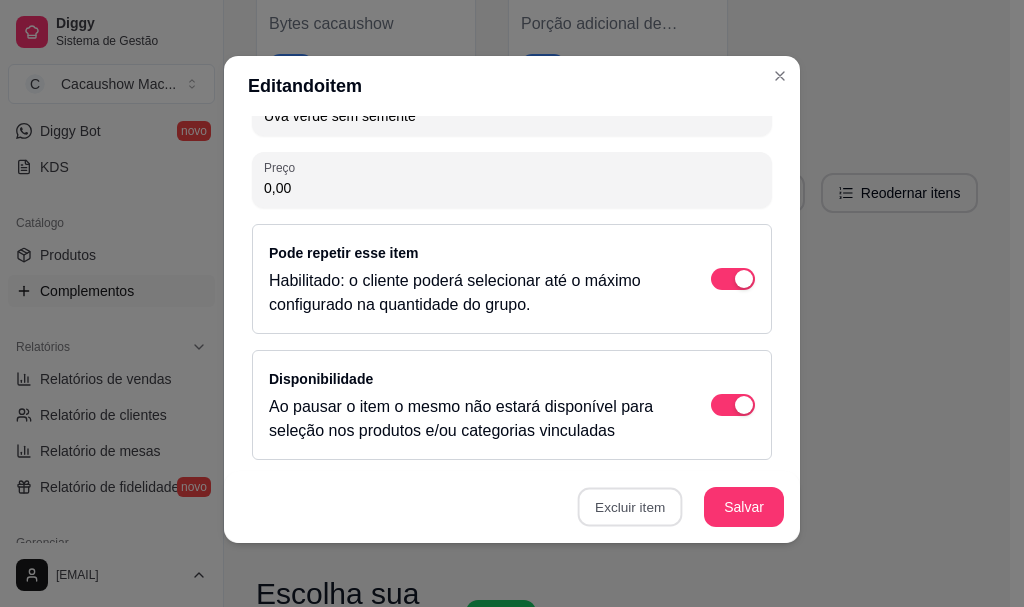 click on "Sim" at bounding box center [704, 462] 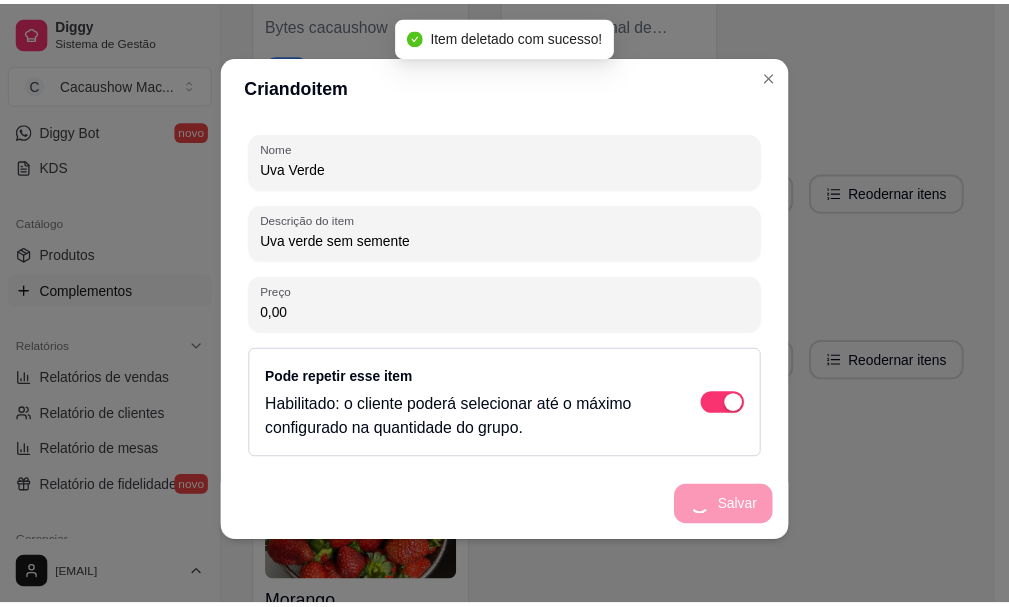 scroll, scrollTop: 237, scrollLeft: 0, axis: vertical 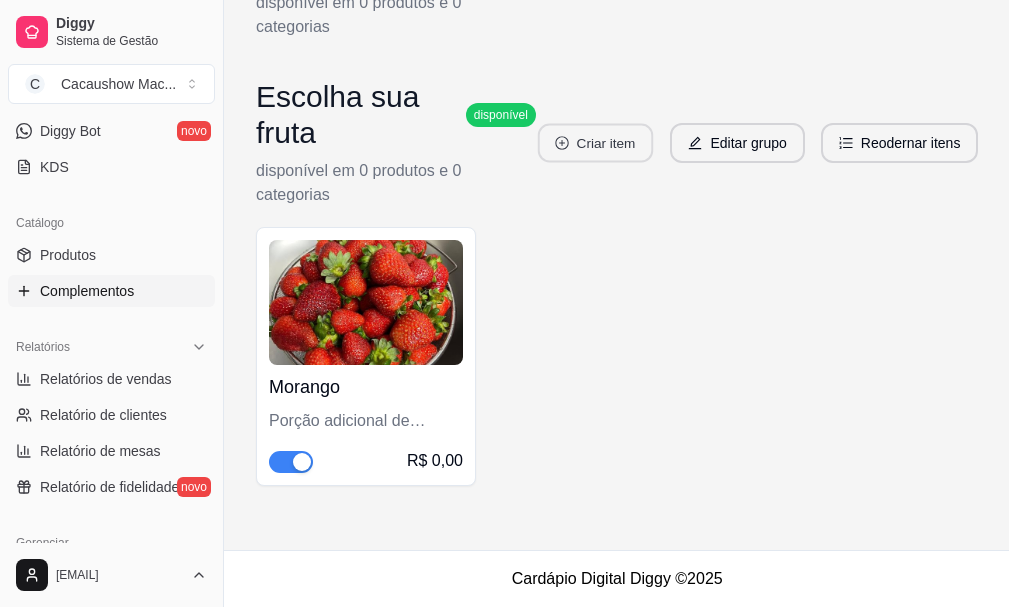 click on "Criar item" at bounding box center [595, 143] 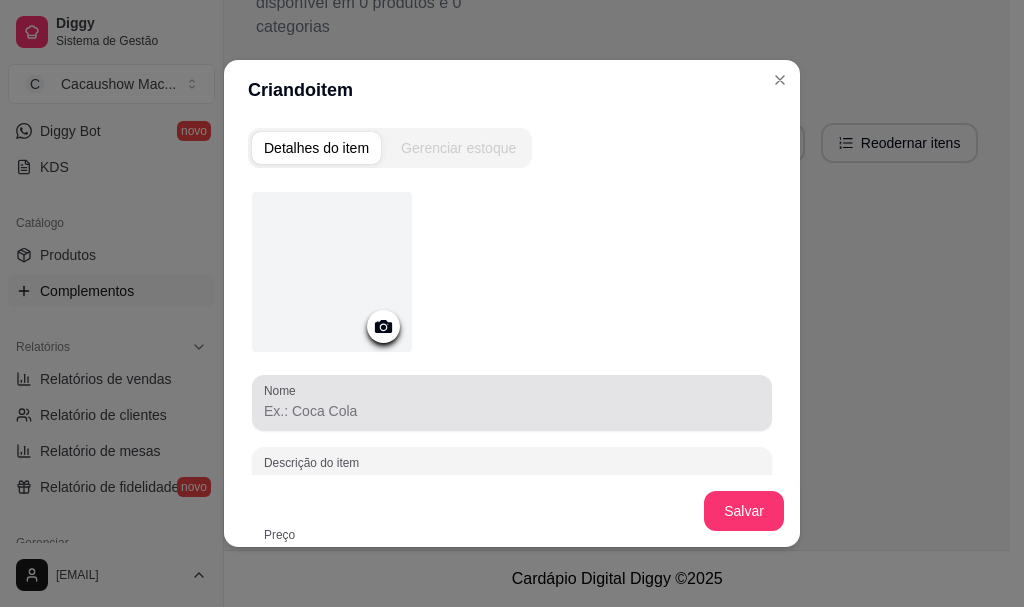click at bounding box center (512, 403) 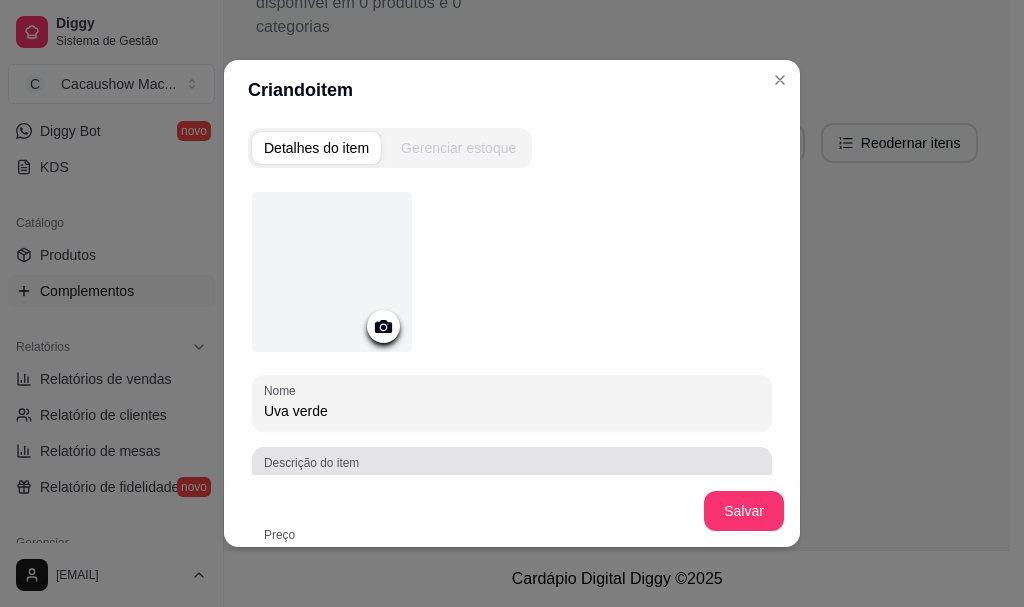 type on "Uva verde" 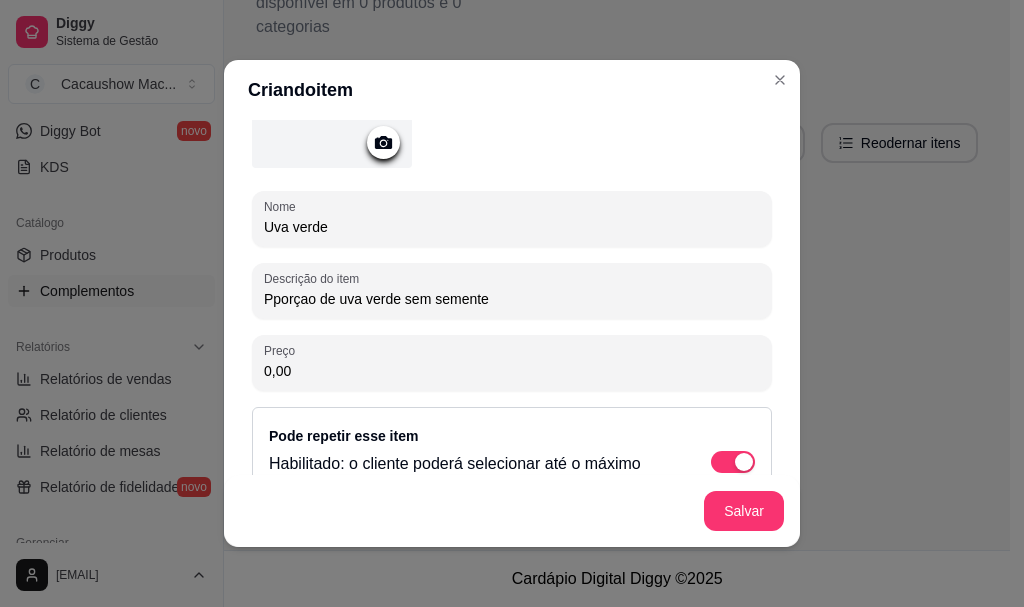 scroll, scrollTop: 200, scrollLeft: 0, axis: vertical 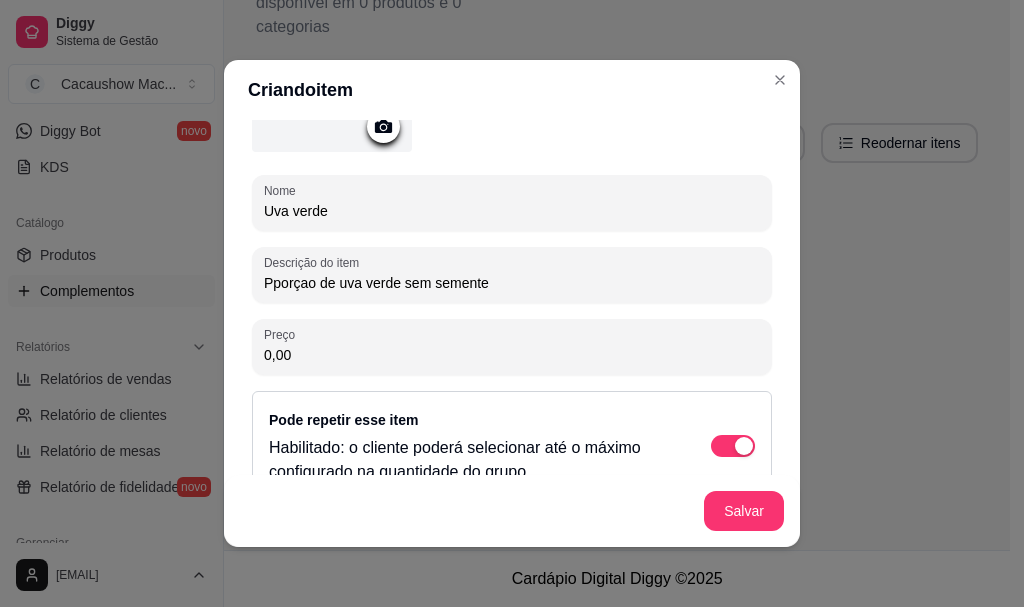 type on "Pporçao de uva verde sem semente" 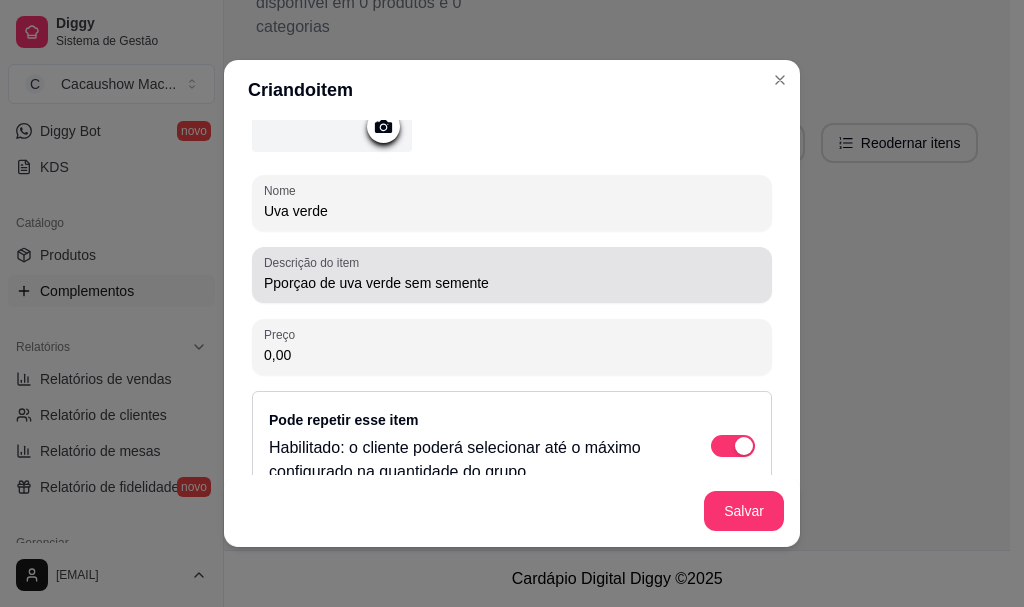 click on "Pporçao de uva verde sem semente" at bounding box center (512, 283) 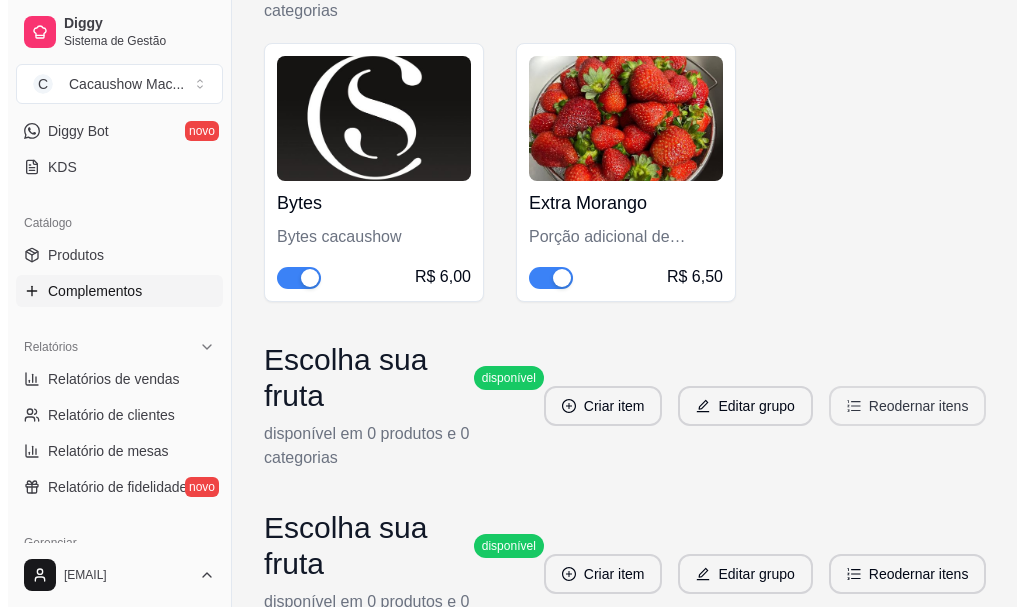 scroll, scrollTop: 538, scrollLeft: 0, axis: vertical 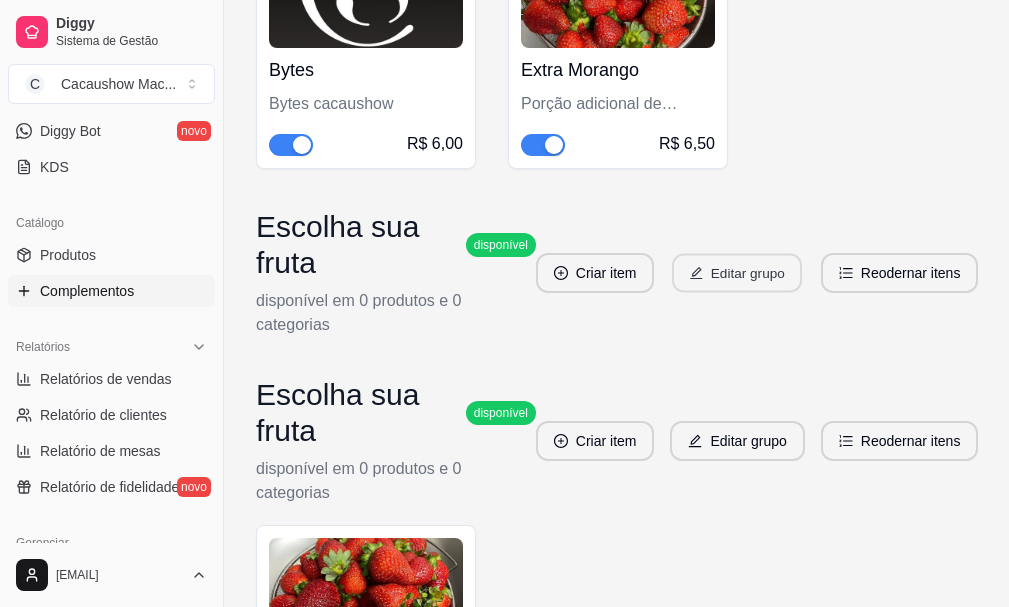 click on "Editar grupo" at bounding box center [737, 273] 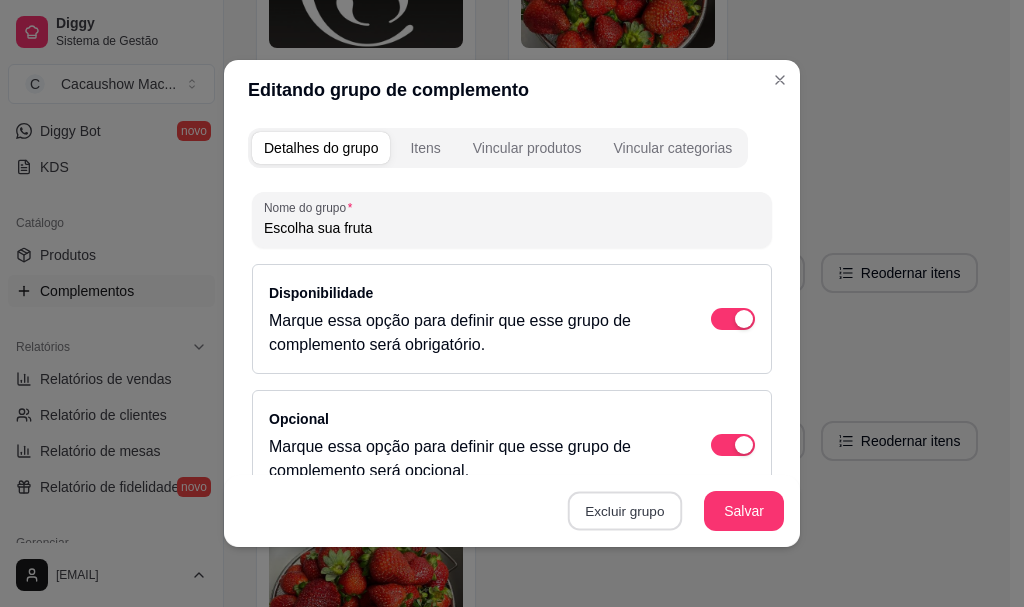 click on "Excluir grupo" at bounding box center [625, 511] 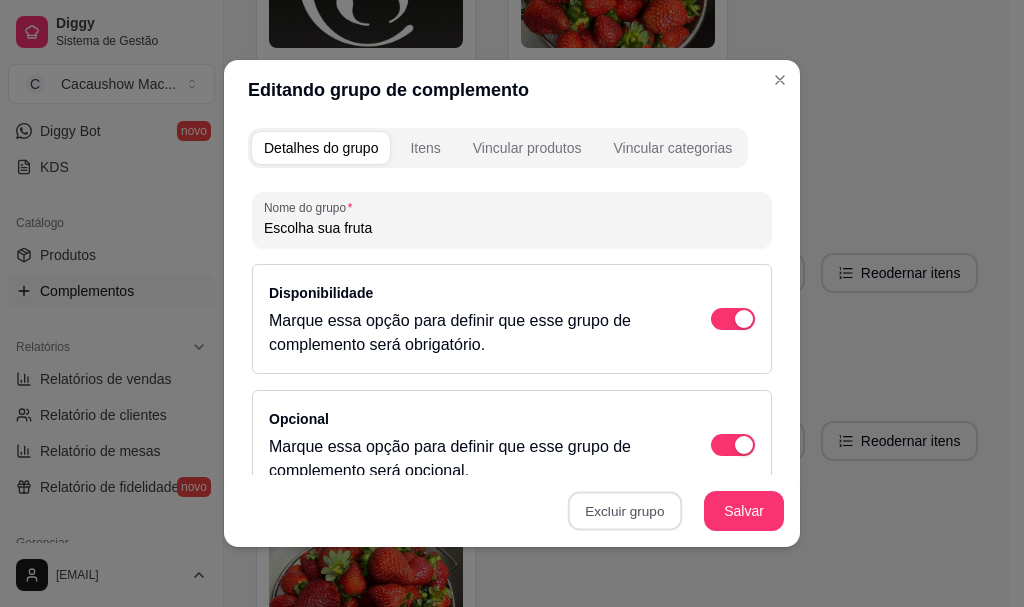 click on "Sim" at bounding box center (704, 466) 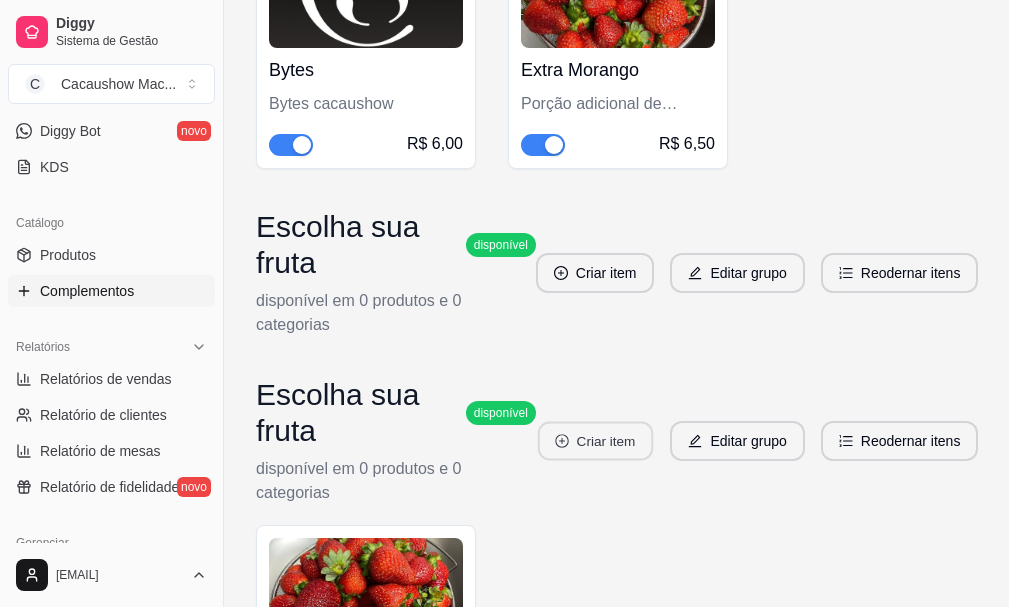 click on "Criar item" at bounding box center [595, 441] 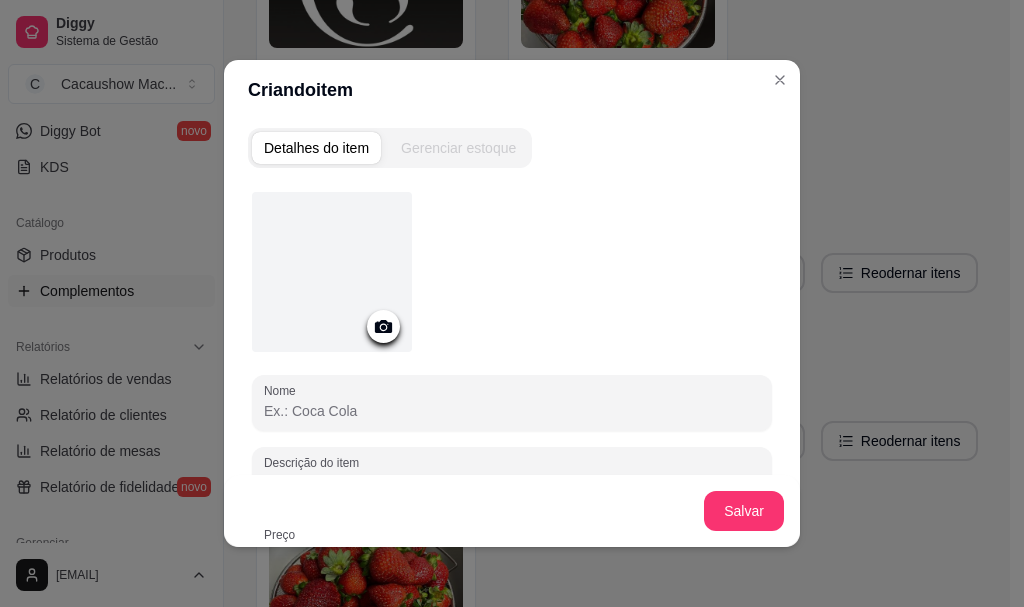 click on "Nome" at bounding box center (512, 411) 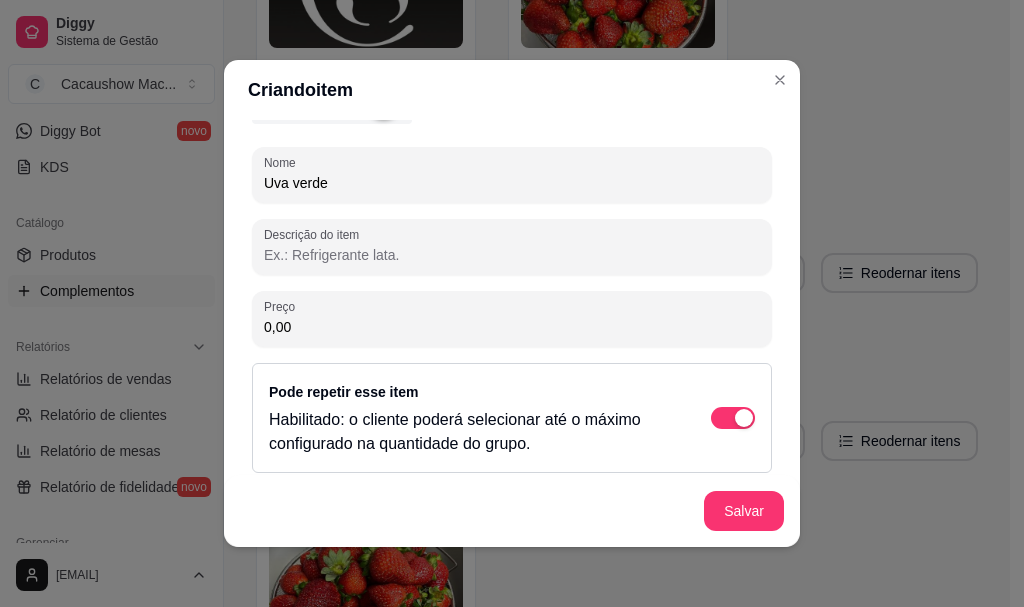 scroll, scrollTop: 237, scrollLeft: 0, axis: vertical 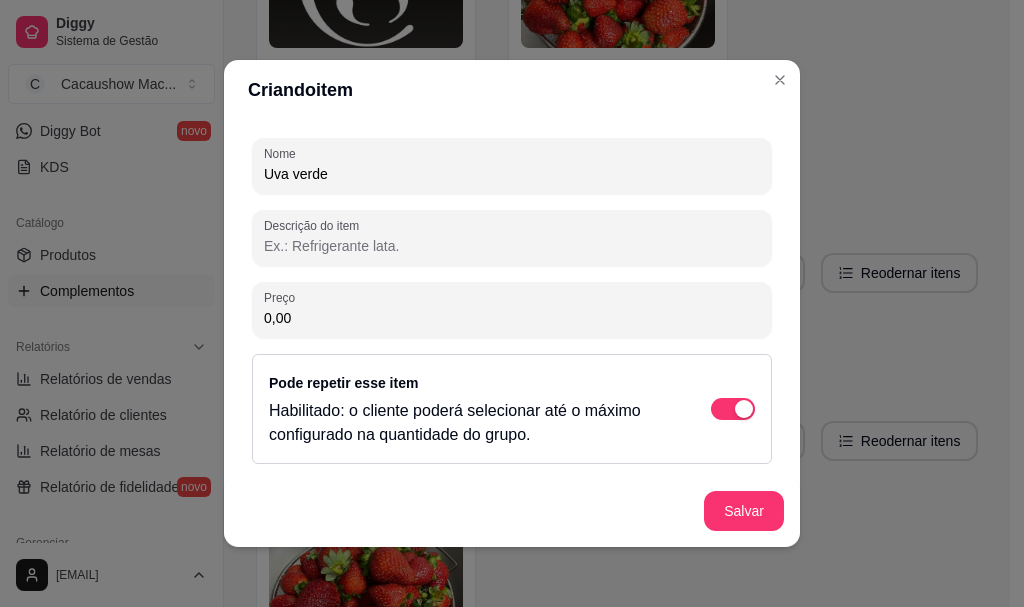 type on "Uva verde" 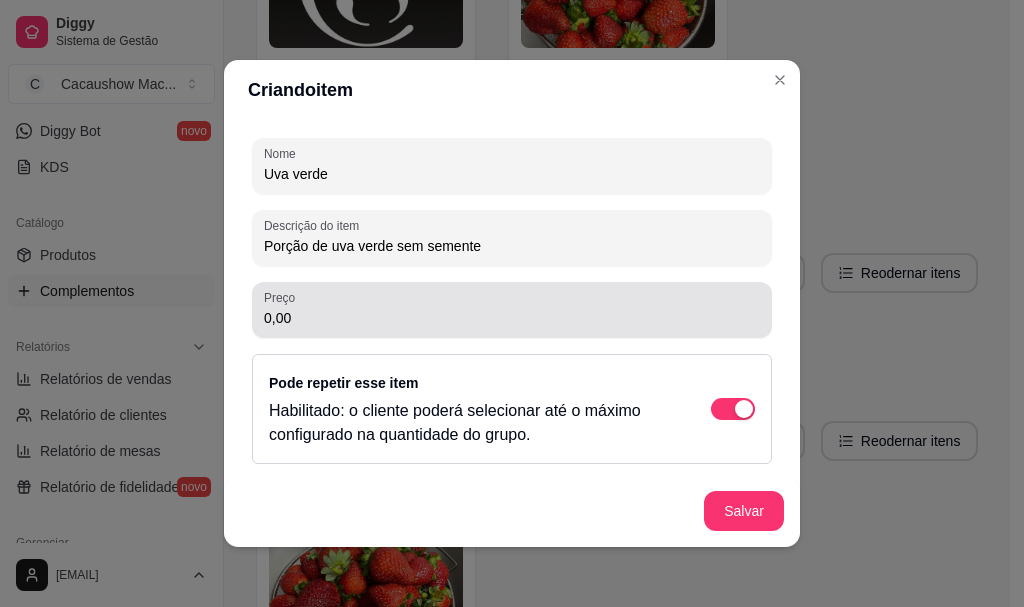 scroll, scrollTop: 4, scrollLeft: 0, axis: vertical 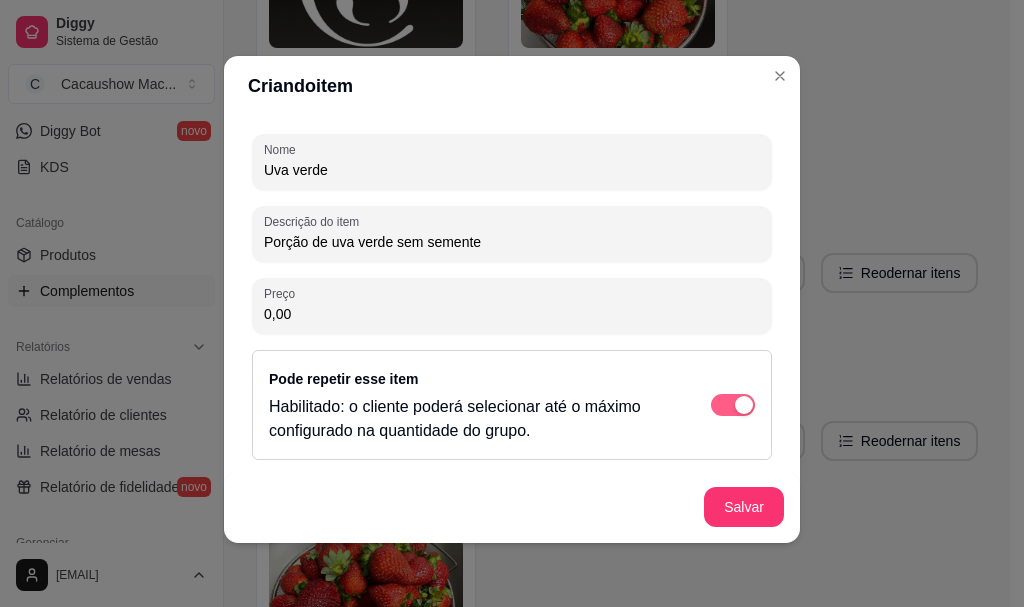 type on "Porção de uva verde sem semente" 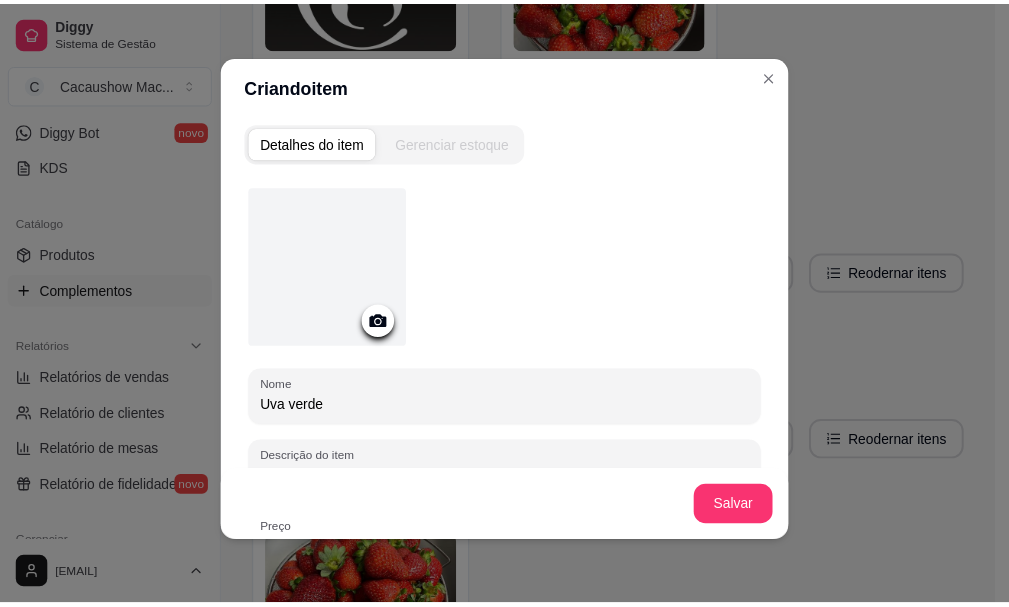 scroll, scrollTop: 0, scrollLeft: 0, axis: both 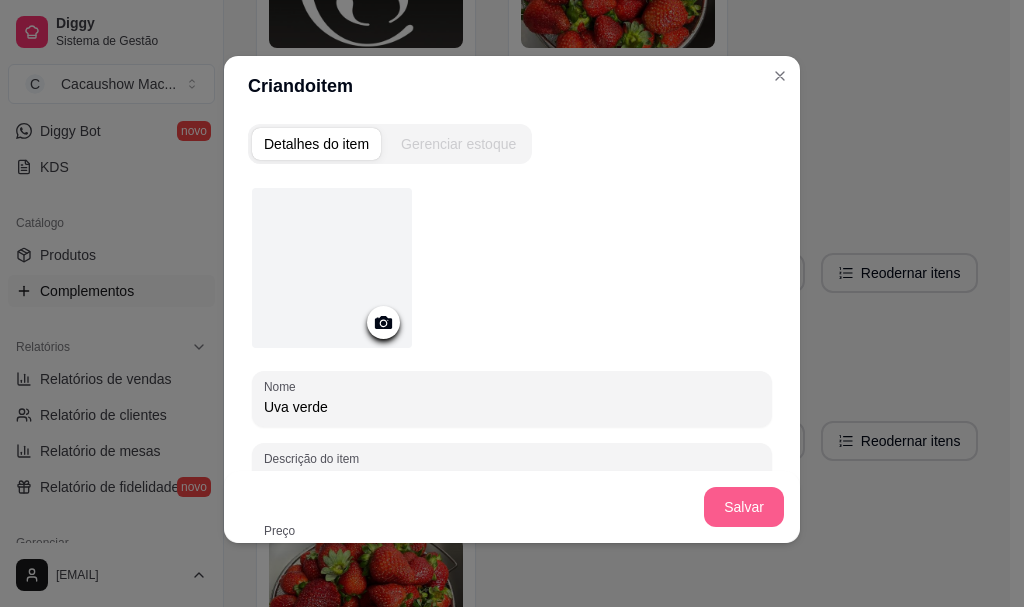 click on "Salvar" at bounding box center (744, 507) 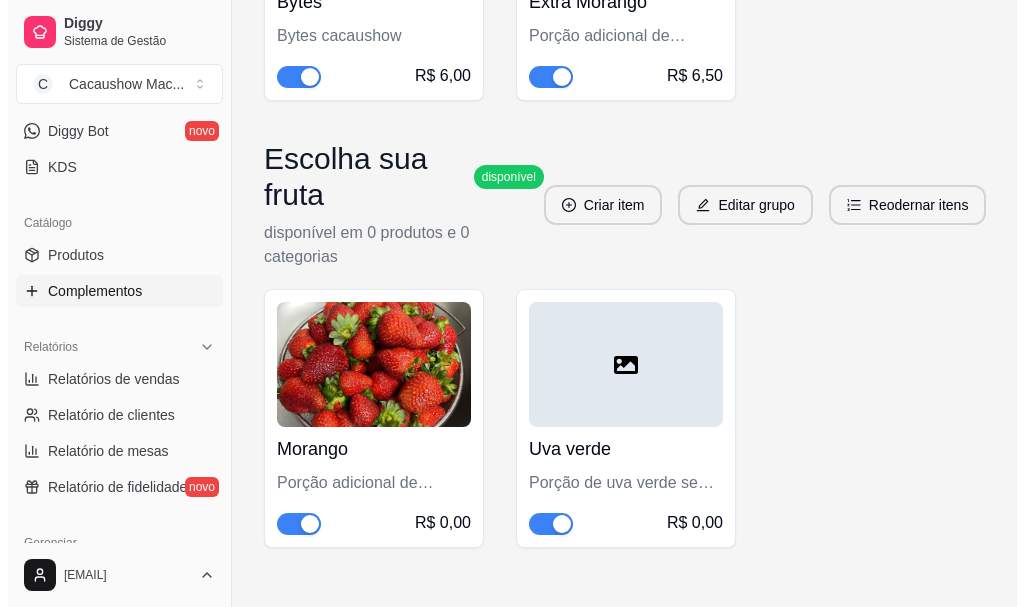 scroll, scrollTop: 670, scrollLeft: 0, axis: vertical 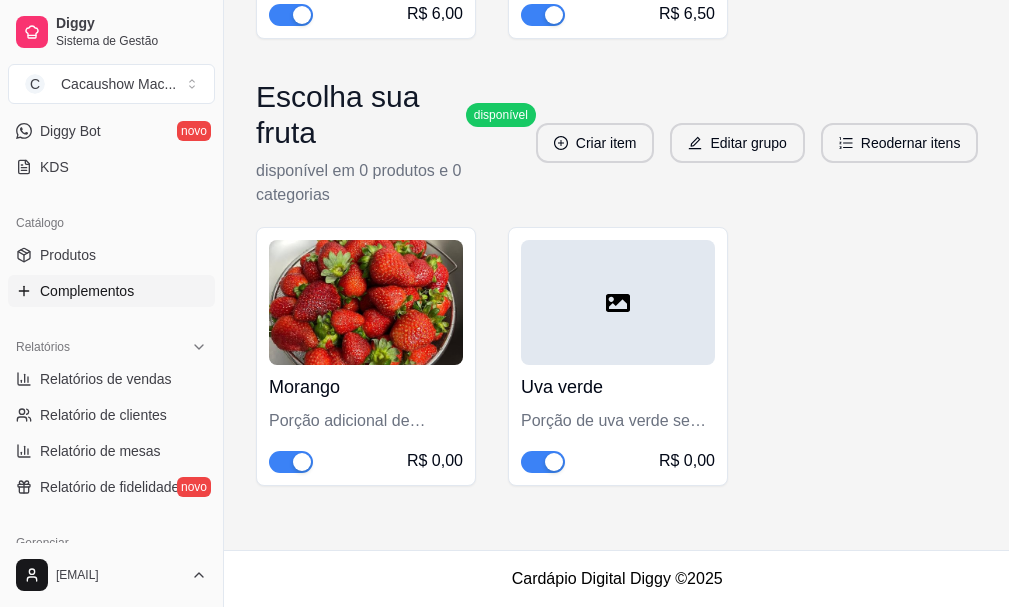 click on "Porção adicional de morangos" at bounding box center [366, 421] 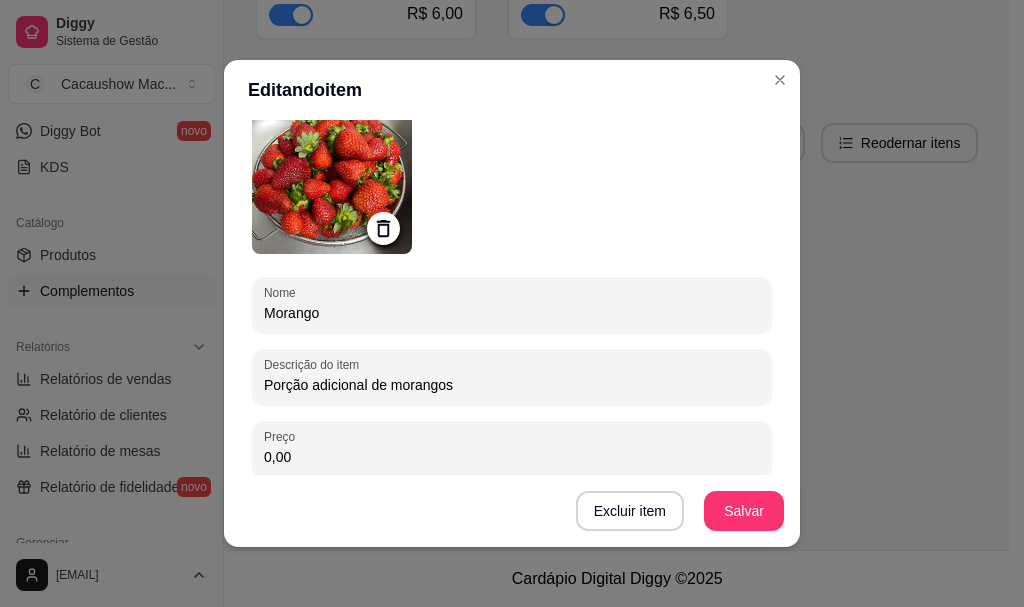 scroll, scrollTop: 363, scrollLeft: 0, axis: vertical 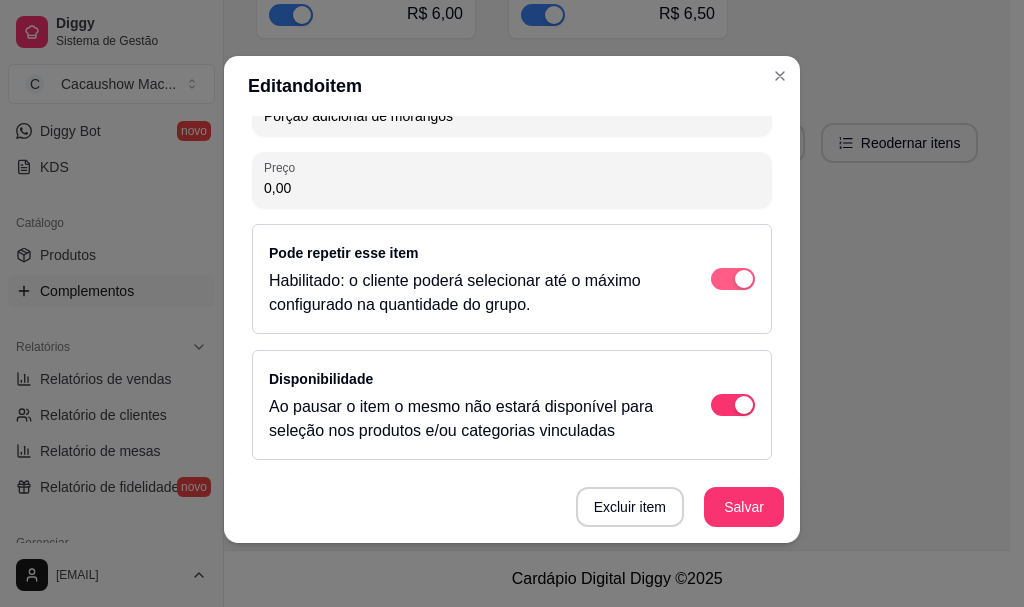 click at bounding box center (733, 279) 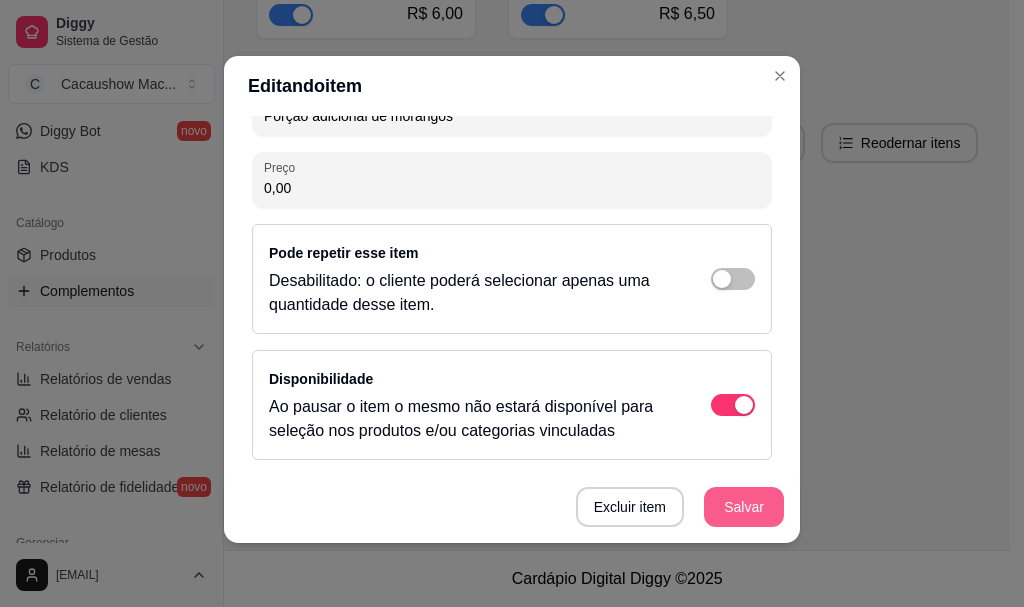 click on "Salvar" at bounding box center (744, 507) 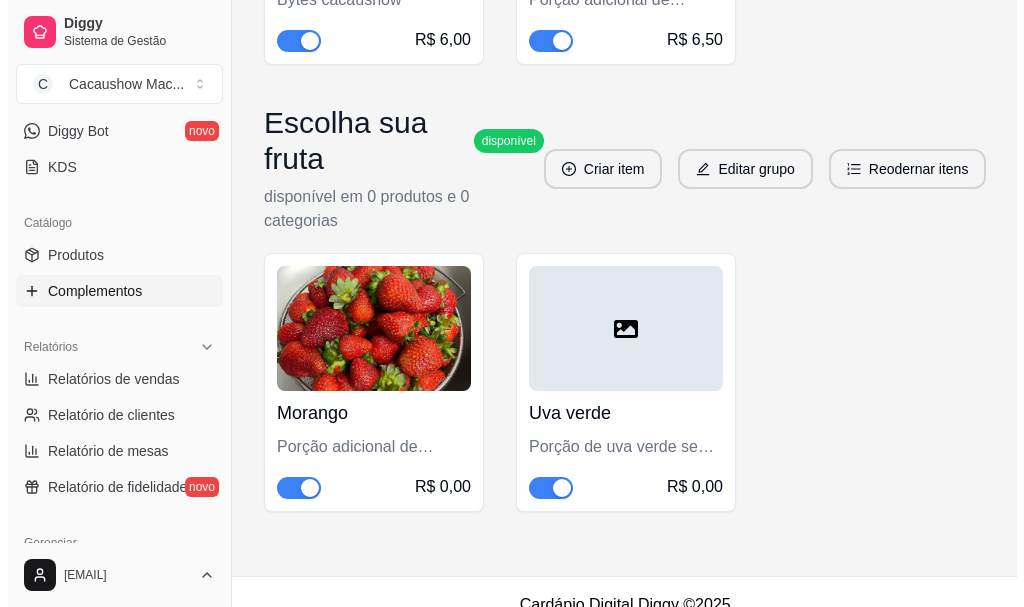 scroll, scrollTop: 670, scrollLeft: 0, axis: vertical 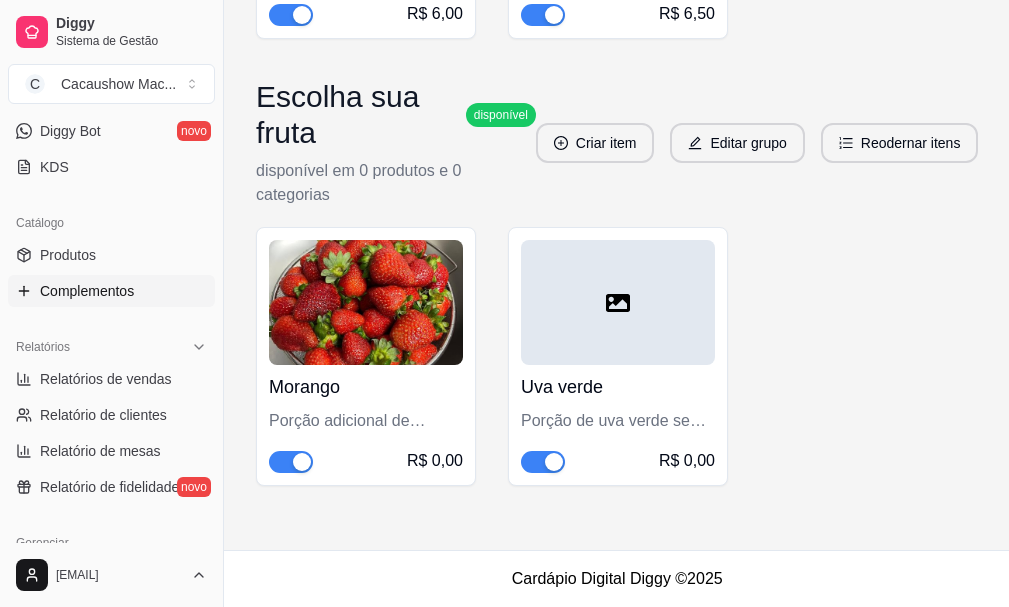 click on "Morango" at bounding box center (366, 387) 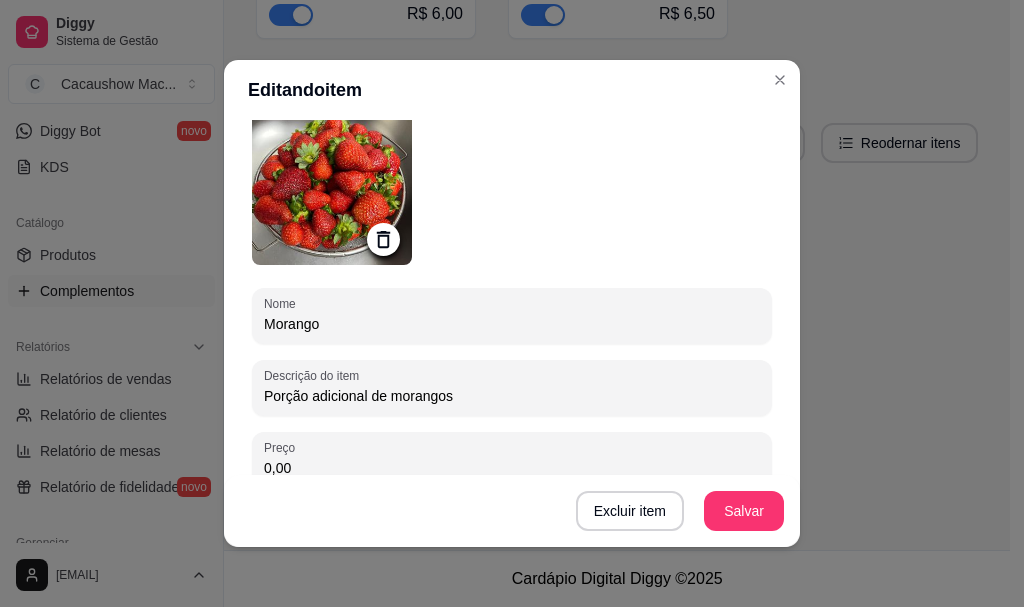 scroll, scrollTop: 200, scrollLeft: 0, axis: vertical 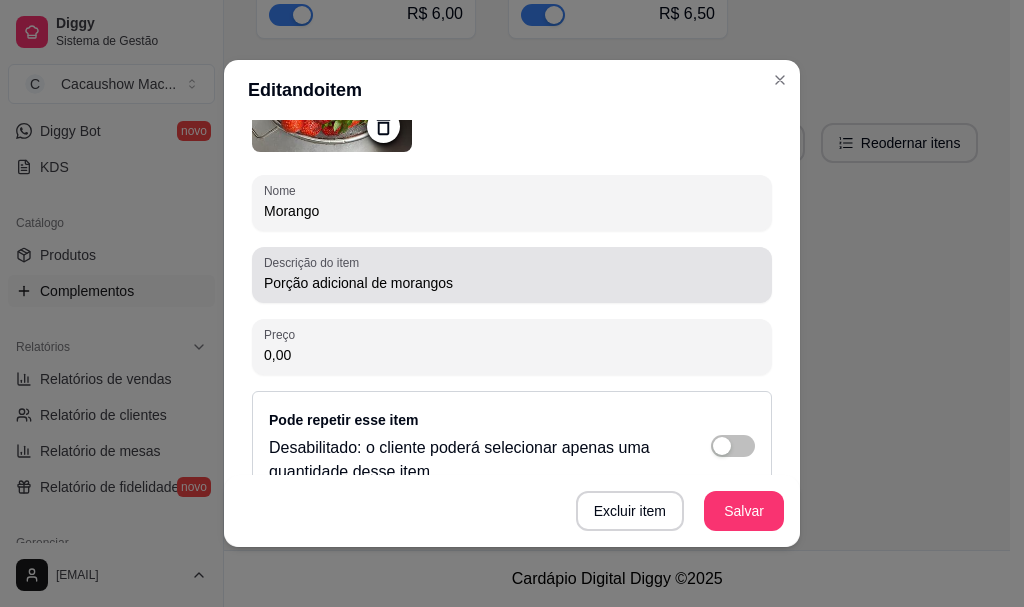 click on "Porção adicional de morangos" at bounding box center [512, 283] 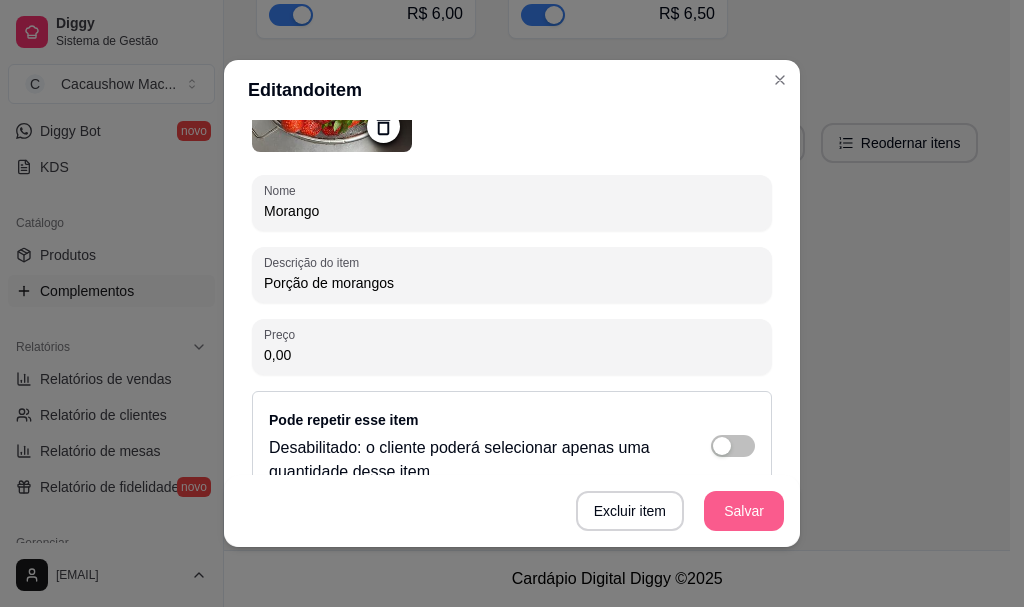type on "Porção de morangos" 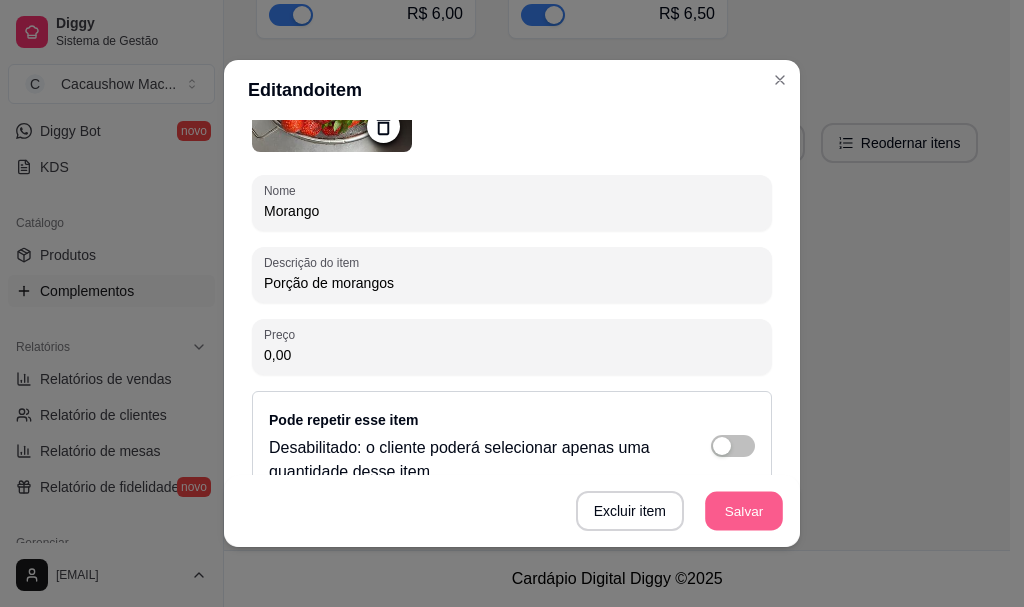 click on "Salvar" at bounding box center [744, 511] 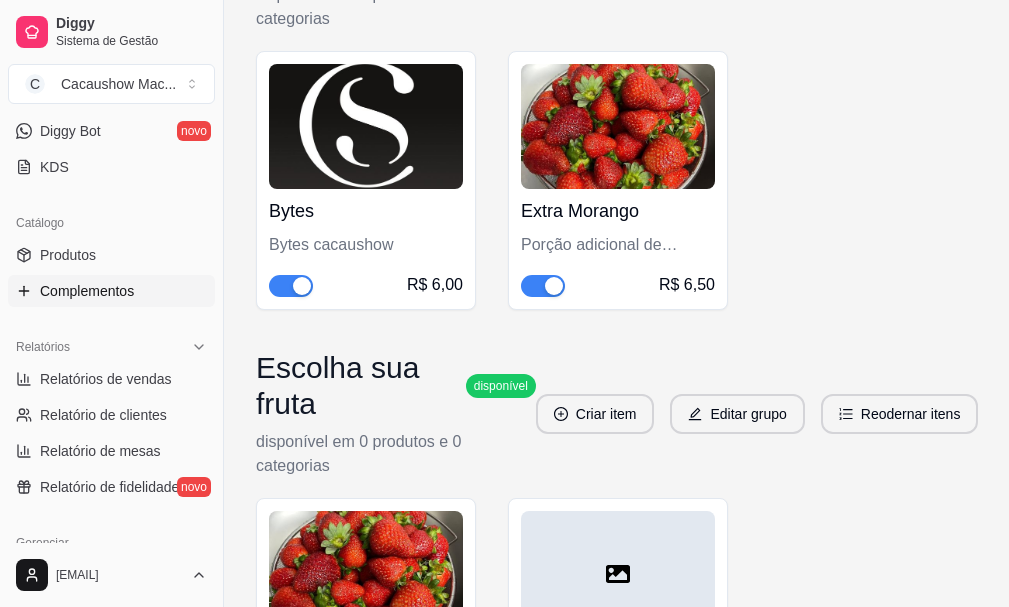 scroll, scrollTop: 400, scrollLeft: 0, axis: vertical 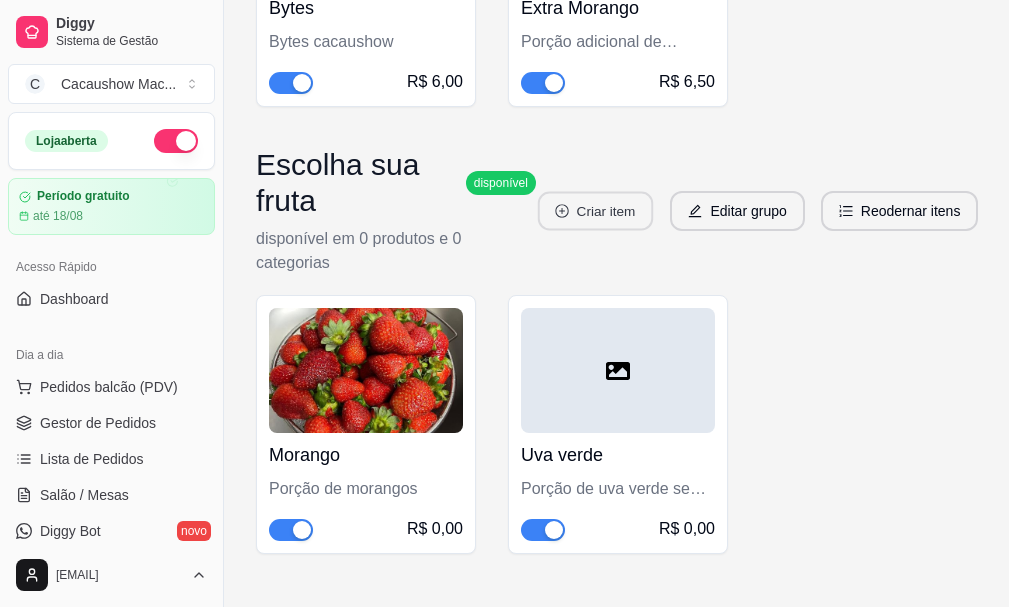 click on "Criar item" at bounding box center [595, 211] 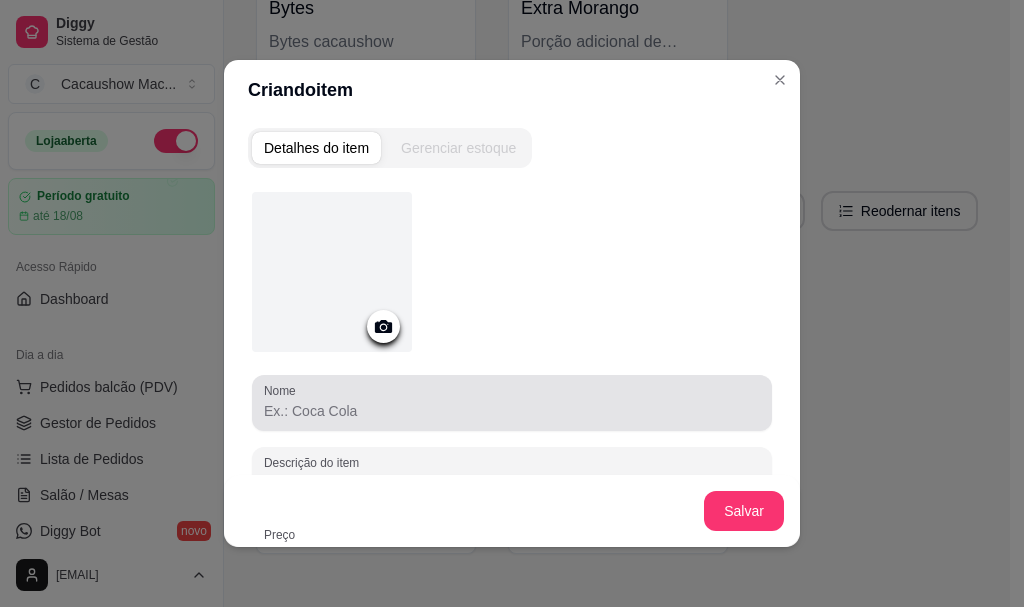 click at bounding box center [512, 403] 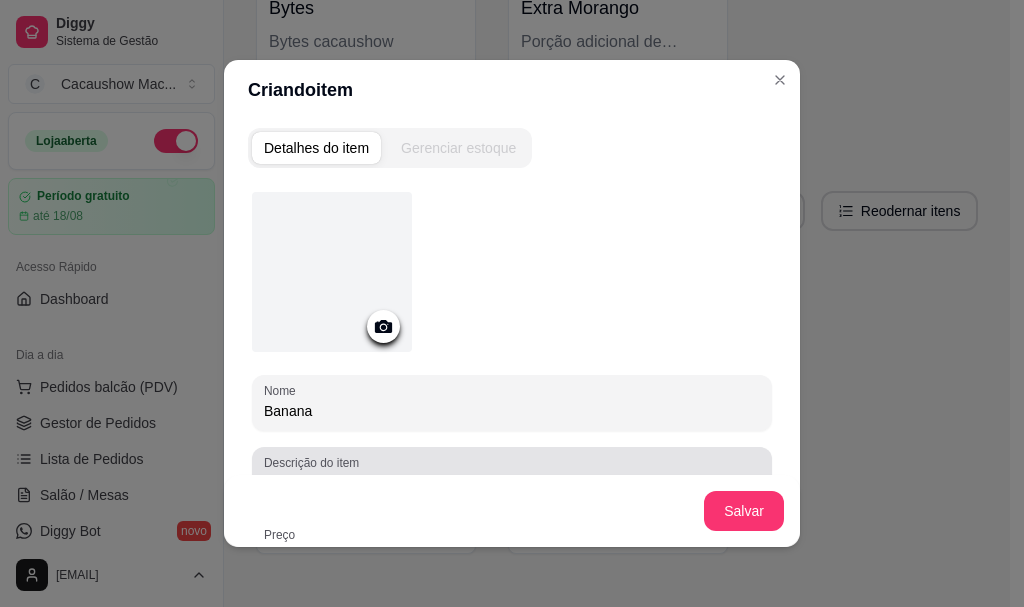 scroll, scrollTop: 100, scrollLeft: 0, axis: vertical 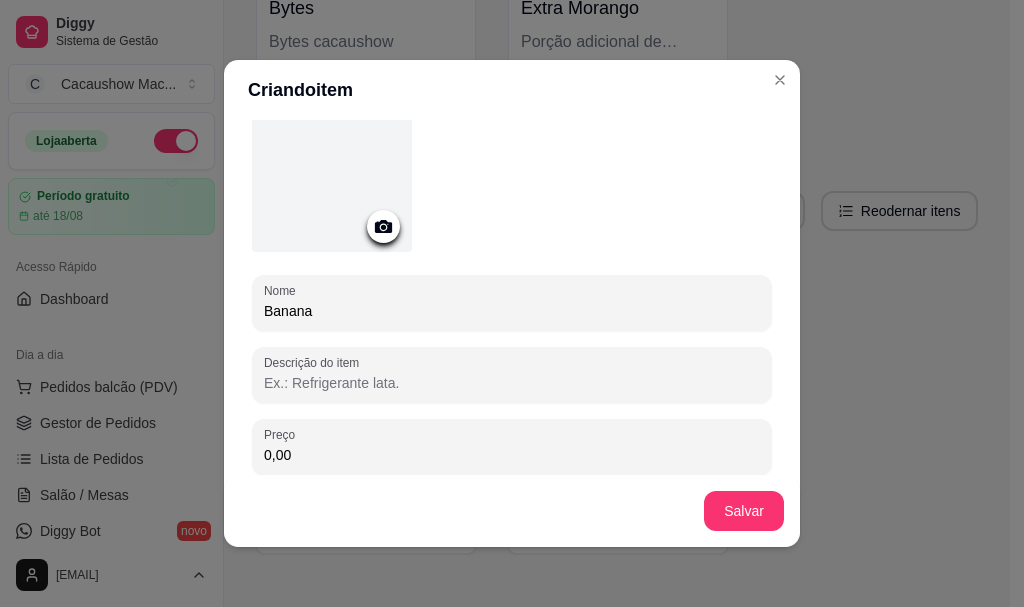 type on "Banana" 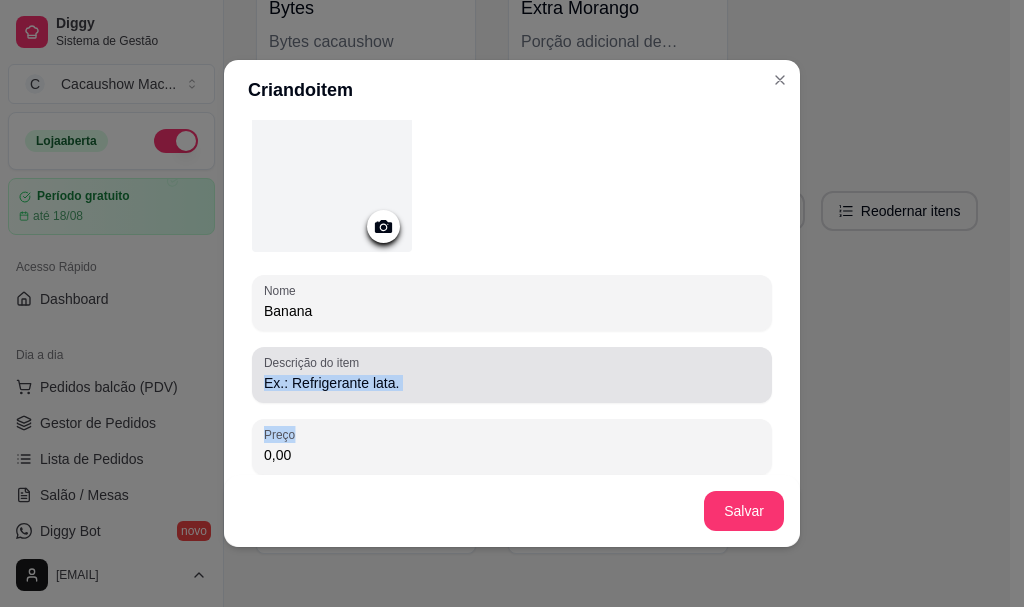 click on "Nome Banana Descrição do item Preço 0,00 Pode repetir esse item Habilitado: o cliente poderá selecionar até o máximo configurado na quantidade do grupo." at bounding box center (512, 346) 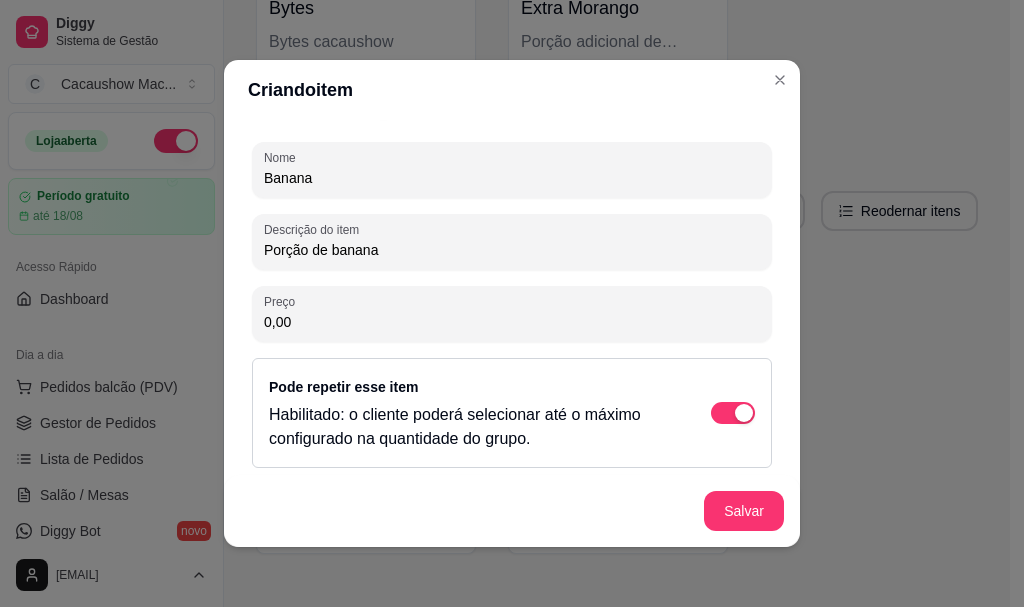scroll, scrollTop: 237, scrollLeft: 0, axis: vertical 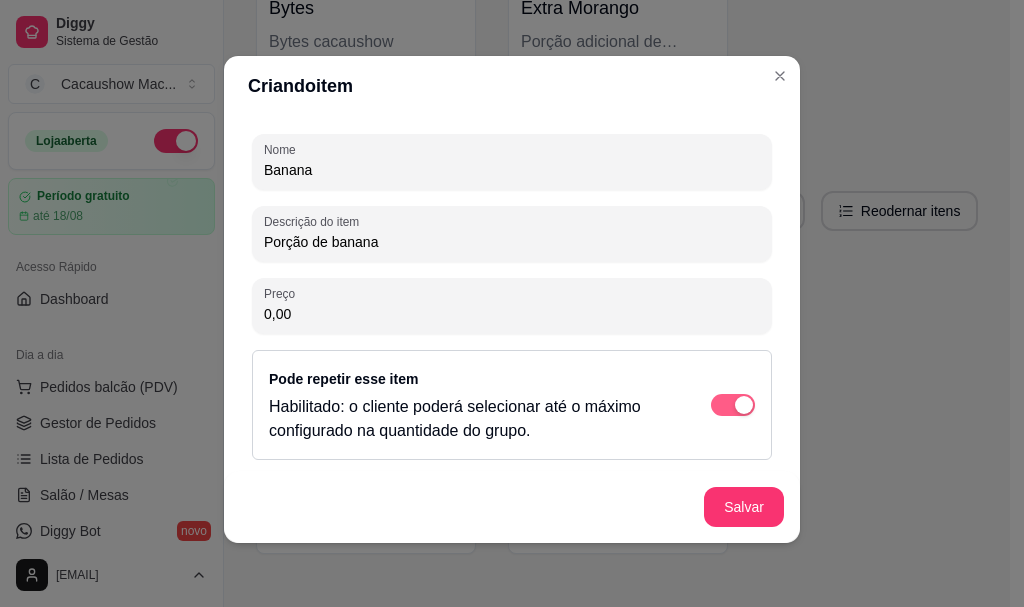 type on "Porção de banana" 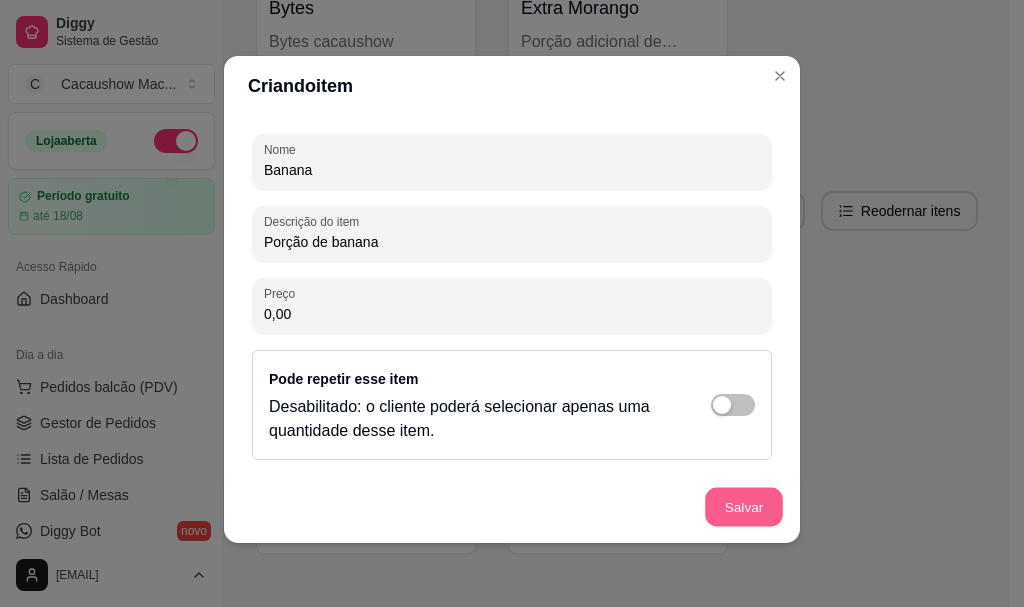 click on "Salvar" at bounding box center [744, 507] 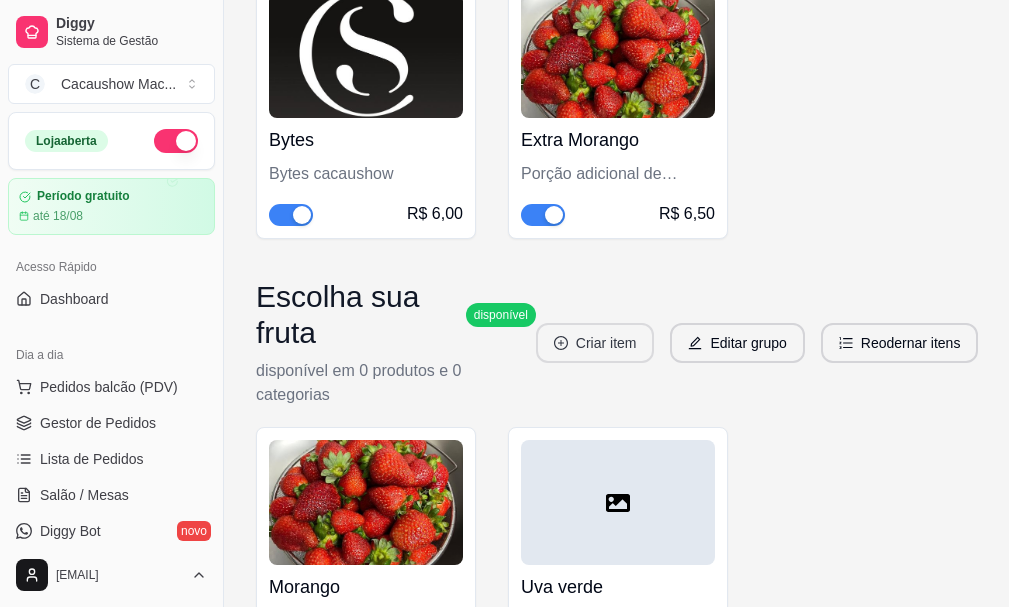 scroll, scrollTop: 500, scrollLeft: 0, axis: vertical 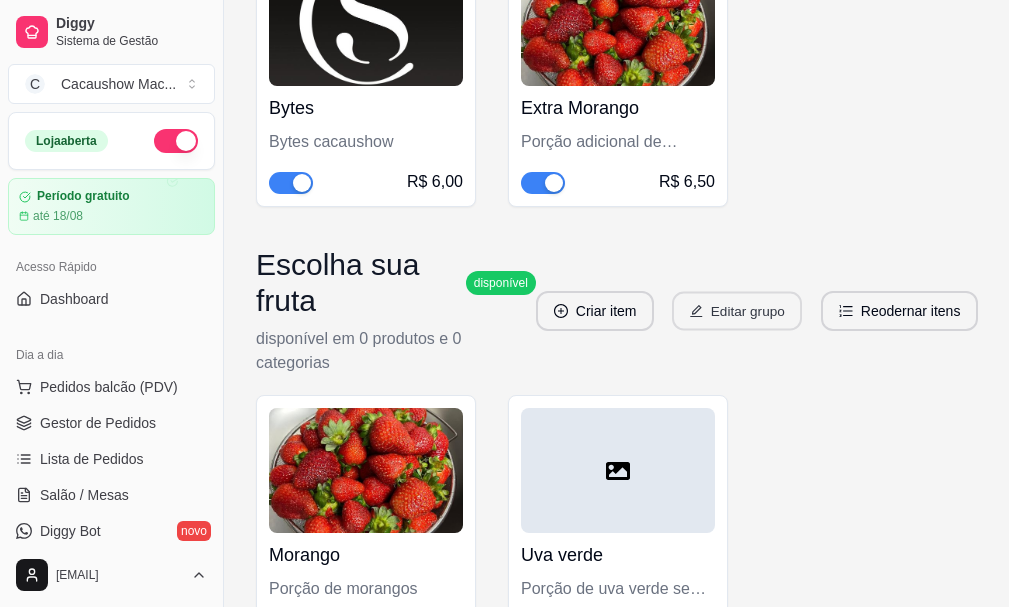 click on "Editar grupo" at bounding box center [737, 311] 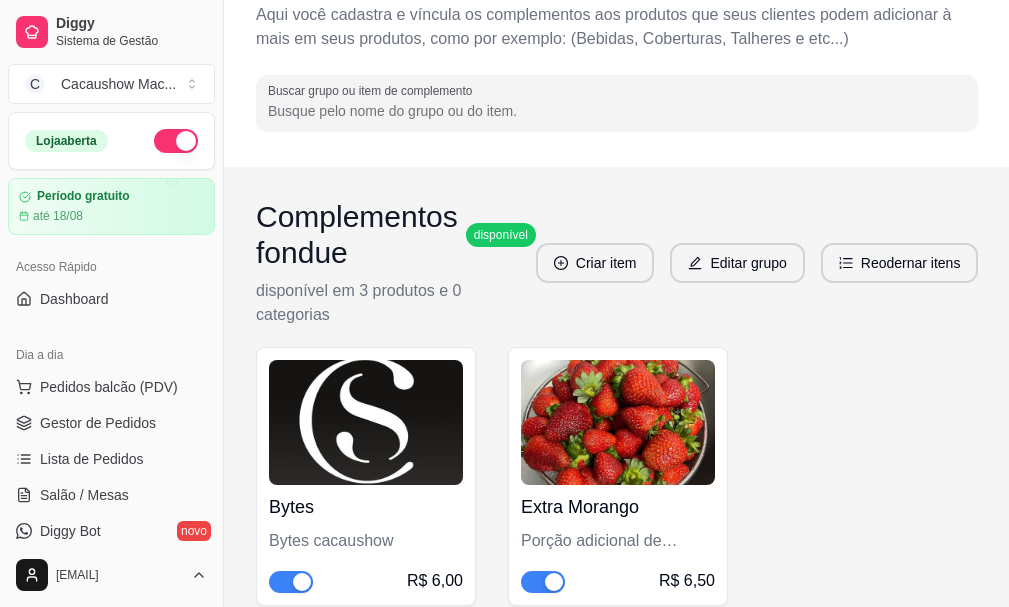 scroll, scrollTop: 100, scrollLeft: 0, axis: vertical 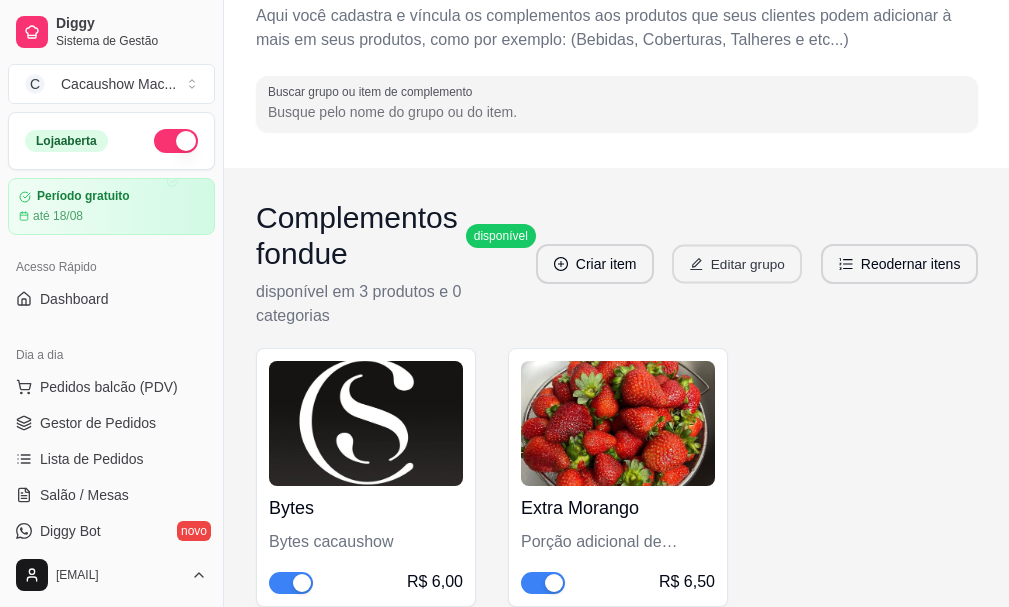 click on "Editar grupo" at bounding box center (737, 264) 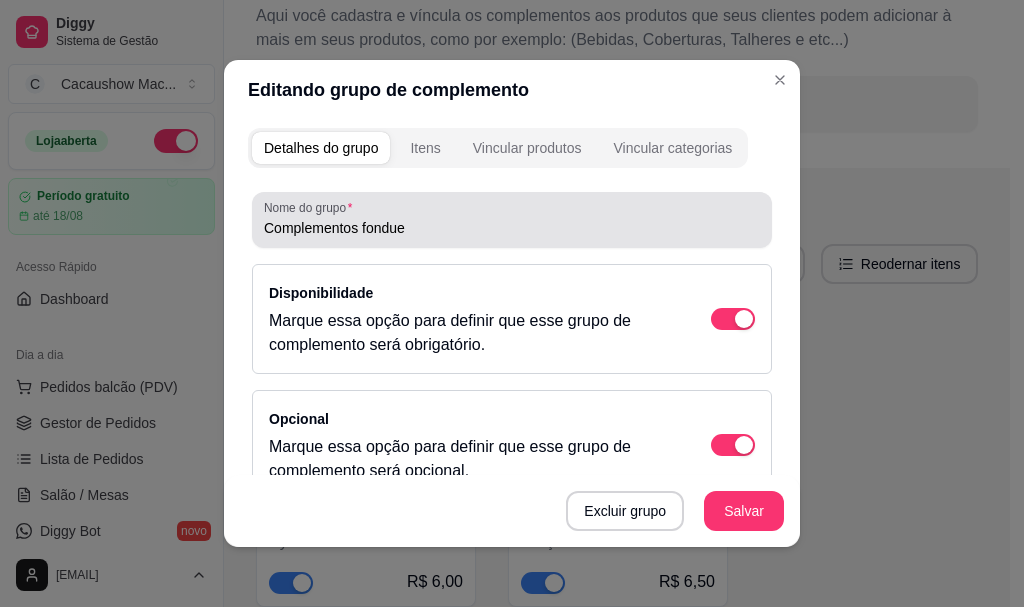 click on "Nome do grupo Complementos fondue" at bounding box center (512, 220) 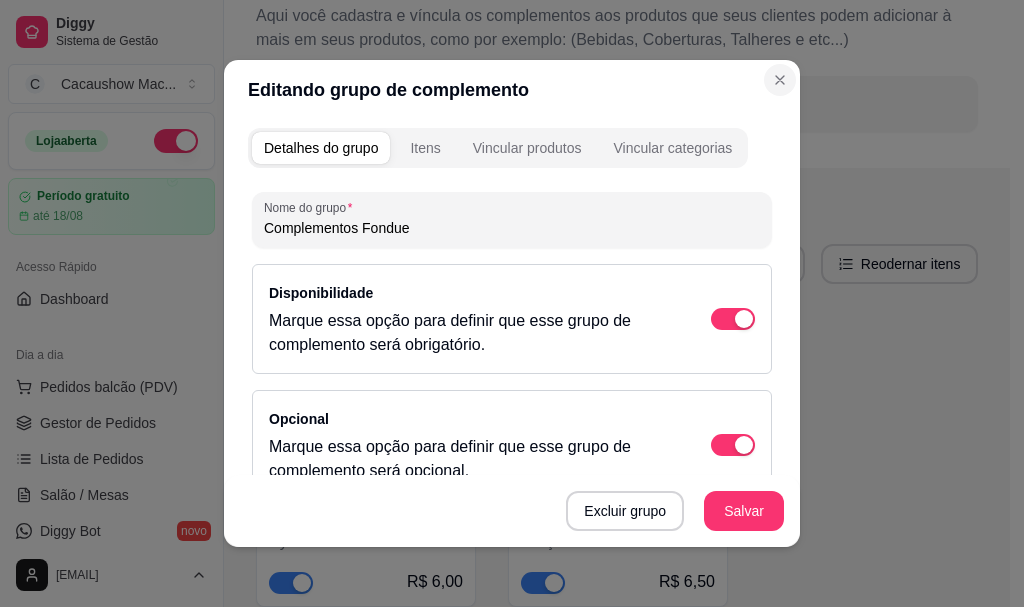 type on "Complementos Fondue" 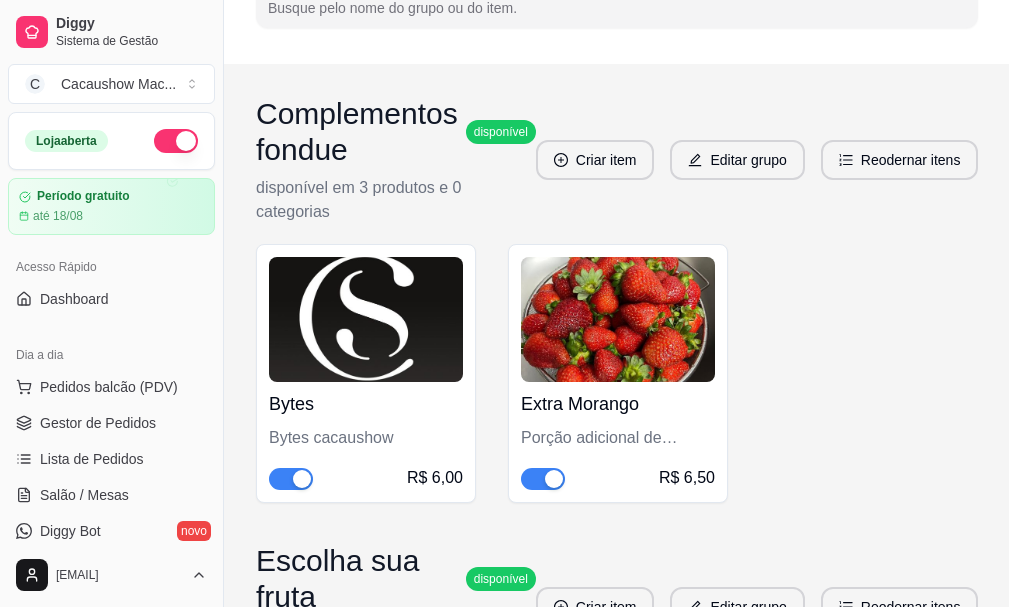 scroll, scrollTop: 0, scrollLeft: 0, axis: both 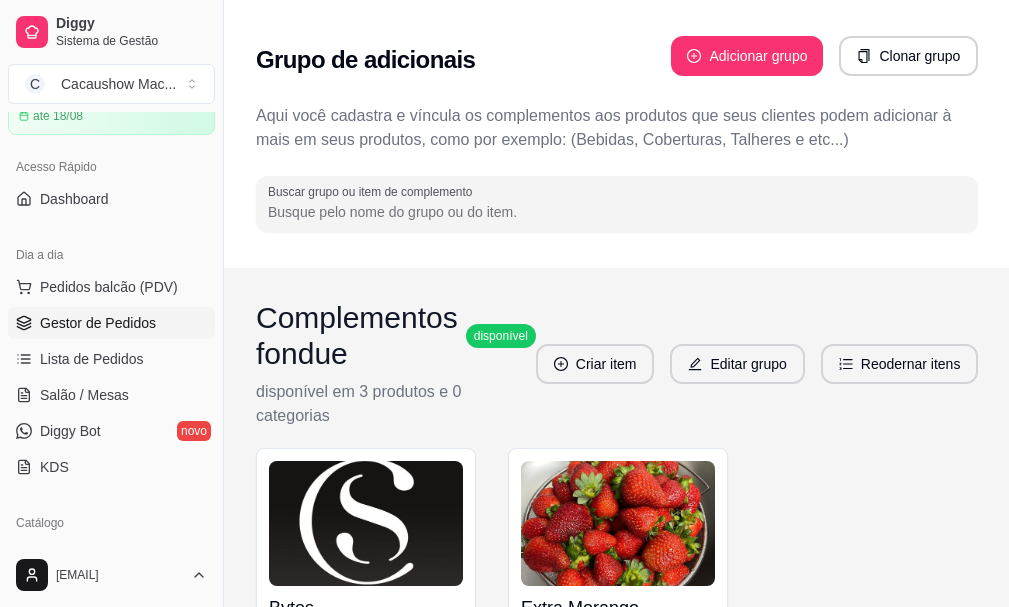 click on "Gestor de Pedidos" at bounding box center (98, 323) 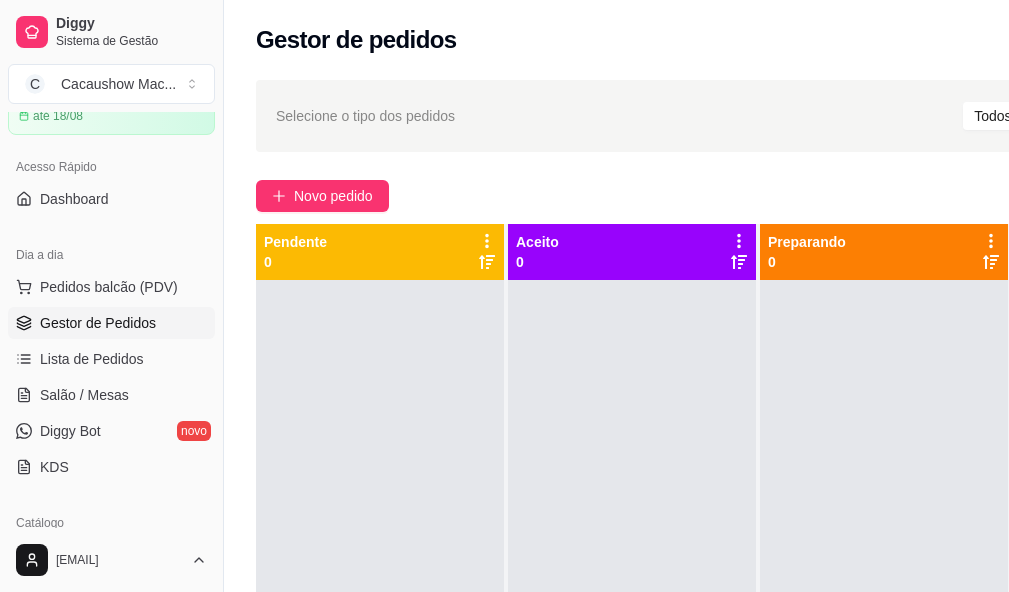 click on "Pedidos balcão (PDV) Gestor de Pedidos Lista de Pedidos Salão / Mesas Diggy Bot novo KDS" at bounding box center [111, 377] 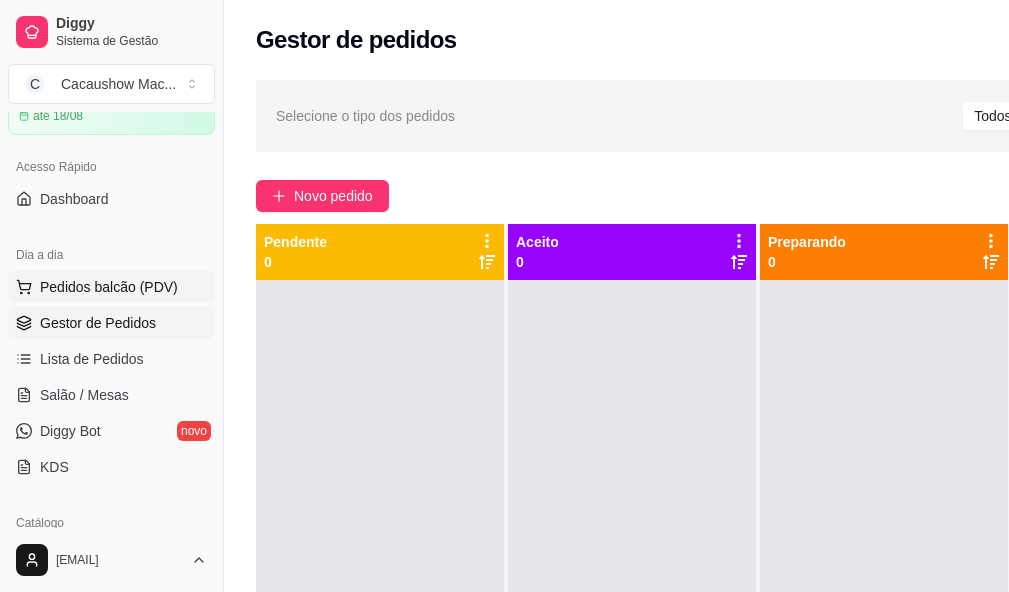 click on "Pedidos balcão (PDV)" at bounding box center (109, 287) 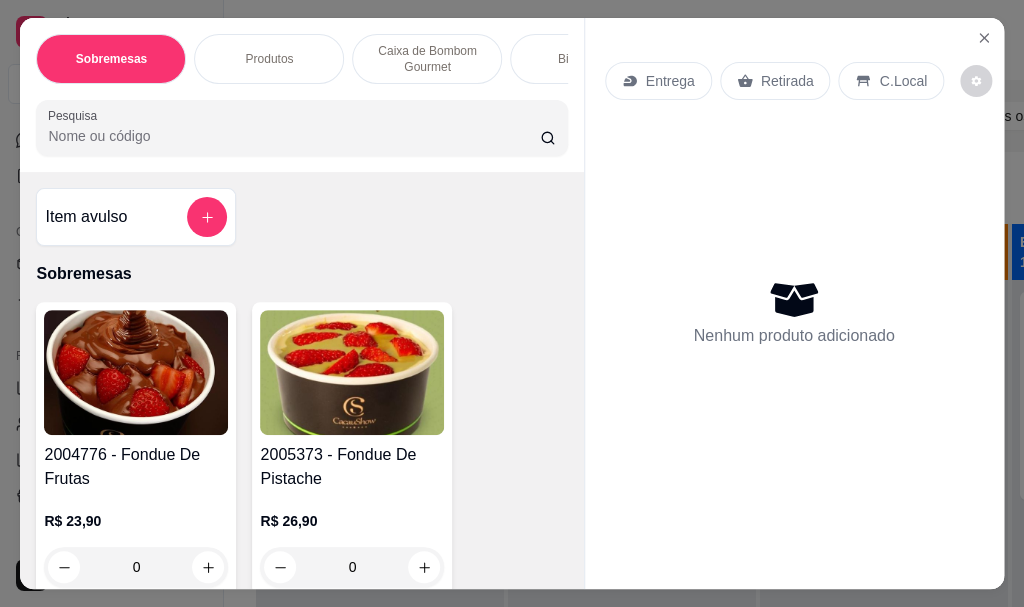 scroll, scrollTop: 400, scrollLeft: 0, axis: vertical 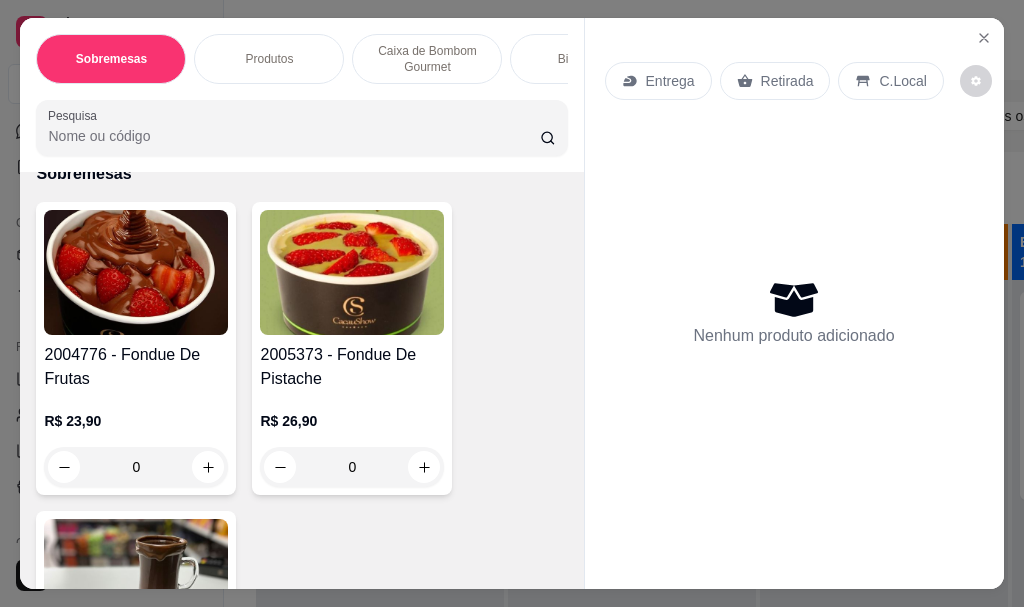 click on "0" at bounding box center (136, 467) 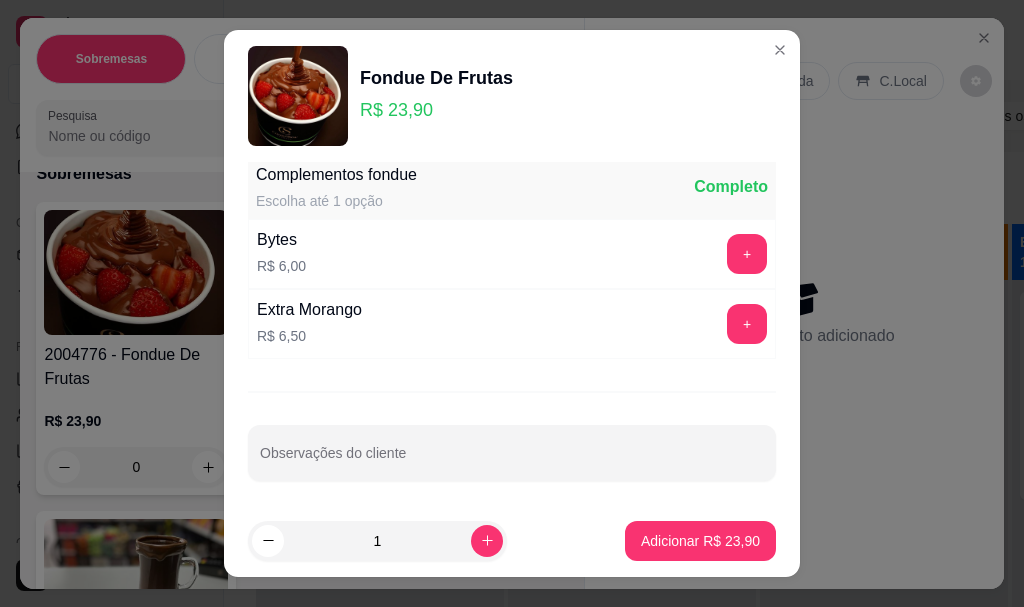 scroll, scrollTop: 21, scrollLeft: 0, axis: vertical 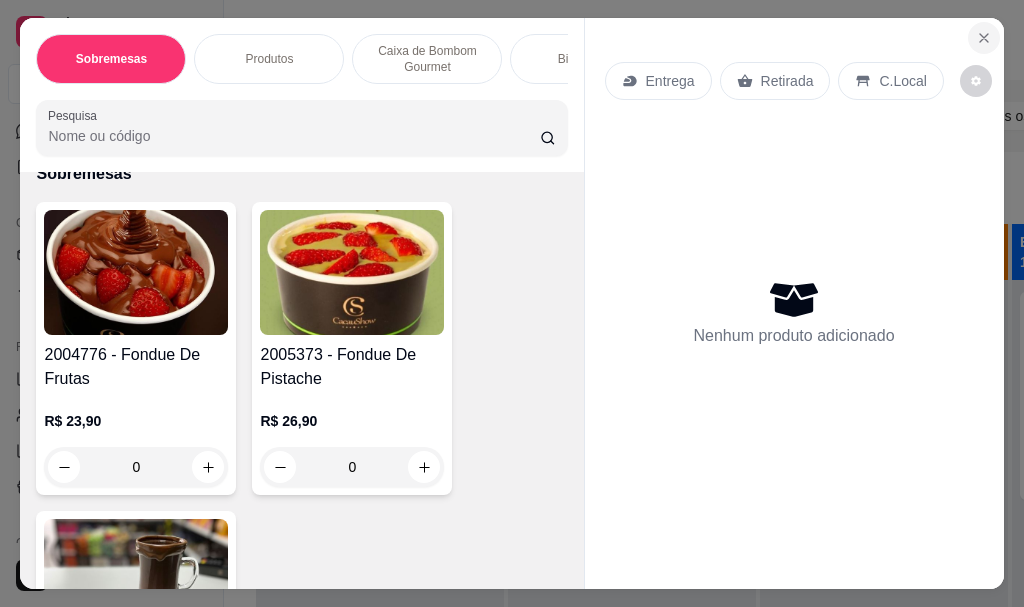 click 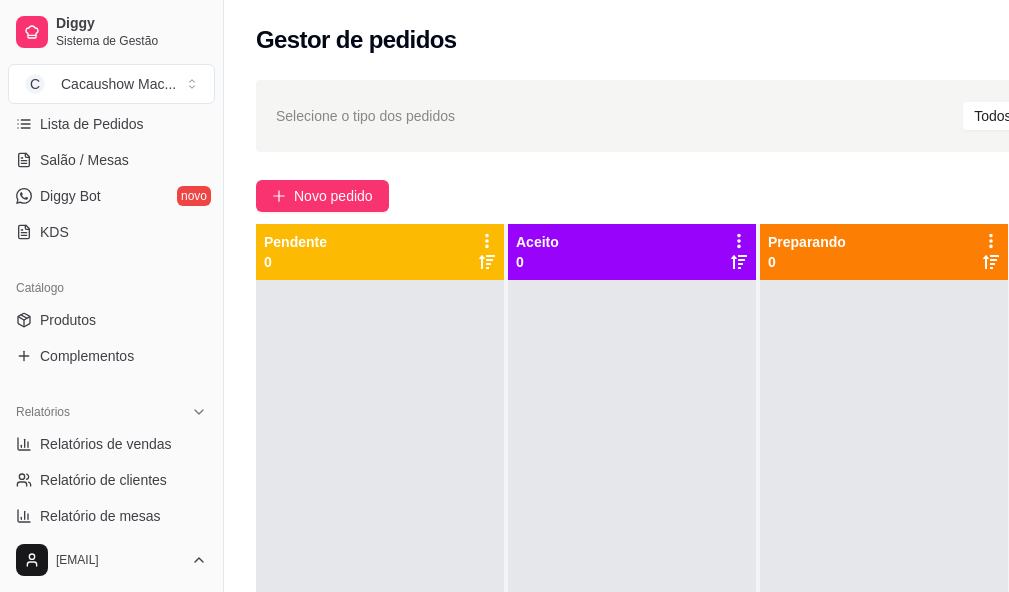 scroll, scrollTop: 300, scrollLeft: 0, axis: vertical 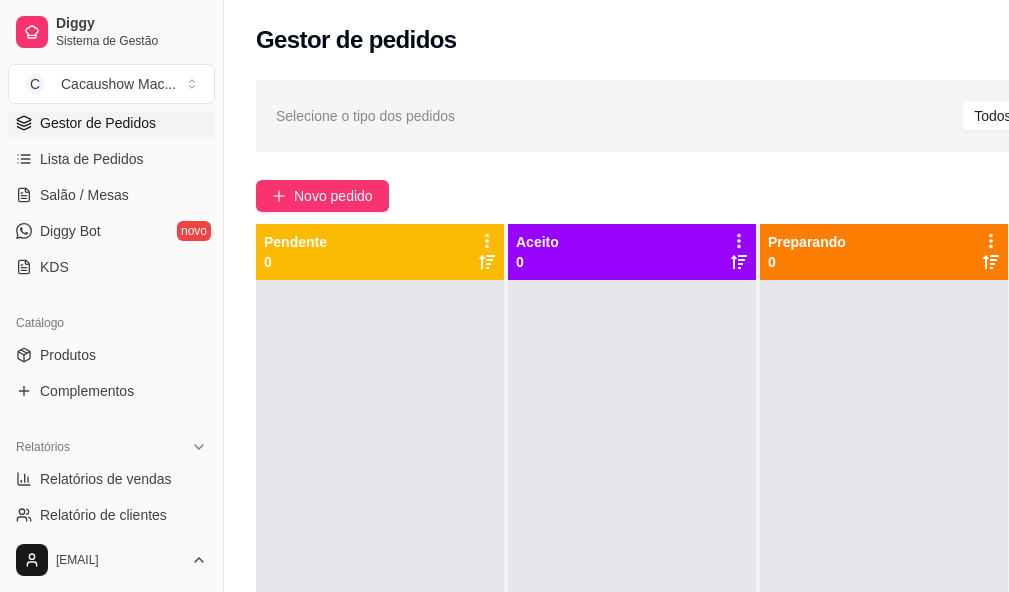 drag, startPoint x: 90, startPoint y: 345, endPoint x: 137, endPoint y: 306, distance: 61.073727 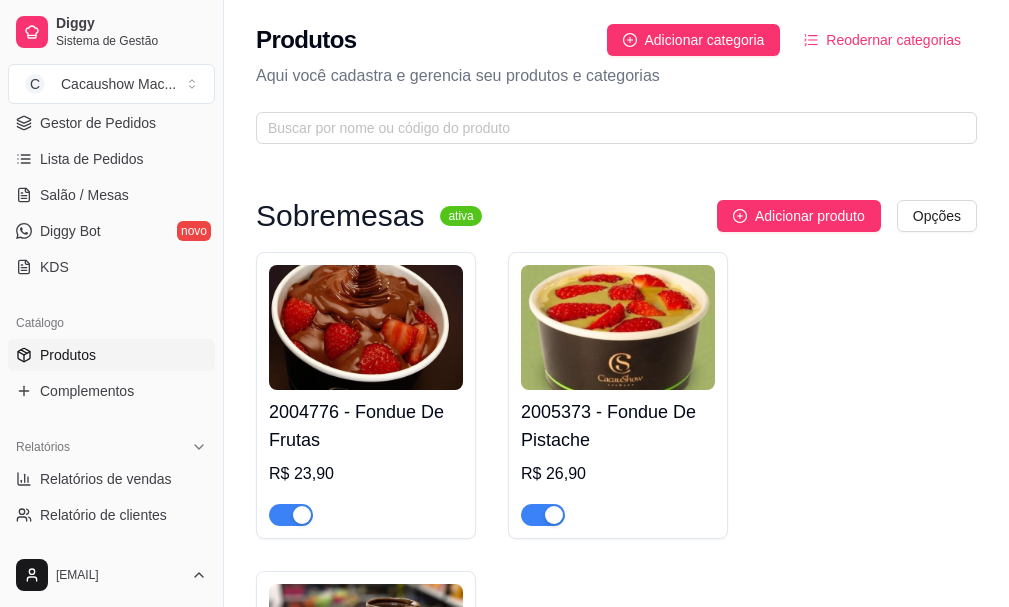 click at bounding box center (366, 327) 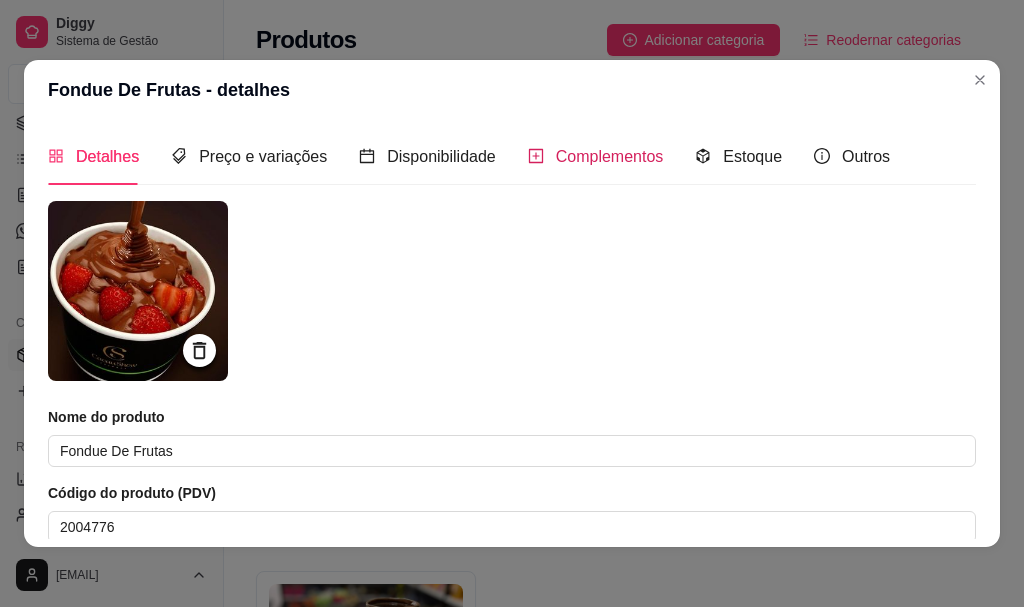 click on "Complementos" at bounding box center (596, 156) 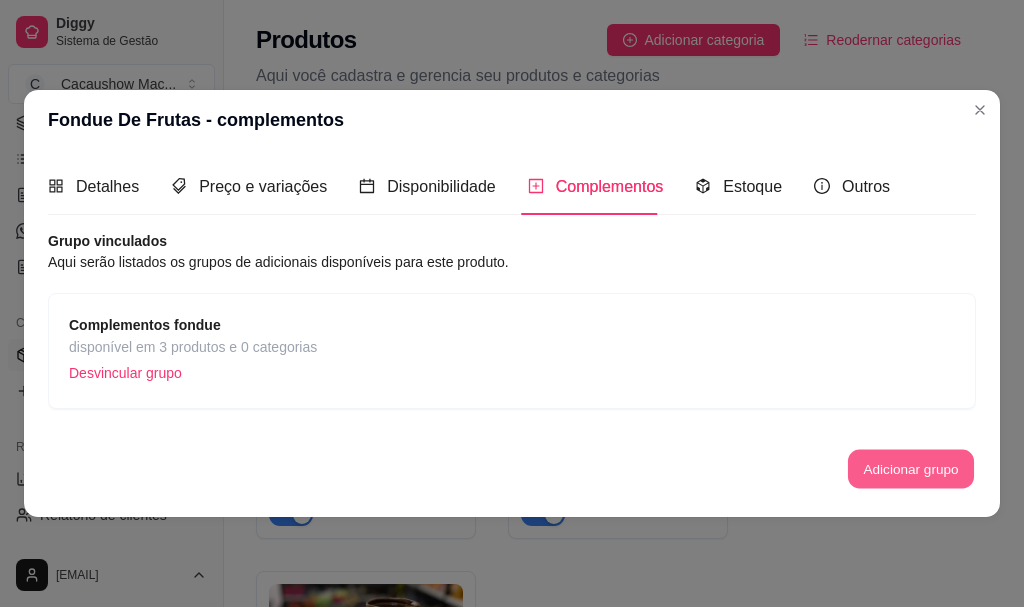 click on "Adicionar grupo" at bounding box center [911, 469] 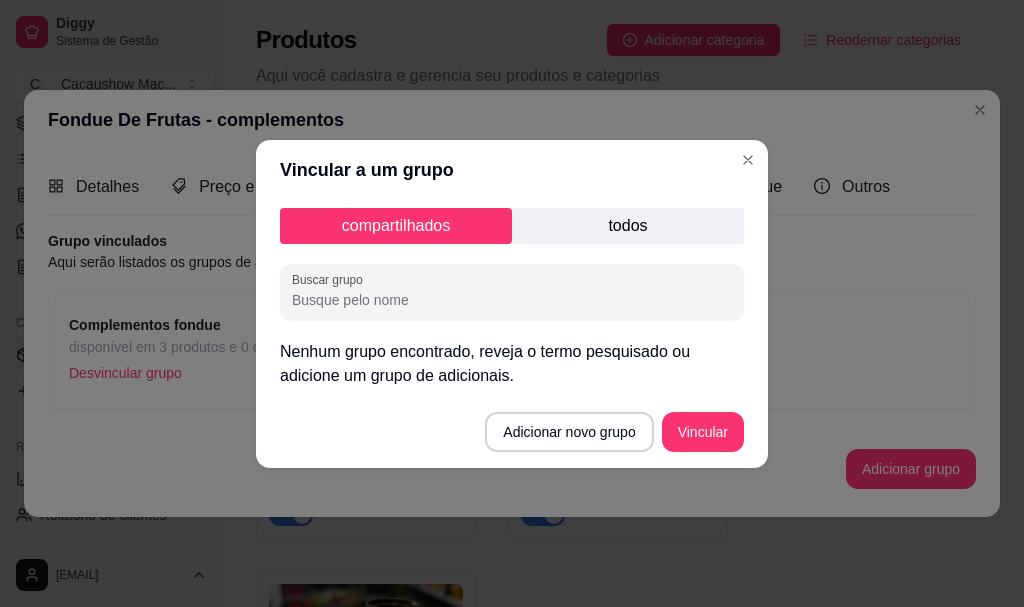 click on "todos" at bounding box center (628, 226) 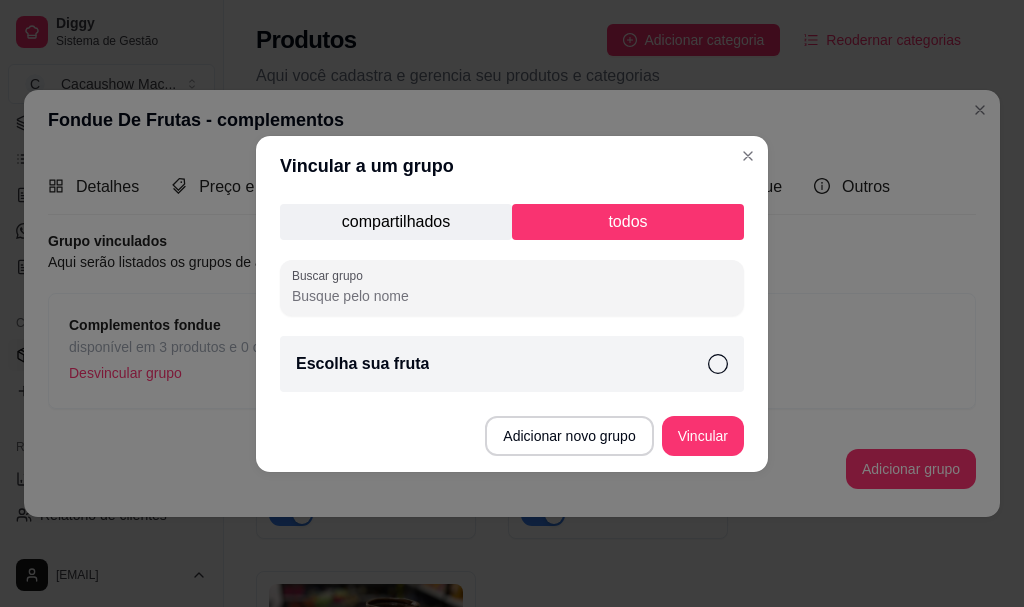 click 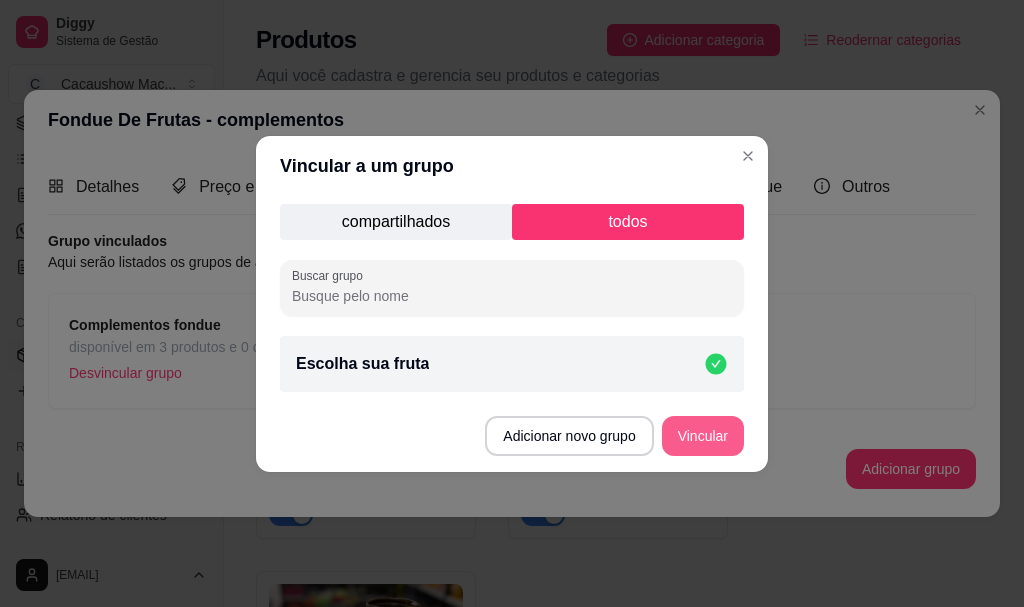 click on "Vincular" at bounding box center (703, 436) 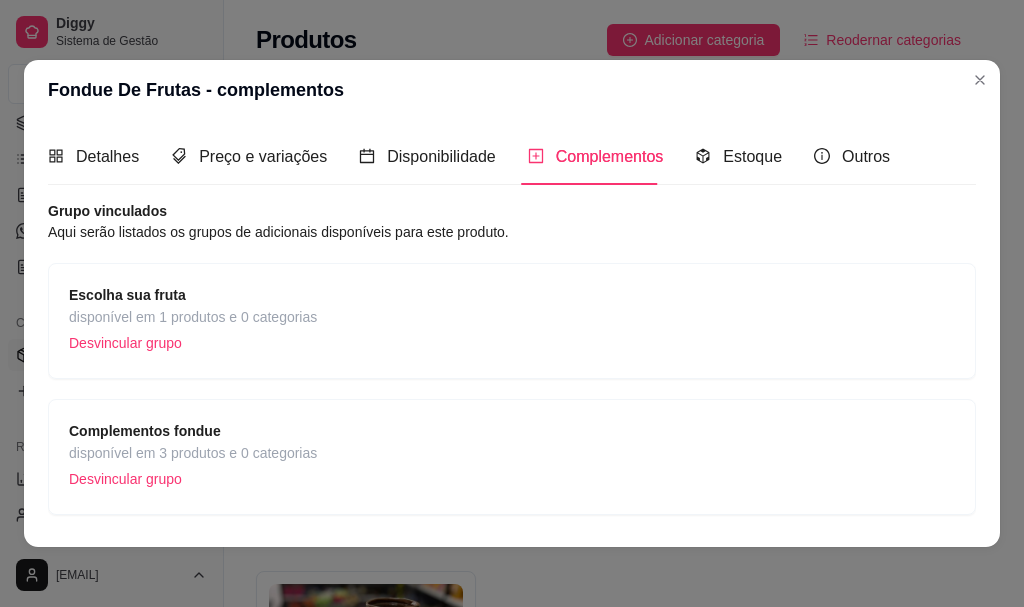 click on "Fondue De Frutas  - complementos Detalhes Preço e variações Disponibilidade Complementos Estoque Outros Nome do produto Fondue De Frutas Código do produto (PDV) 2004776 Descrição do produto Fondue Cacau Show – Uma explosão de sabor! 🍫🍓
Transforme qualquer momento em uma ocasião especial com o delicioso Fondue De Frutas! Feito com o incomparável chocolate da Cacau Show, ele vem pronto para derreter e mergulhar frutas. 232 / 600 Produto pesável Ao marcar essa opção o valor do produto será desconsiderado da forma unitária e começará a valer por Kilograma. Quantidade miníma para pedido Ao habilitar seus clientes terão que pedir uma quantidade miníma desse produto. Copiar link do produto Deletar produto Salvar Grupo vinculados Aqui serão listados os grupos de adicionais disponíveis para este produto. Escolha sua fruta disponível em 1 produtos e 0 categorias  Desvincular grupo Complementos fondue disponível em 3 produtos e 0 categorias  Desvincular grupo Ordenar grupos Adicionar grupo" at bounding box center [512, 303] 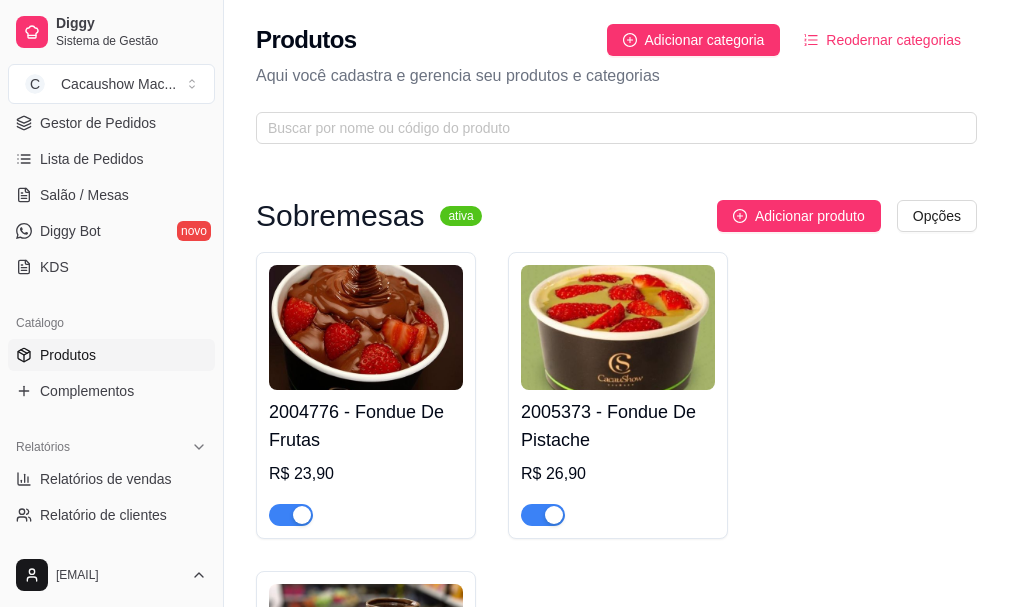 click at bounding box center [366, 327] 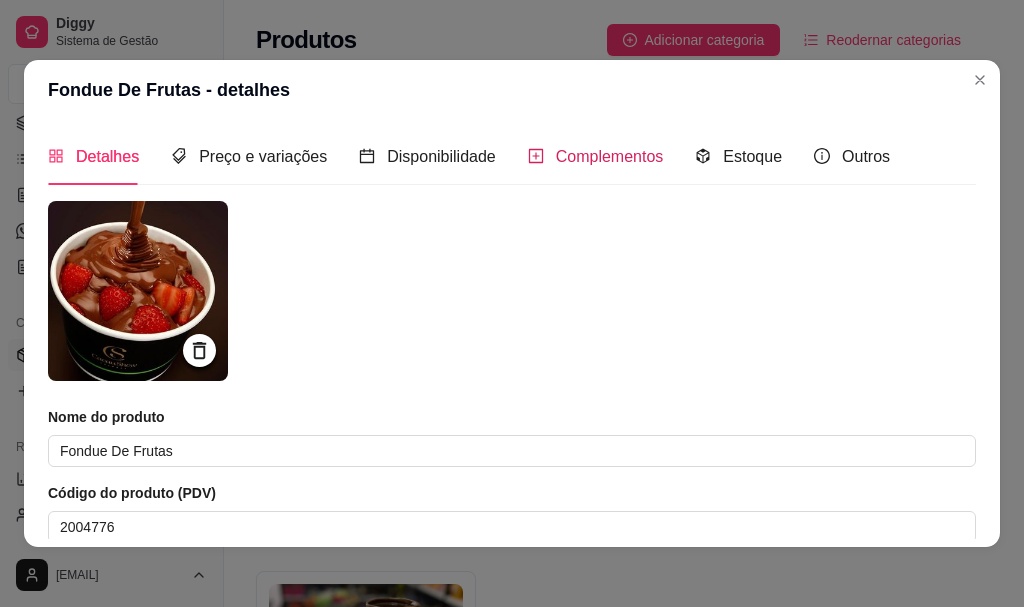 click on "Complementos" at bounding box center [610, 156] 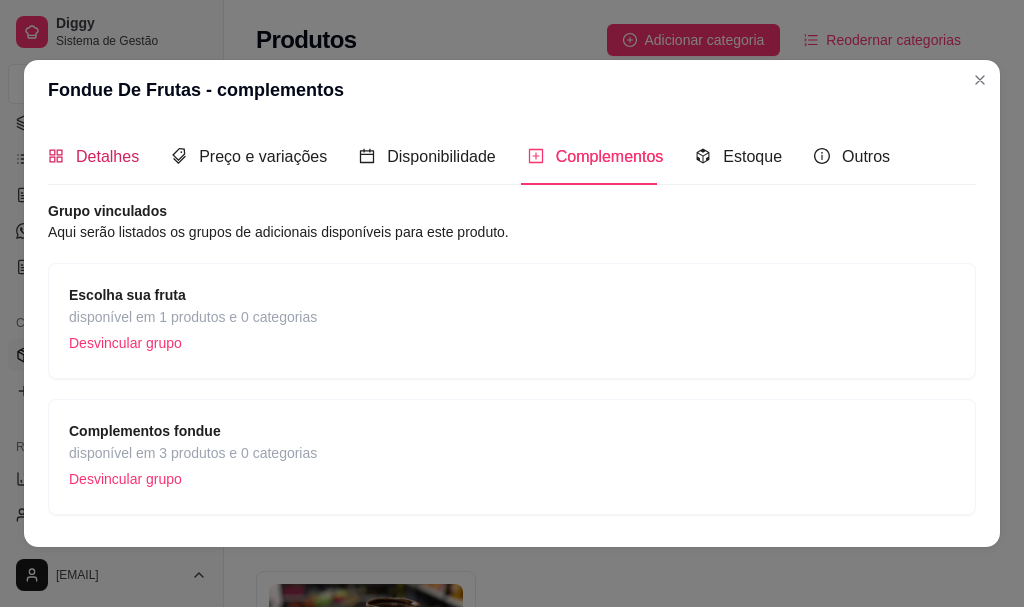 drag, startPoint x: 96, startPoint y: 162, endPoint x: 150, endPoint y: 157, distance: 54.230988 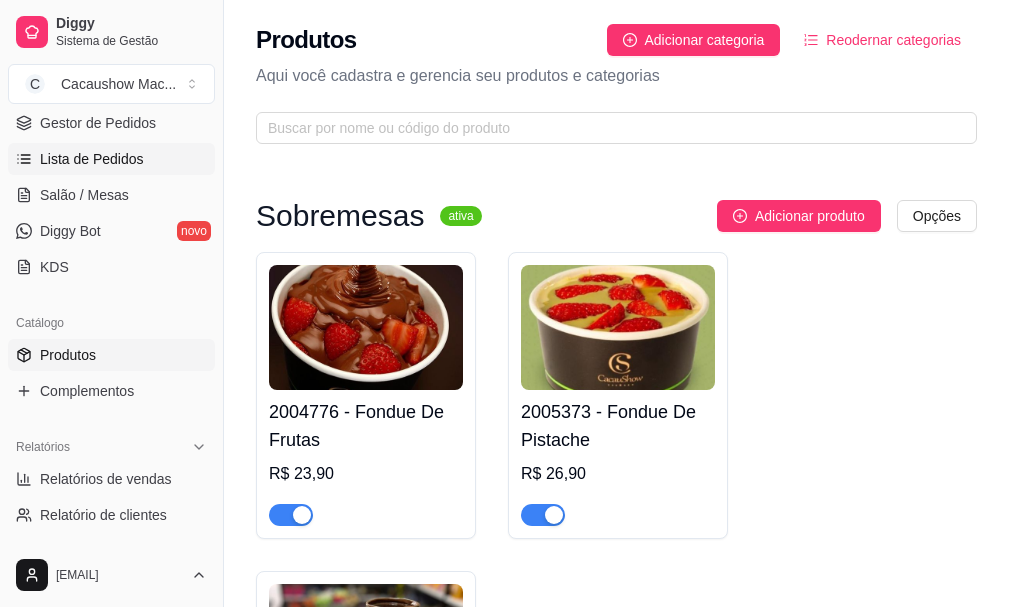click on "Lista de Pedidos" at bounding box center (92, 159) 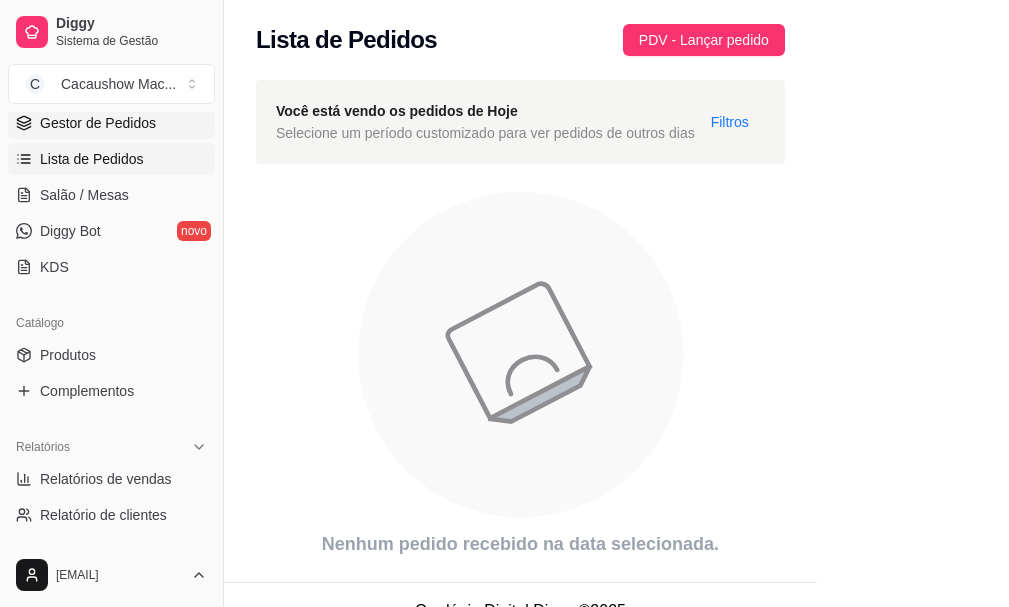 click on "Gestor de Pedidos" at bounding box center [98, 123] 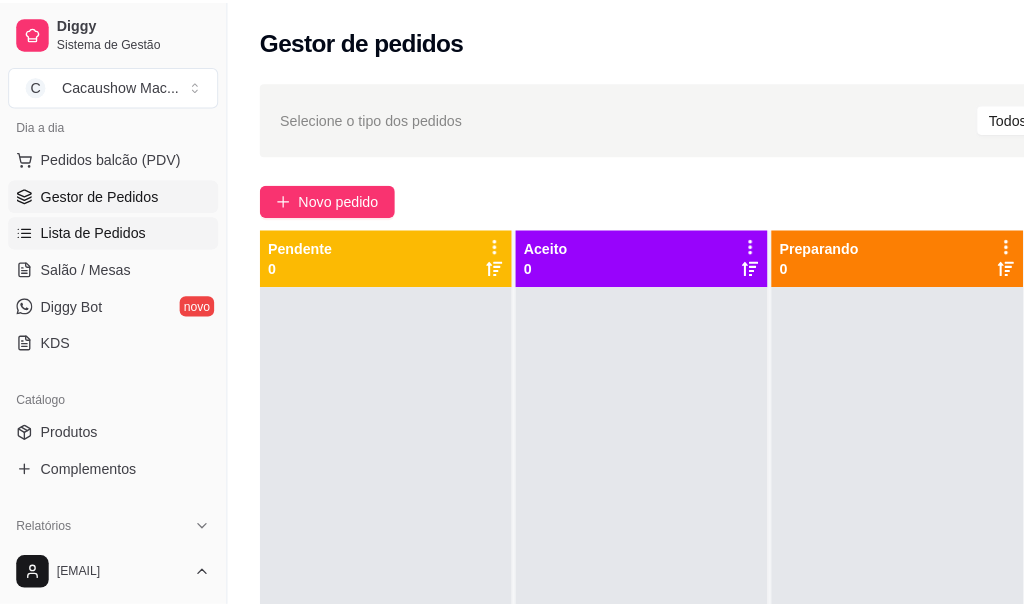 scroll, scrollTop: 200, scrollLeft: 0, axis: vertical 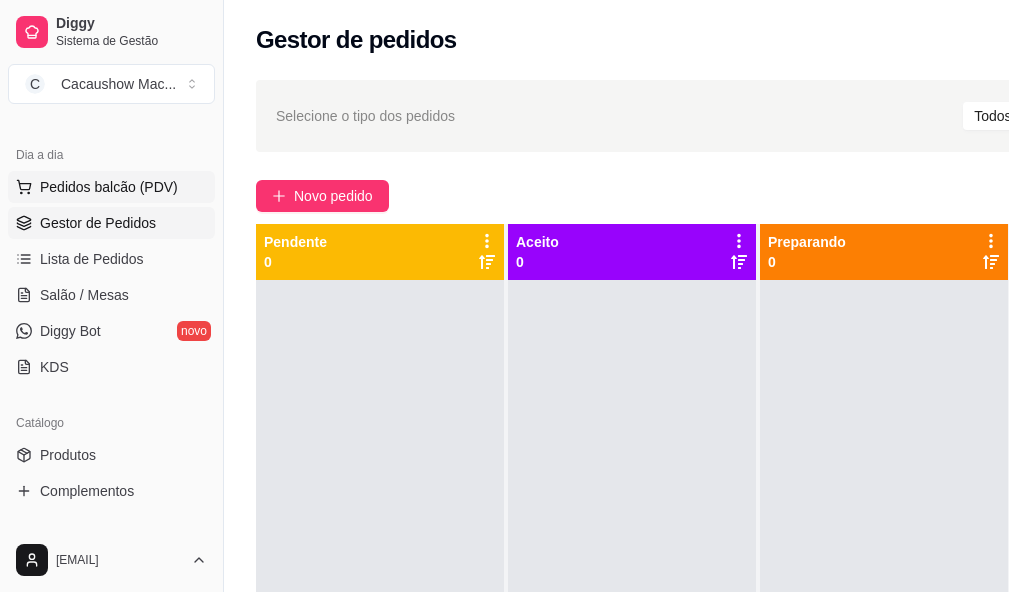 click on "Pedidos balcão (PDV)" at bounding box center (109, 187) 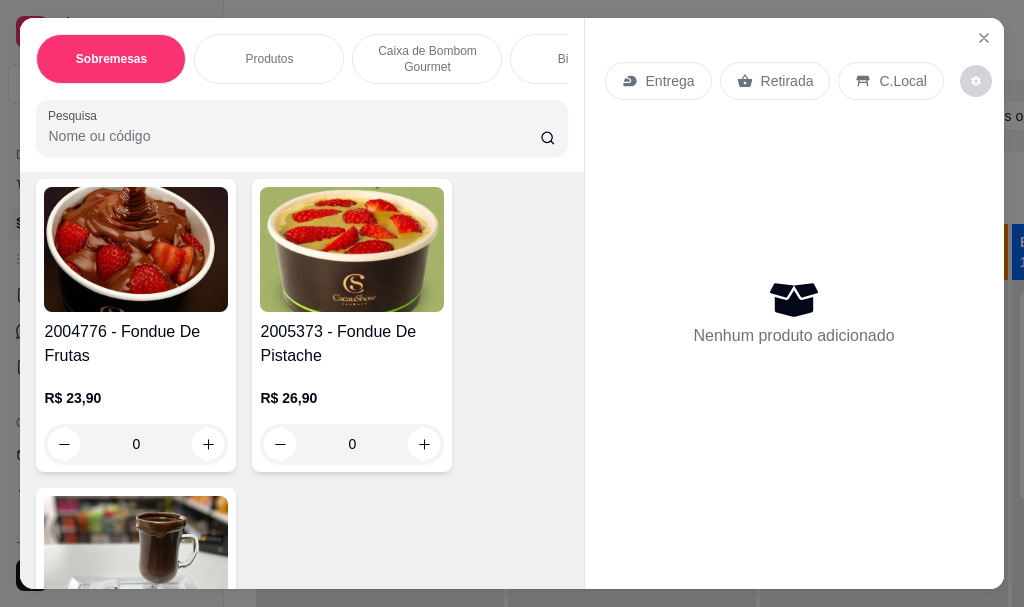 scroll, scrollTop: 200, scrollLeft: 0, axis: vertical 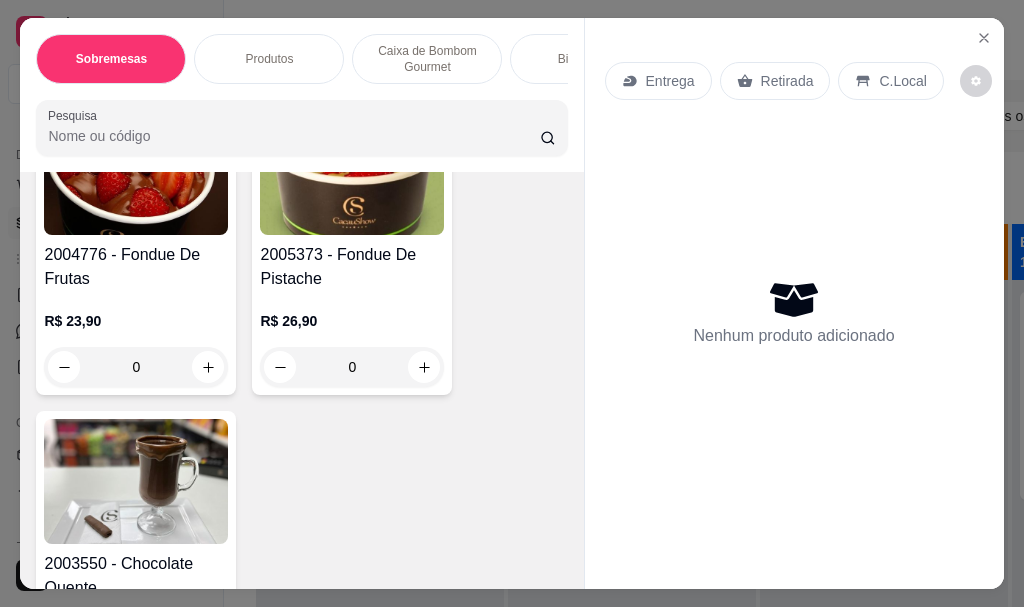 click on "0" at bounding box center [136, 367] 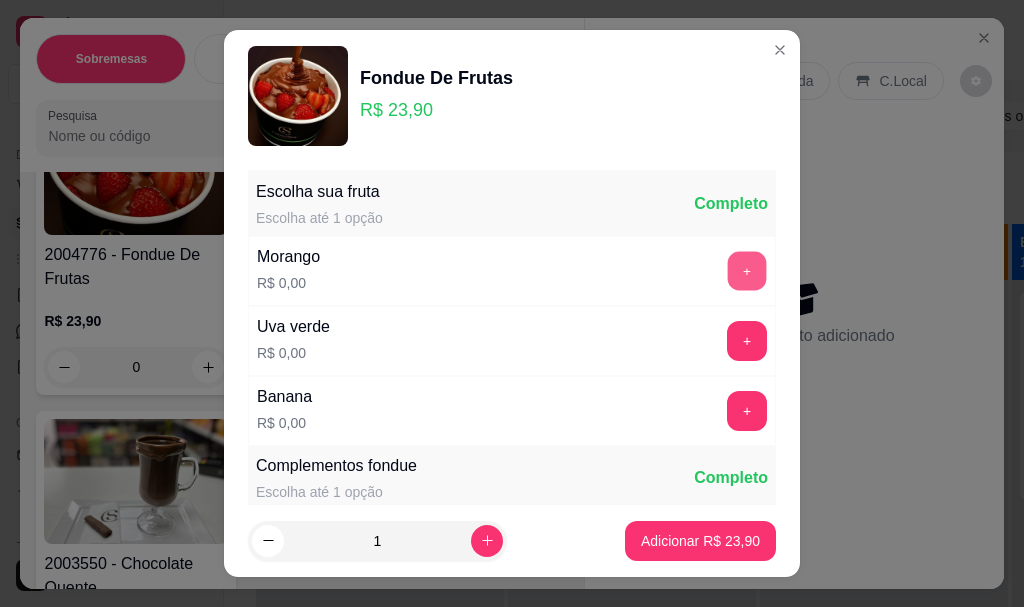 click on "+" at bounding box center [747, 271] 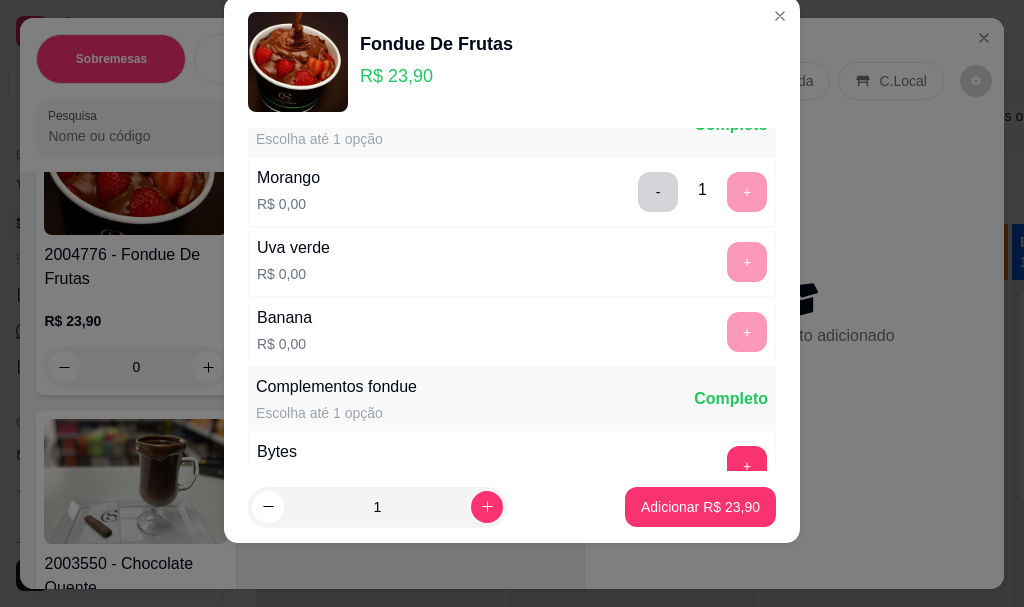 scroll, scrollTop: 0, scrollLeft: 0, axis: both 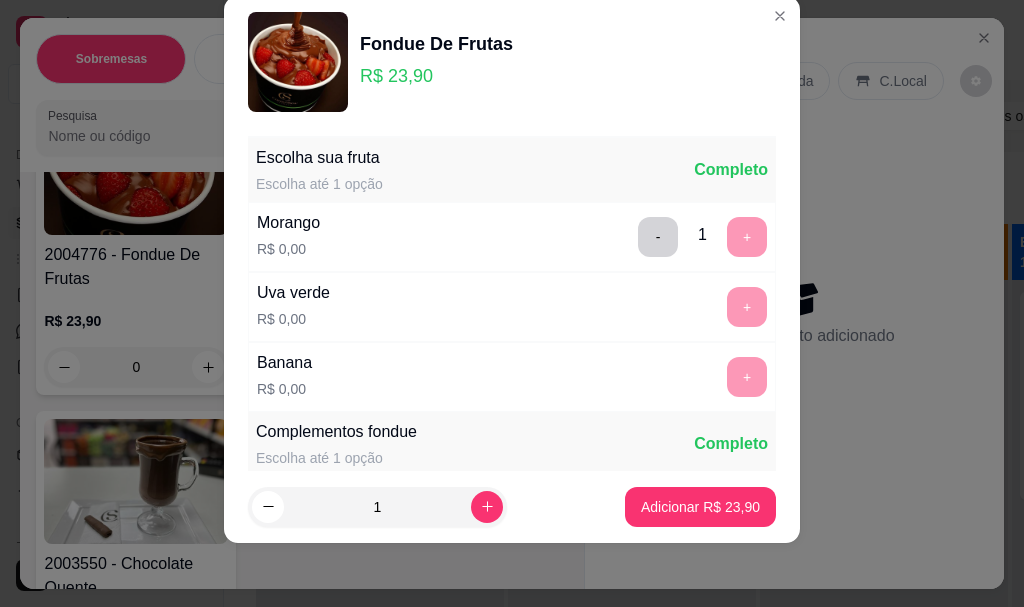 click on "+" at bounding box center [747, 307] 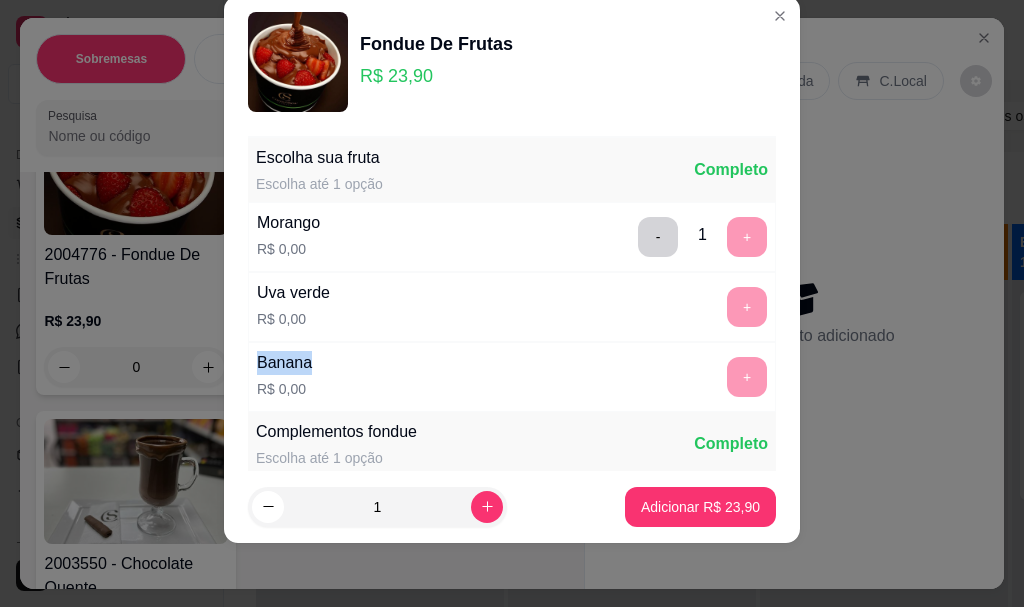 click on "+" at bounding box center (747, 307) 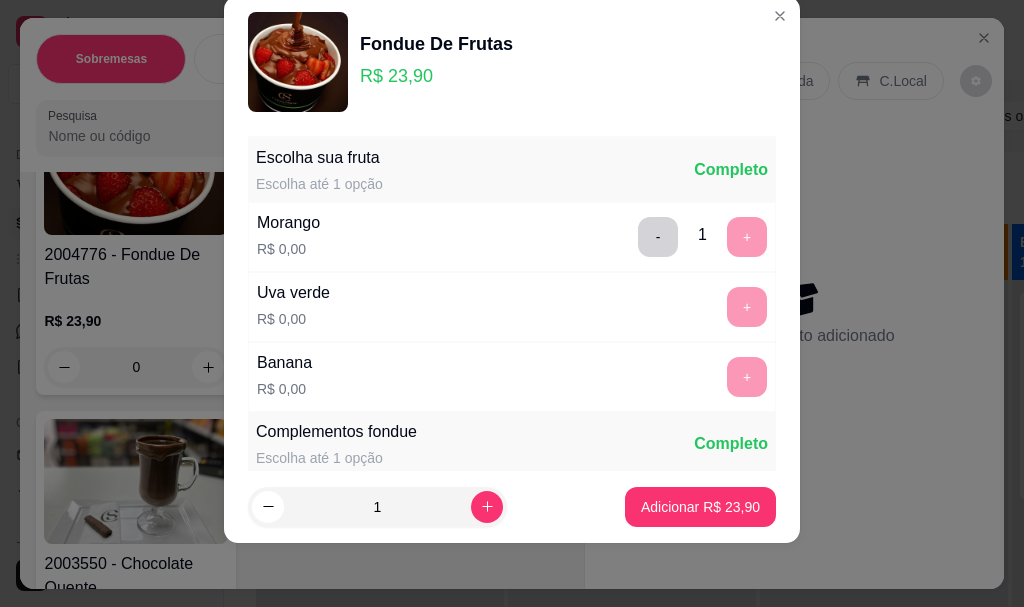 click on "+" at bounding box center (747, 307) 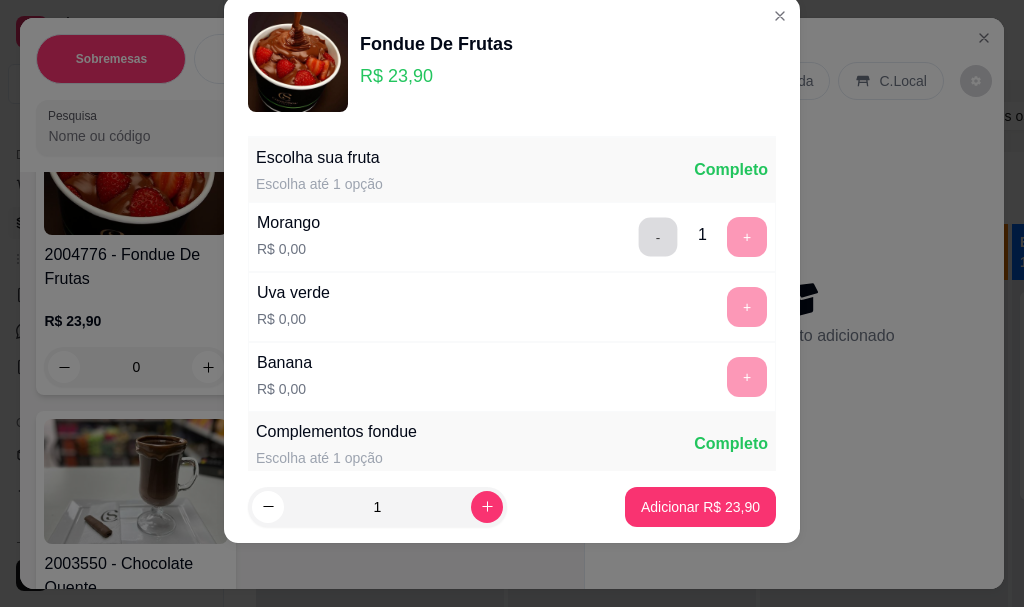click on "-" at bounding box center [658, 237] 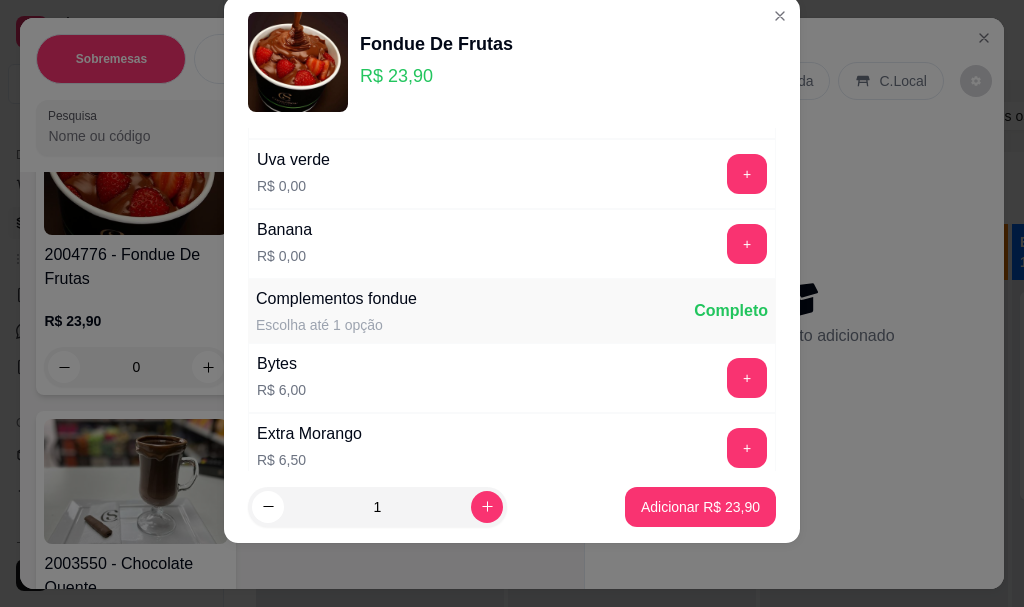 scroll, scrollTop: 0, scrollLeft: 0, axis: both 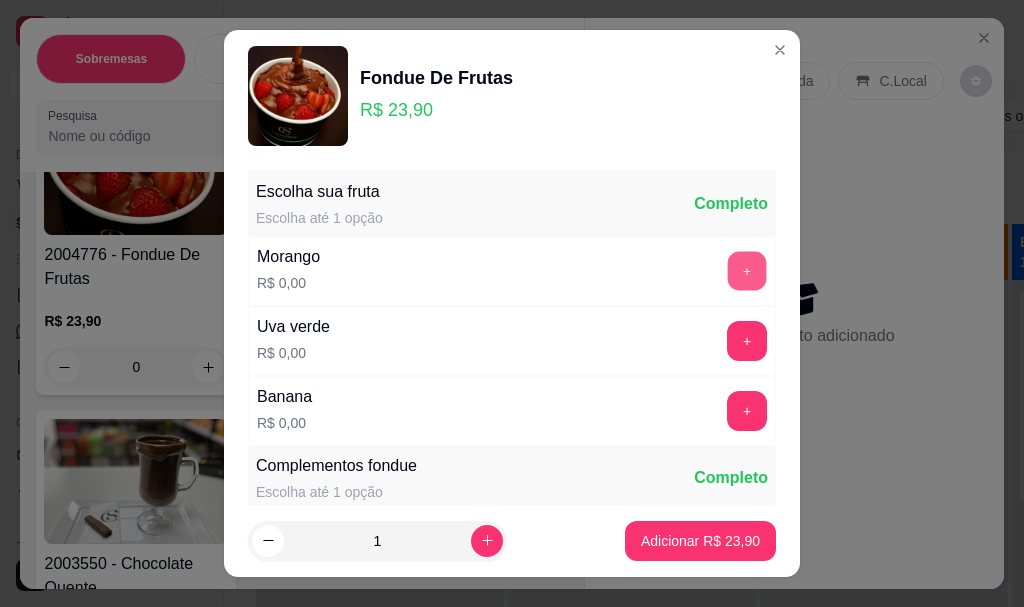 click on "+" at bounding box center (747, 271) 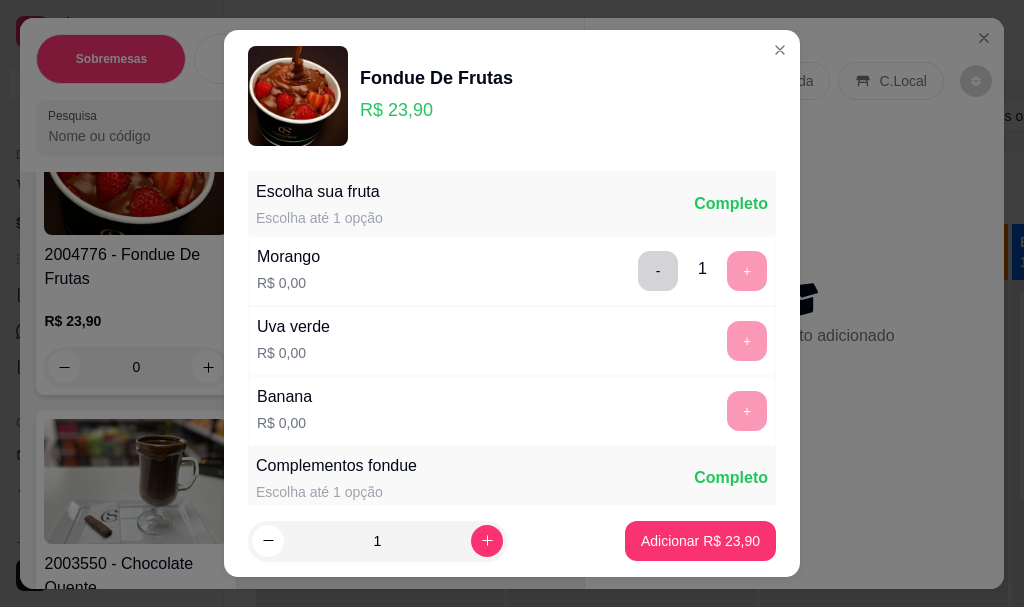click on "+" at bounding box center [747, 341] 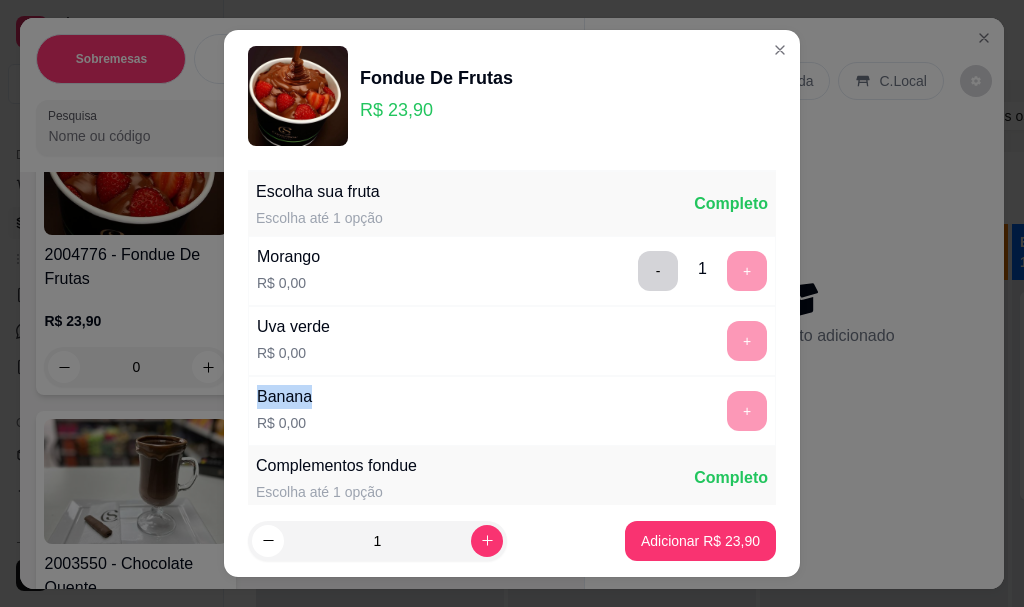 click on "+" at bounding box center [747, 341] 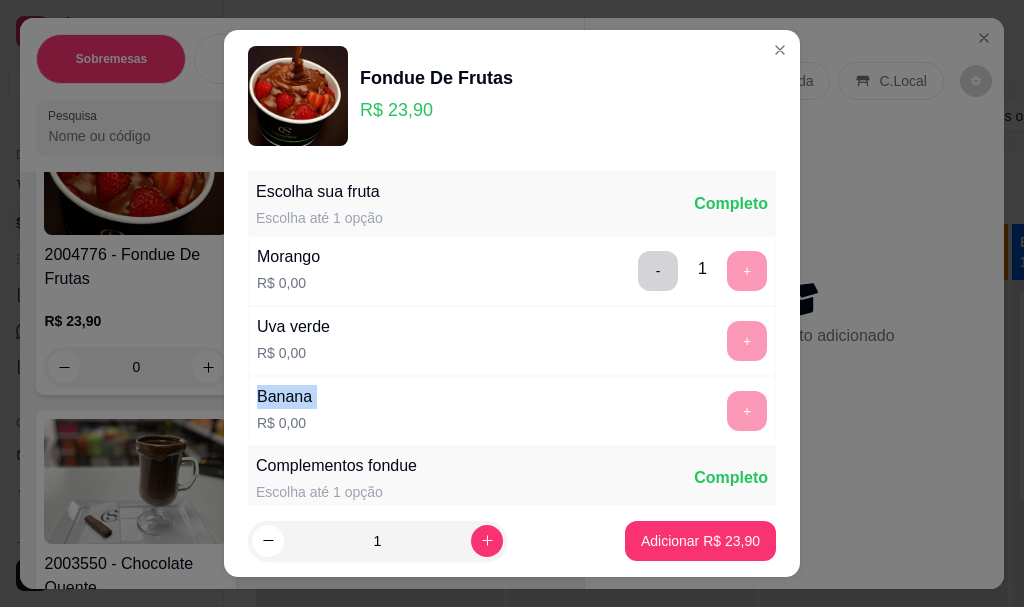 click on "+" at bounding box center (747, 341) 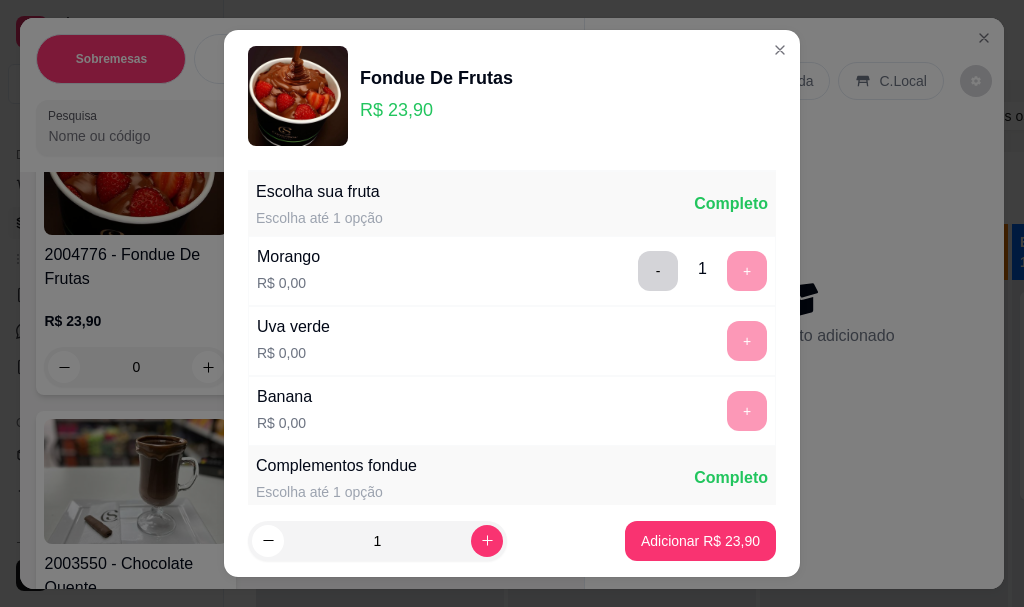 click on "+" at bounding box center (747, 341) 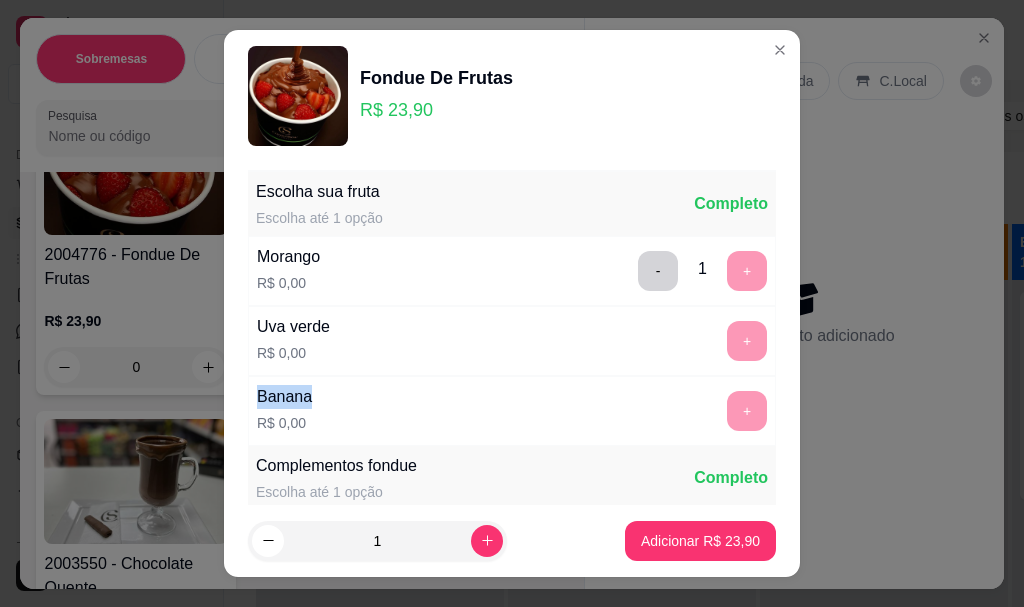 click on "+" at bounding box center [747, 341] 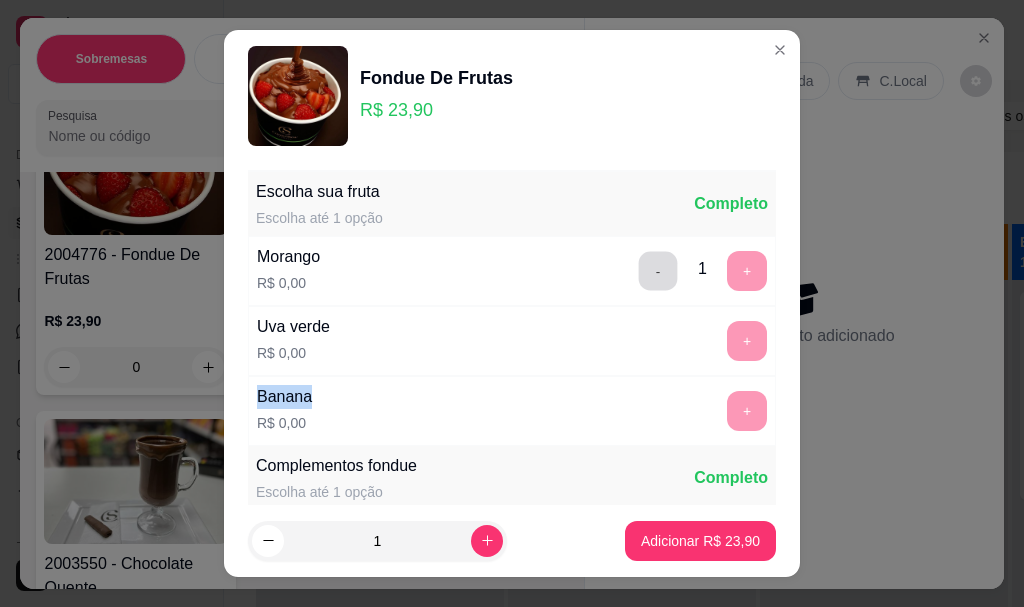click on "-" at bounding box center (658, 271) 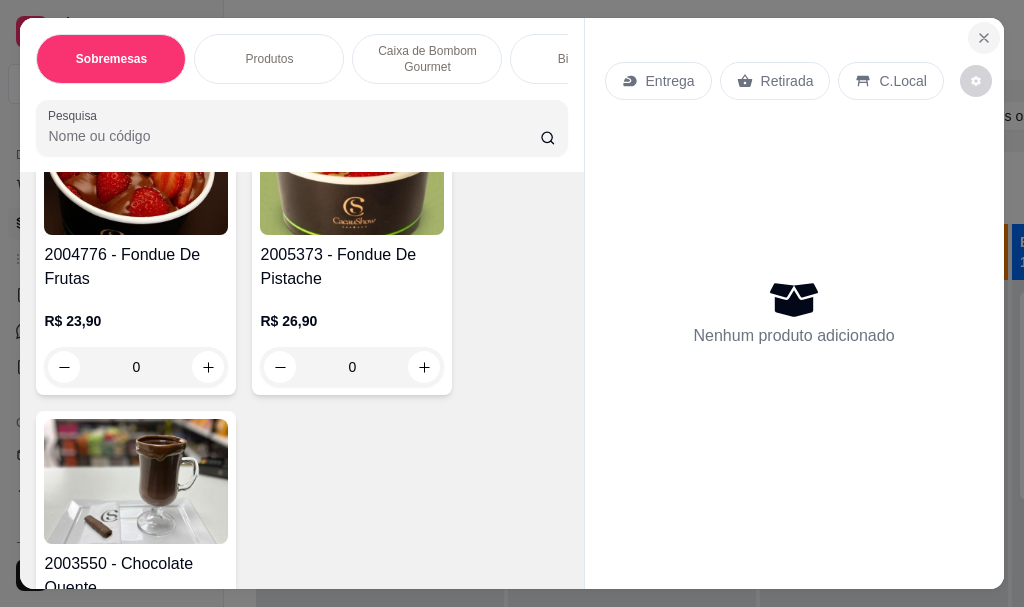 click 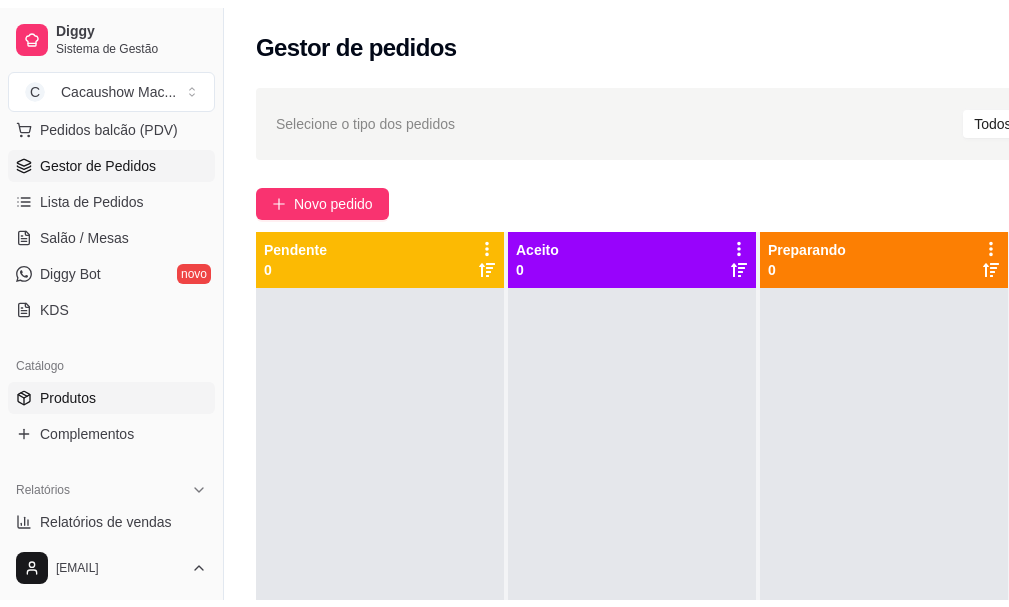 scroll, scrollTop: 300, scrollLeft: 0, axis: vertical 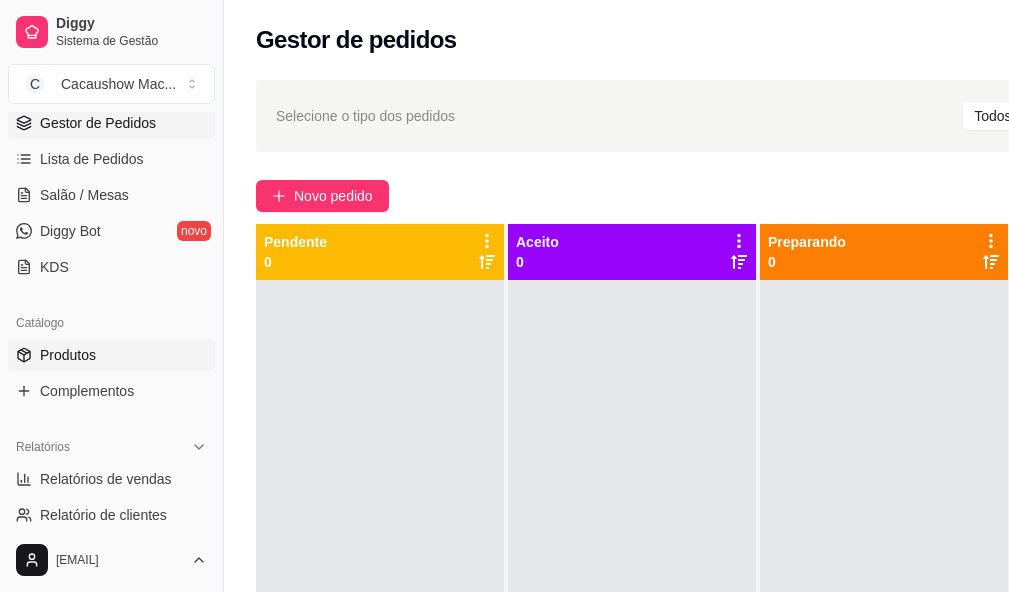 drag, startPoint x: 112, startPoint y: 386, endPoint x: 174, endPoint y: 353, distance: 70.23532 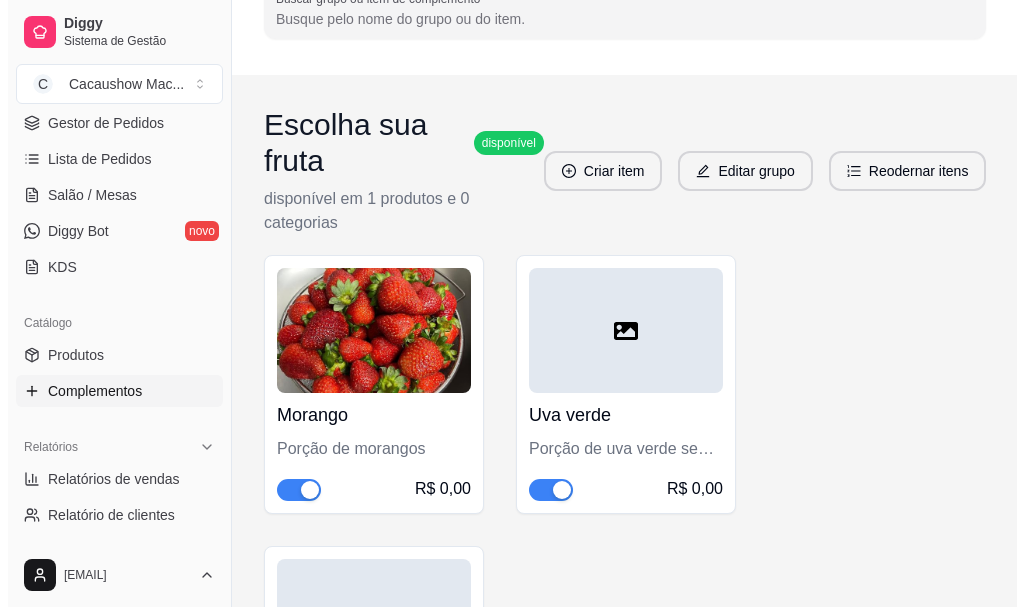 scroll, scrollTop: 200, scrollLeft: 0, axis: vertical 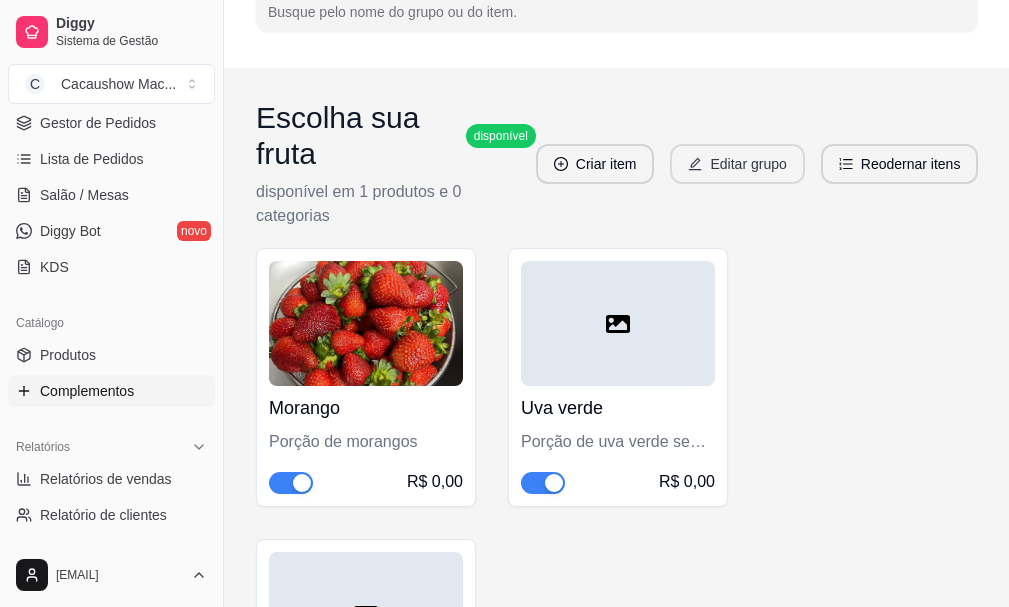 click on "Editar grupo" at bounding box center [737, 164] 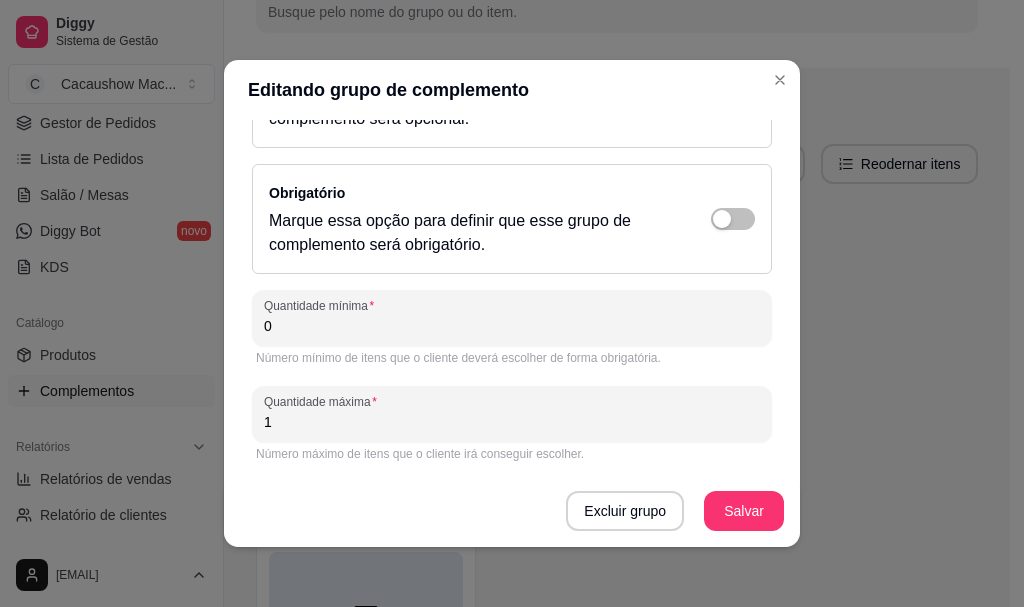 scroll, scrollTop: 355, scrollLeft: 0, axis: vertical 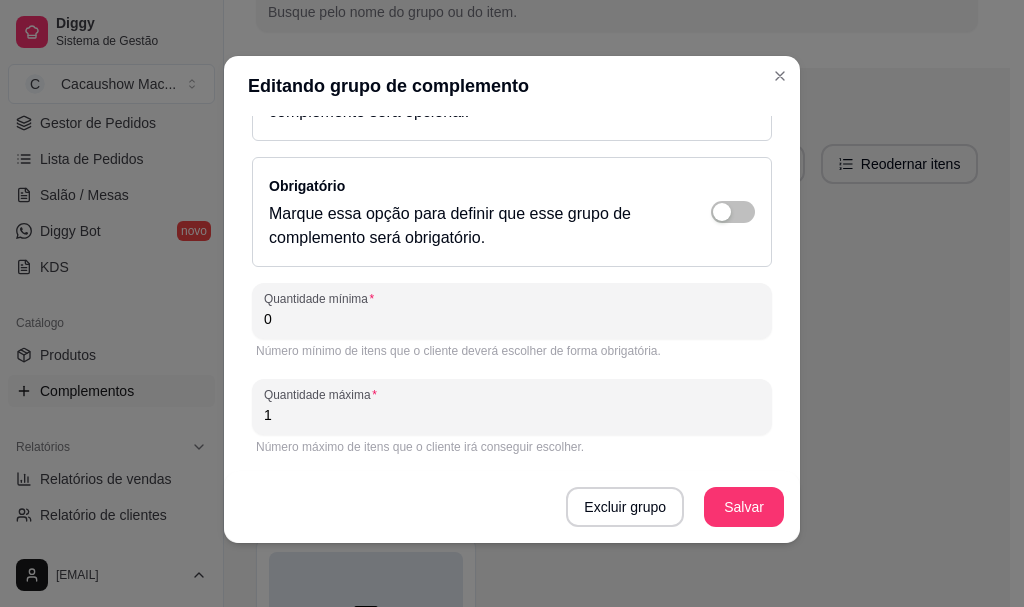 click on "Obrigatório Marque essa opção para definir que esse grupo de complemento será obrigatório." at bounding box center (512, 212) 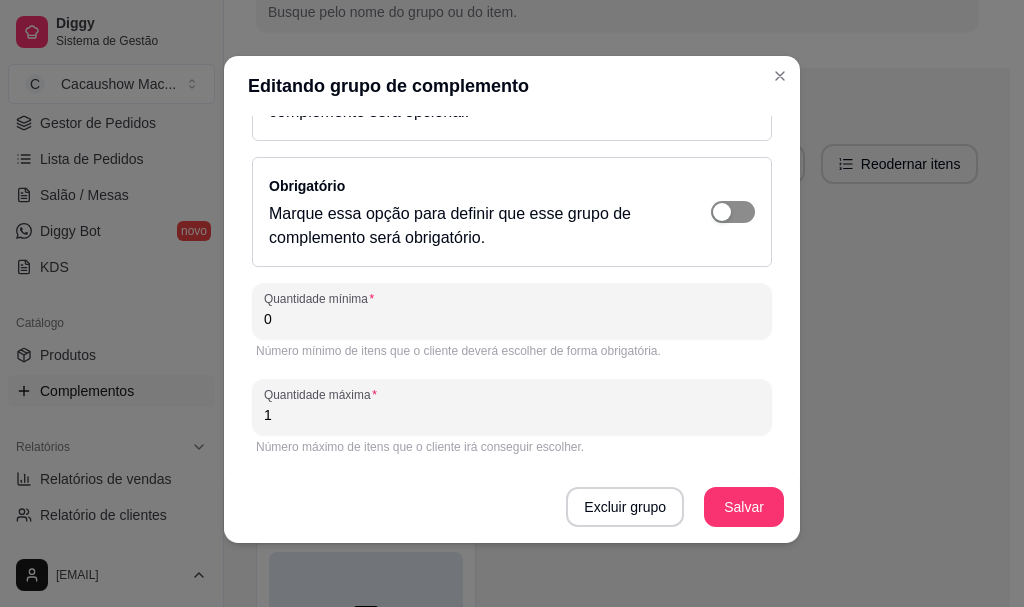 click at bounding box center [733, -40] 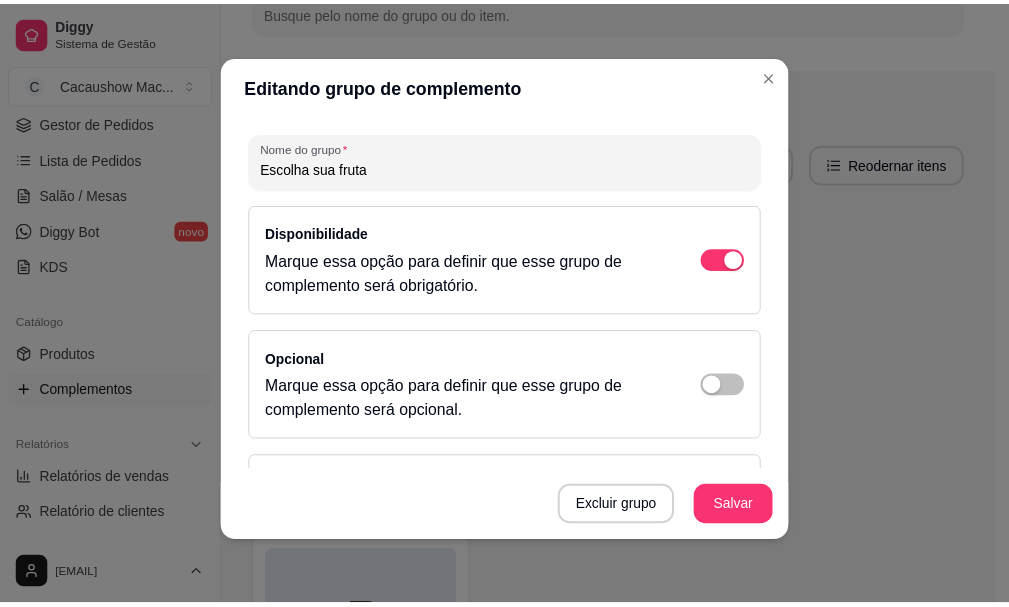 scroll, scrollTop: 355, scrollLeft: 0, axis: vertical 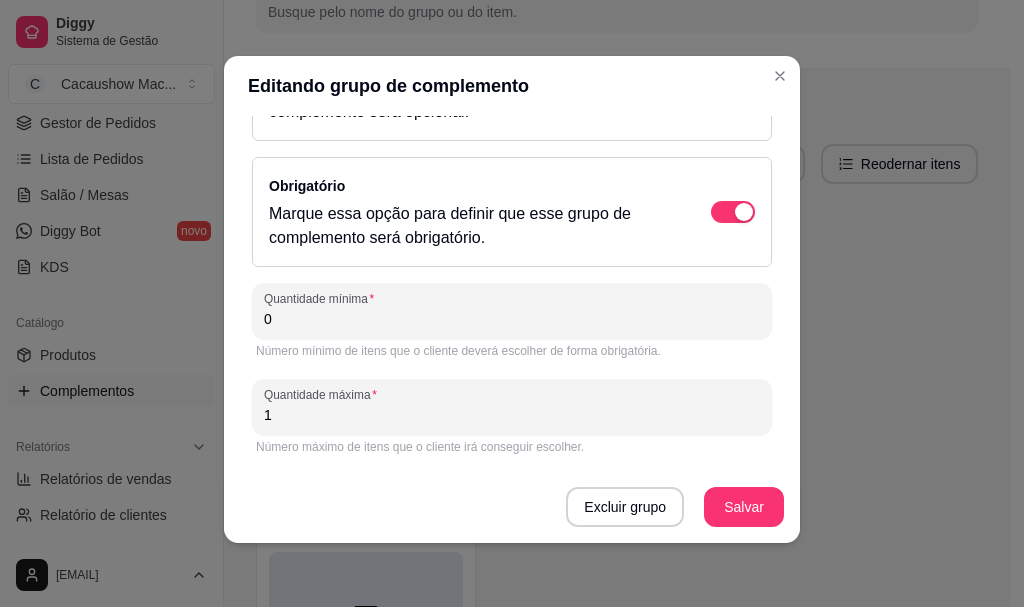 click on "1" at bounding box center (512, 415) 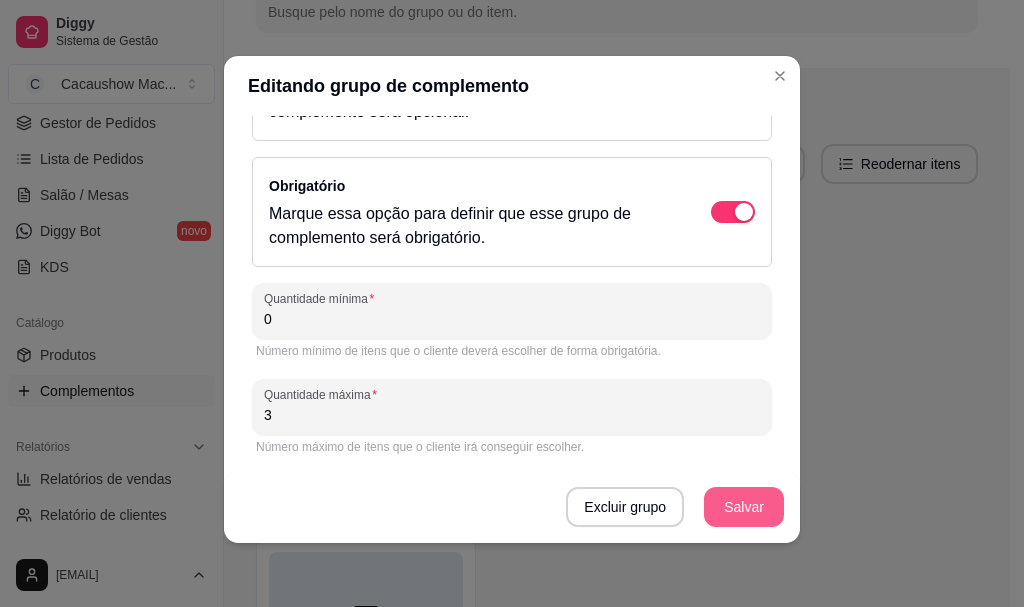 type on "3" 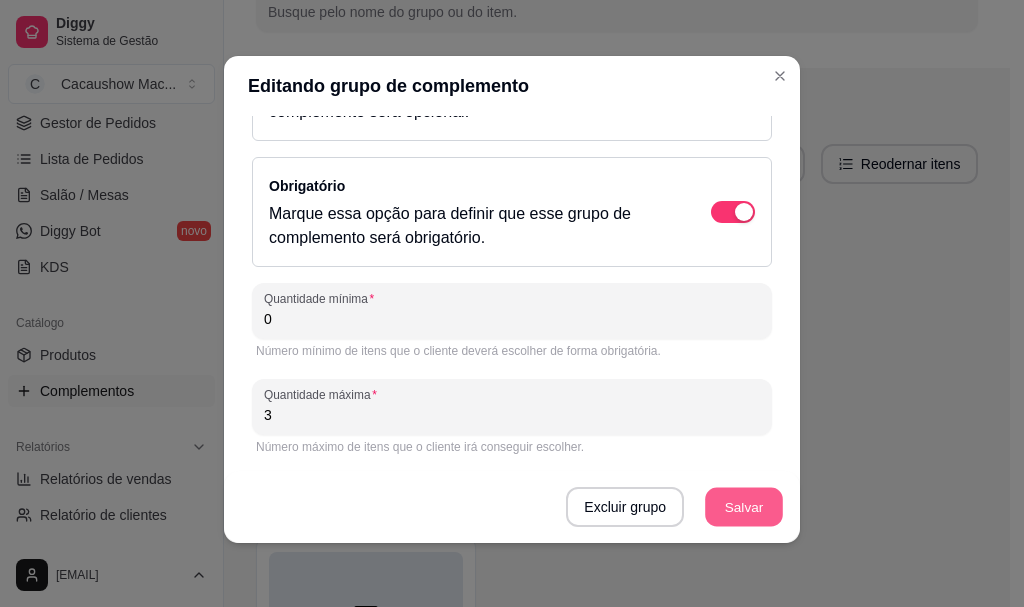 click on "Salvar" at bounding box center (744, 507) 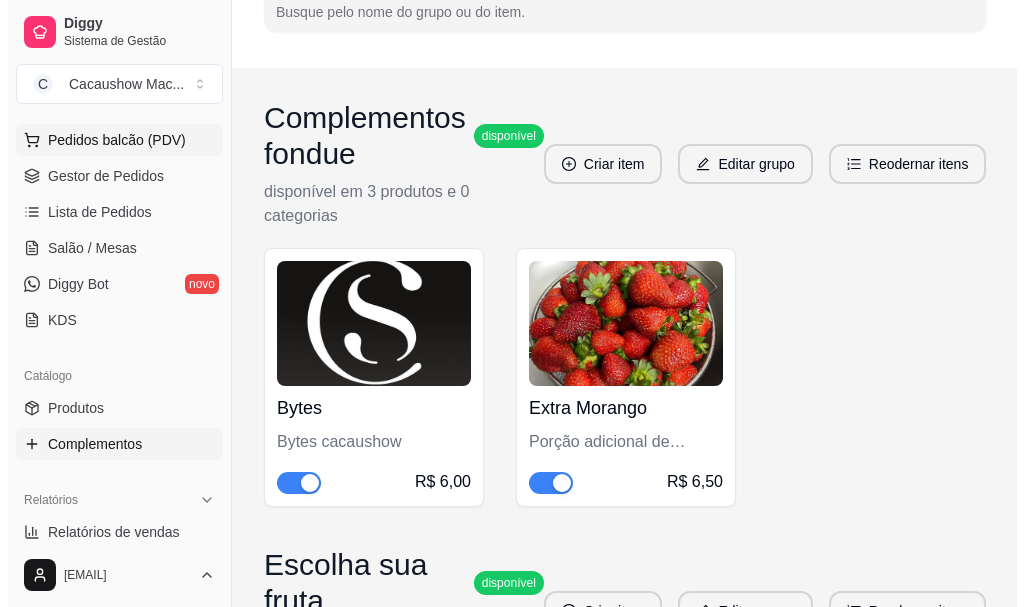 scroll, scrollTop: 200, scrollLeft: 0, axis: vertical 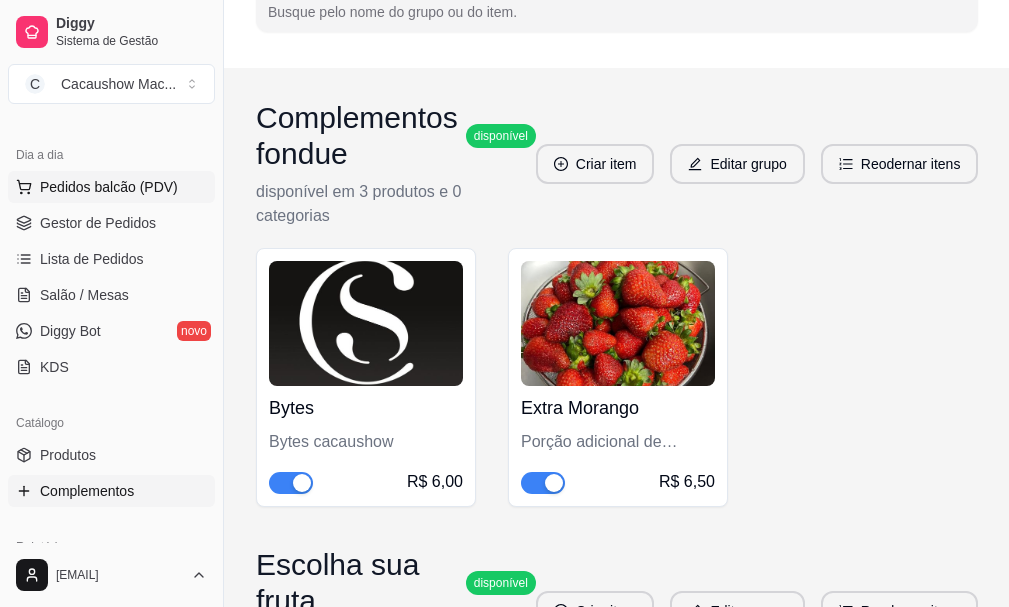 click on "Pedidos balcão (PDV)" at bounding box center (109, 187) 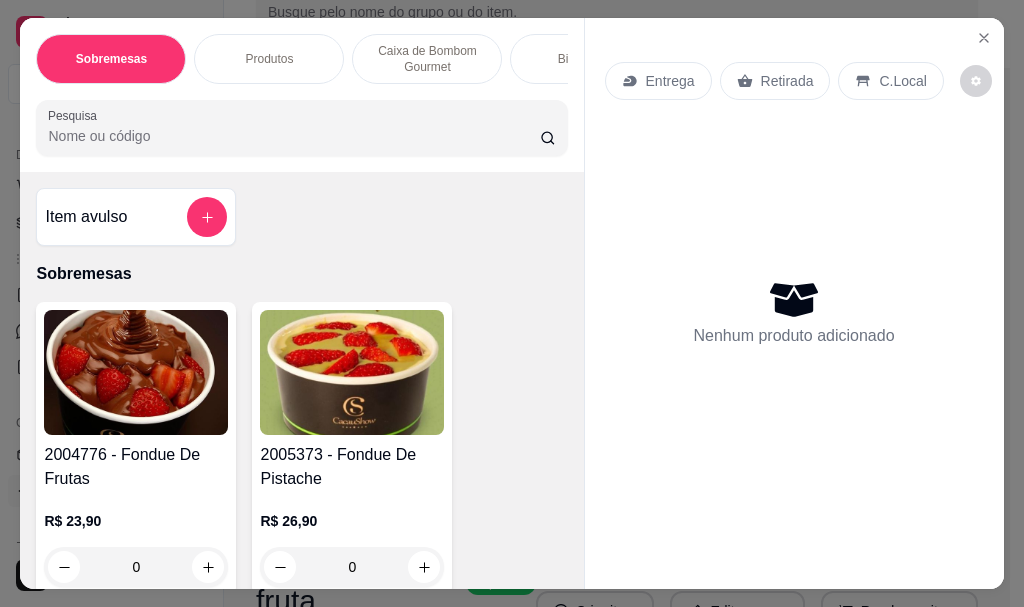 click at bounding box center (136, 372) 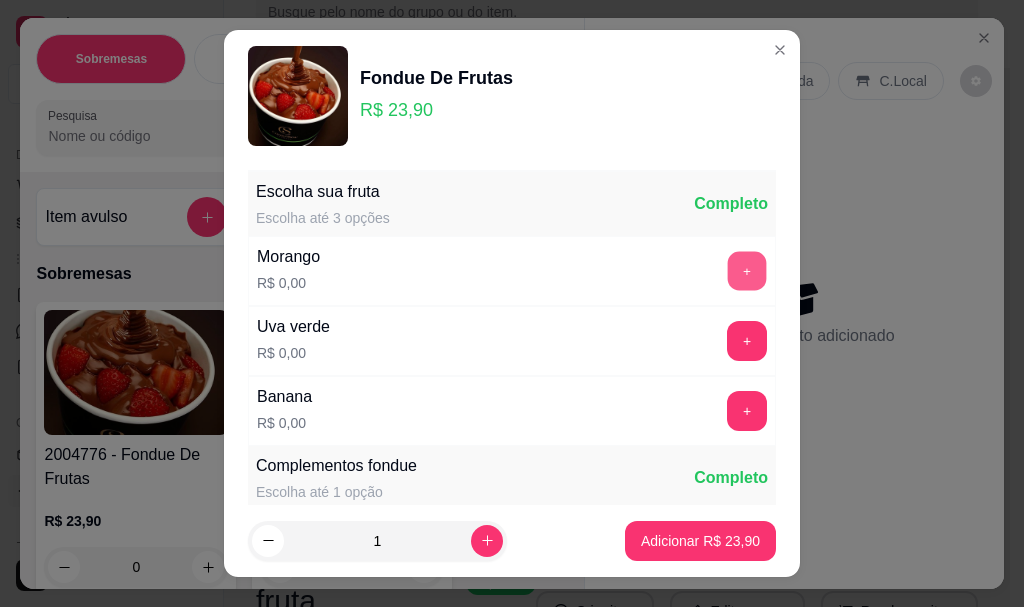click on "+" at bounding box center (747, 271) 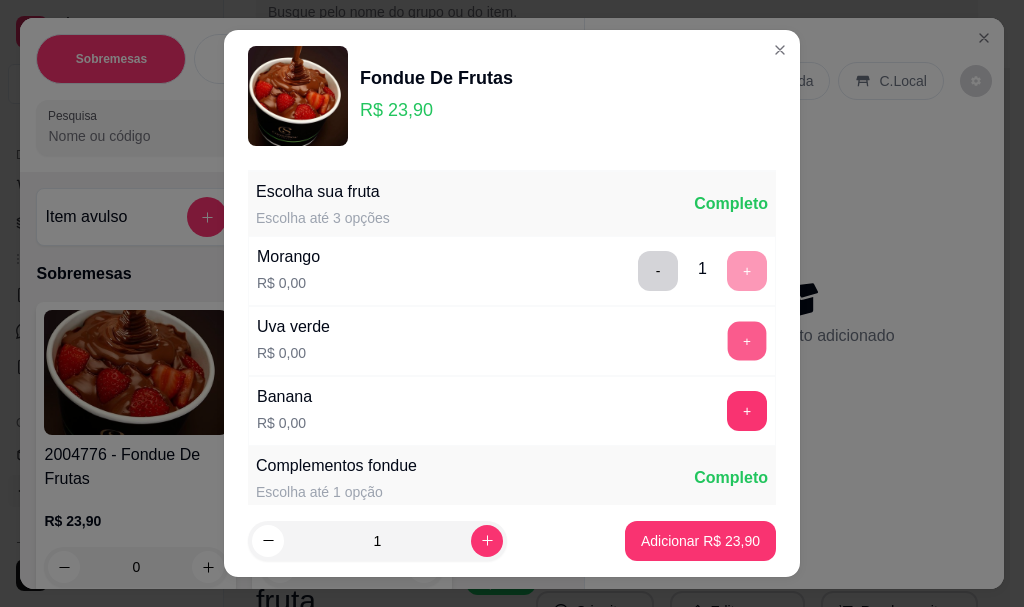 click on "+" at bounding box center [747, 341] 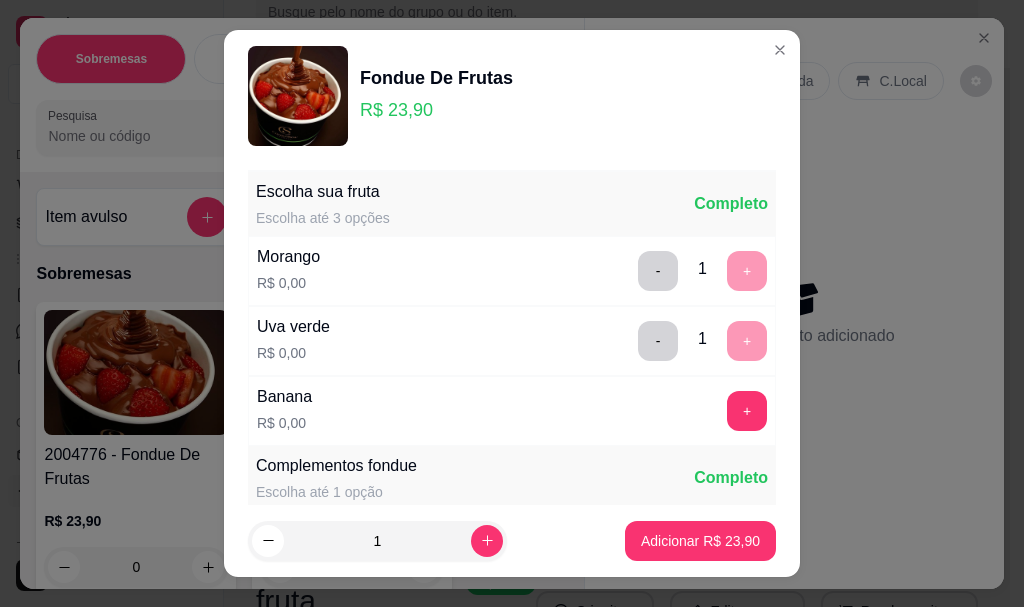 drag, startPoint x: 715, startPoint y: 383, endPoint x: 708, endPoint y: 393, distance: 12.206555 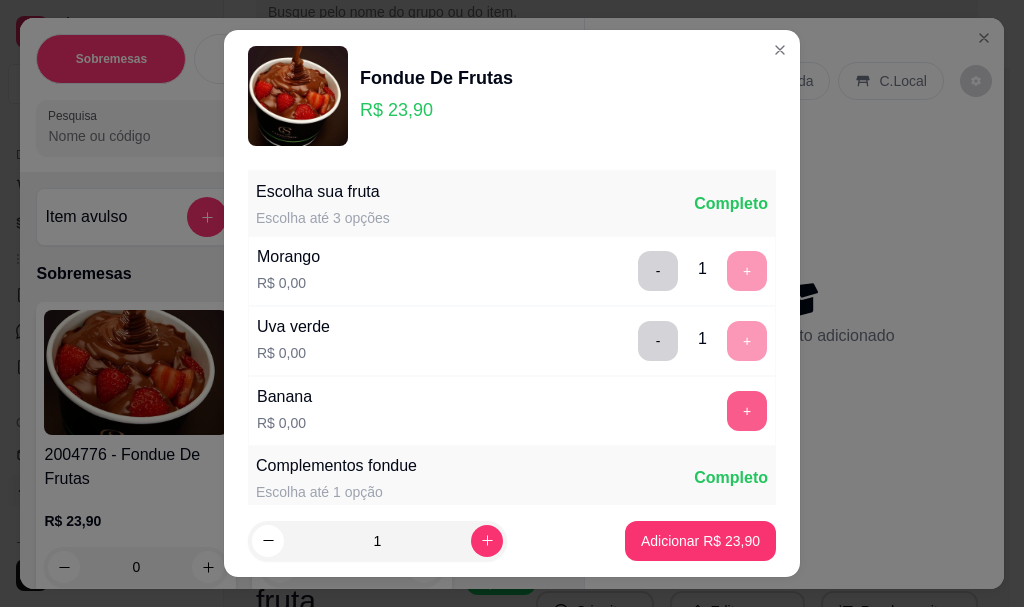 click on "+" at bounding box center [747, 411] 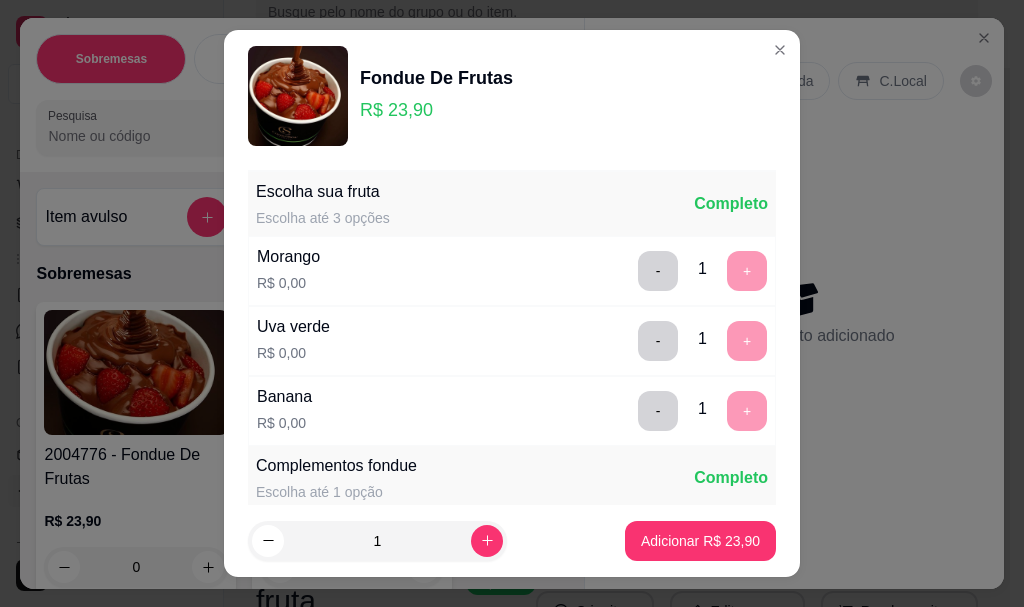 scroll, scrollTop: 34, scrollLeft: 0, axis: vertical 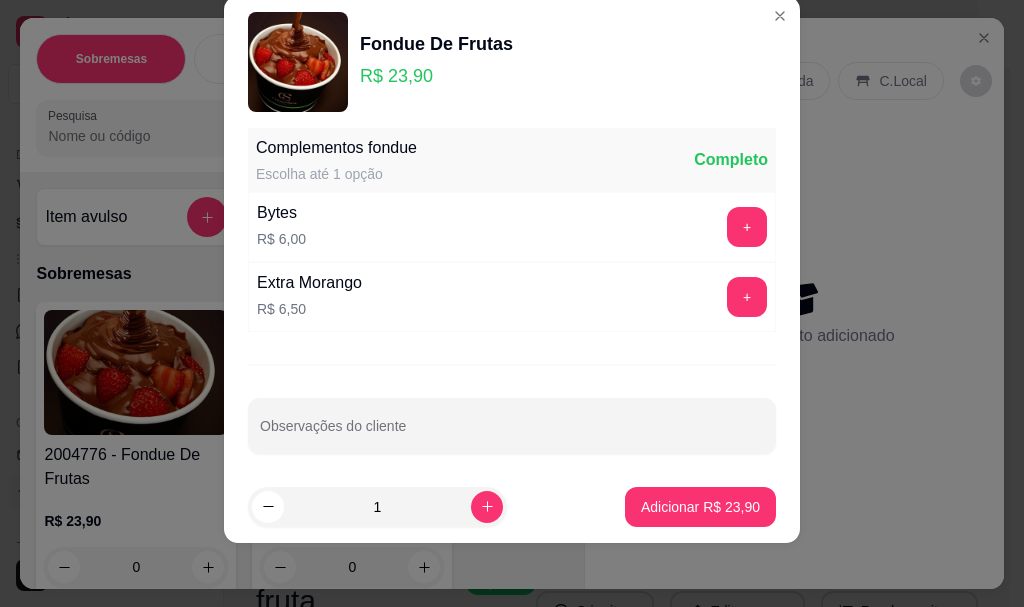 click on "Bytes R$ 6,00 +" at bounding box center (512, 227) 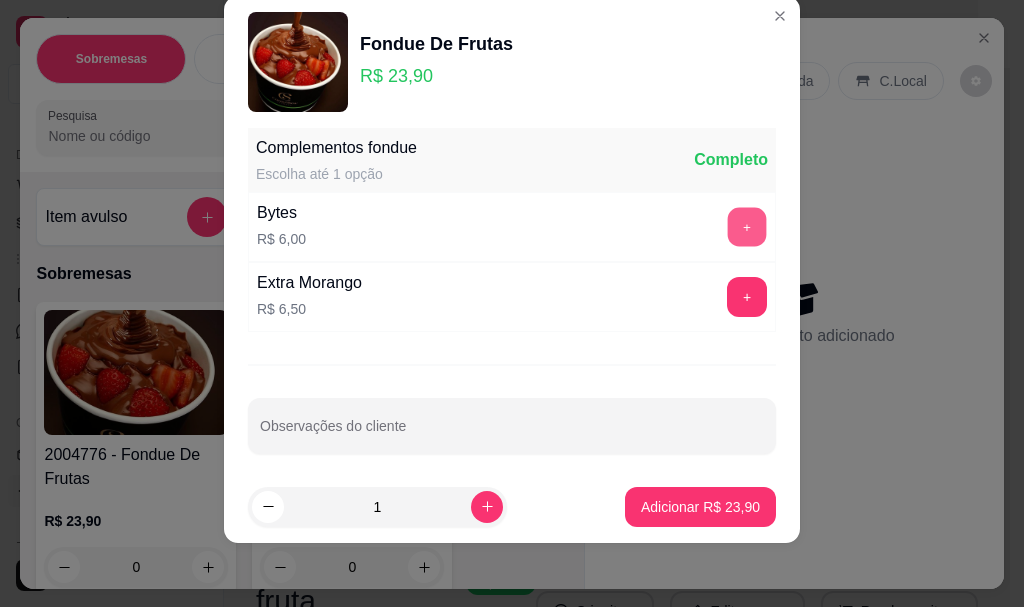 click on "+" at bounding box center [747, 227] 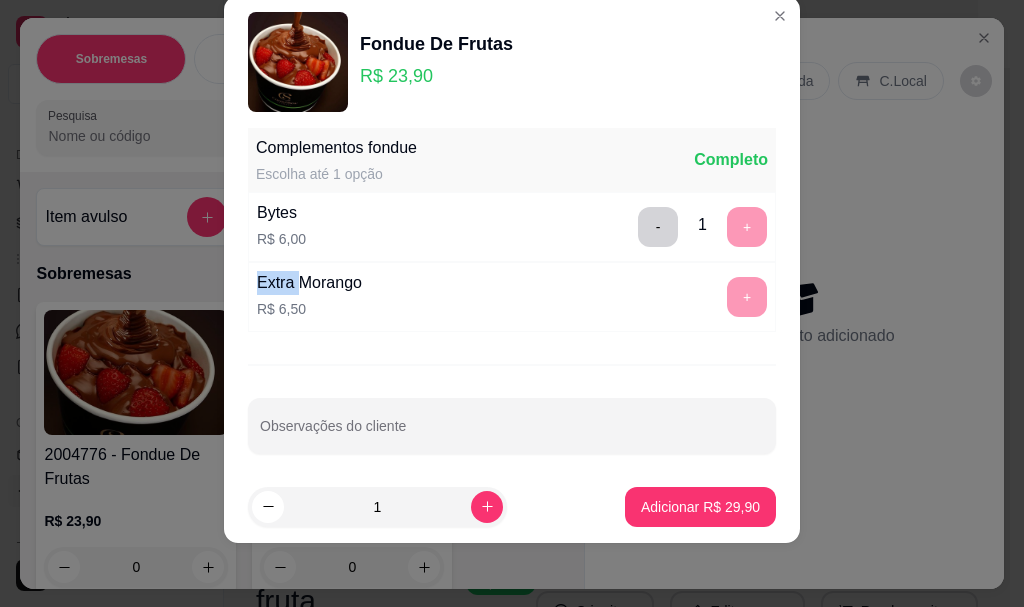 click on "- 1 +" at bounding box center (702, 227) 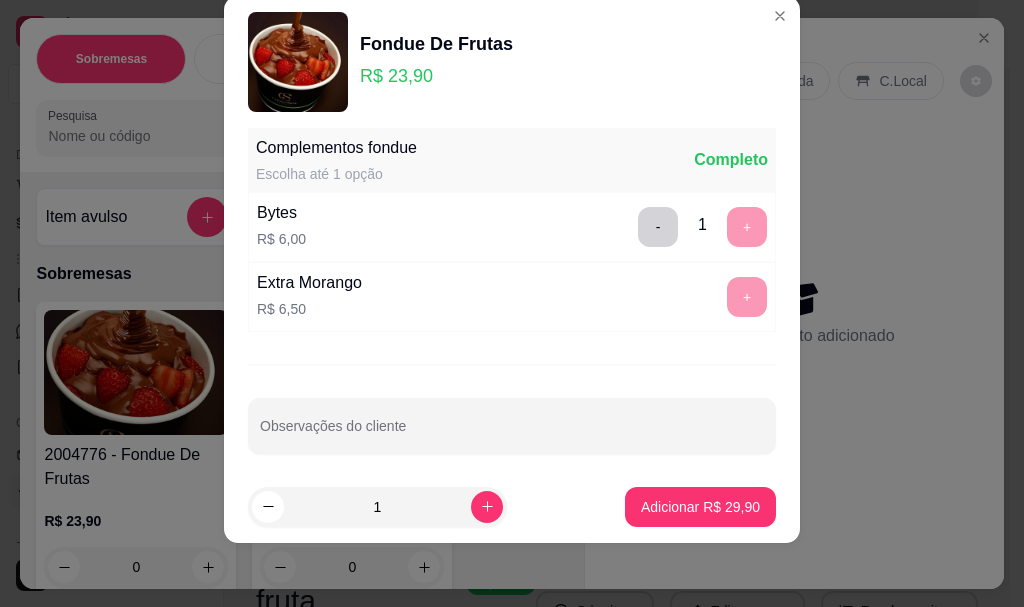 drag, startPoint x: 596, startPoint y: 226, endPoint x: 606, endPoint y: 228, distance: 10.198039 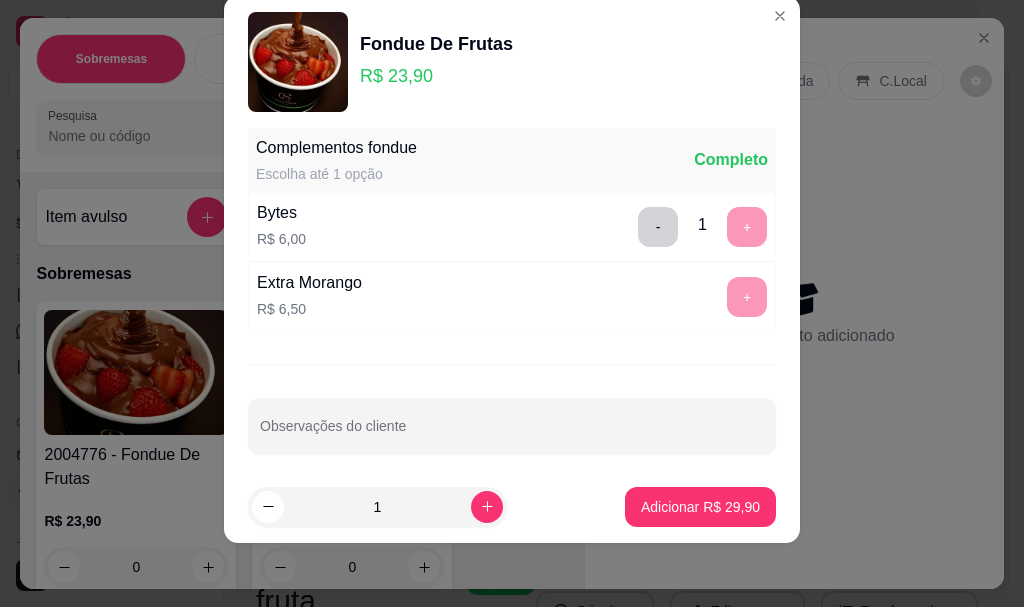 click on "- 1 +" at bounding box center (702, 227) 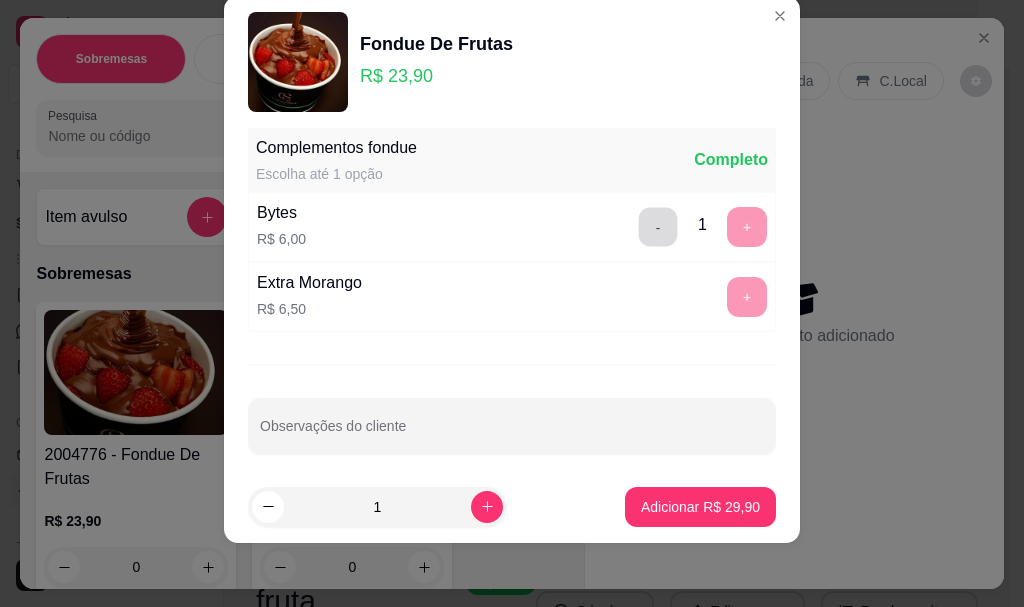 click on "-" at bounding box center [658, 227] 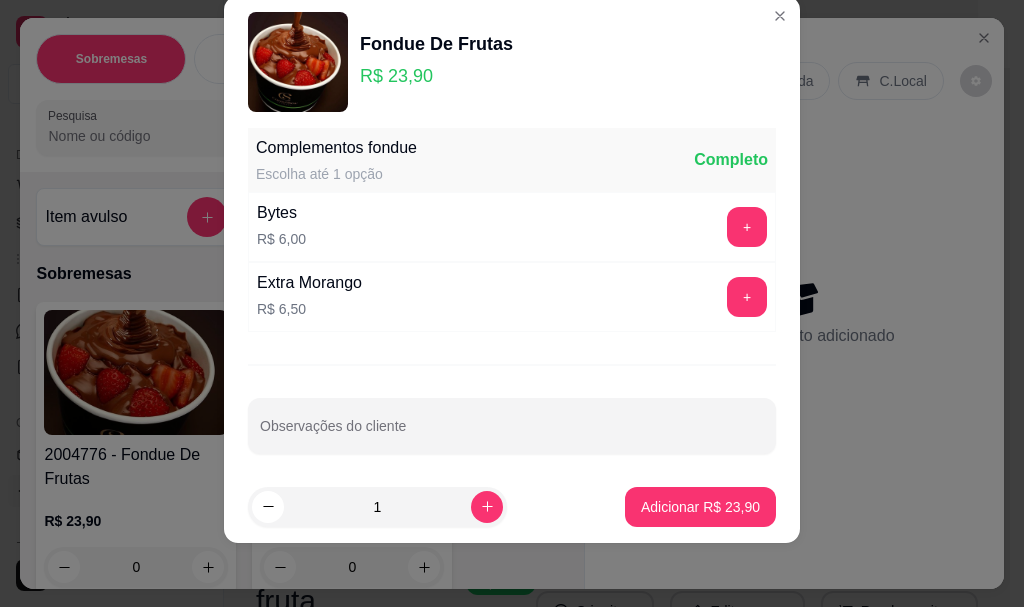 click on "Fondue De Frutas  R$ 23,90" at bounding box center [512, 62] 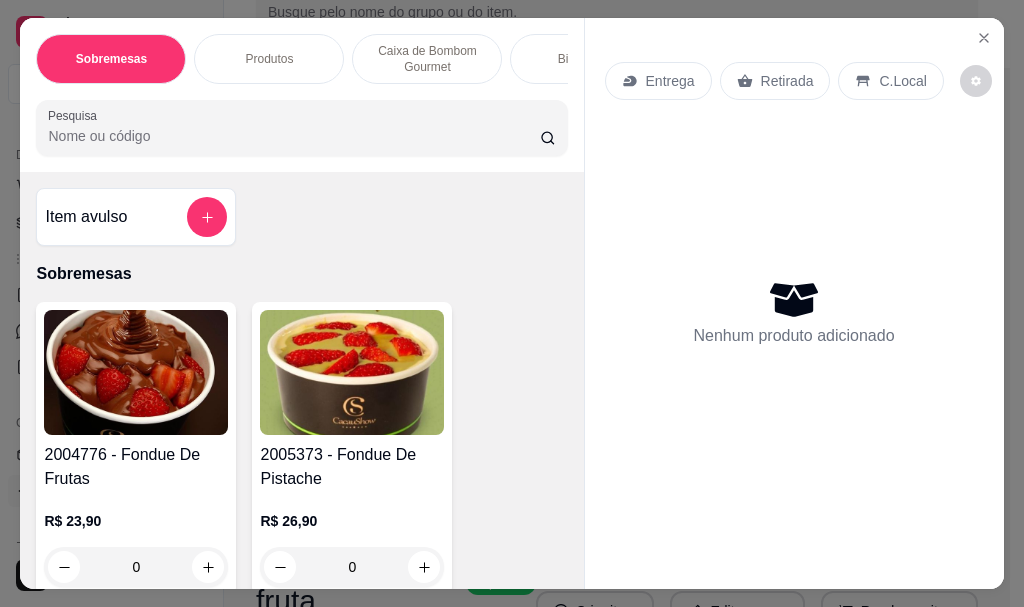 click on "Produtos" at bounding box center (269, 59) 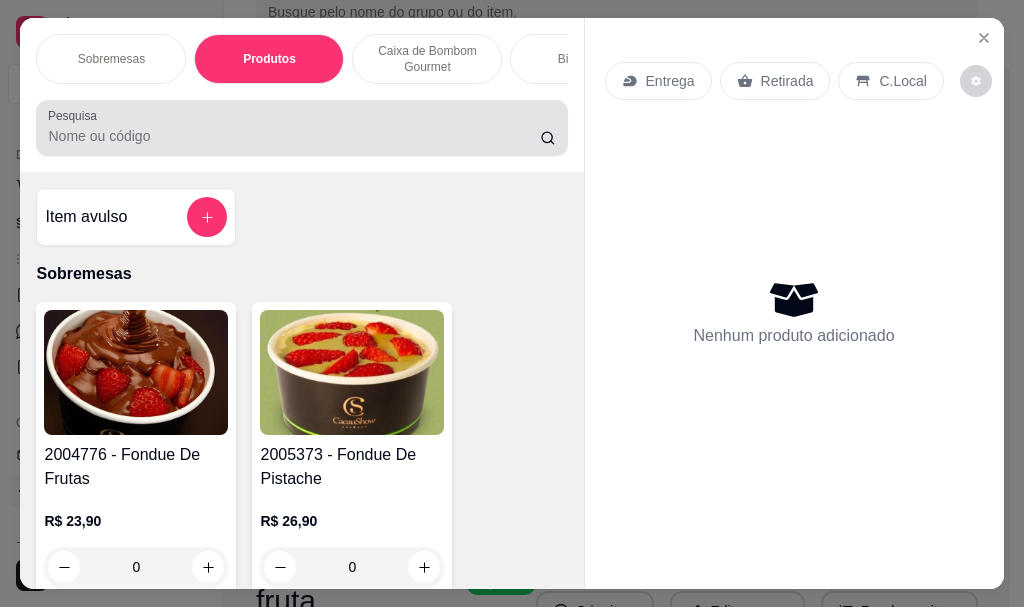 scroll, scrollTop: 748, scrollLeft: 0, axis: vertical 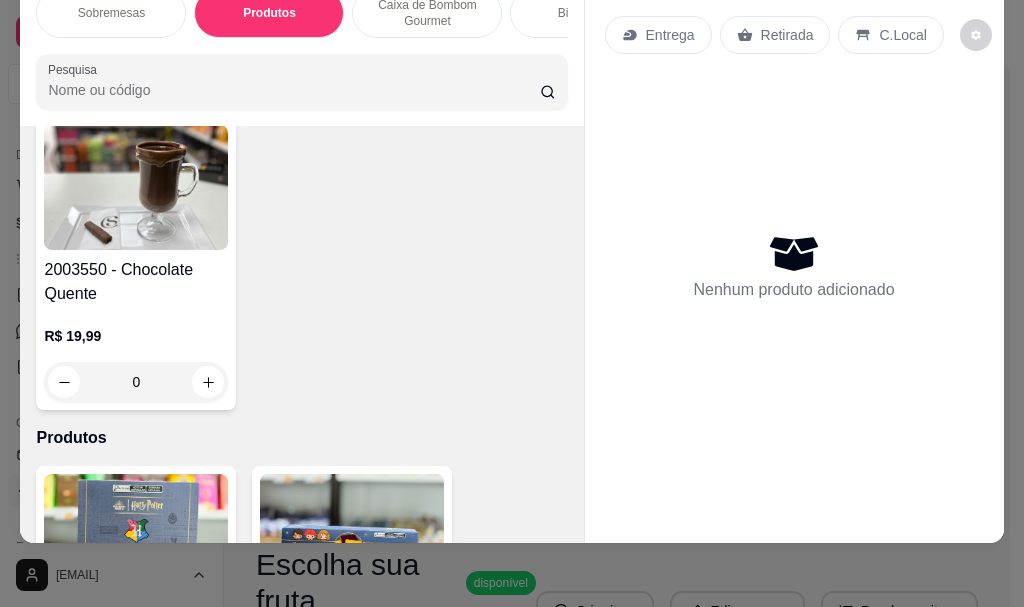 click on "Caixa de Bombom Gourmet" at bounding box center (427, 13) 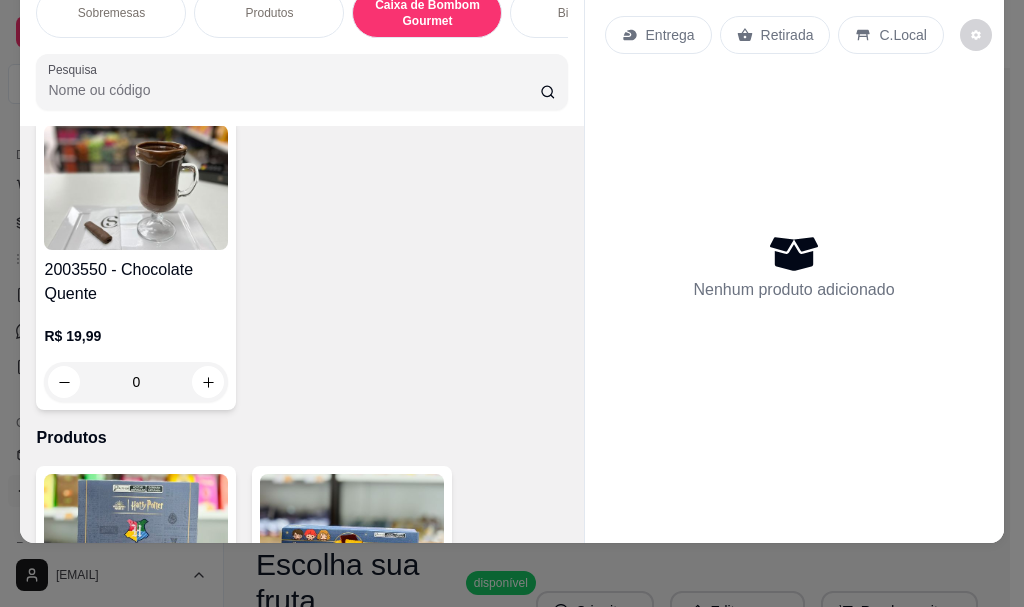scroll, scrollTop: 3569, scrollLeft: 0, axis: vertical 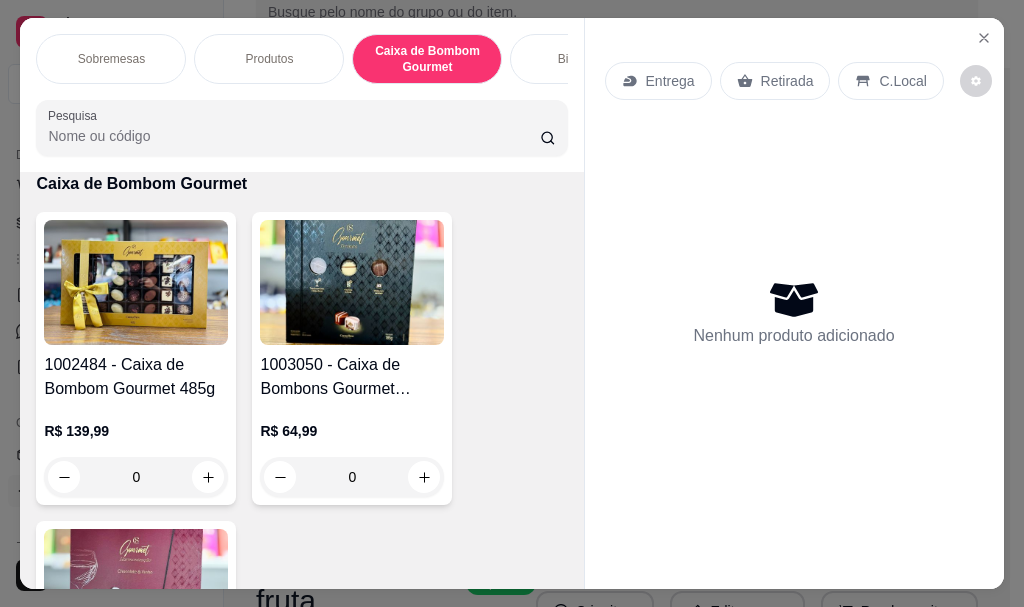 click on "Biscoiteria" at bounding box center (585, 59) 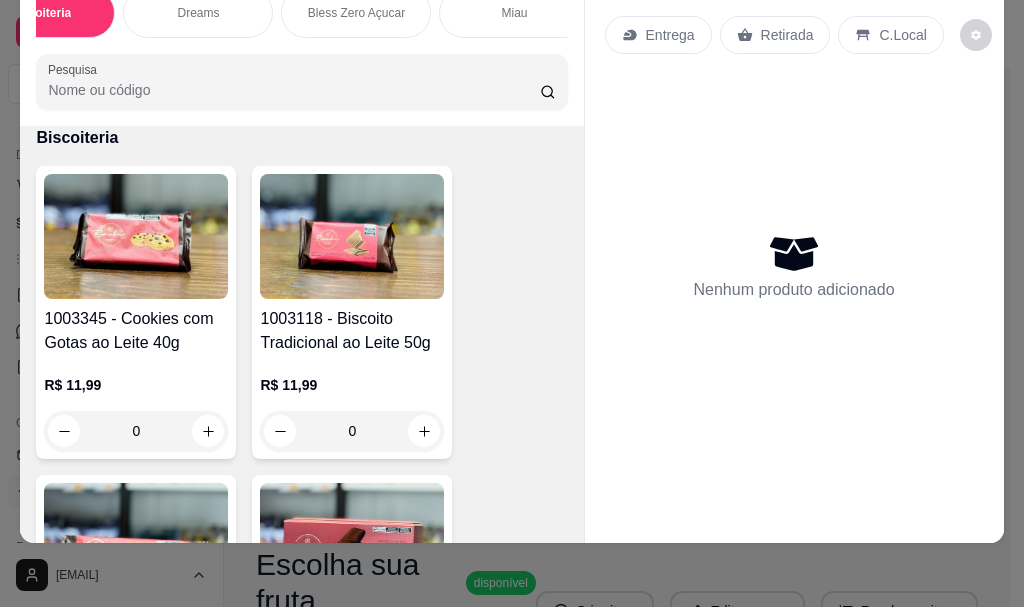 scroll, scrollTop: 0, scrollLeft: 585, axis: horizontal 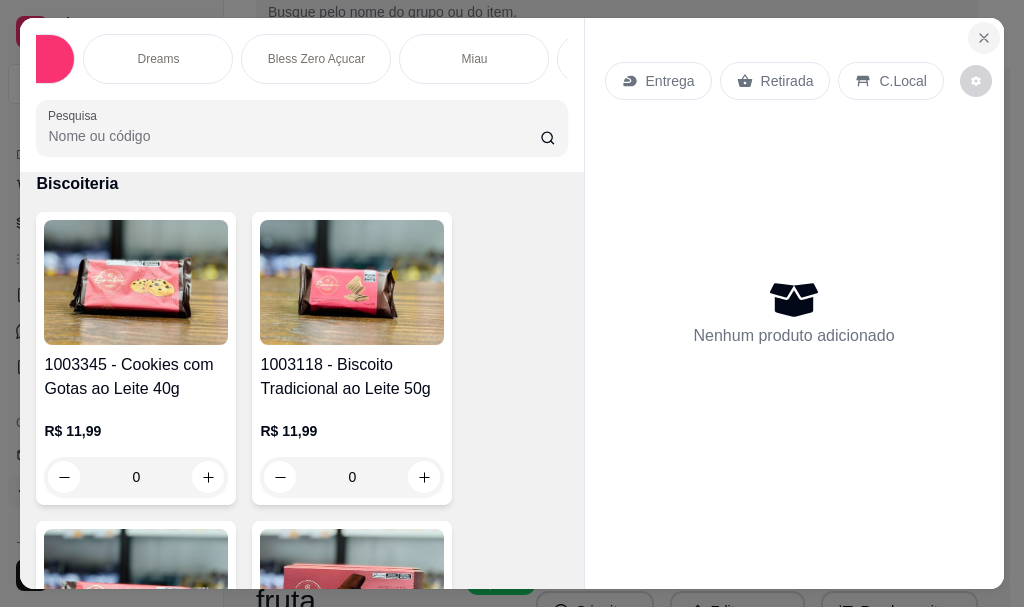 click 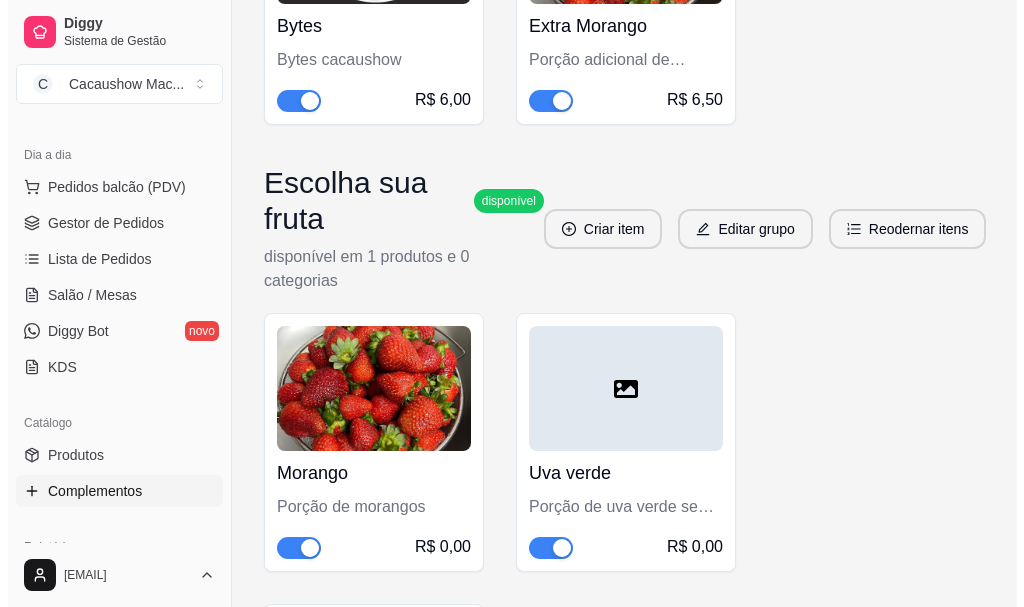 scroll, scrollTop: 300, scrollLeft: 0, axis: vertical 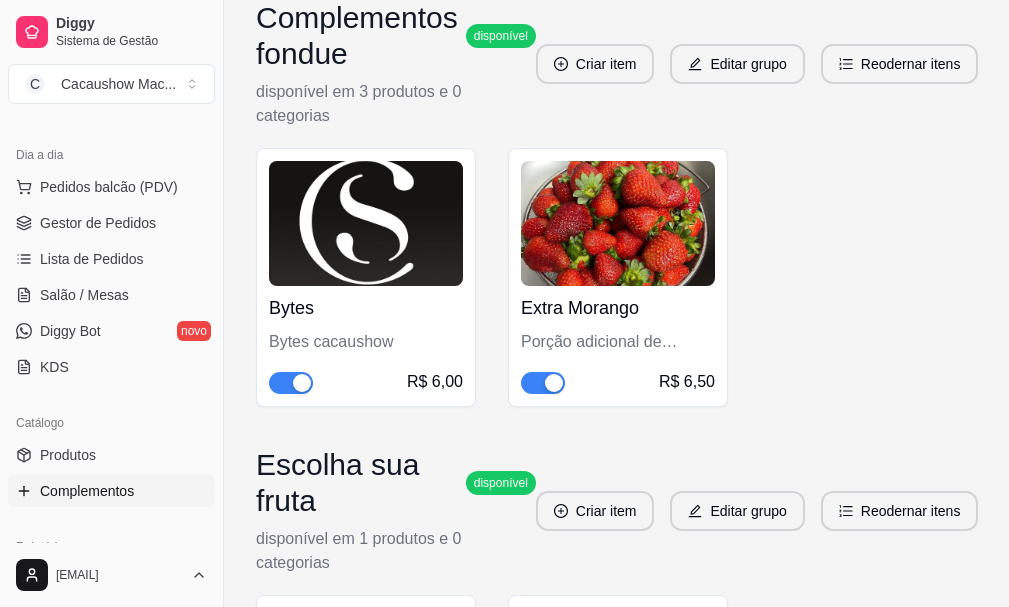click at bounding box center (618, 223) 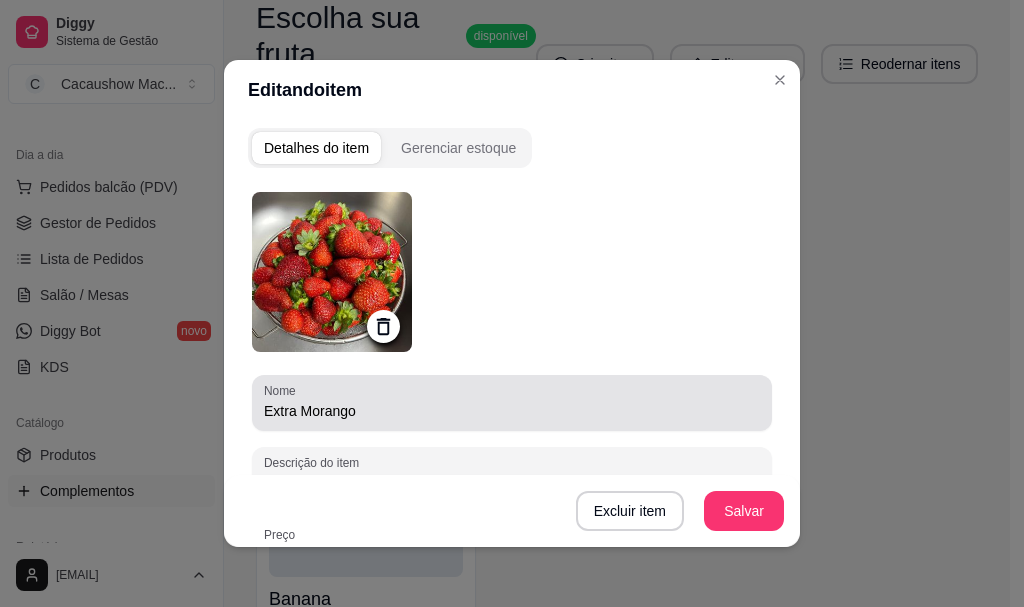 scroll, scrollTop: 363, scrollLeft: 0, axis: vertical 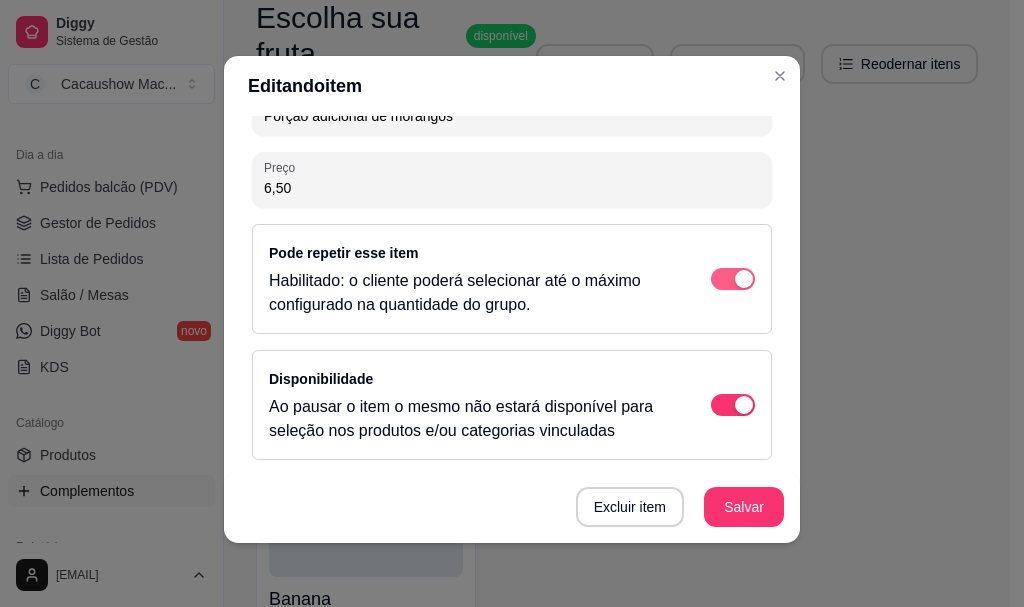 click at bounding box center [733, 279] 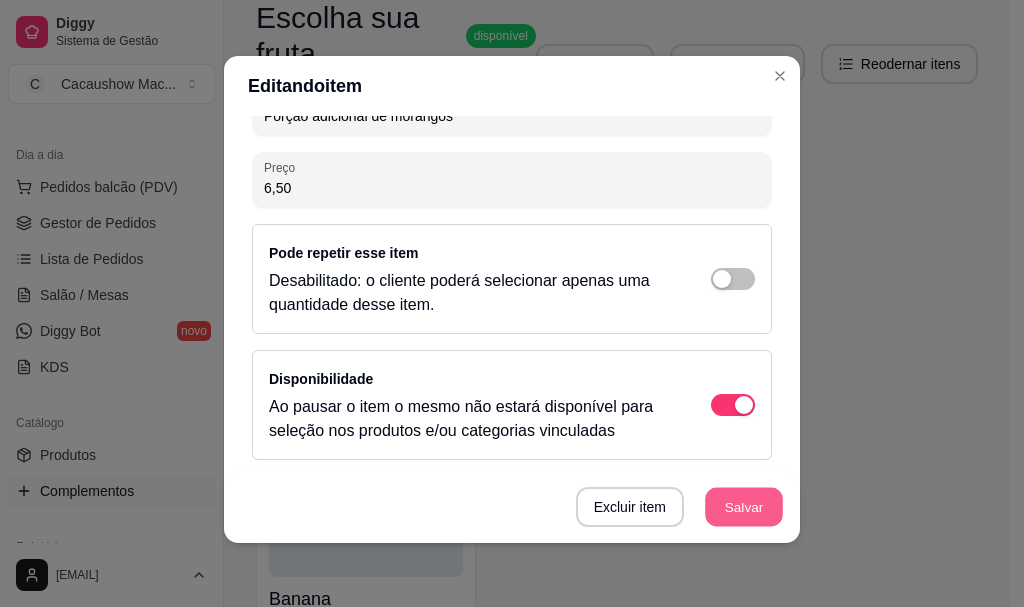 click on "Salvar" at bounding box center (744, 507) 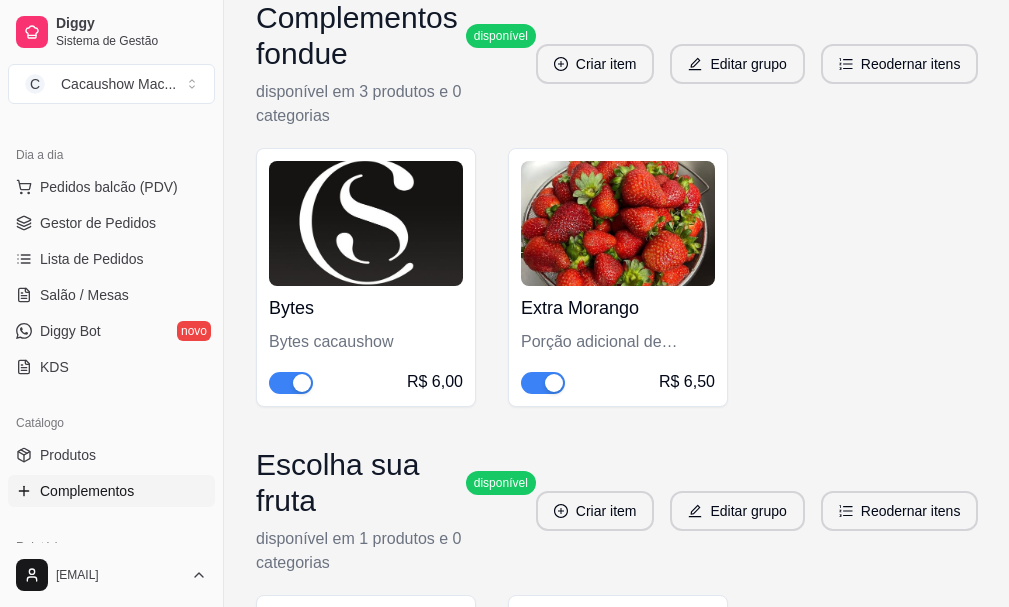 click on "Bytes Bytes cacaushow R$ 6,00" at bounding box center [366, 340] 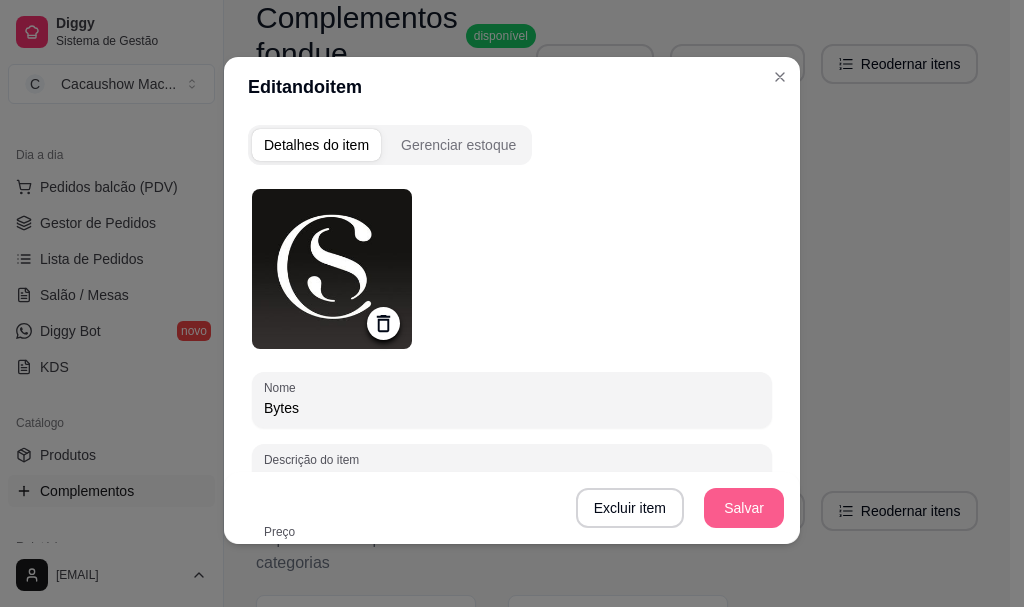 scroll, scrollTop: 4, scrollLeft: 0, axis: vertical 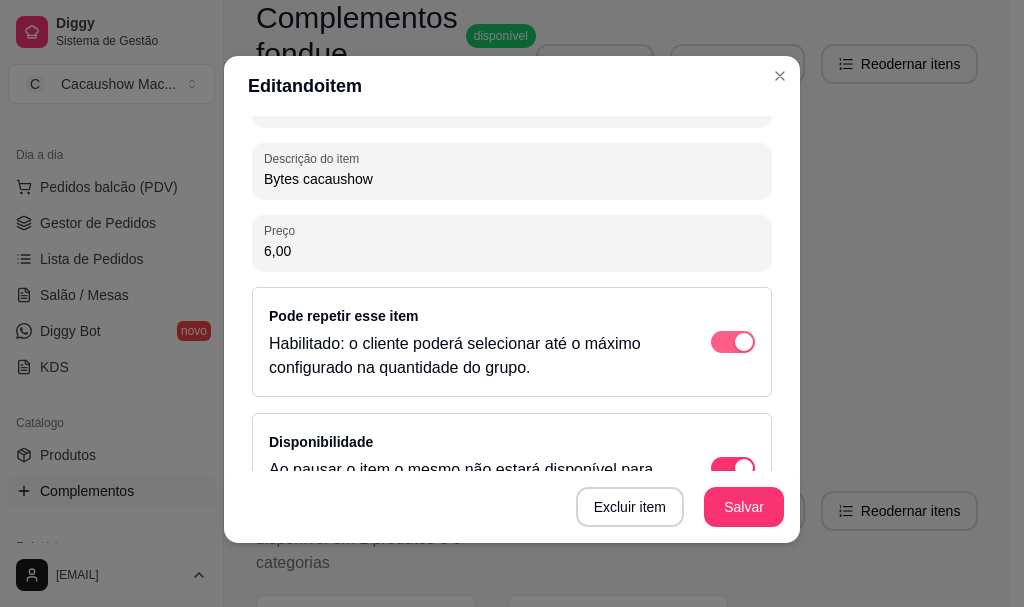 click at bounding box center (744, 342) 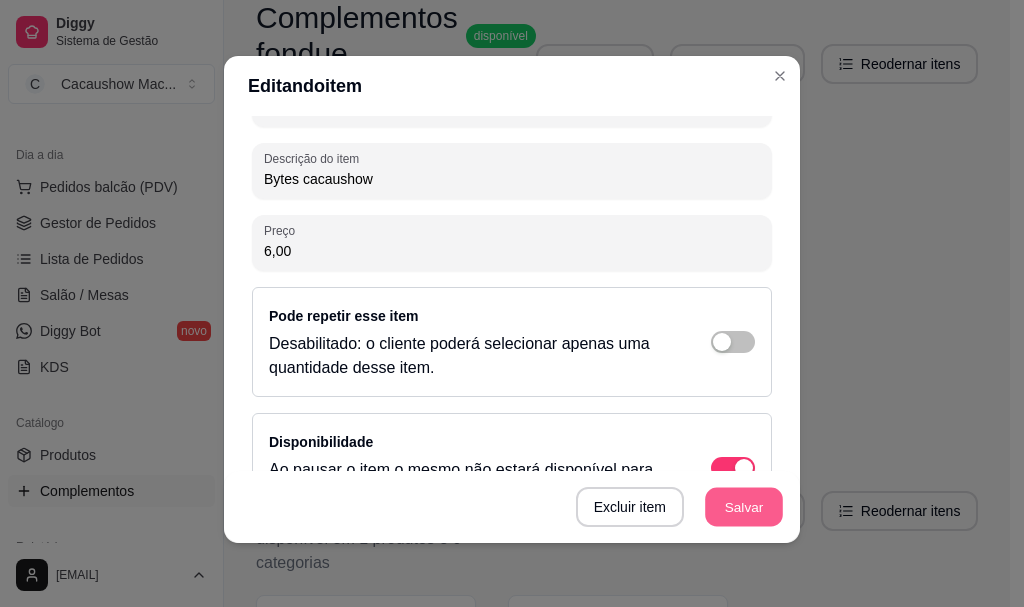 click on "Salvar" at bounding box center (744, 507) 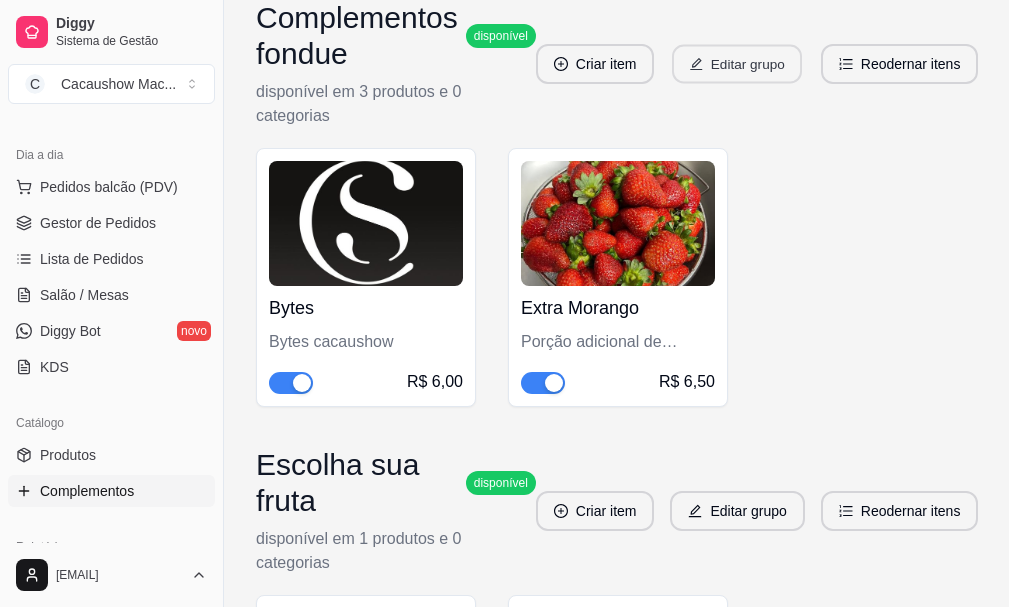 click 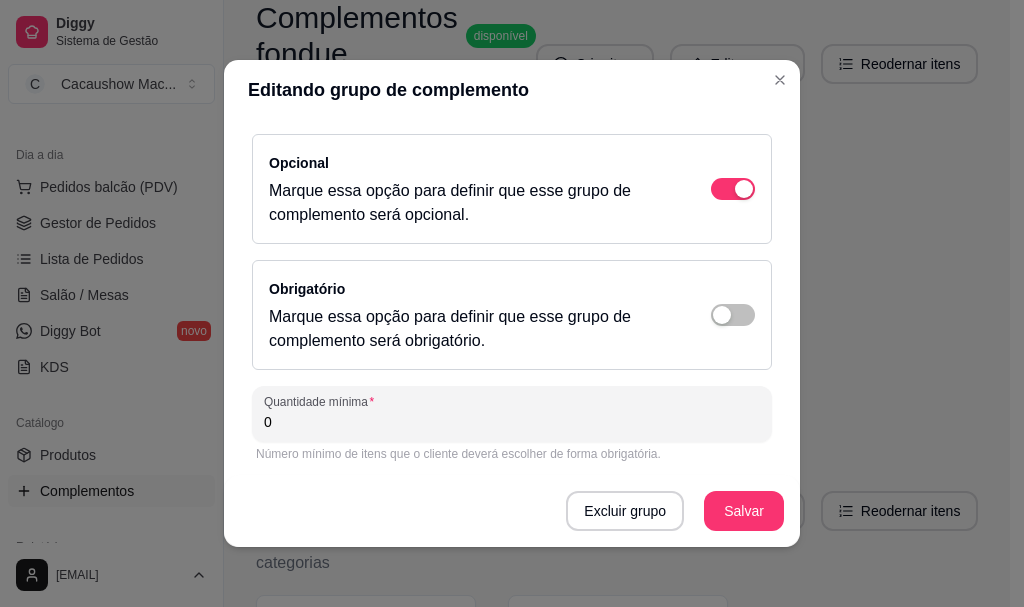 scroll, scrollTop: 300, scrollLeft: 0, axis: vertical 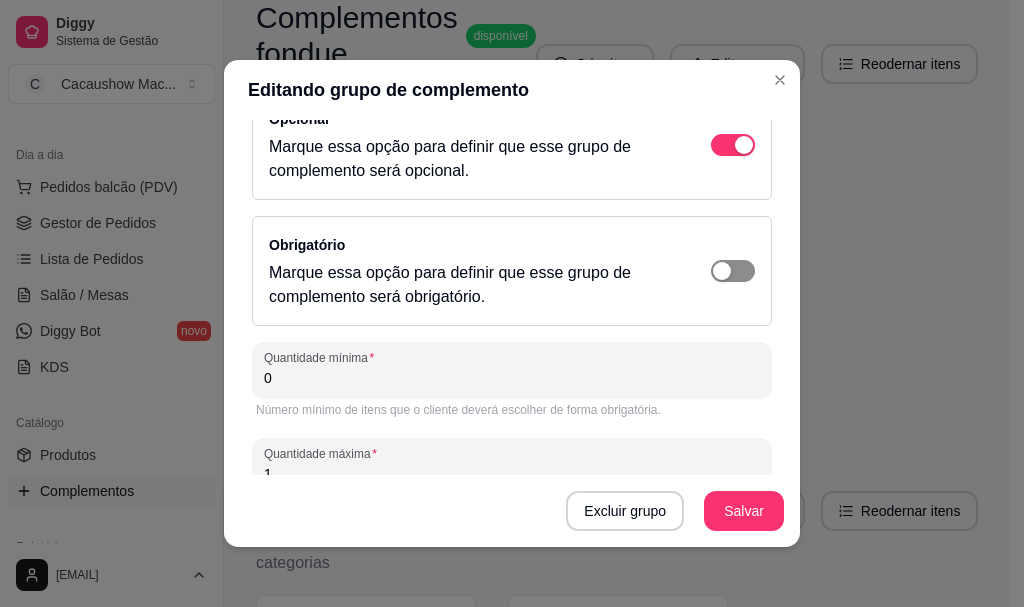 click at bounding box center (733, 19) 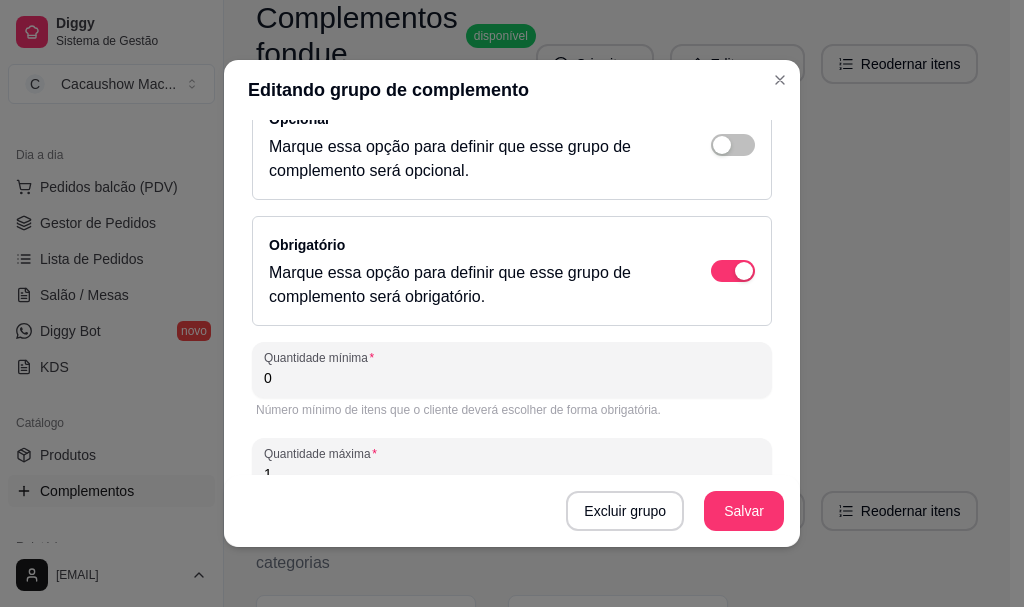 click on "Obrigatório Marque essa opção para definir que esse grupo de complemento será obrigatório." at bounding box center [512, 271] 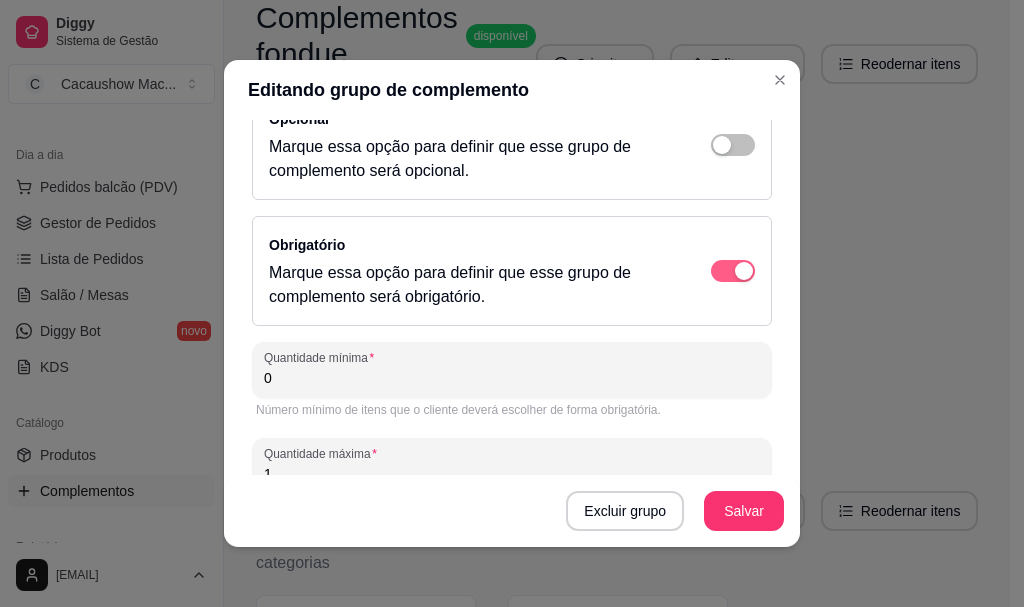 click at bounding box center (733, 19) 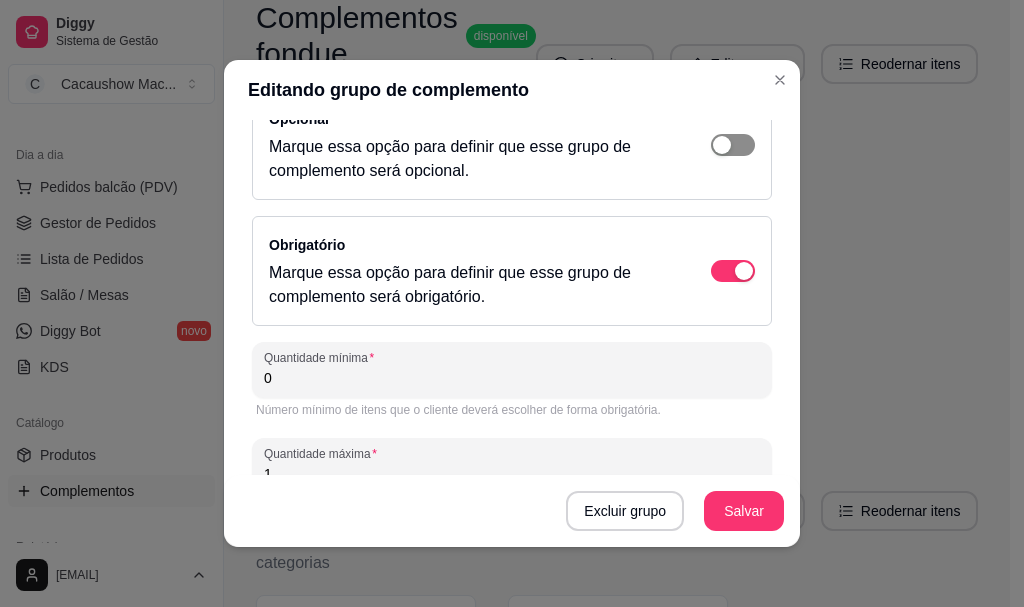 drag, startPoint x: 712, startPoint y: 133, endPoint x: 718, endPoint y: 149, distance: 17.088007 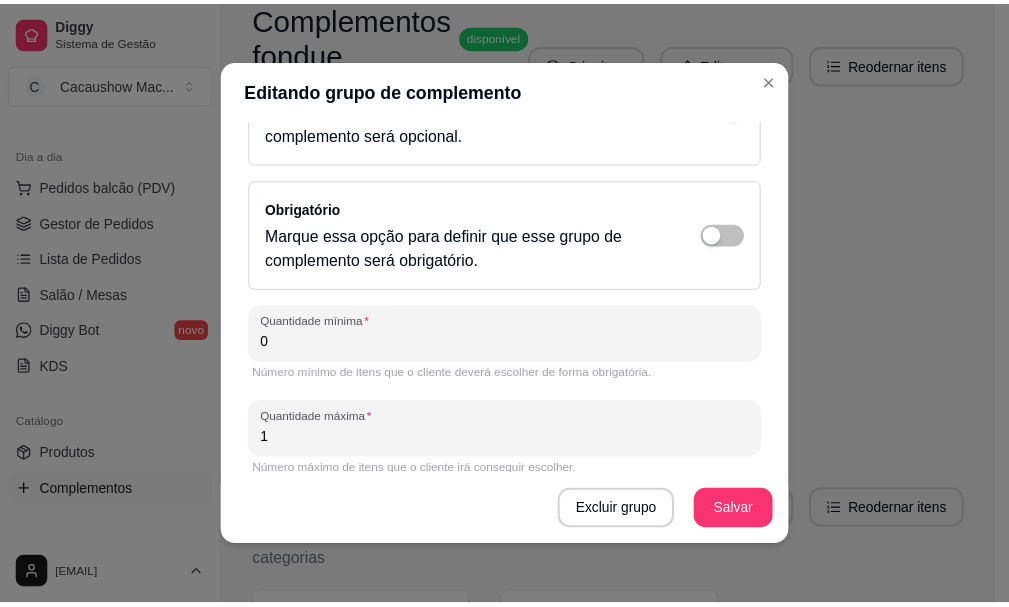 scroll, scrollTop: 355, scrollLeft: 0, axis: vertical 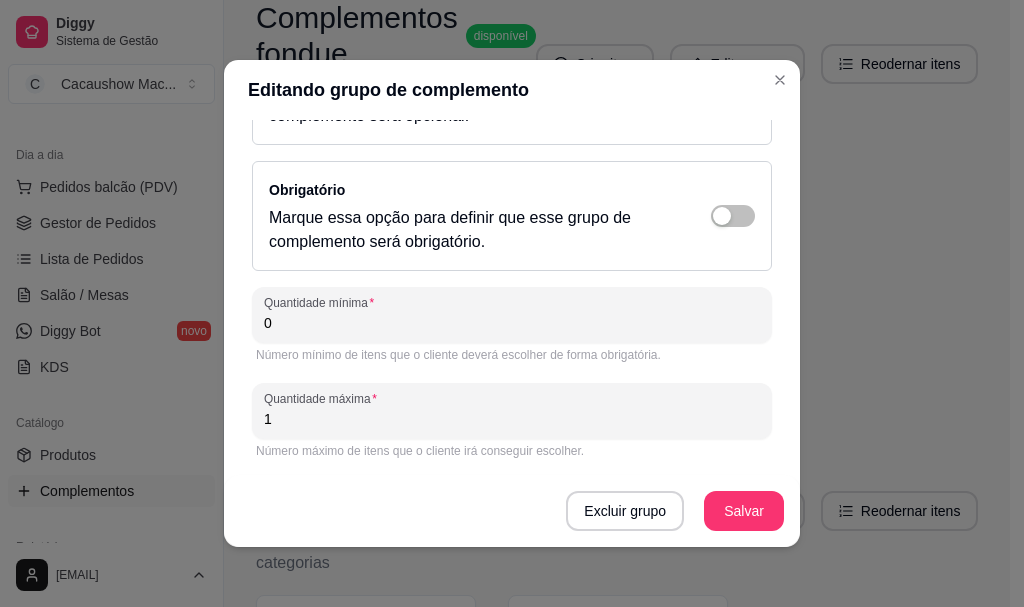 click on "1" at bounding box center [512, 419] 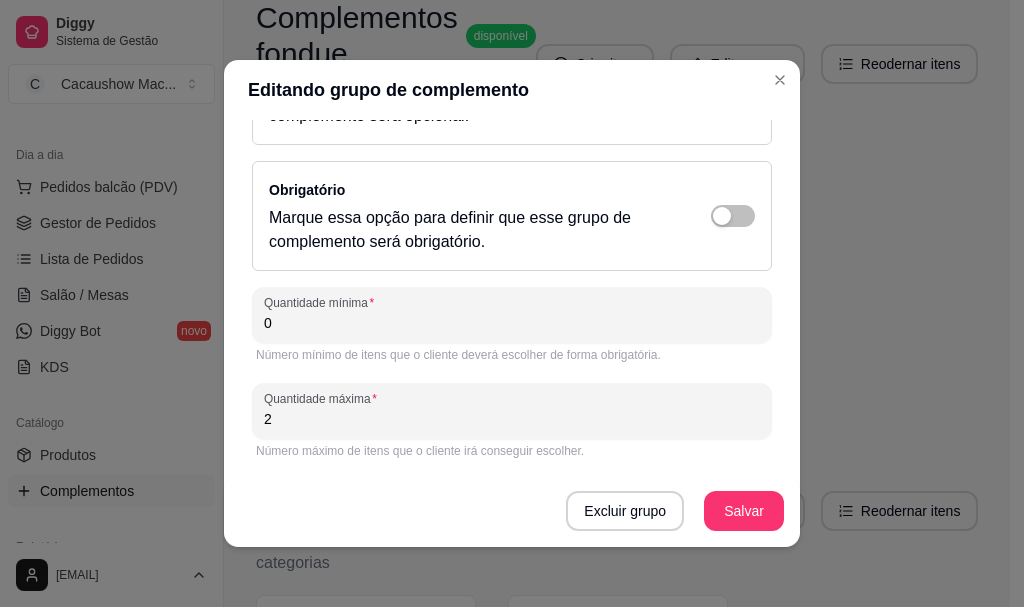 type on "2" 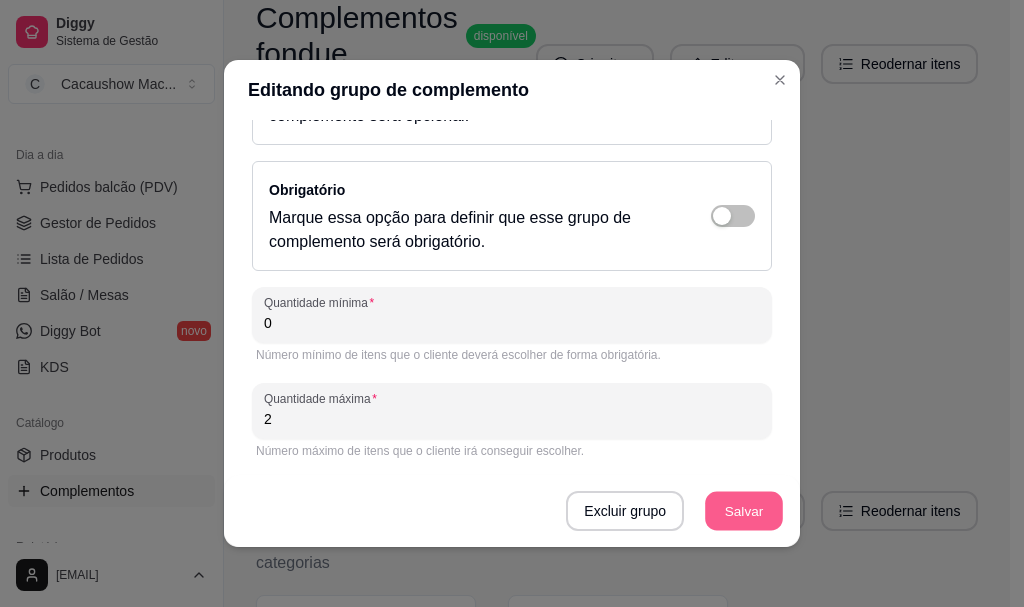 click on "Salvar" at bounding box center [744, 511] 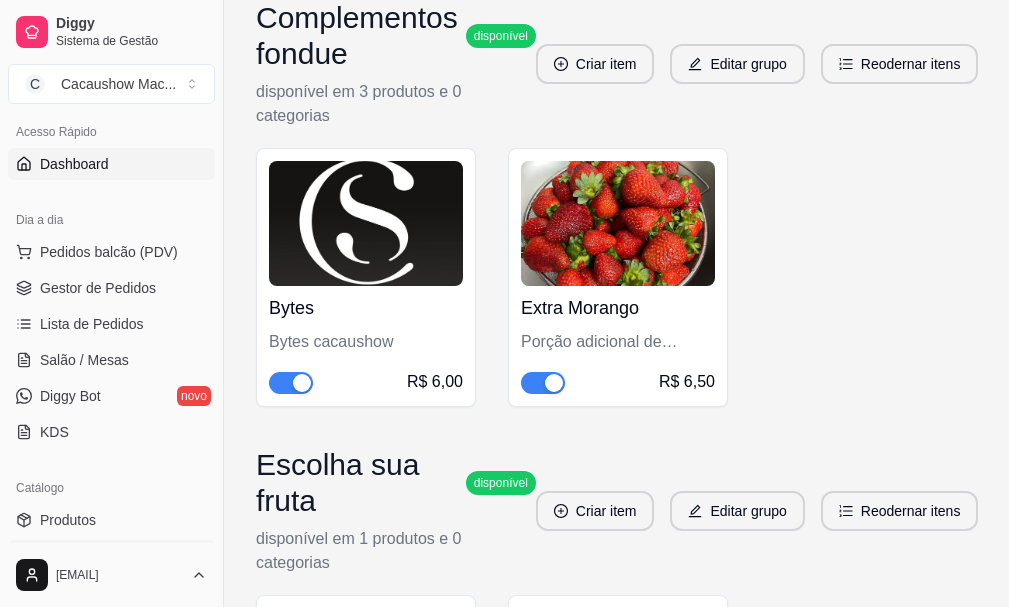 scroll, scrollTop: 100, scrollLeft: 0, axis: vertical 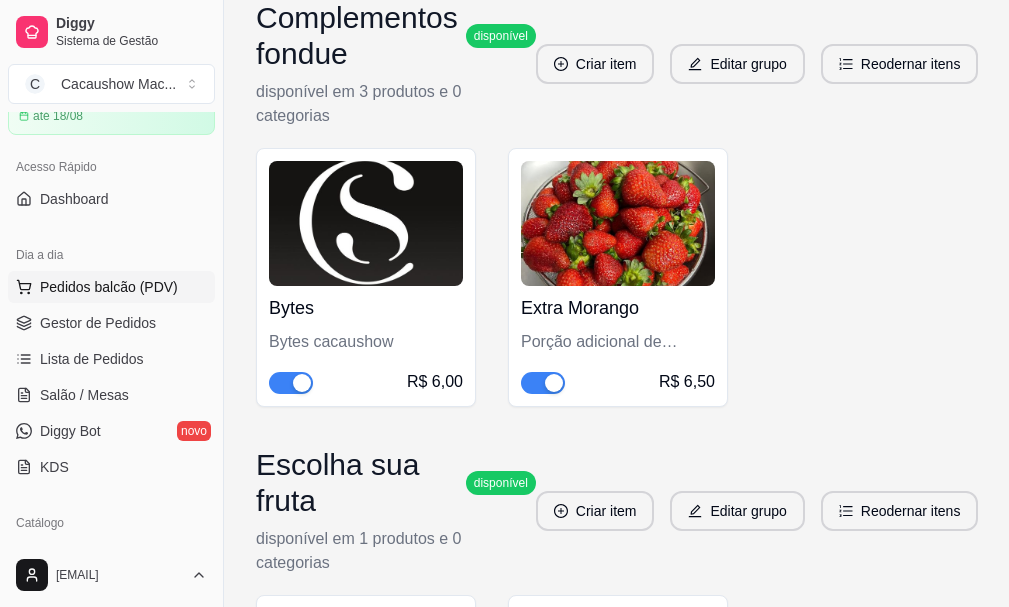 click on "Pedidos balcão (PDV)" at bounding box center (109, 287) 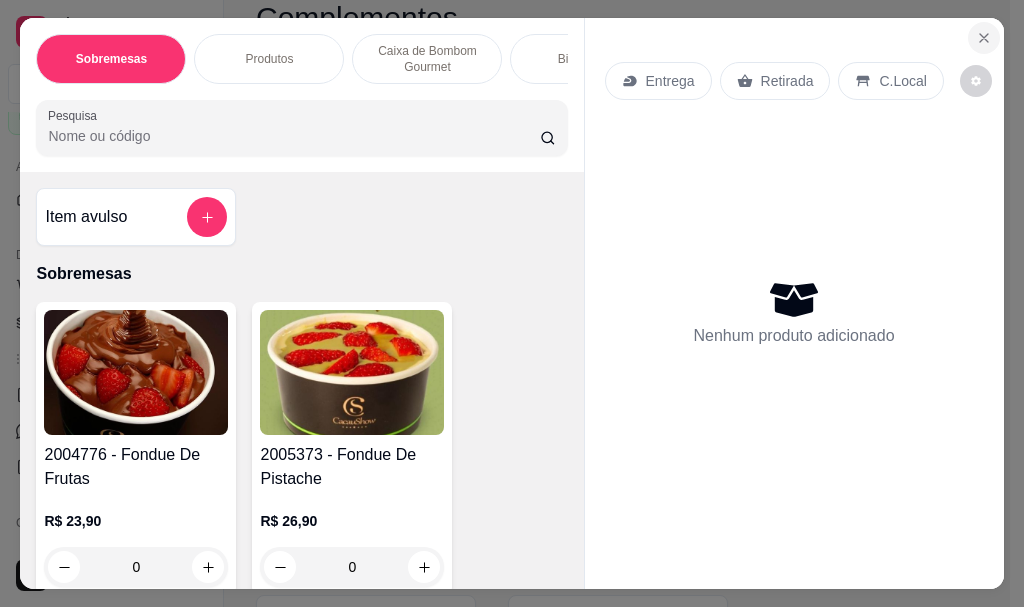 click 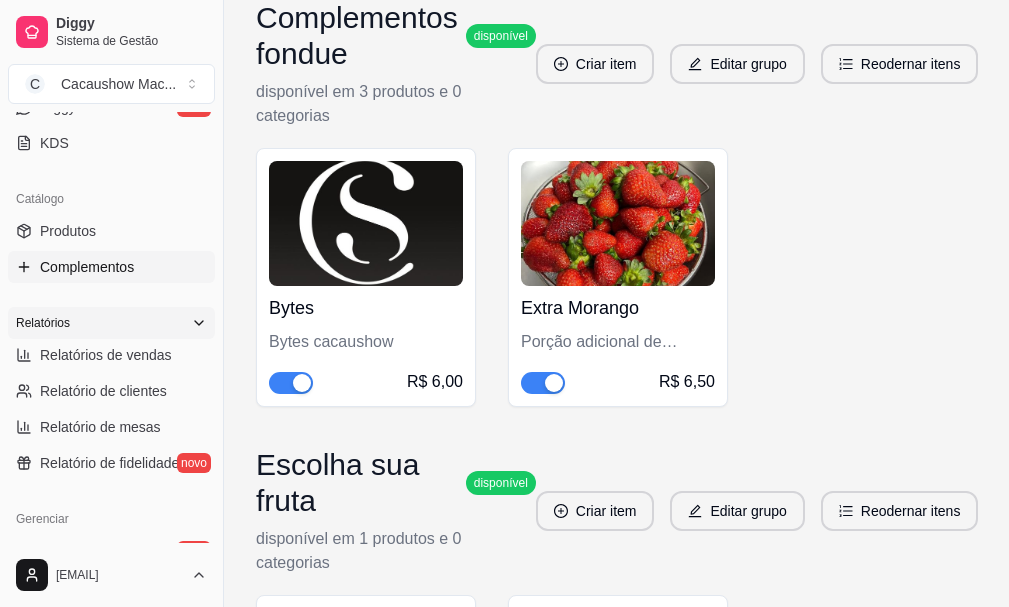 scroll, scrollTop: 500, scrollLeft: 0, axis: vertical 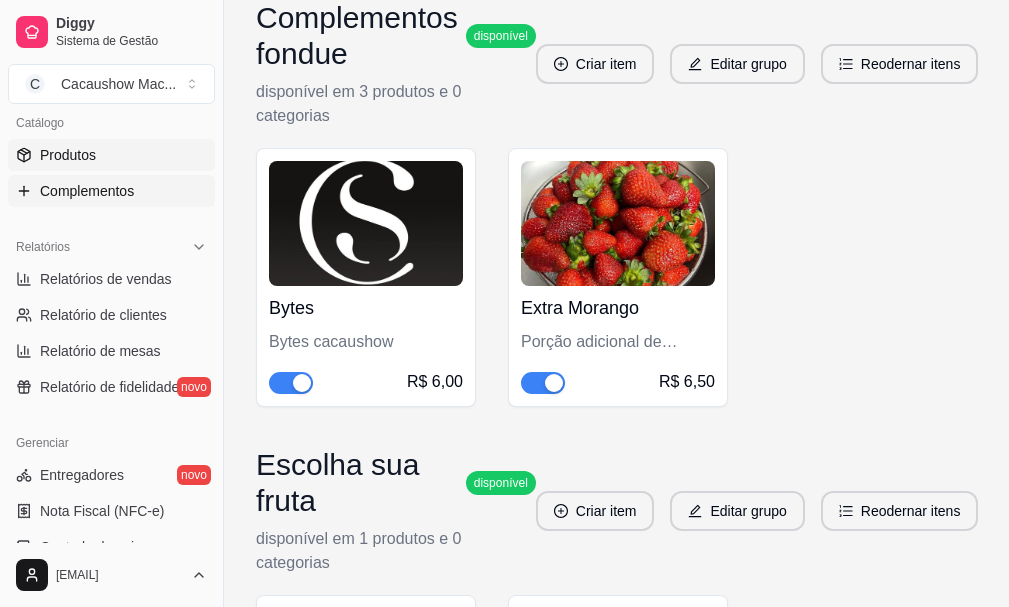 click on "Produtos" at bounding box center (111, 155) 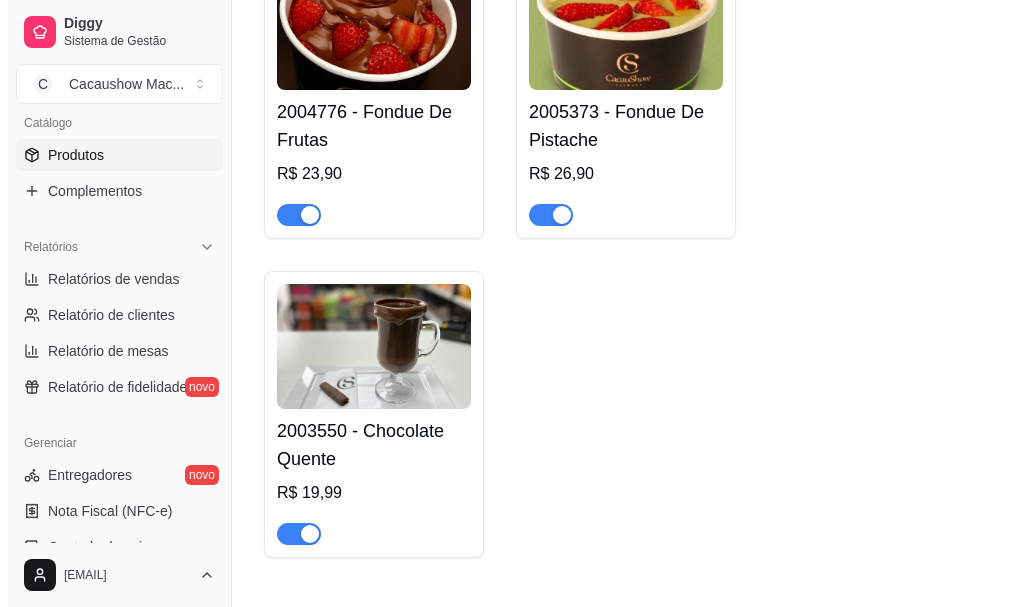scroll, scrollTop: 0, scrollLeft: 0, axis: both 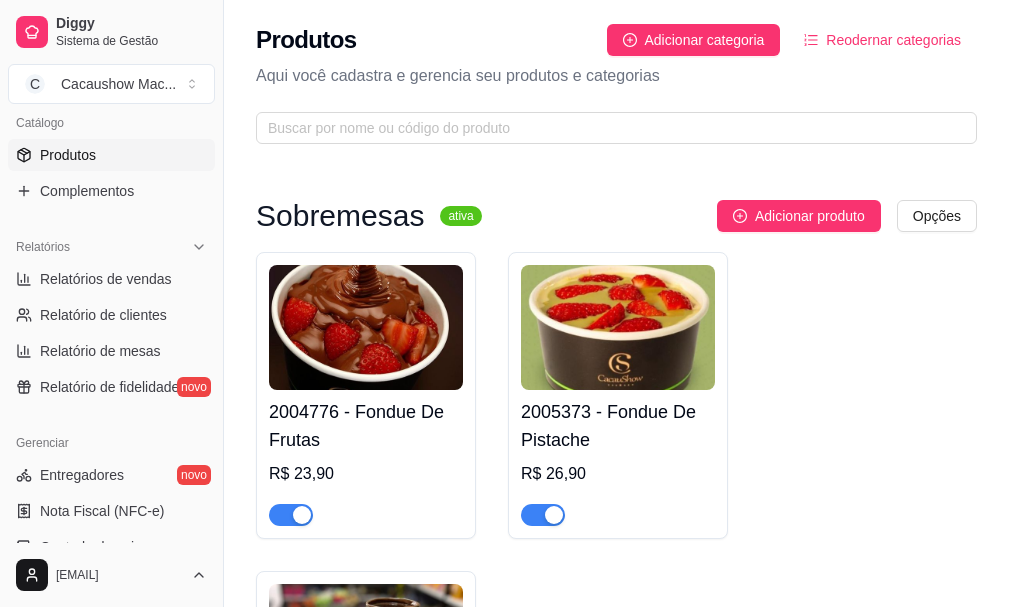 click at bounding box center [618, 327] 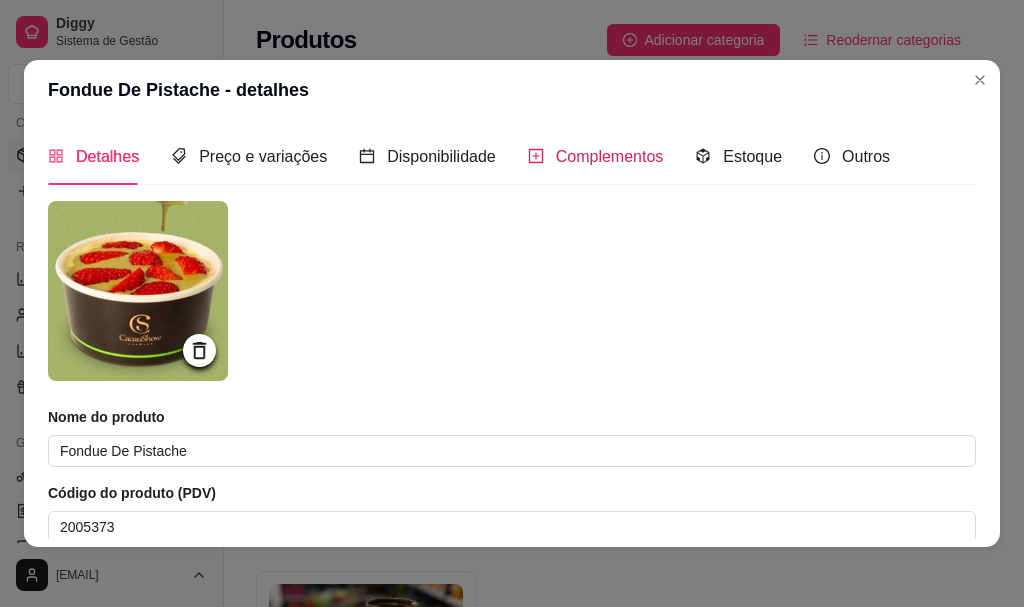click 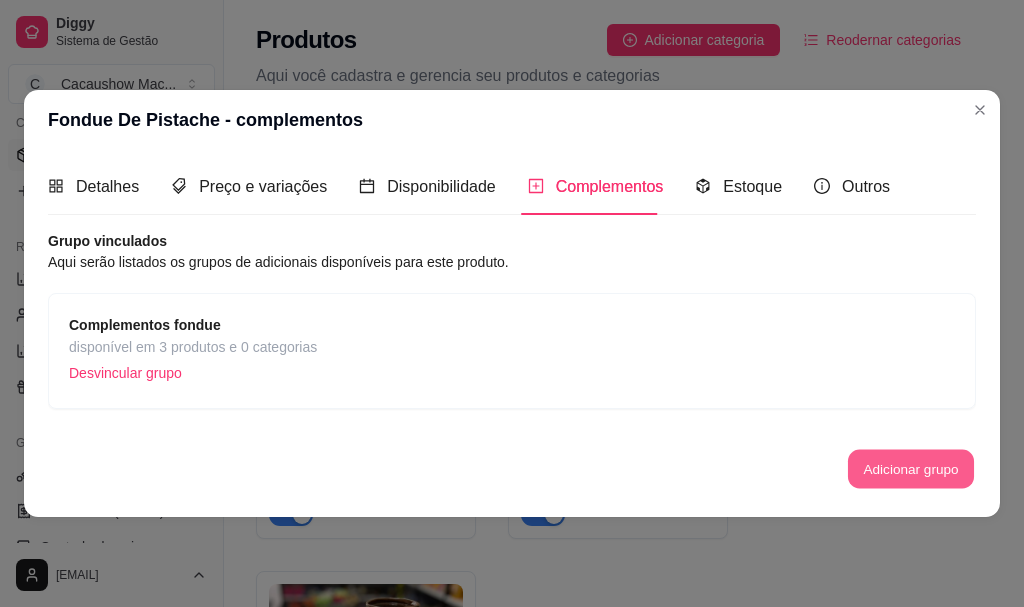 click on "Adicionar grupo" at bounding box center (911, 469) 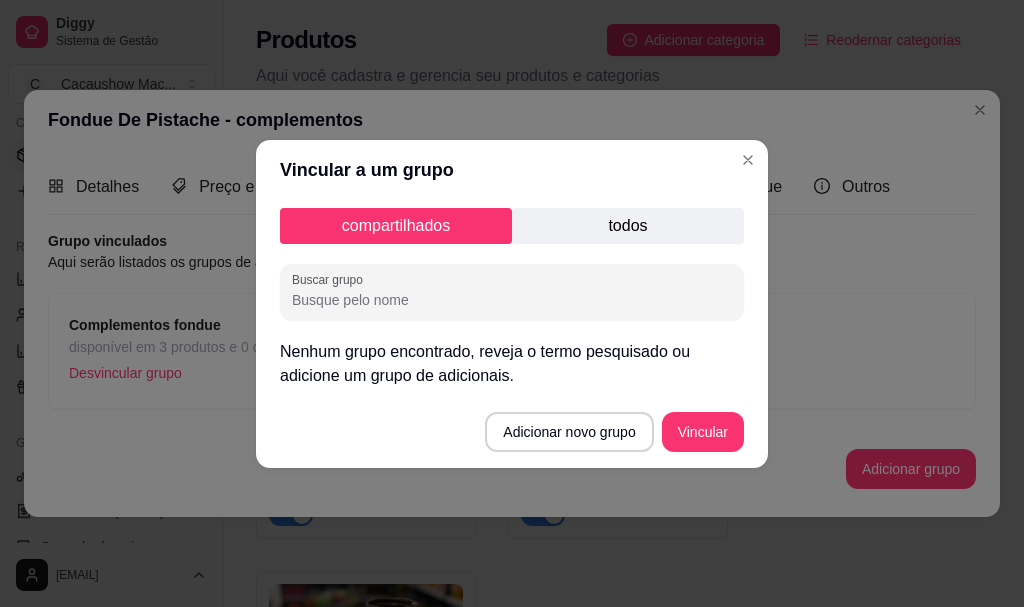 click on "todos" at bounding box center [628, 226] 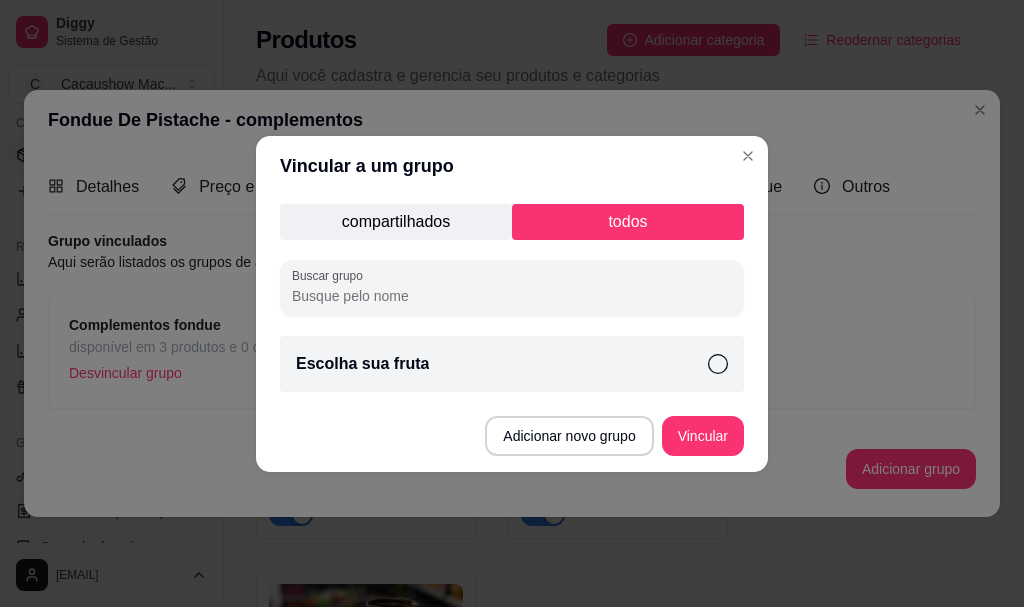 click 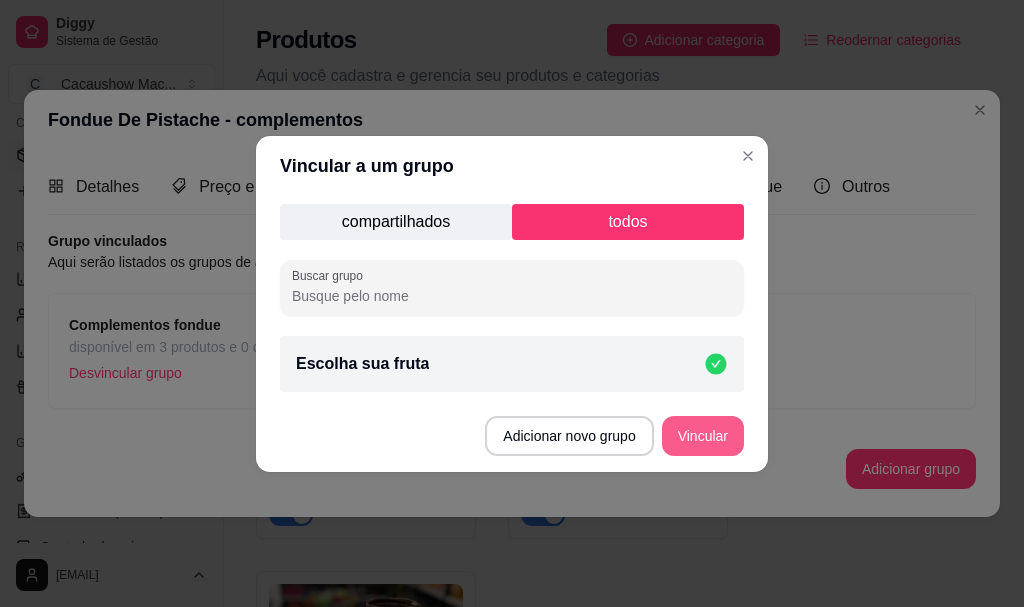 click on "Vincular" at bounding box center [703, 436] 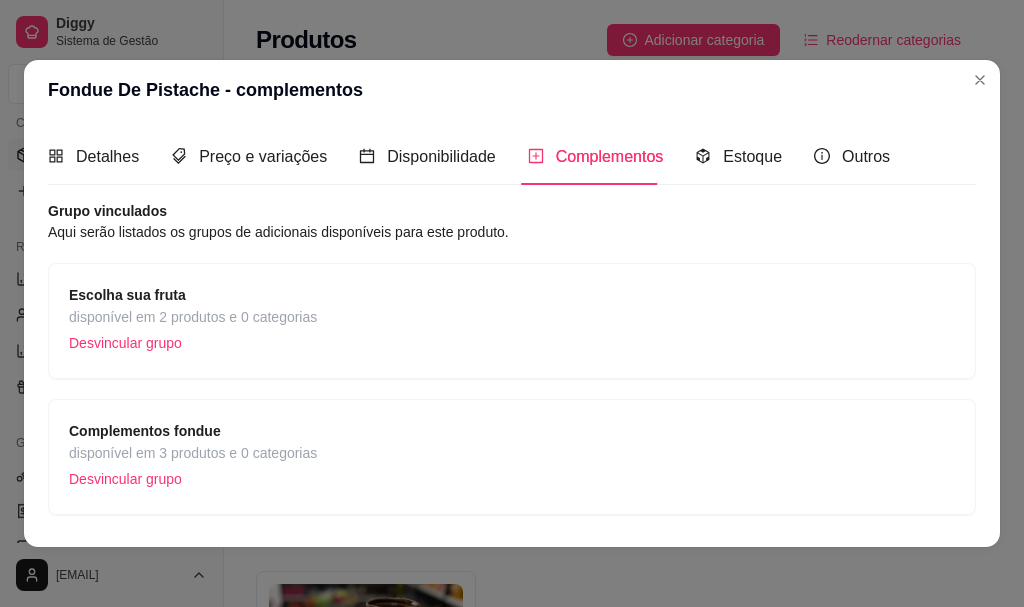 scroll, scrollTop: 4, scrollLeft: 0, axis: vertical 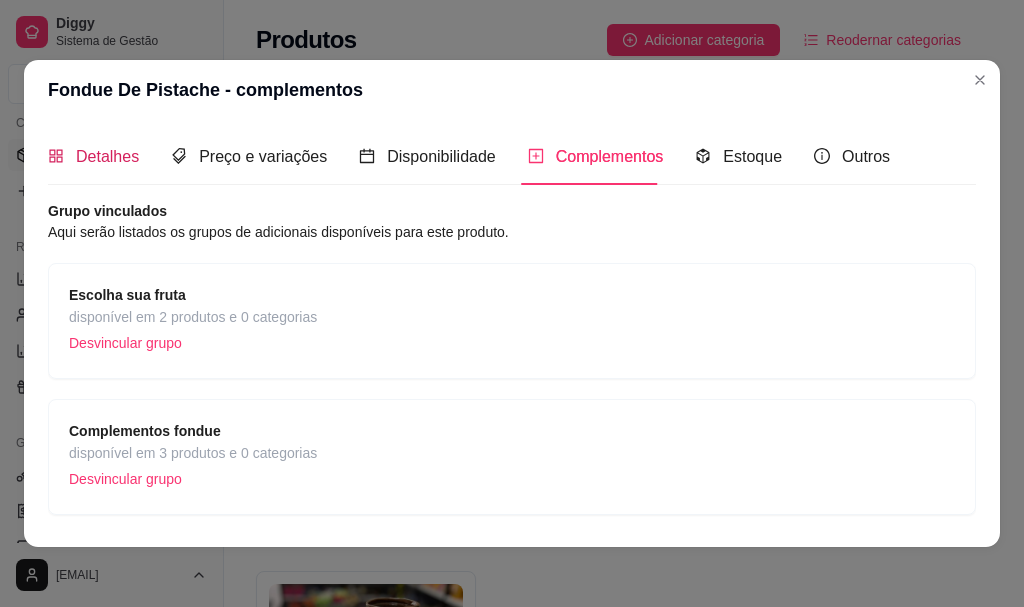 click on "Detalhes" at bounding box center [107, 156] 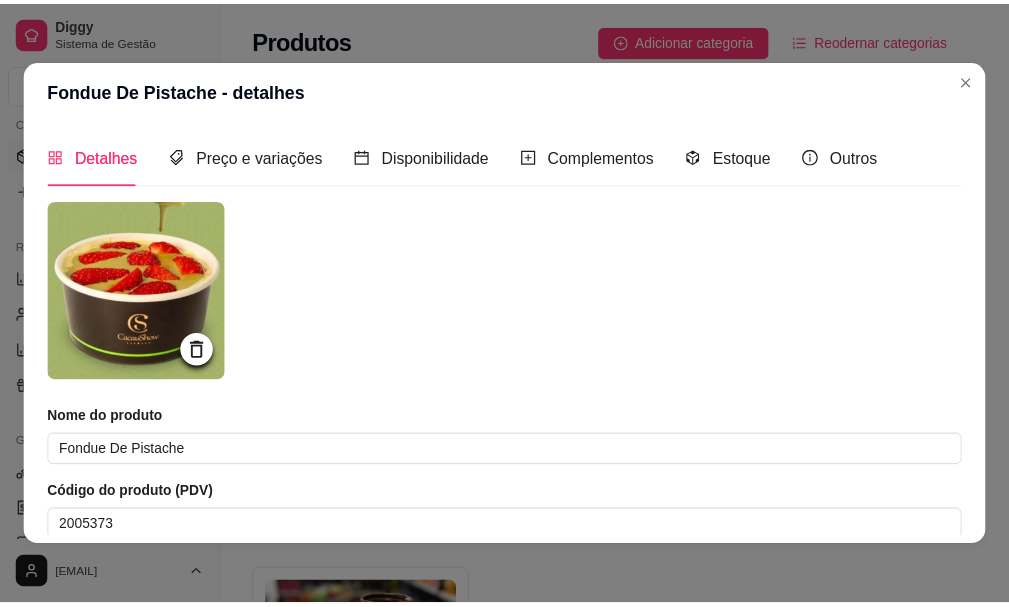 scroll, scrollTop: 425, scrollLeft: 0, axis: vertical 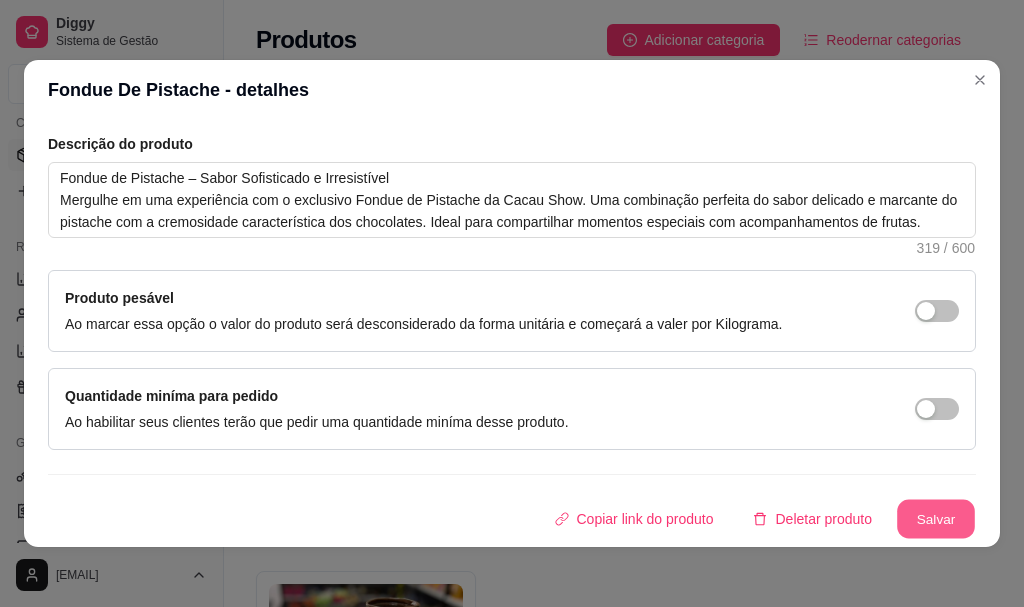 click on "Salvar" at bounding box center (936, 519) 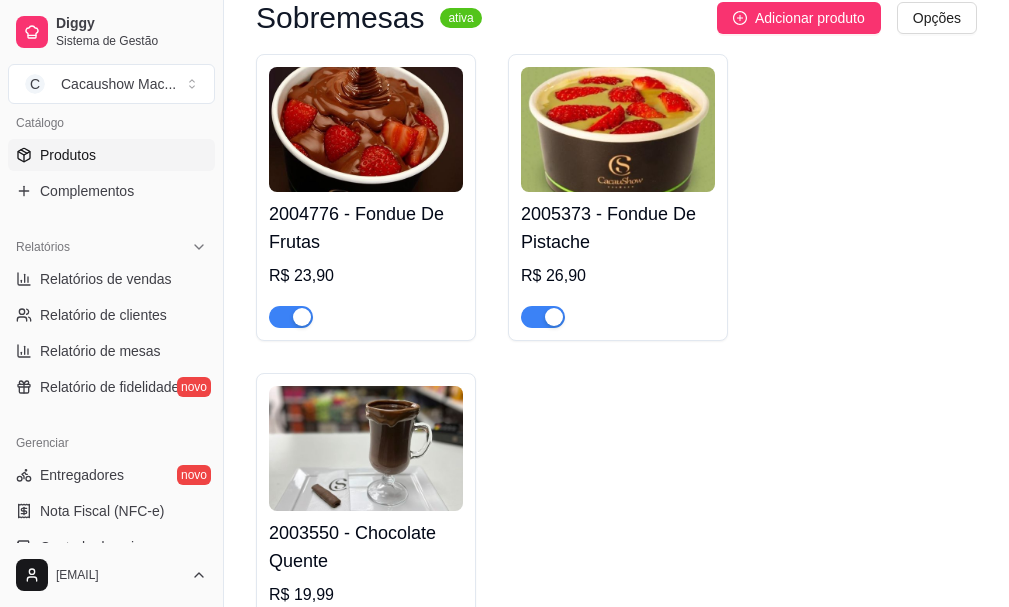 scroll, scrollTop: 0, scrollLeft: 0, axis: both 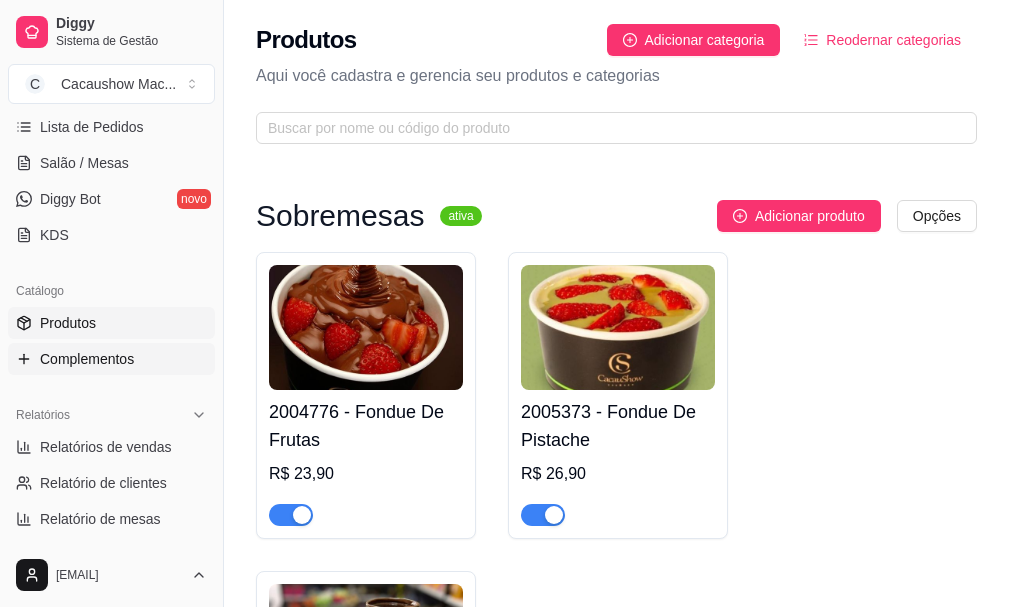 click on "Complementos" at bounding box center [111, 359] 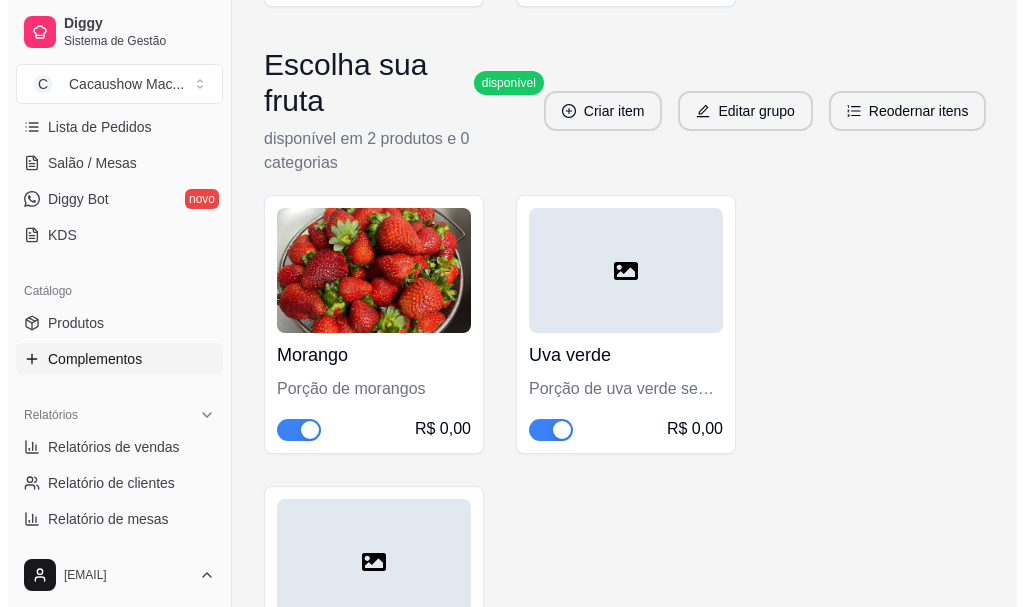 scroll, scrollTop: 900, scrollLeft: 0, axis: vertical 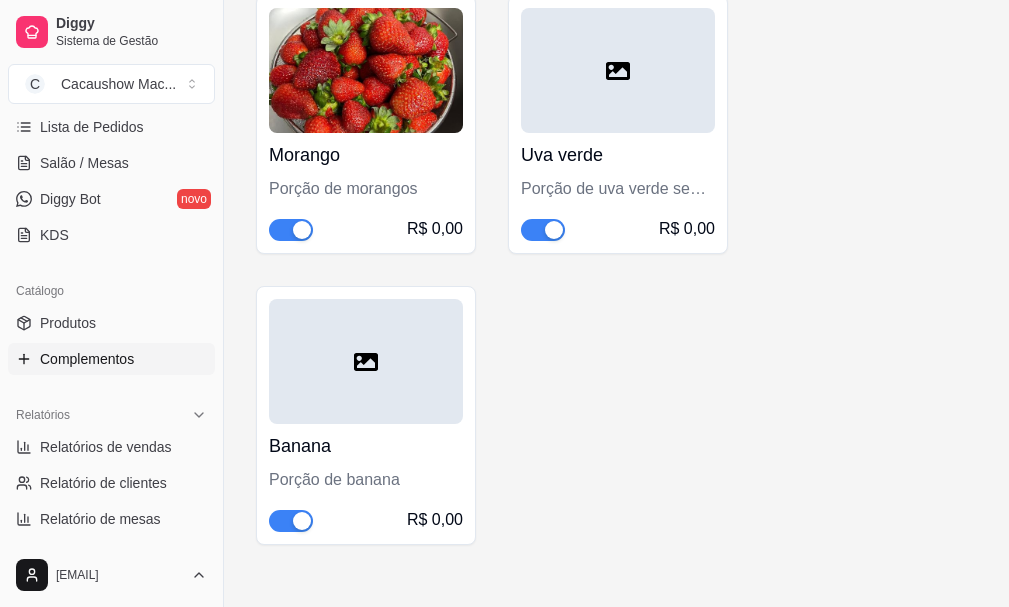 click at bounding box center [366, 361] 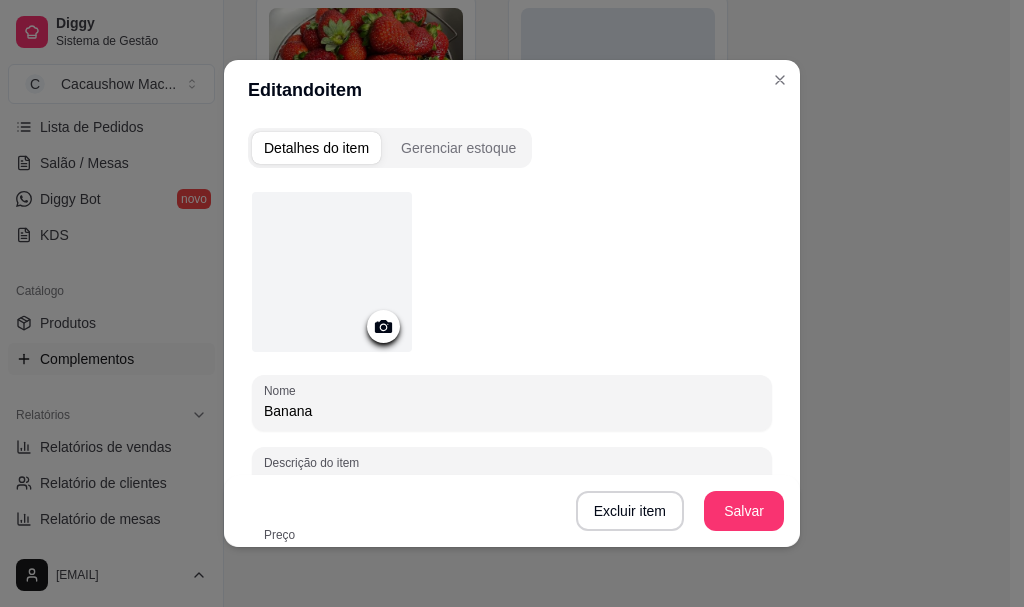 click 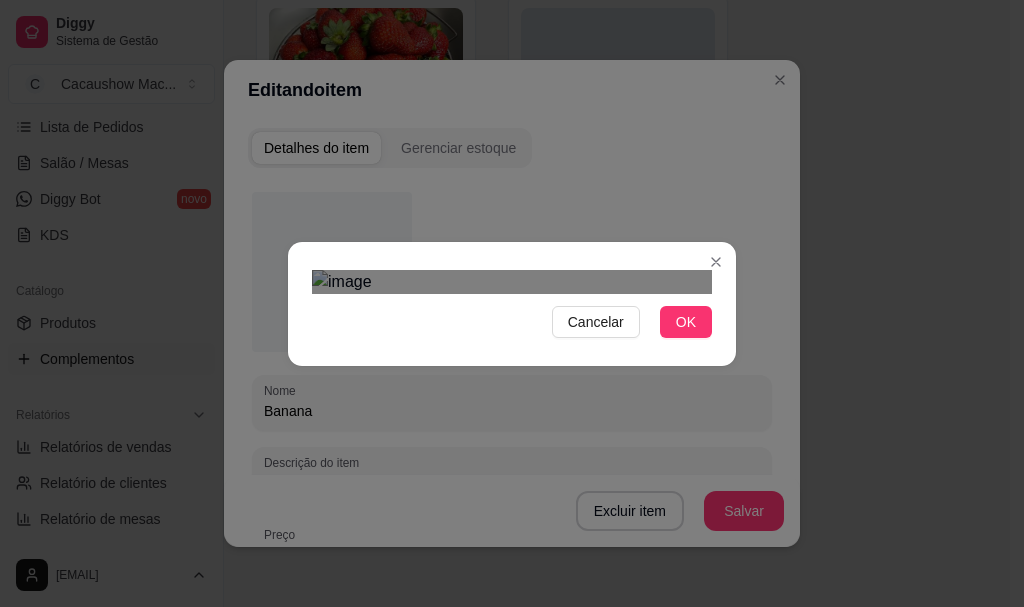 click on "Diggy Sistema de Gestão C Cacaushow Mac ... Loja  aberta Período gratuito até 18/08 Acesso Rápido Dashboard Dia a dia Pedidos balcão (PDV) Gestor de Pedidos Lista de Pedidos Salão / Mesas Diggy Bot novo KDS Catálogo Produtos Complementos Relatórios Relatórios de vendas Relatório de clientes Relatório de mesas Relatório de fidelidade novo Gerenciar Entregadores novo Nota Fiscal (NFC-e) Controle de caixa Controle de fiado Cupons Clientes Estoque Configurações Diggy Planos Precisa de ajuda? lojacacaushow.macromix@gmail.com Toggle Sidebar Sistema de Gestão Diggy  Grupo de adicionais Adicionar grupo Clonar grupo  Aqui você cadastra e víncula os complementos aos produtos que seus clientes podem adicionar à mais em seus produtos, como por exemplo: (Bebidas, Coberturas, Talheres e etc...) Buscar grupo ou item de complemento Complementos fondue disponível disponível em 3 produtos e 0 categorias Criar item Editar grupo Reodernar itens Bytes Bytes cacaushow R$ 6,00 Extra Morango R$ 6,50 disponível" at bounding box center [512, -597] 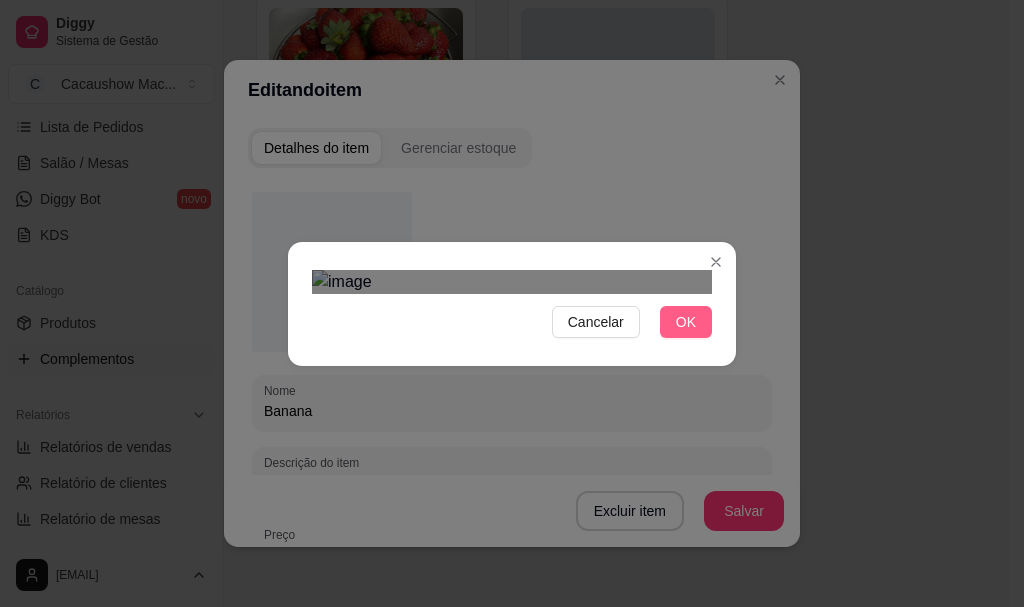 click on "OK" at bounding box center [686, 322] 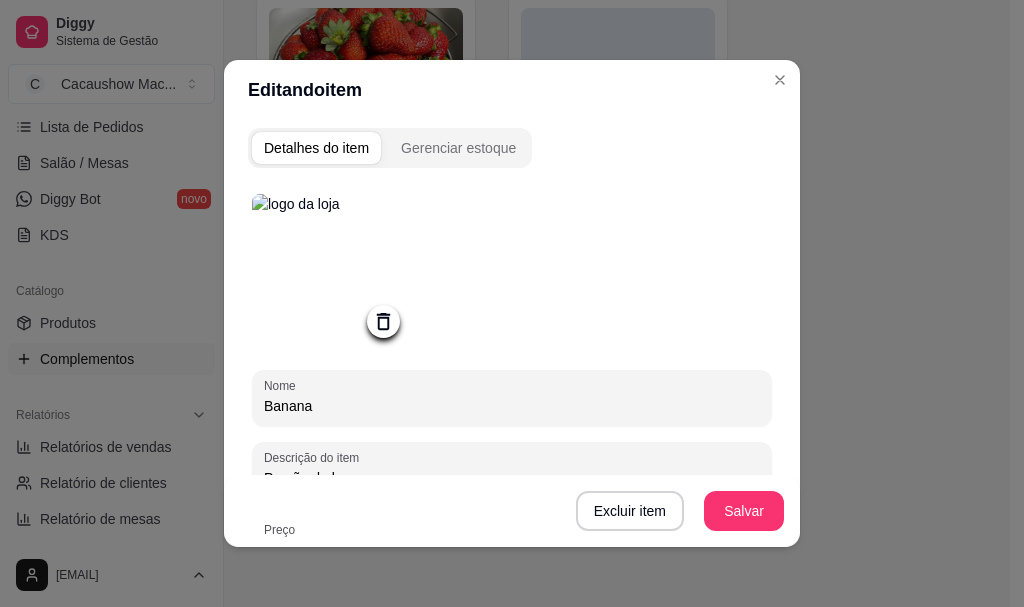 click at bounding box center (332, 274) 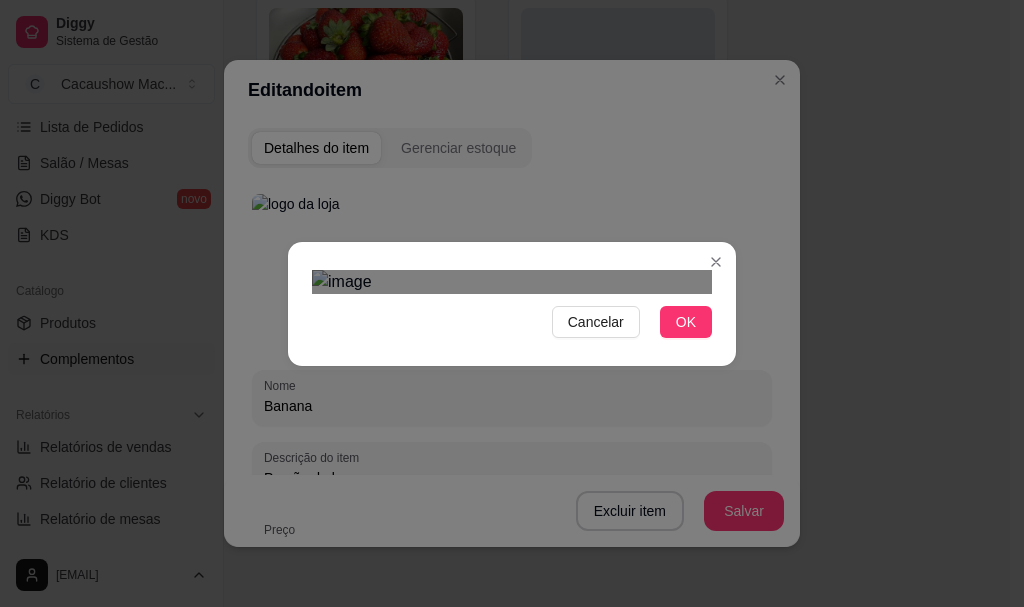 click on "Cancelar OK" at bounding box center [512, 303] 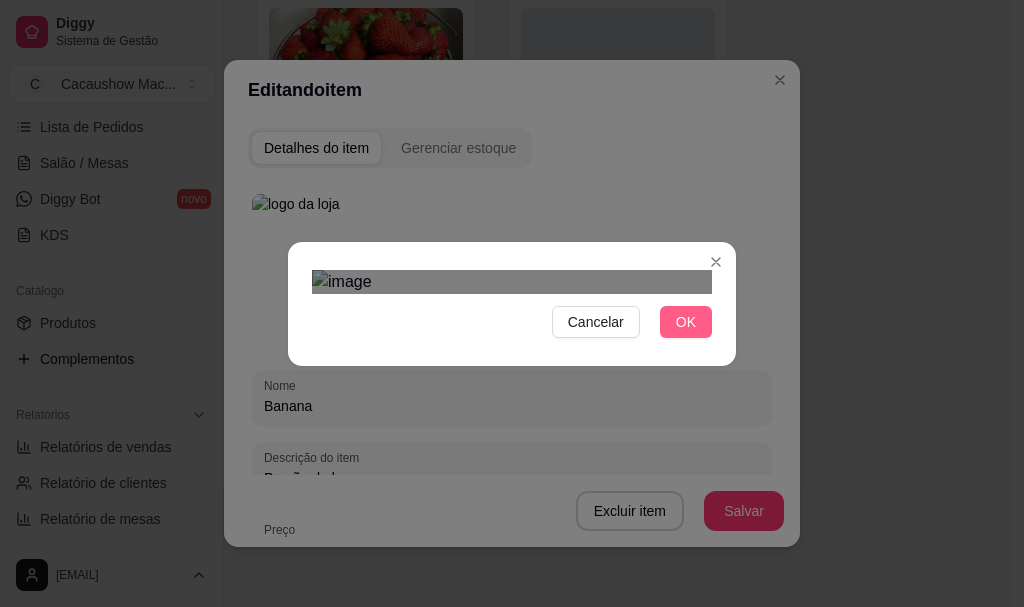 click on "OK" at bounding box center [686, 322] 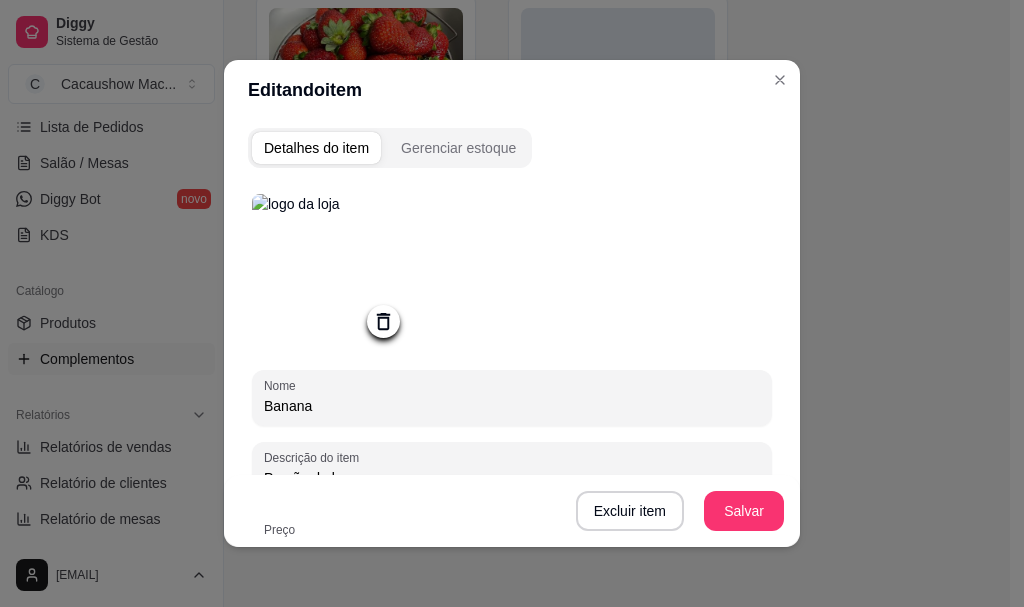 click at bounding box center [332, 274] 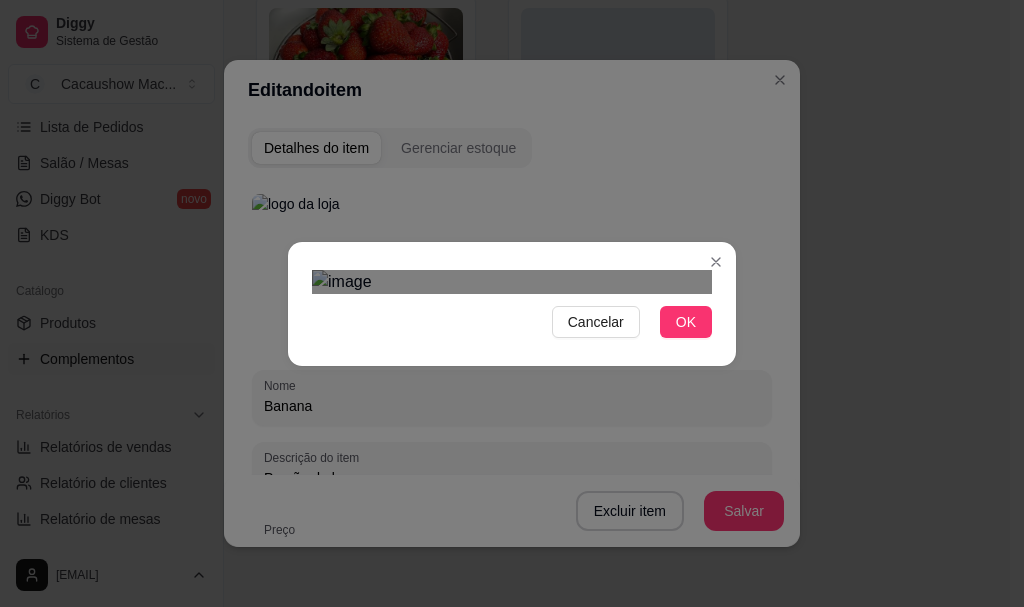 click at bounding box center [509, 495] 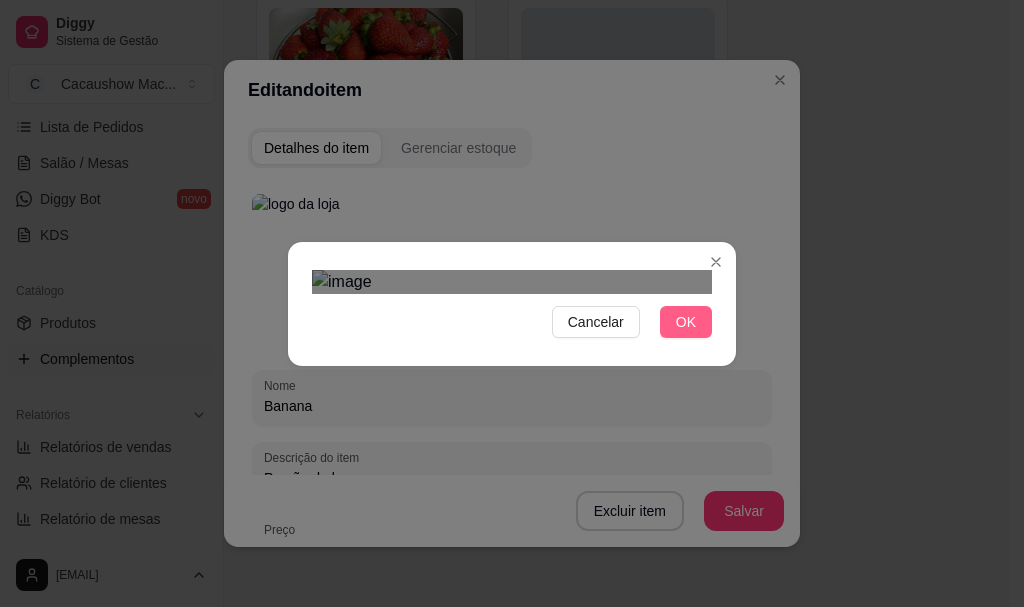 click on "OK" at bounding box center (686, 322) 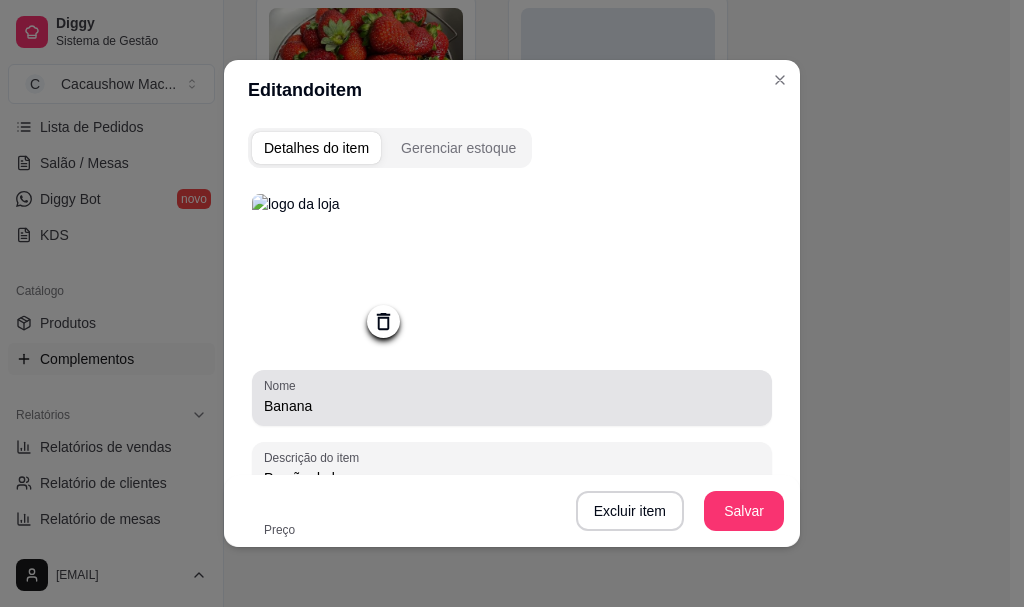 scroll, scrollTop: 200, scrollLeft: 0, axis: vertical 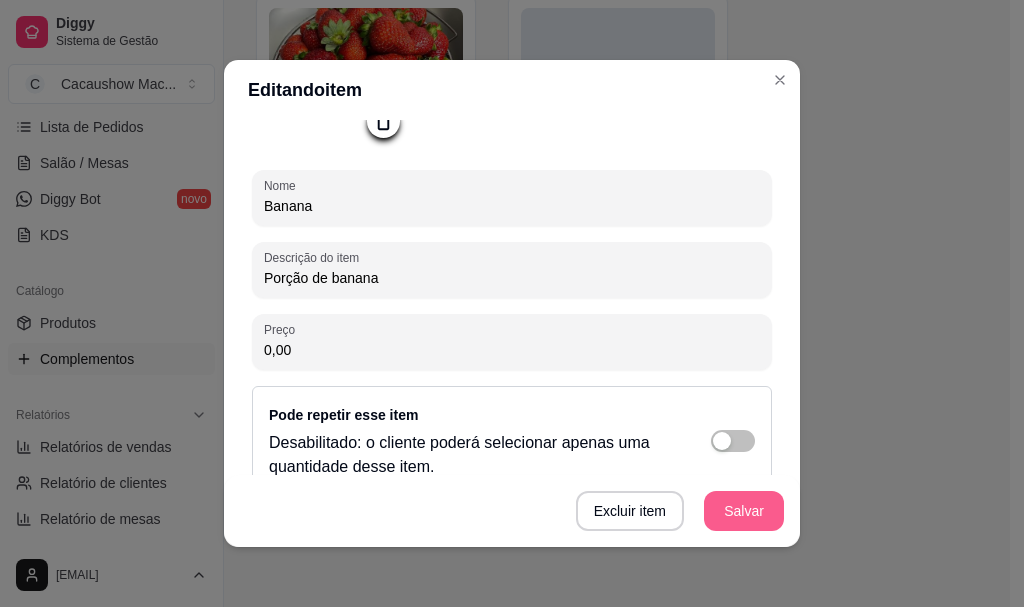 click on "Salvar" at bounding box center (744, 511) 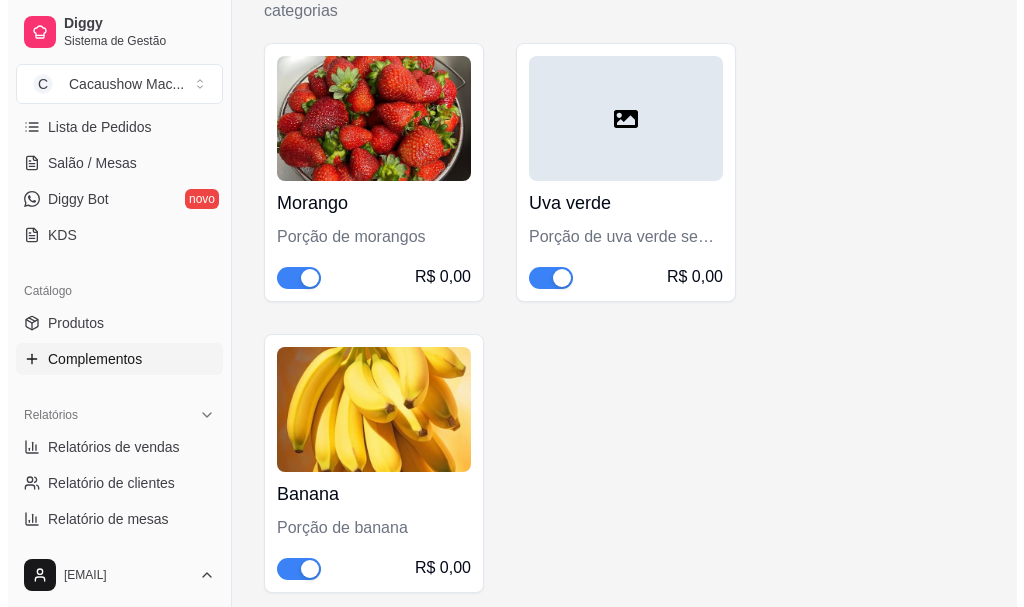 scroll, scrollTop: 962, scrollLeft: 0, axis: vertical 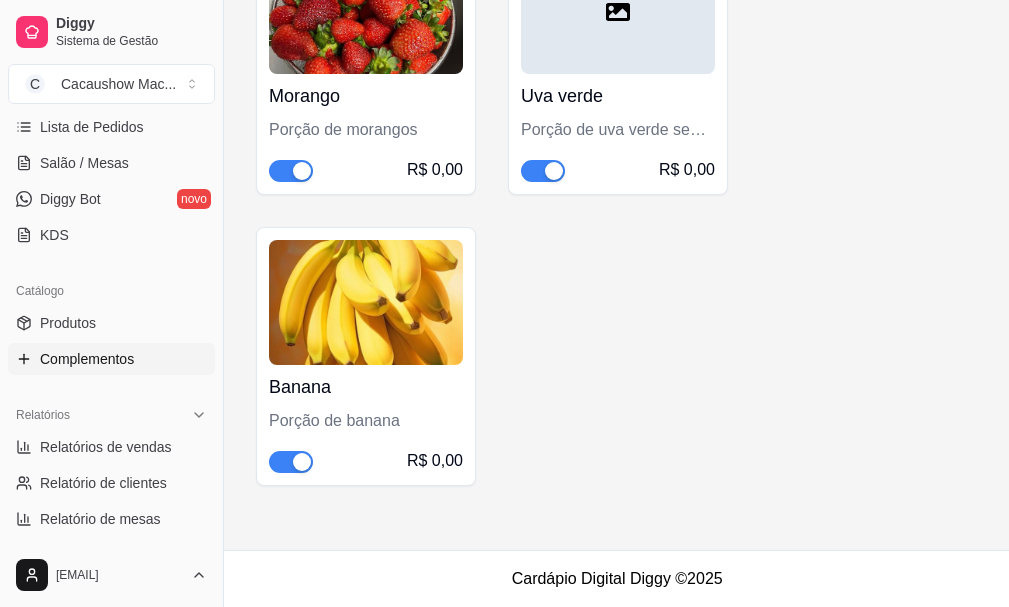 click at bounding box center [618, 11] 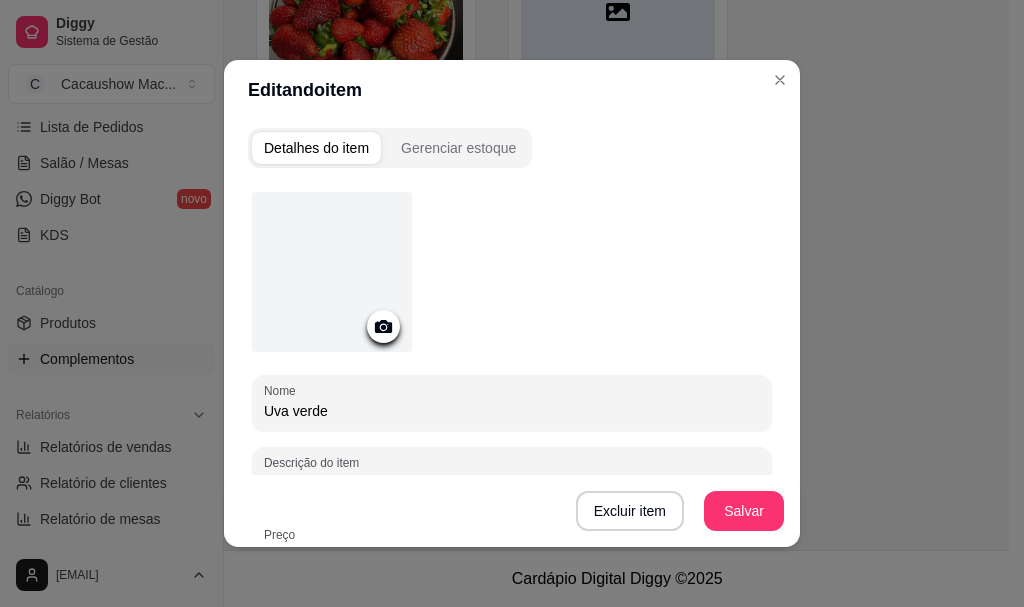 click 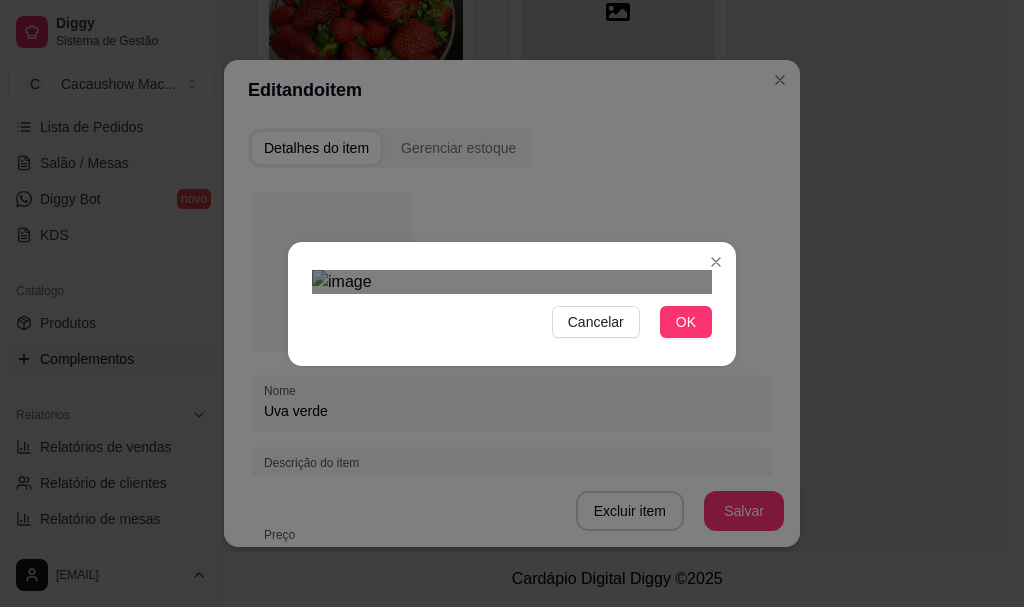 click on "Diggy Sistema de Gestão C Cacaushow Mac ... Loja  aberta Período gratuito até 18/08 Acesso Rápido Dashboard Dia a dia Pedidos balcão (PDV) Gestor de Pedidos Lista de Pedidos Salão / Mesas Diggy Bot novo KDS Catálogo Produtos Complementos Relatórios Relatórios de vendas Relatório de clientes Relatório de mesas Relatório de fidelidade novo Gerenciar Entregadores novo Nota Fiscal (NFC-e) Controle de caixa Controle de fiado Cupons Clientes Estoque Configurações Diggy Planos Precisa de ajuda? lojacacaushow.macromix@gmail.com Toggle Sidebar Sistema de Gestão Diggy  Grupo de adicionais Adicionar grupo Clonar grupo  Aqui você cadastra e víncula os complementos aos produtos que seus clientes podem adicionar à mais em seus produtos, como por exemplo: (Bebidas, Coberturas, Talheres e etc...) Buscar grupo ou item de complemento Complementos fondue disponível disponível em 3 produtos e 0 categorias Criar item Editar grupo Reodernar itens Bytes Bytes cacaushow R$ 6,00 Extra Morango R$ 6,50 disponível" at bounding box center [512, -656] 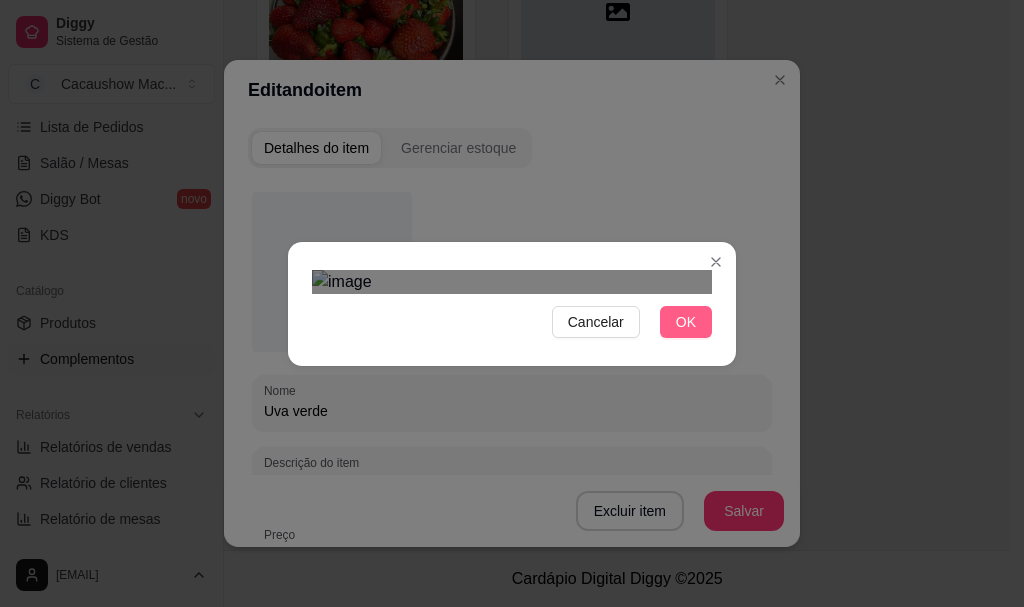 click on "OK" at bounding box center (686, 322) 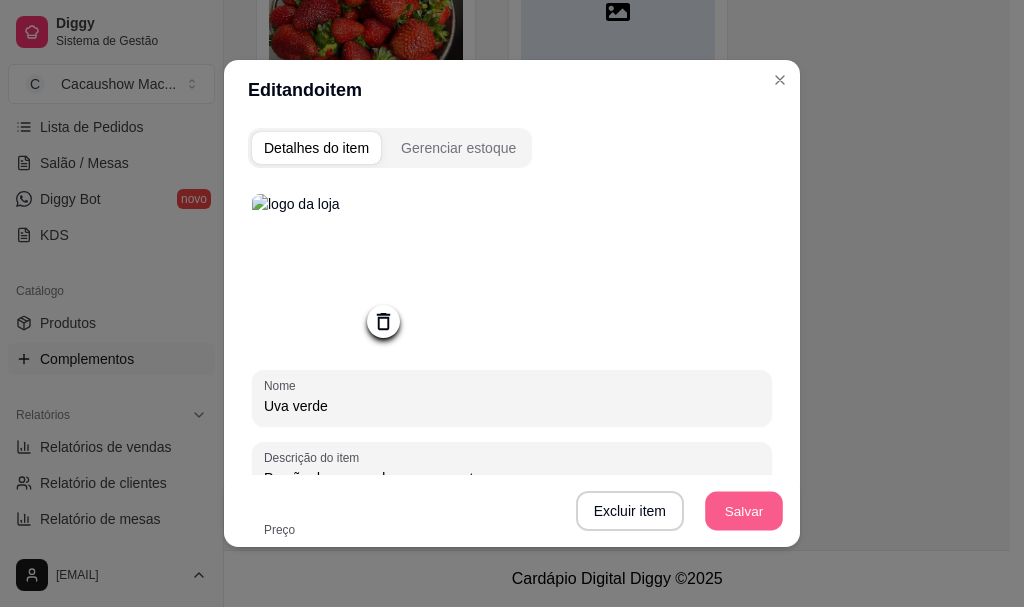 click on "Salvar" at bounding box center (744, 511) 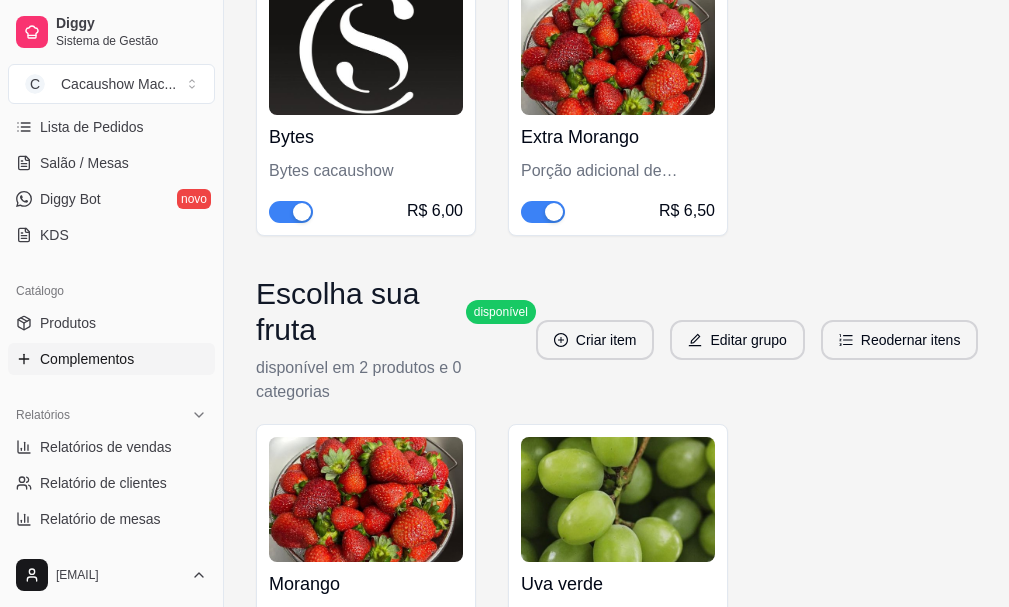 scroll, scrollTop: 362, scrollLeft: 0, axis: vertical 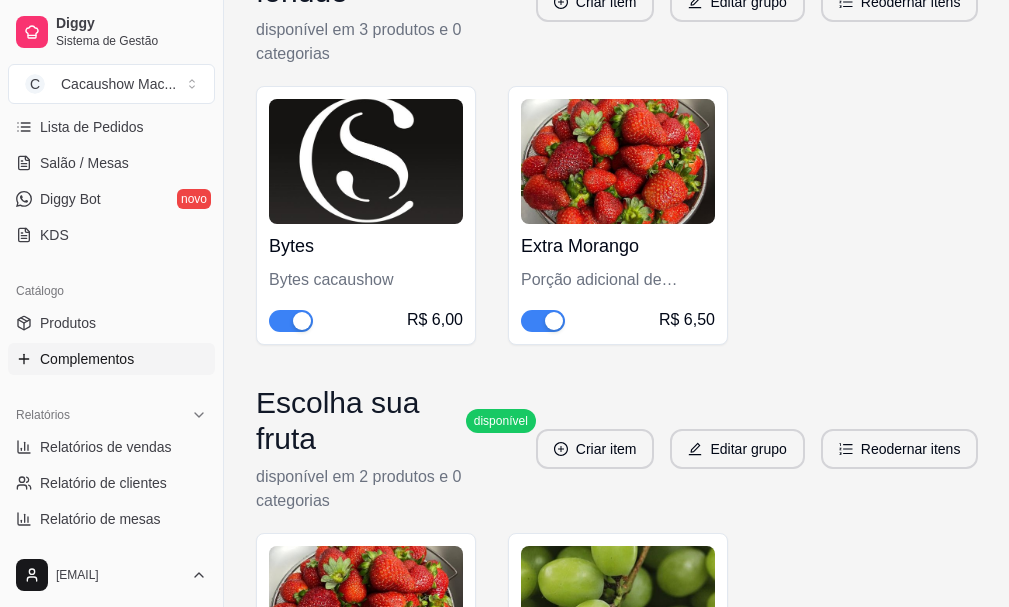 click at bounding box center (366, 161) 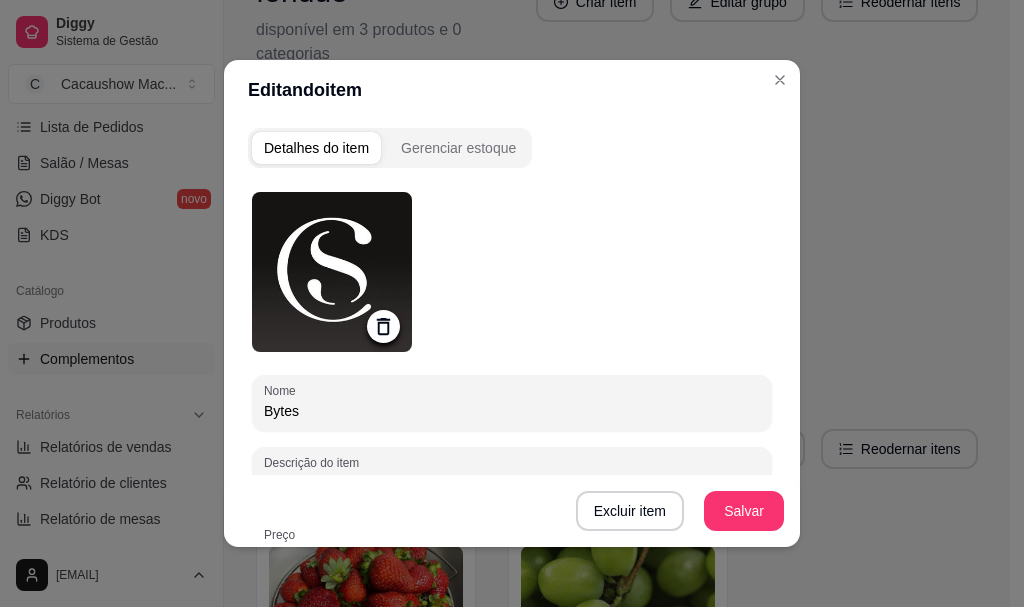 click 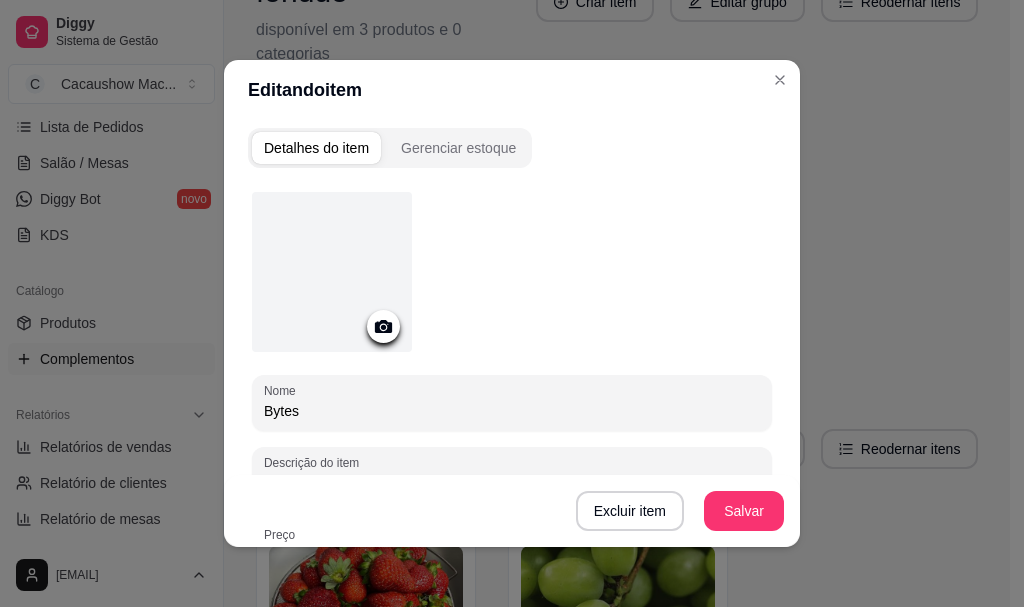 click 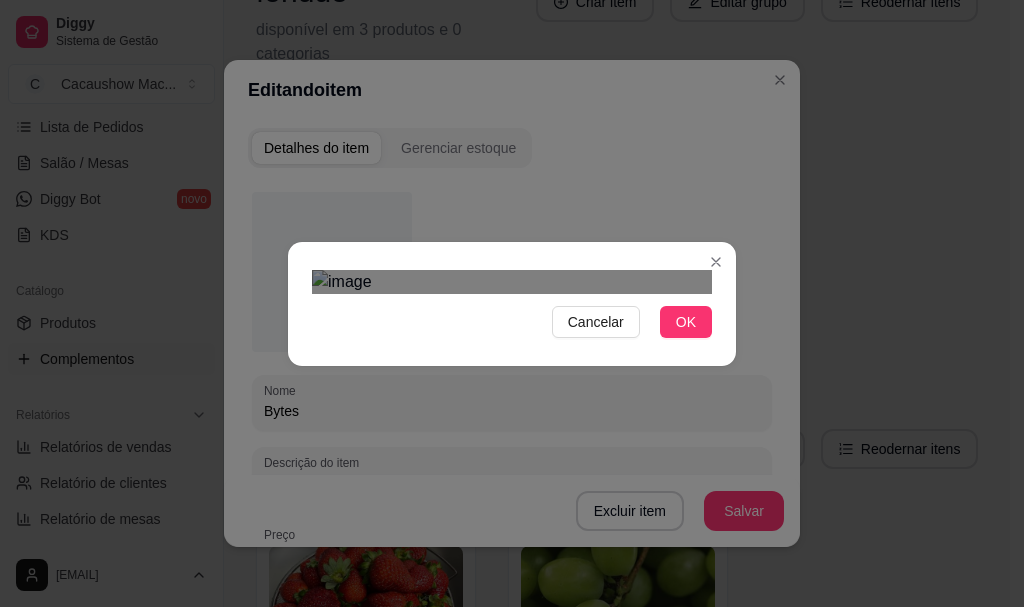 click on "Cancelar OK" at bounding box center (512, 303) 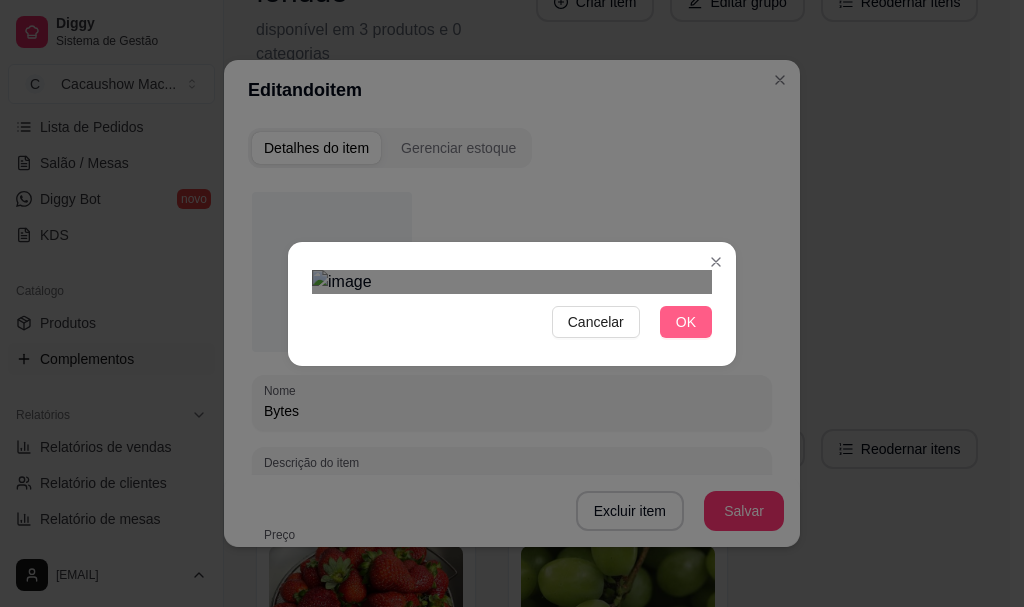 click on "OK" at bounding box center [686, 322] 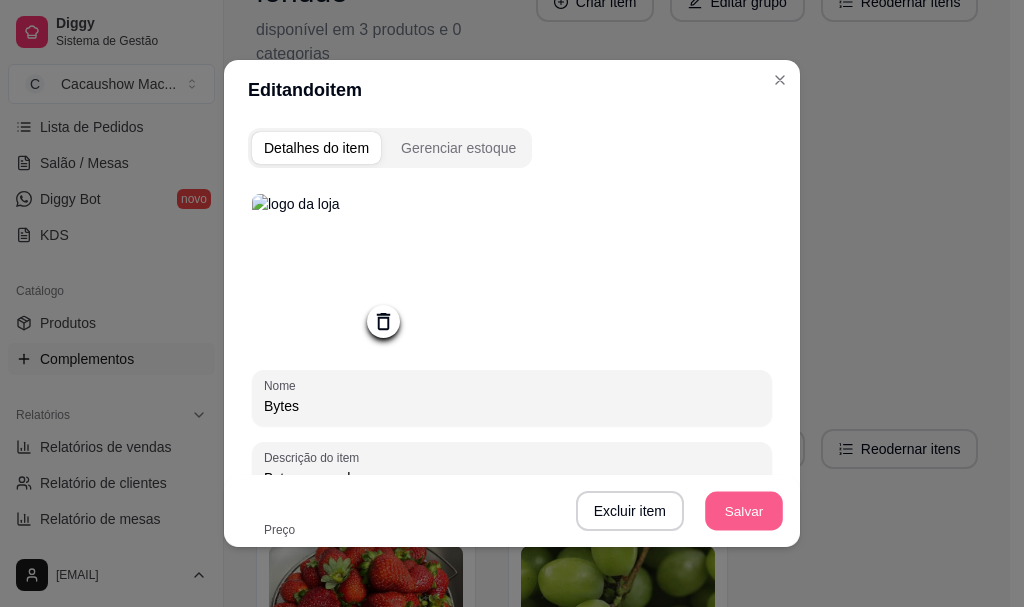 click on "Salvar" at bounding box center (744, 511) 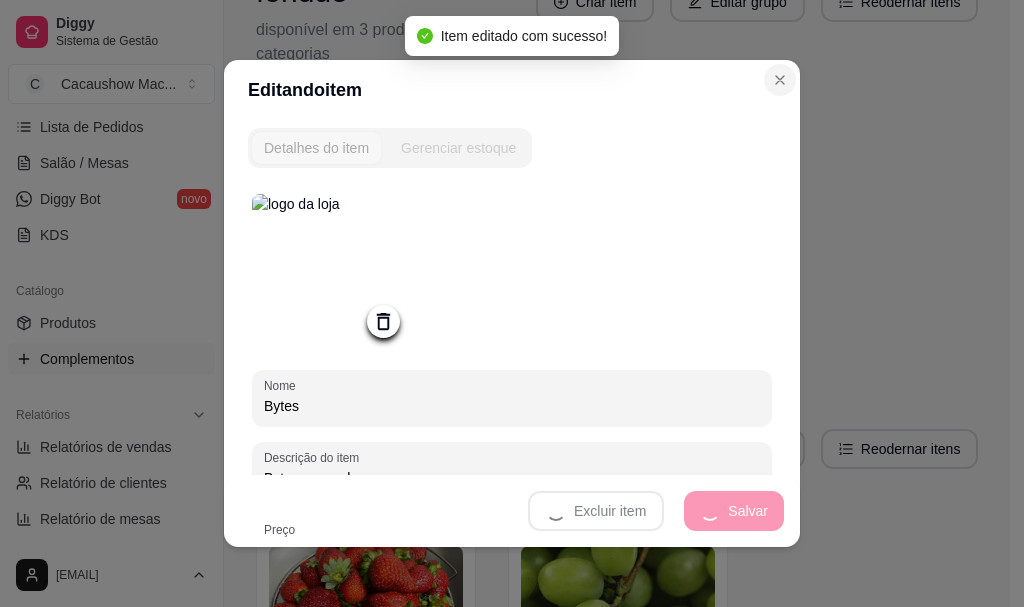 click on "Editando  item Detalhes do item Gerenciar estoque Nome Bytes Descrição do item Bytes cacaushow Preço 6,00 Pode repetir esse item Desabilitado: o cliente poderá selecionar apenas uma quantidade desse item. Disponibilidade Ao pausar o item o mesmo não estará disponível para seleção nos produtos e/ou categorias vinculadas Excluir item Salvar" at bounding box center [512, 303] 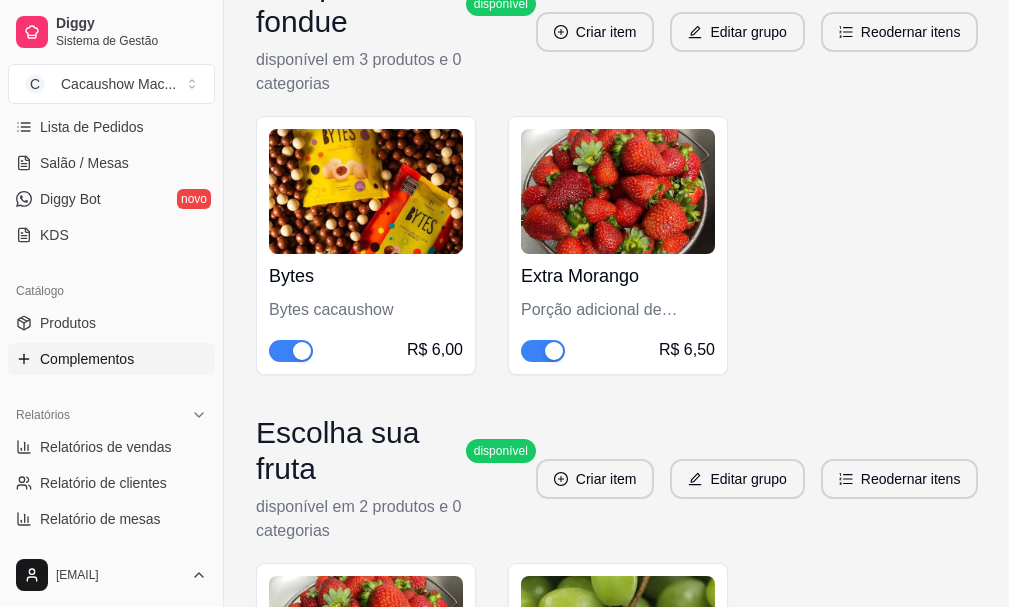 scroll, scrollTop: 162, scrollLeft: 0, axis: vertical 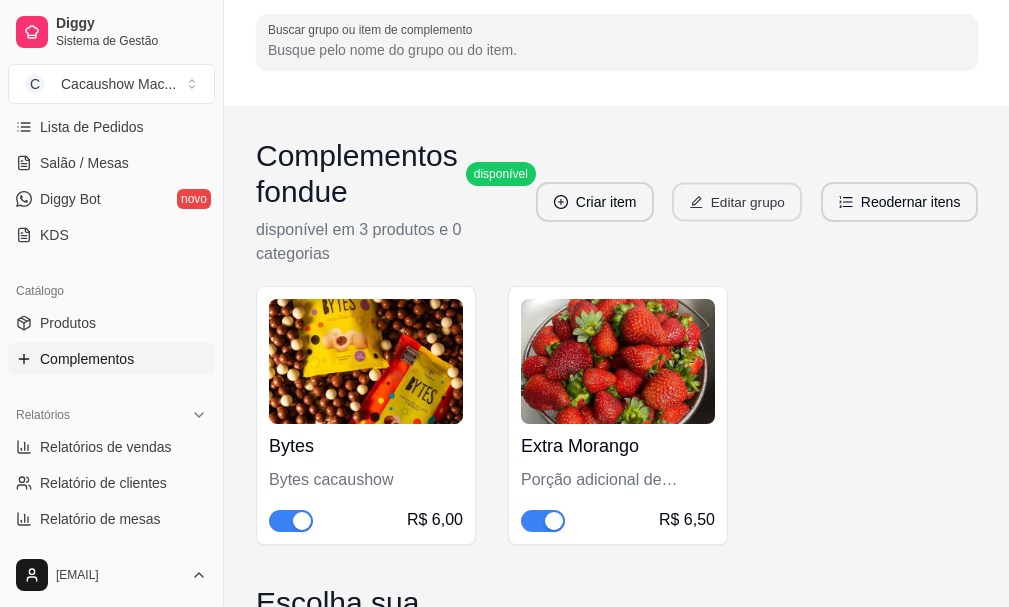 click 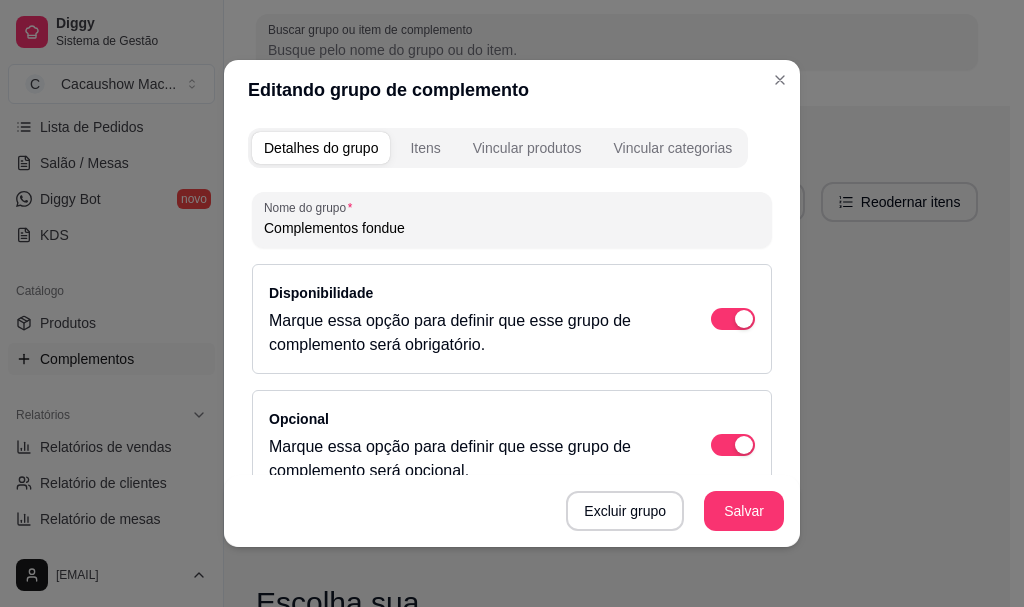 click on "Complementos fondue" at bounding box center [512, 228] 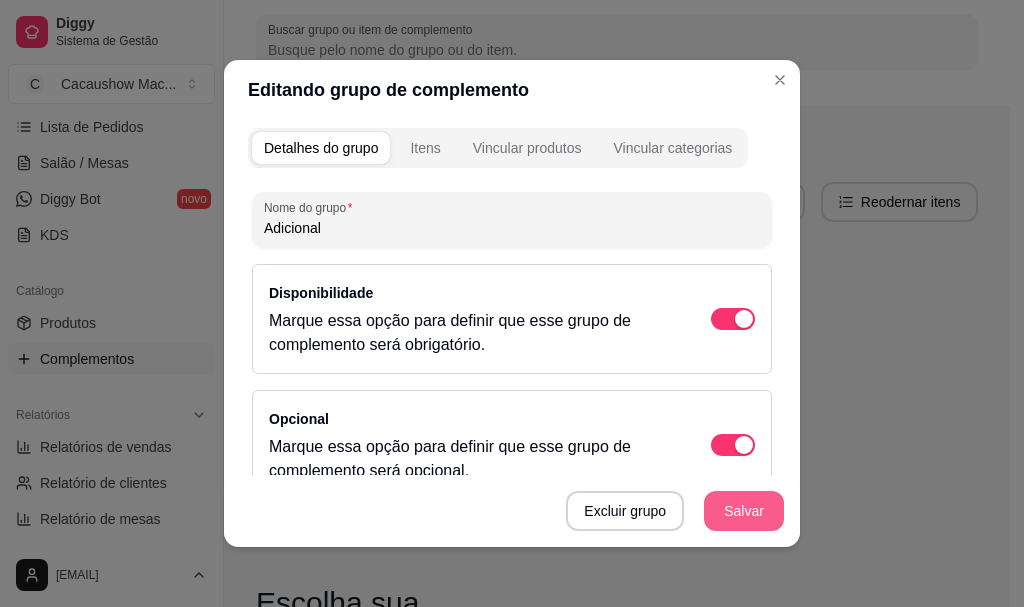 type on "Adicional" 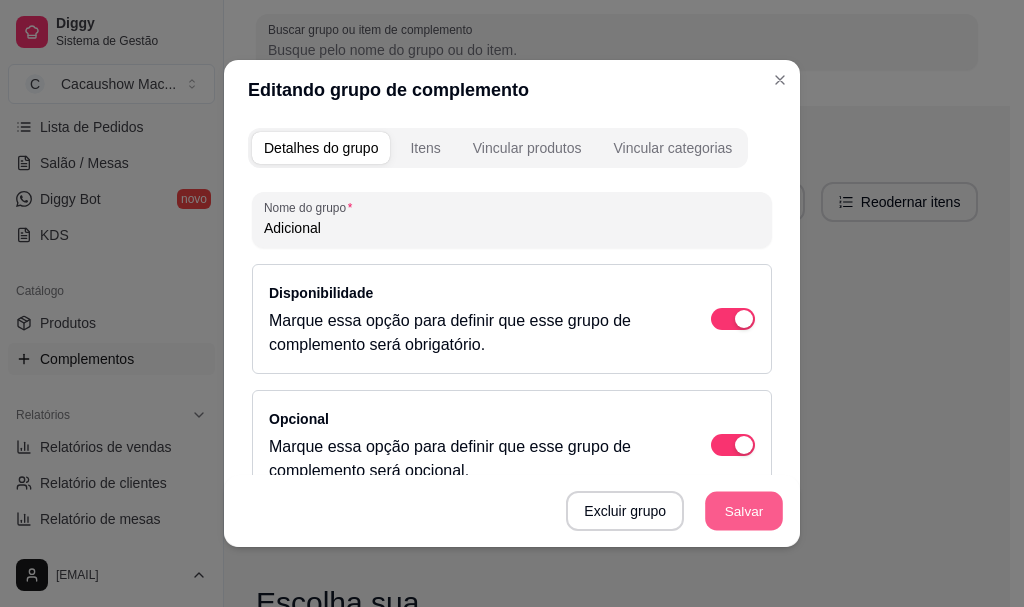 click on "Salvar" at bounding box center (744, 511) 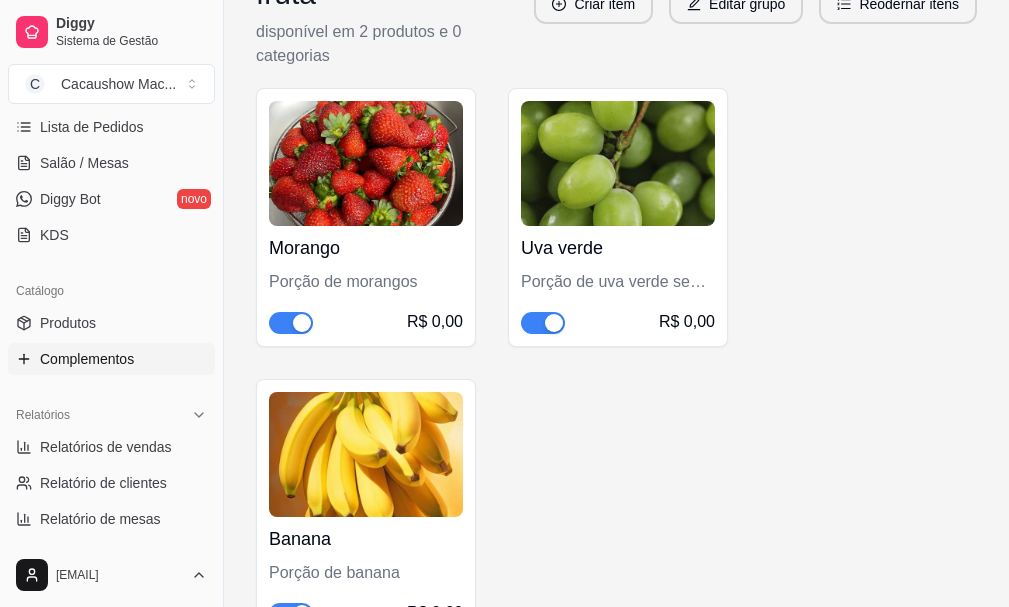 scroll, scrollTop: 562, scrollLeft: 0, axis: vertical 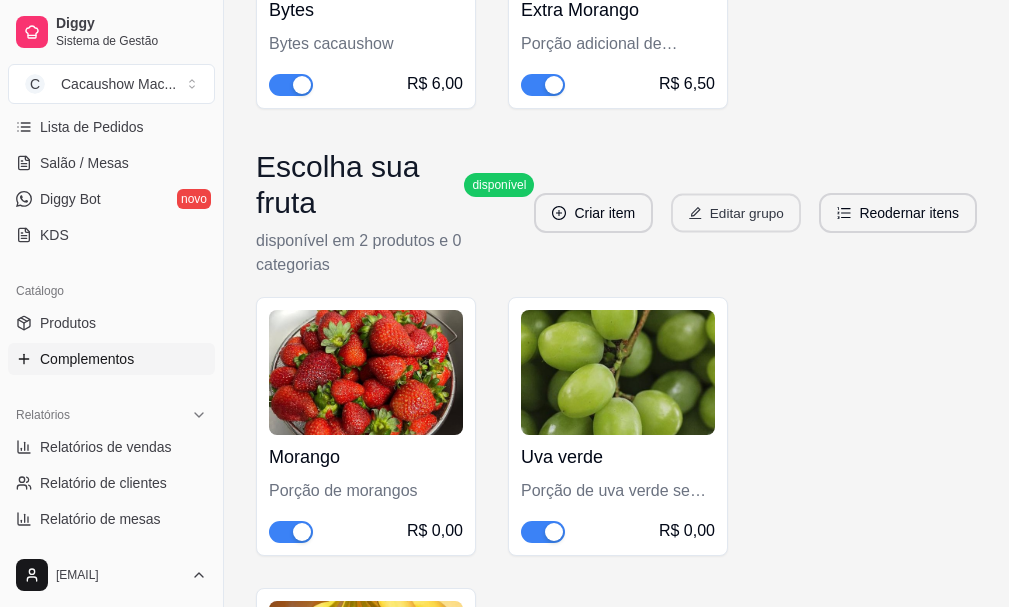 click on "Editar grupo" at bounding box center [736, 213] 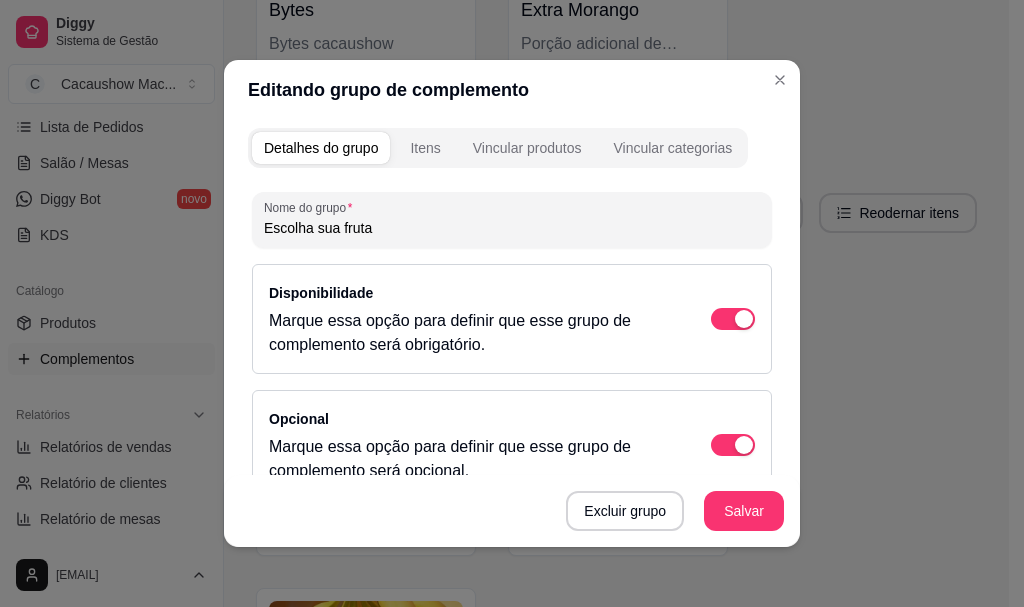 click on "Escolha sua fruta" at bounding box center (512, 228) 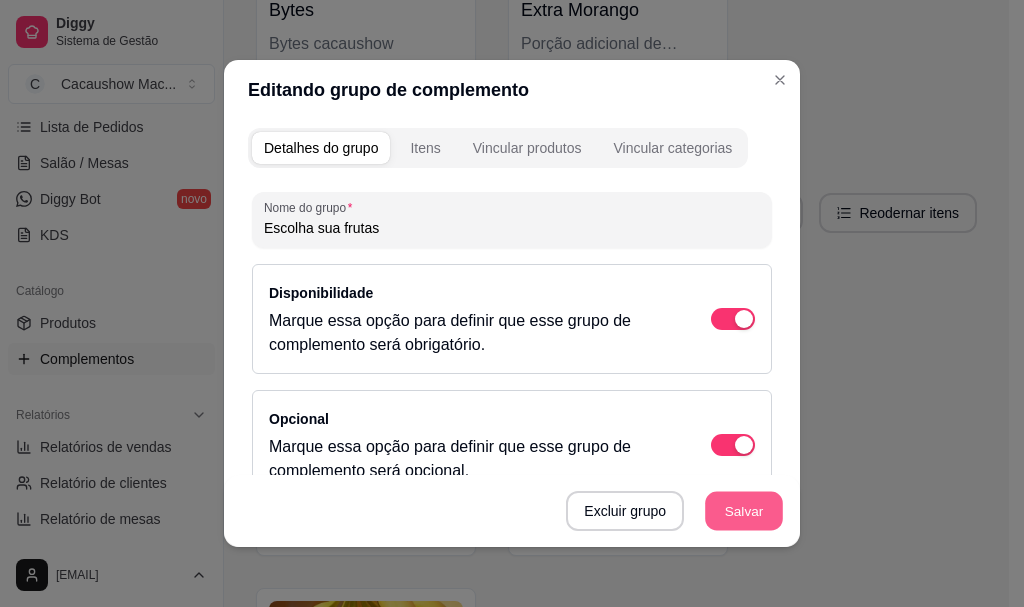 click on "Salvar" at bounding box center (744, 511) 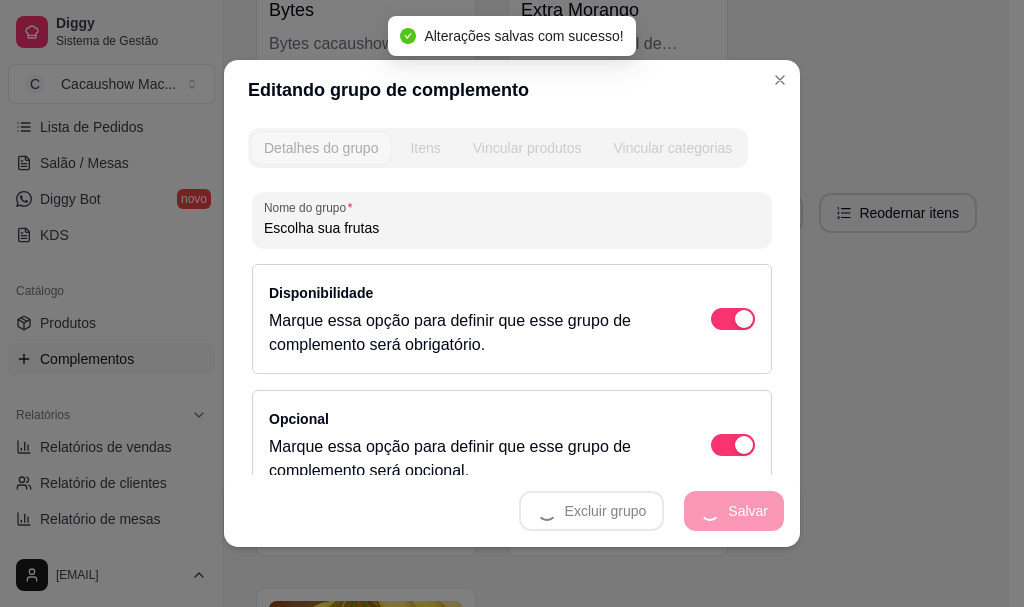 click on "Escolha sua frutas" at bounding box center (512, 228) 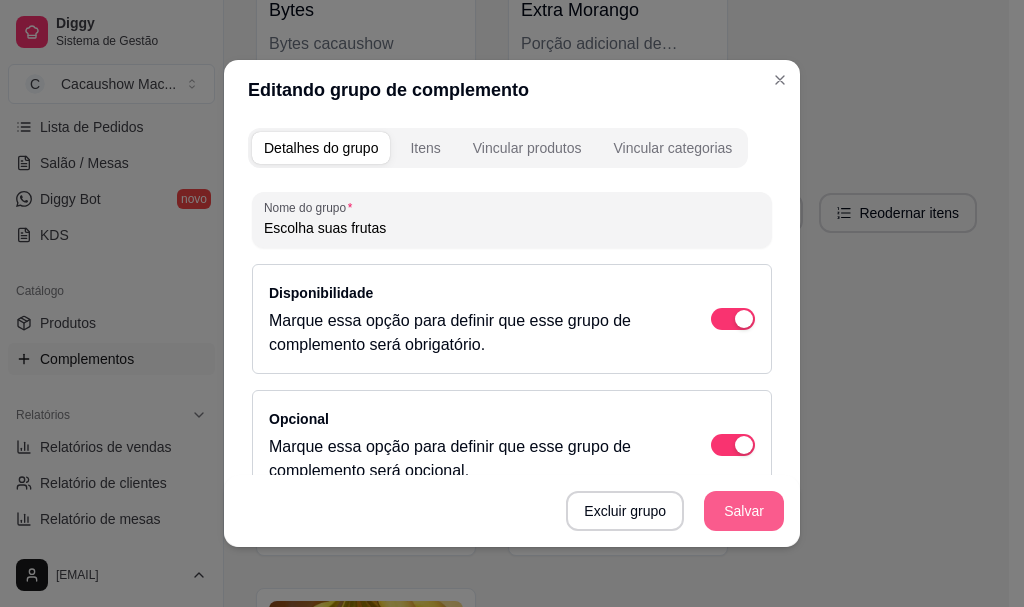 type on "Escolha suas frutas" 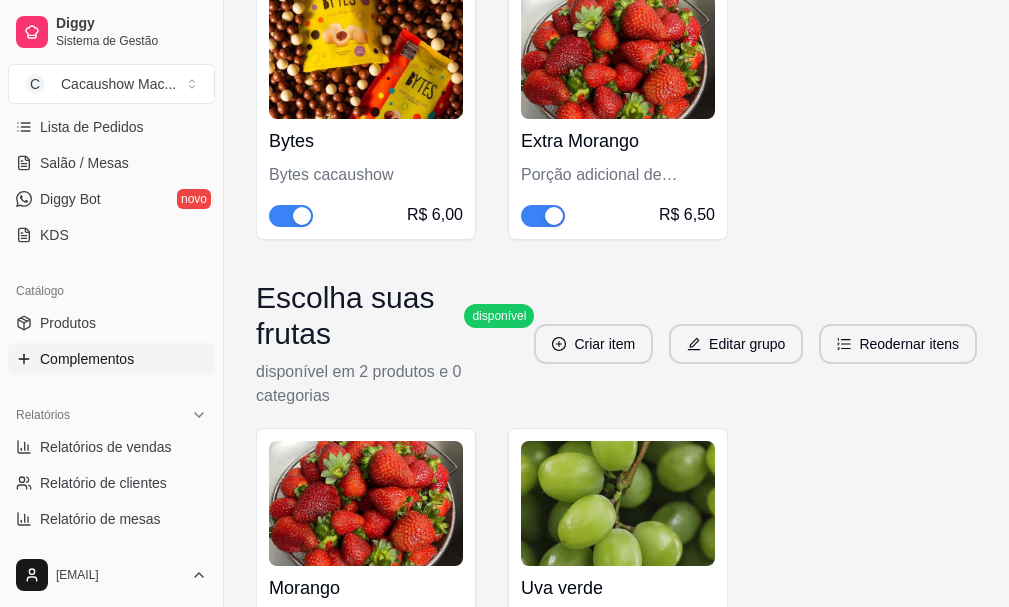 scroll, scrollTop: 262, scrollLeft: 0, axis: vertical 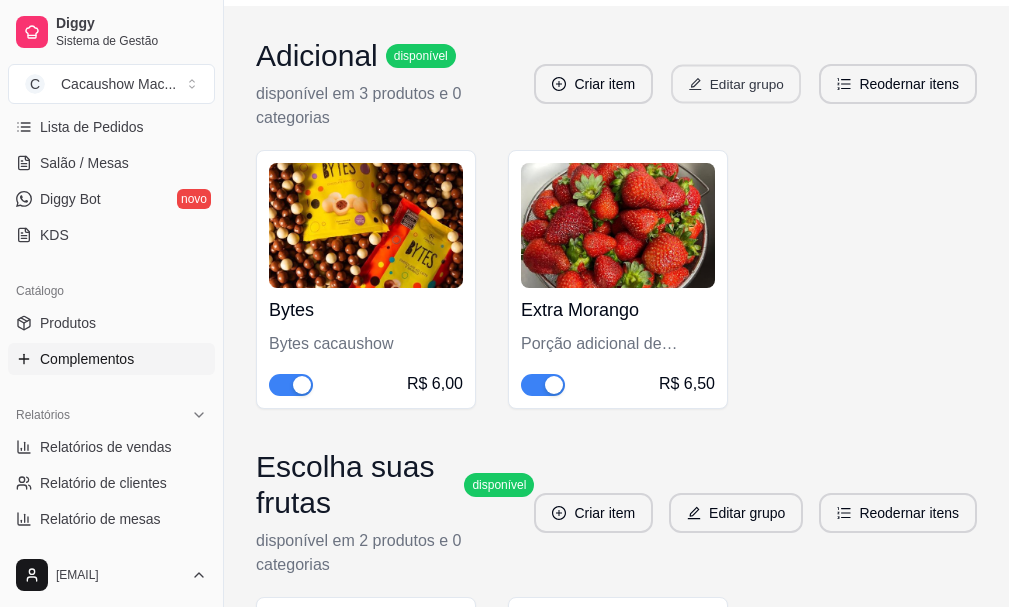 click on "Editar grupo" at bounding box center (736, 84) 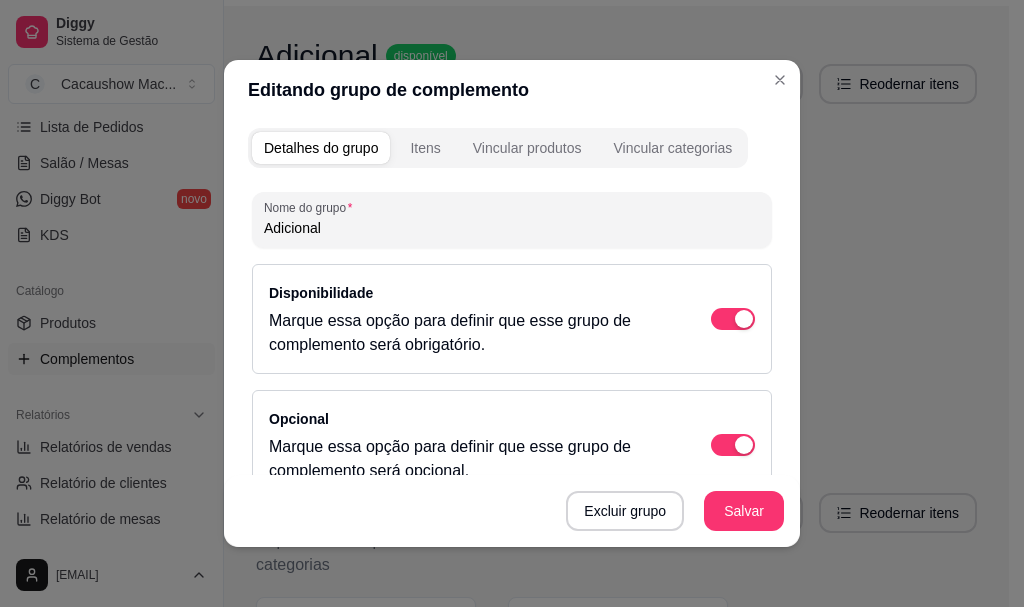 click on "Adicional" at bounding box center [512, 228] 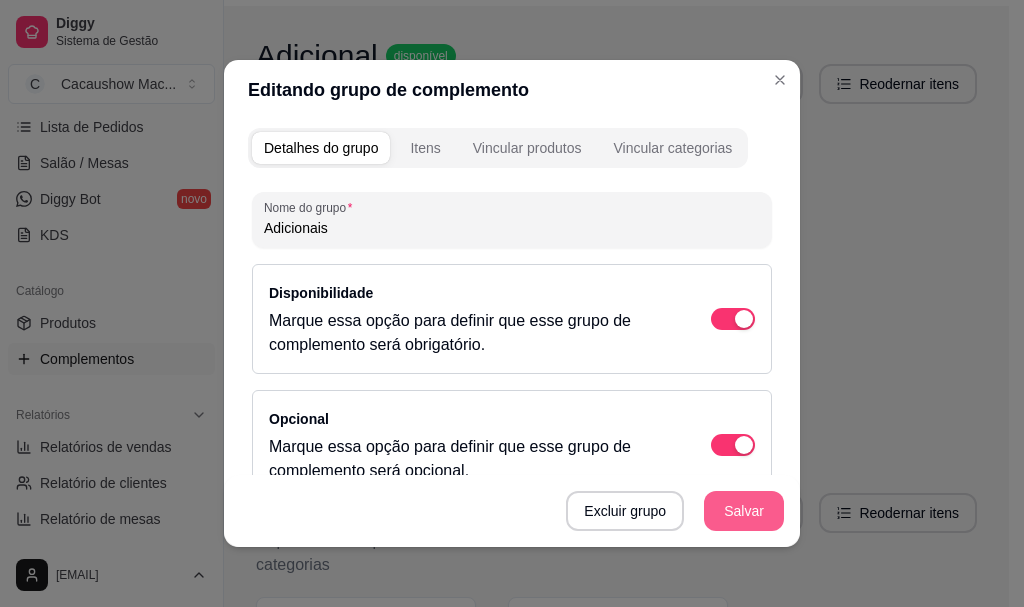 type on "Adicionais" 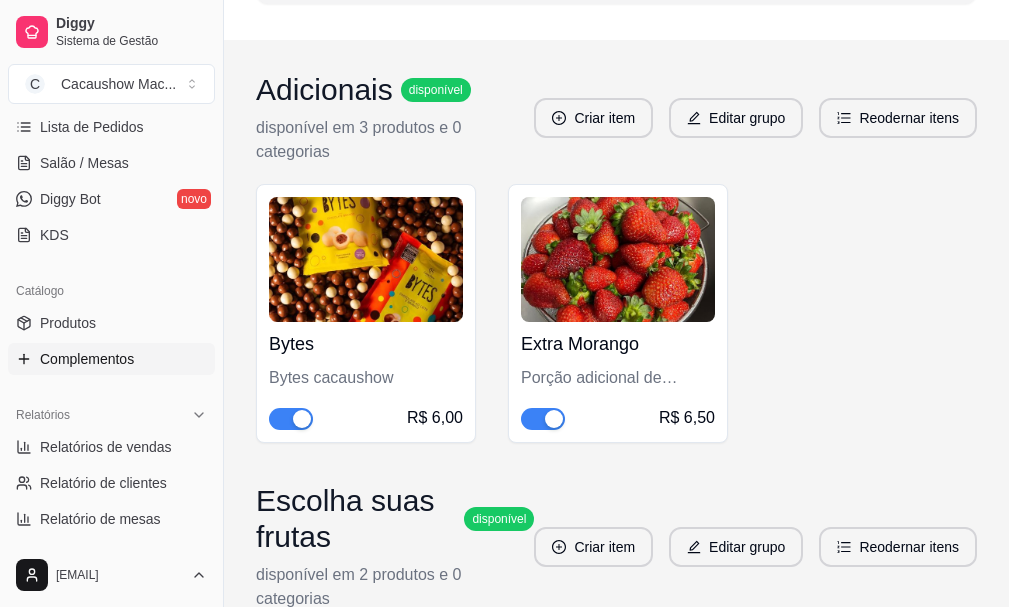scroll, scrollTop: 226, scrollLeft: 0, axis: vertical 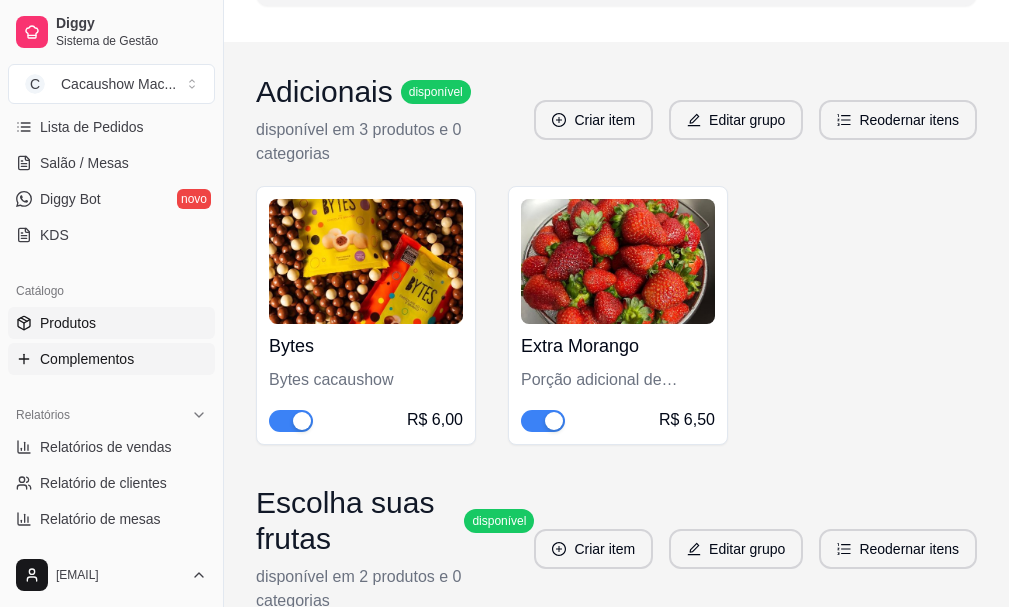 click on "Produtos" at bounding box center [111, 323] 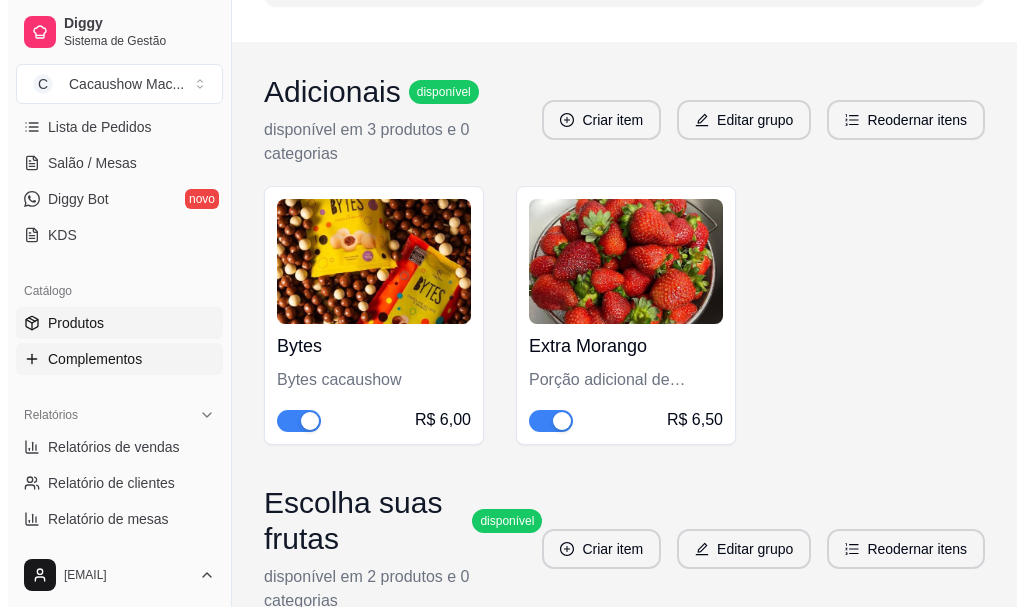 scroll, scrollTop: 0, scrollLeft: 0, axis: both 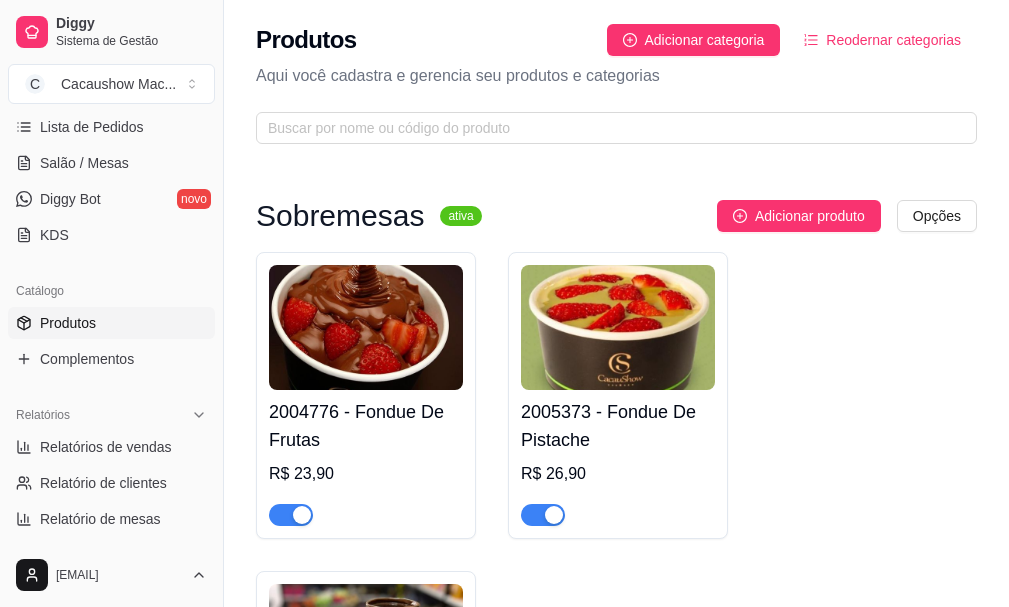 click at bounding box center [366, 327] 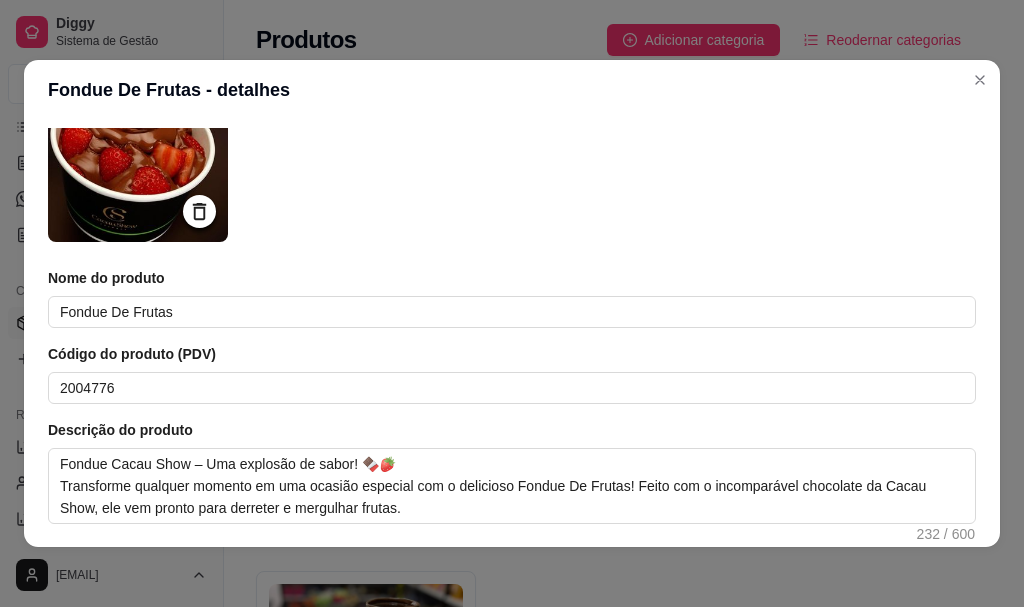 scroll, scrollTop: 0, scrollLeft: 0, axis: both 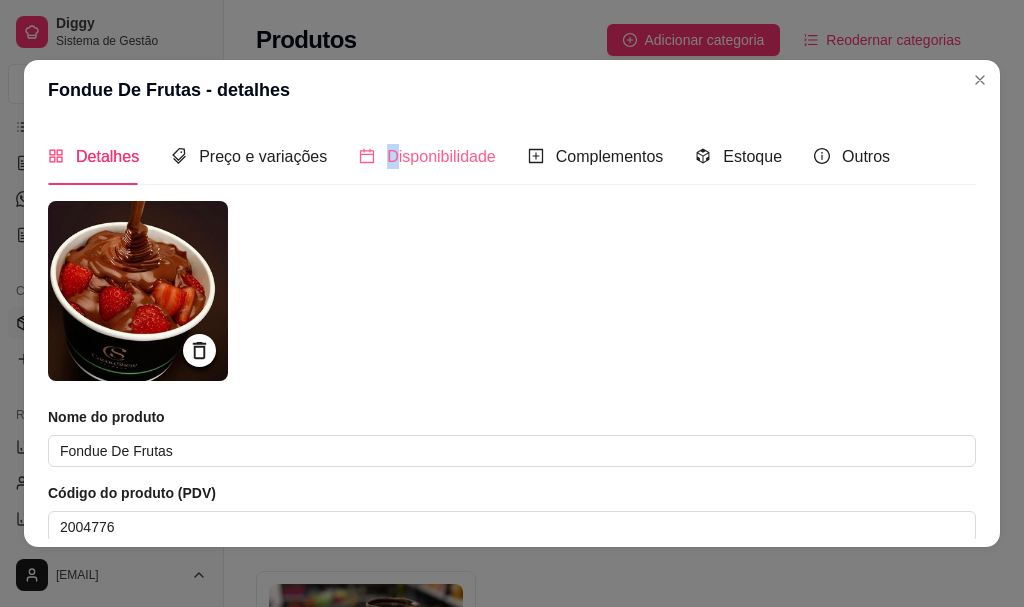 click on "Disponibilidade" at bounding box center (427, 156) 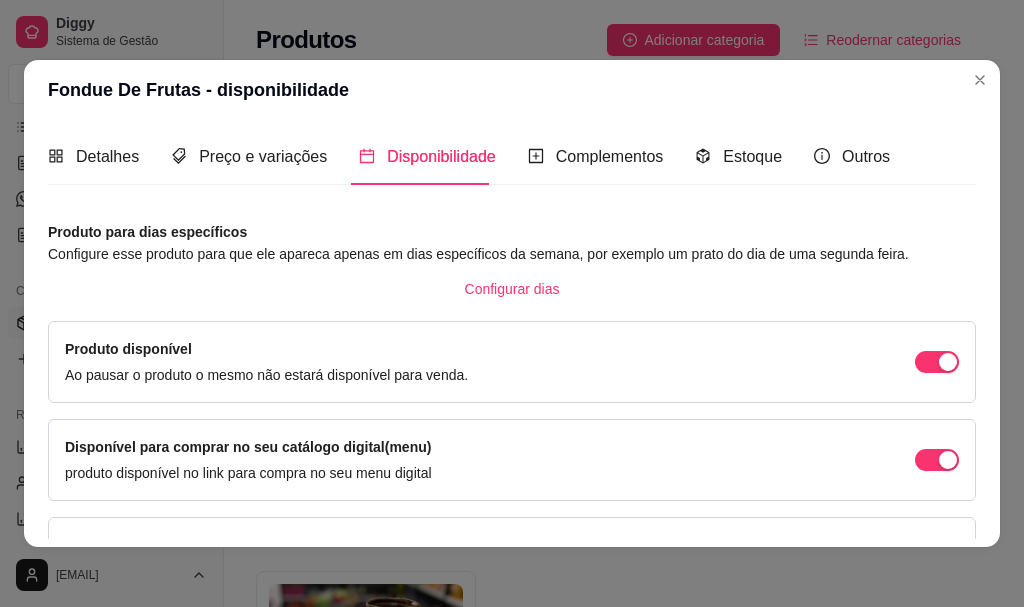 click on "Disponibilidade" at bounding box center (427, 156) 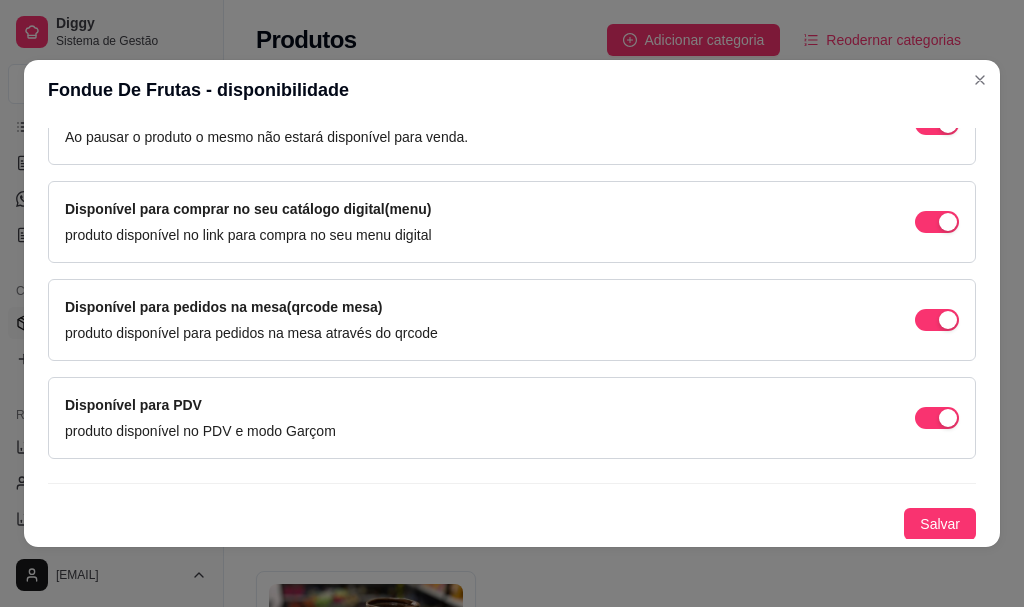 scroll, scrollTop: 239, scrollLeft: 0, axis: vertical 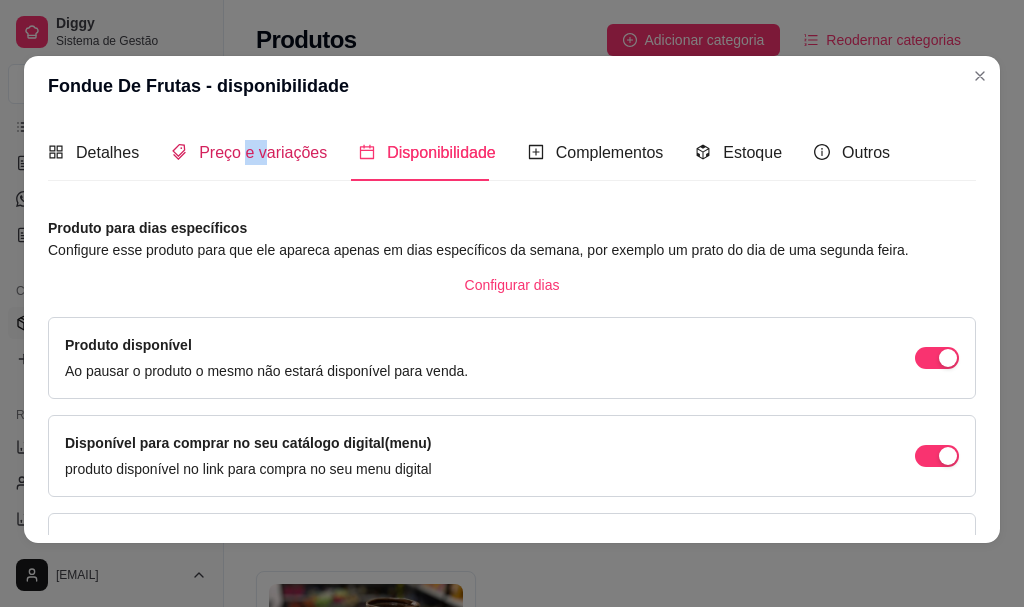 drag, startPoint x: 258, startPoint y: 156, endPoint x: 242, endPoint y: 169, distance: 20.615528 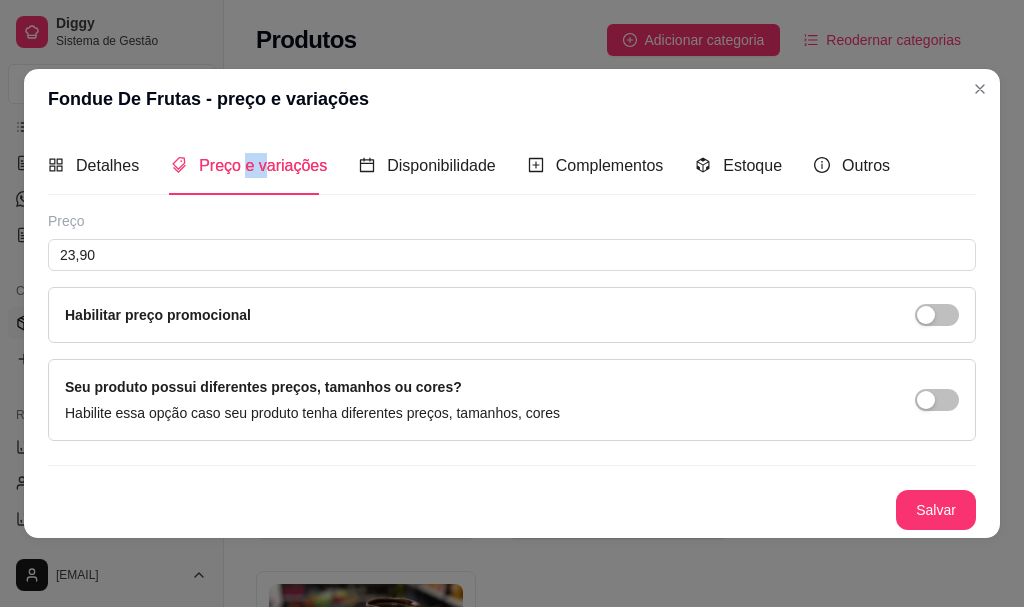 scroll, scrollTop: 0, scrollLeft: 0, axis: both 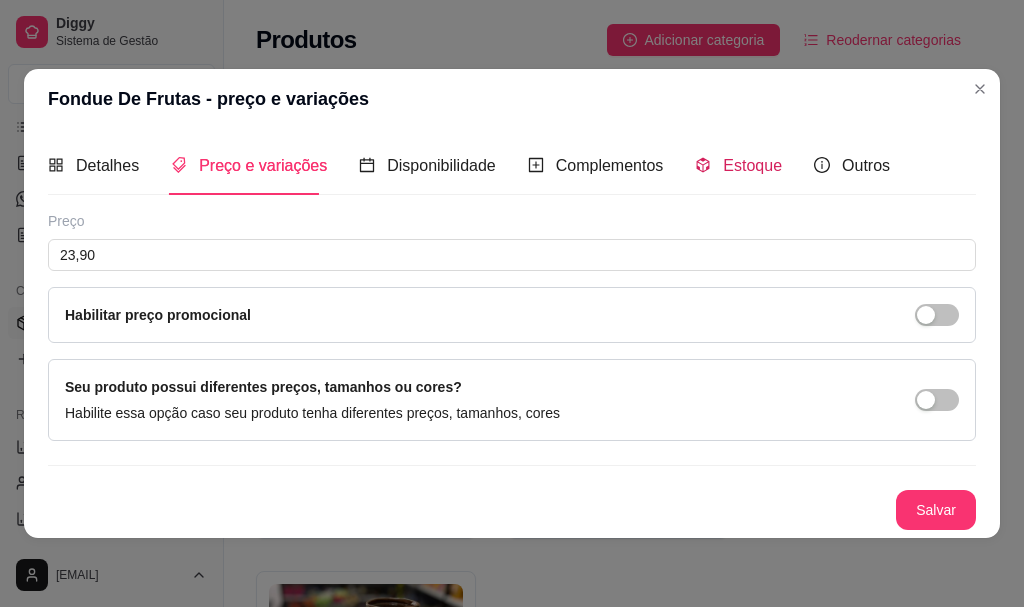 click on "Estoque" at bounding box center [752, 165] 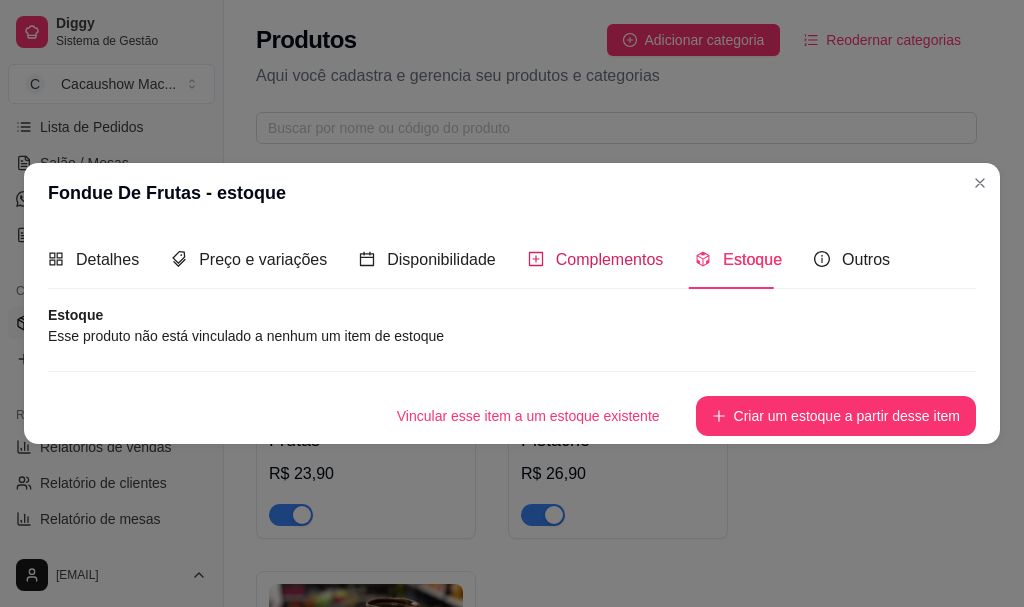 click on "Complementos" at bounding box center [610, 259] 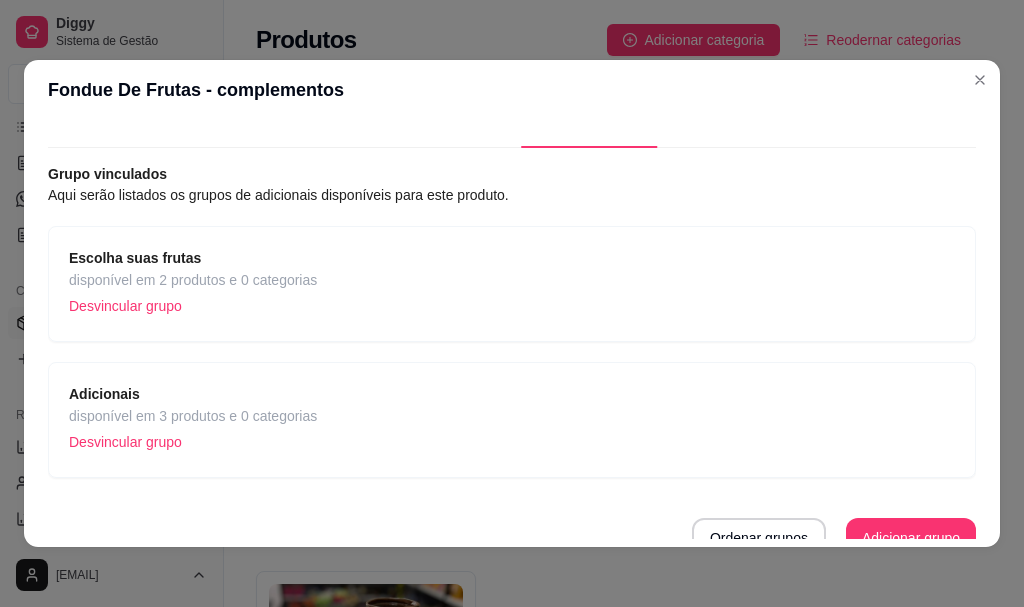 scroll, scrollTop: 56, scrollLeft: 0, axis: vertical 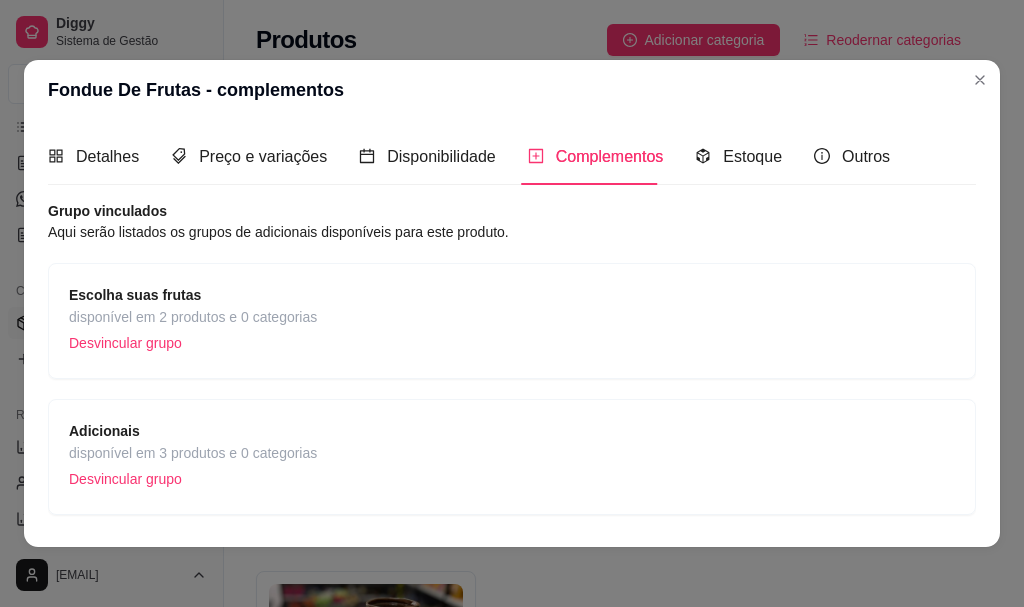 click on "Aqui serão listados os grupos de adicionais disponíveis para este produto." at bounding box center (512, 232) 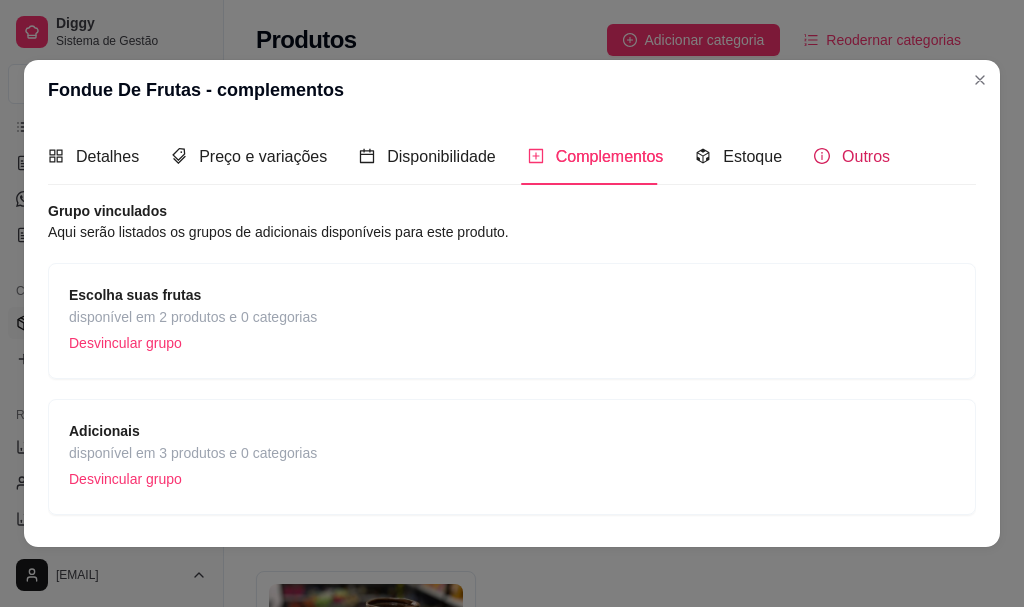click on "Outros" at bounding box center [852, 156] 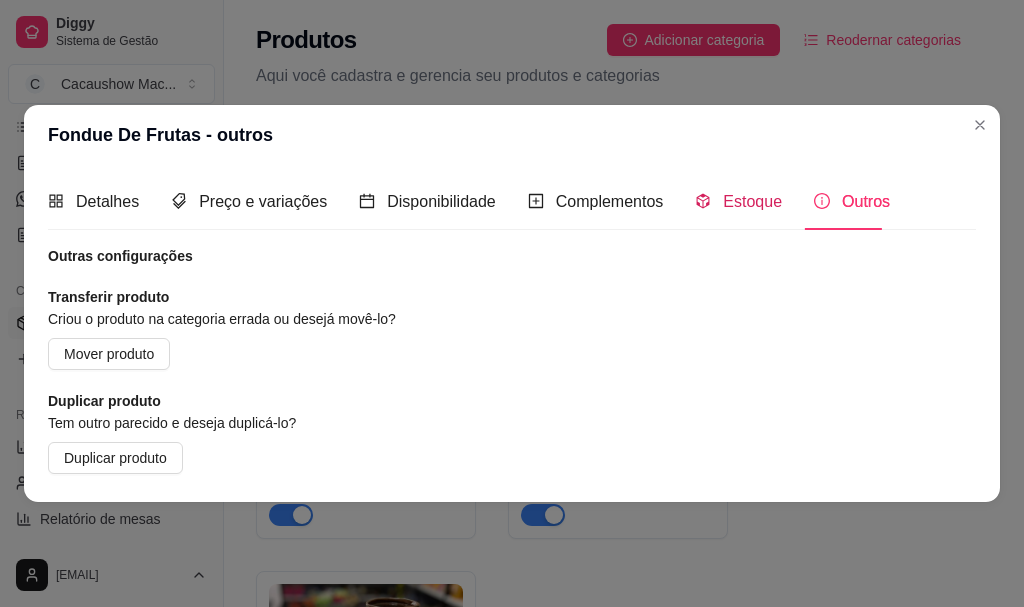 click on "Estoque" at bounding box center [752, 201] 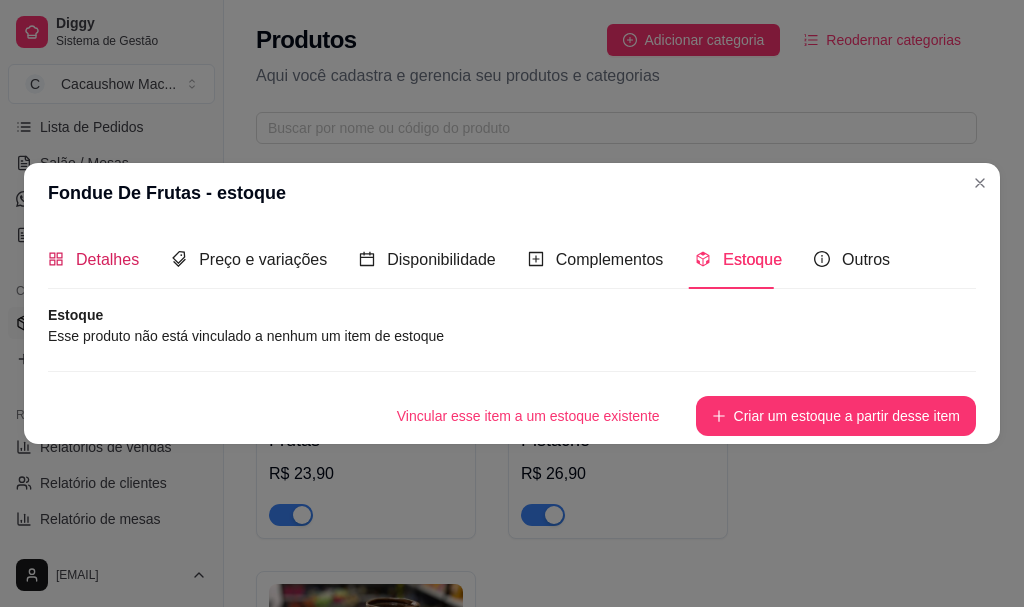 click on "Detalhes" at bounding box center [93, 259] 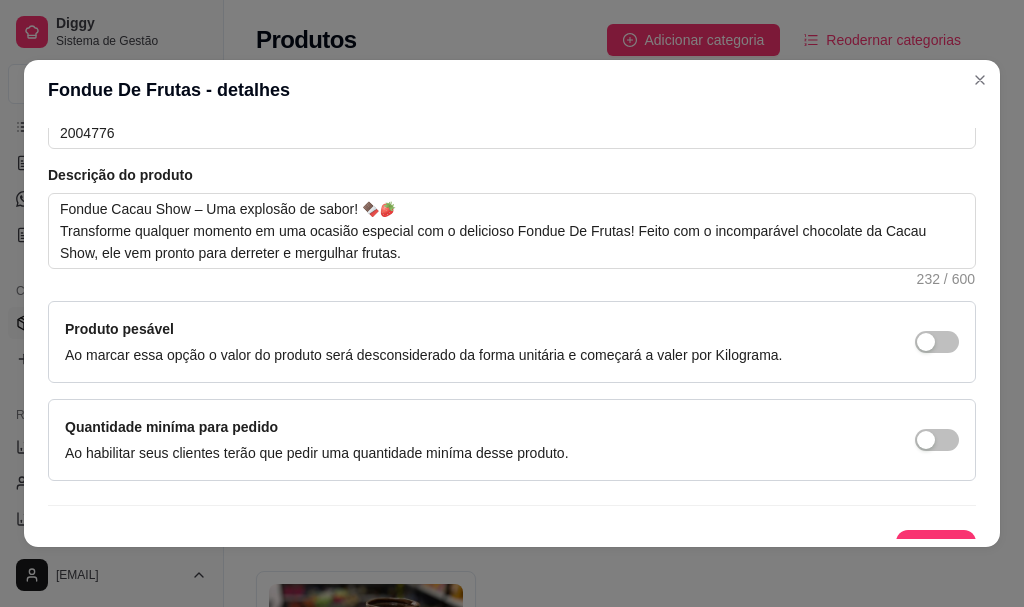 scroll, scrollTop: 425, scrollLeft: 0, axis: vertical 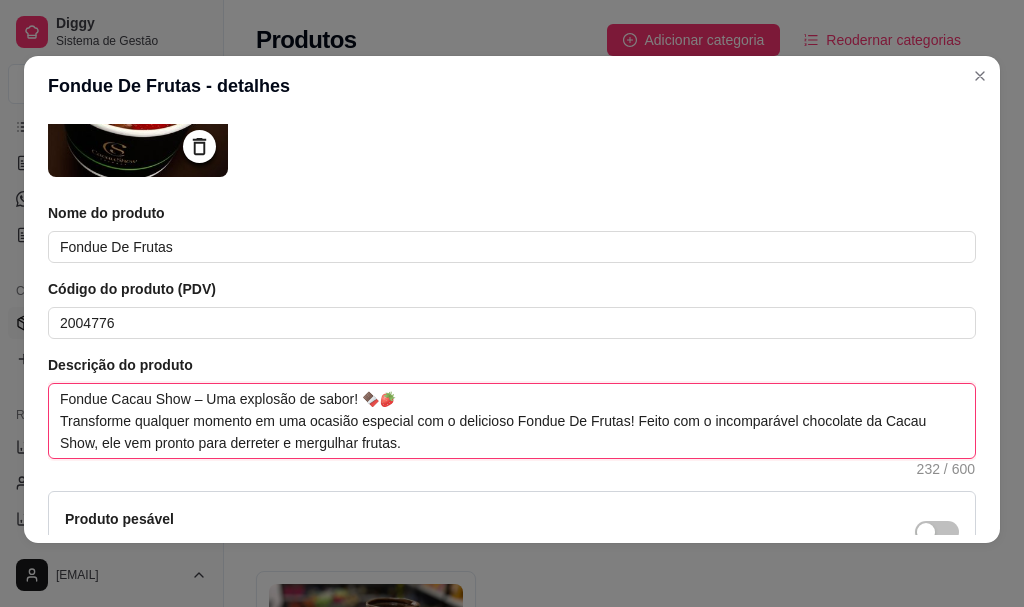 click on "Fondue Cacau Show – Uma explosão de sabor! 🍫🍓
Transforme qualquer momento em uma ocasião especial com o delicioso Fondue De Frutas! Feito com o incomparável chocolate da Cacau Show, ele vem pronto para derreter e mergulhar frutas." at bounding box center [512, 421] 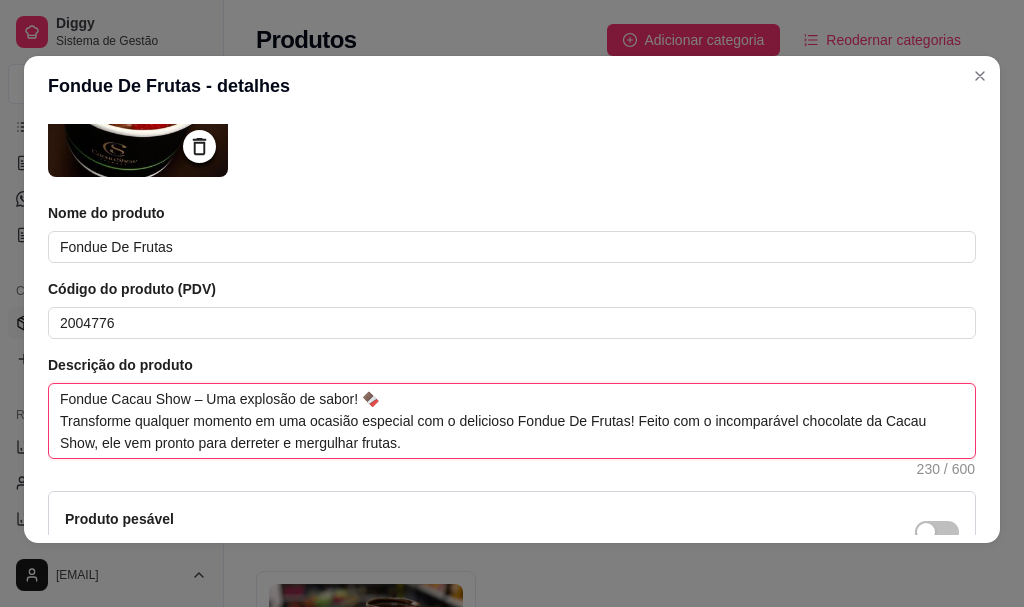 type 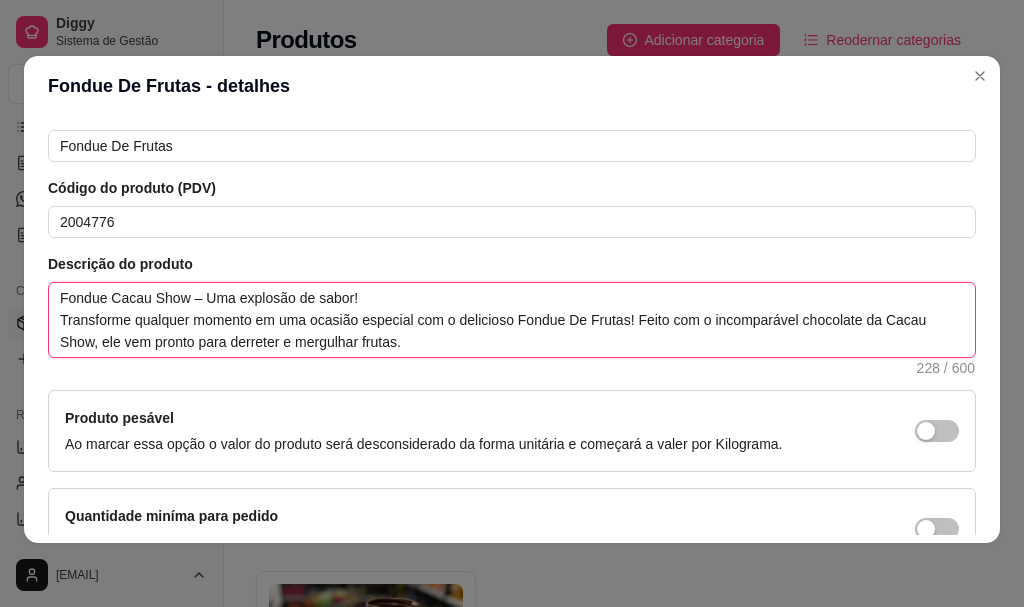 scroll, scrollTop: 425, scrollLeft: 0, axis: vertical 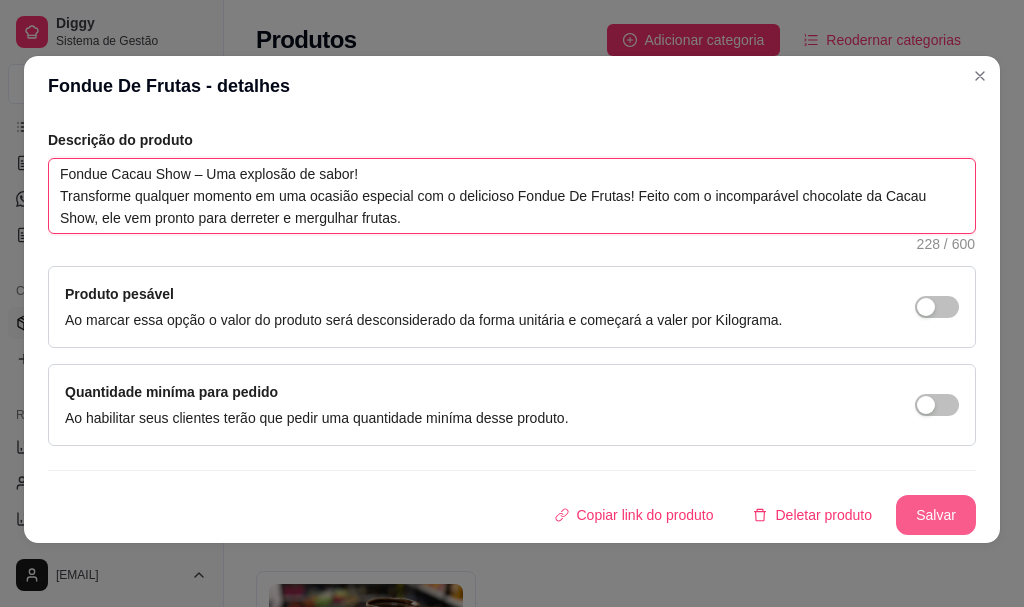 type on "Fondue Cacau Show – Uma explosão de sabor!
Transforme qualquer momento em uma ocasião especial com o delicioso Fondue De Frutas! Feito com o incomparável chocolate da Cacau Show, ele vem pronto para derreter e mergulhar frutas." 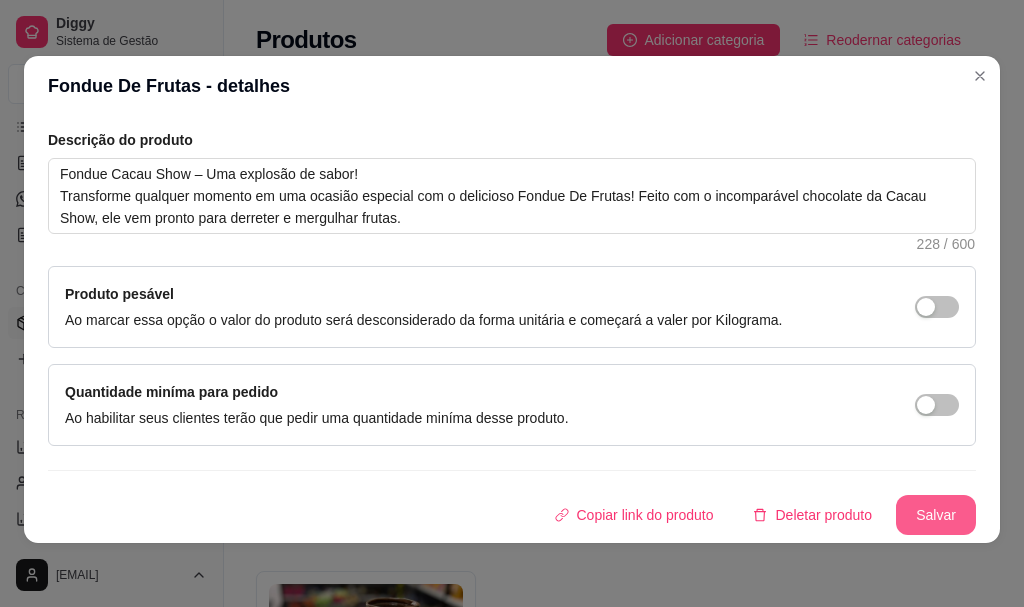click on "Salvar" at bounding box center [936, 515] 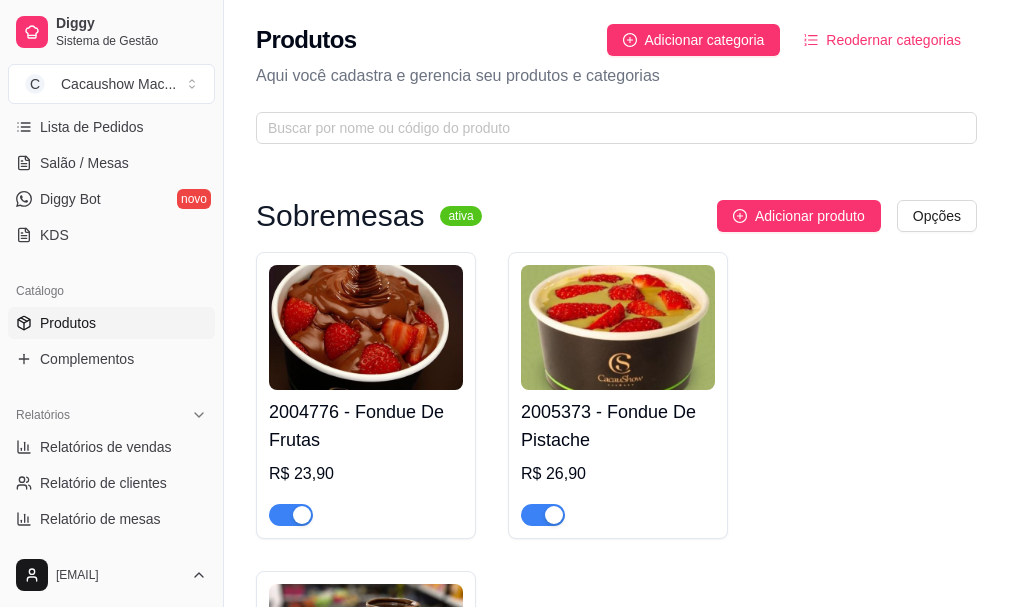 click on "2004776 - Fondue De Frutas    R$ 23,90" at bounding box center [366, 458] 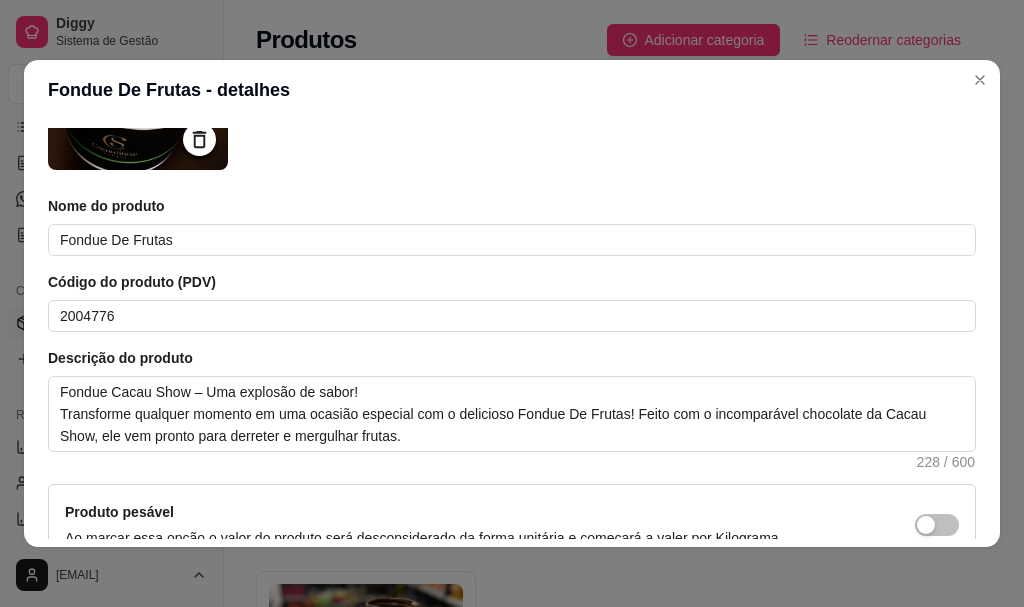 scroll, scrollTop: 0, scrollLeft: 0, axis: both 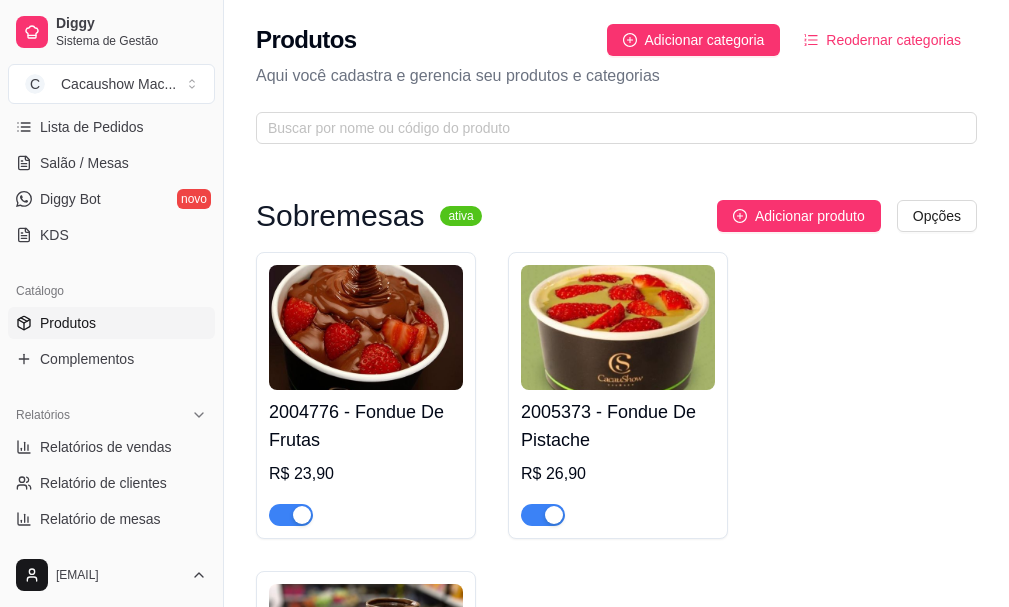 click at bounding box center [366, 327] 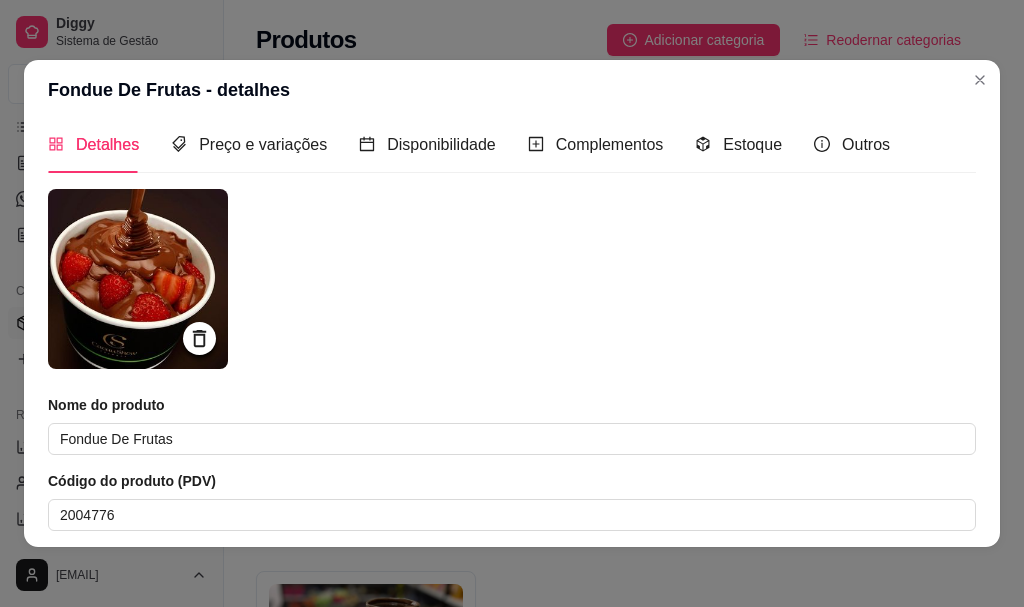 scroll, scrollTop: 0, scrollLeft: 0, axis: both 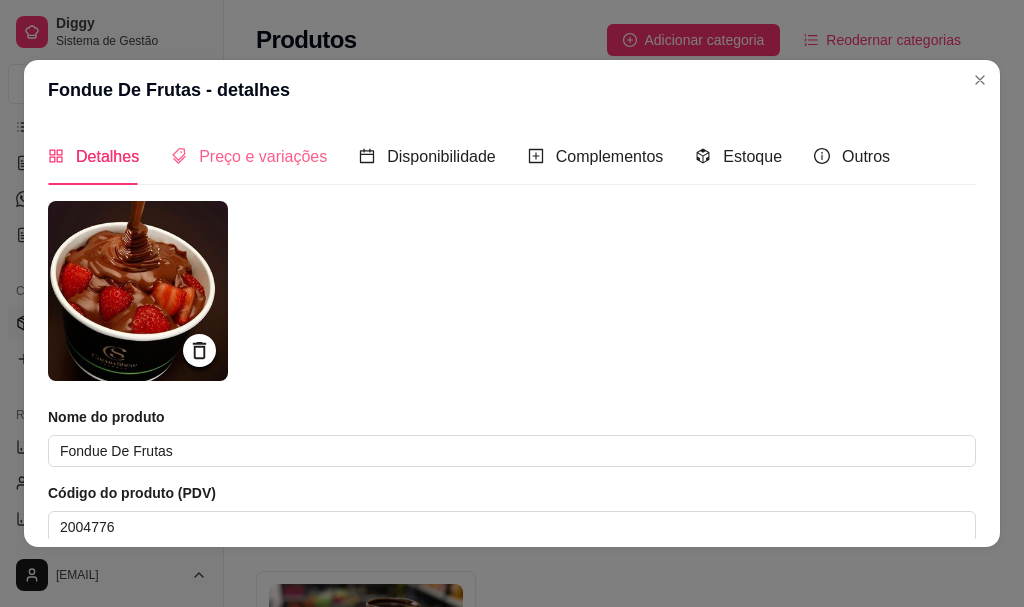 click on "Preço e variações" at bounding box center [249, 156] 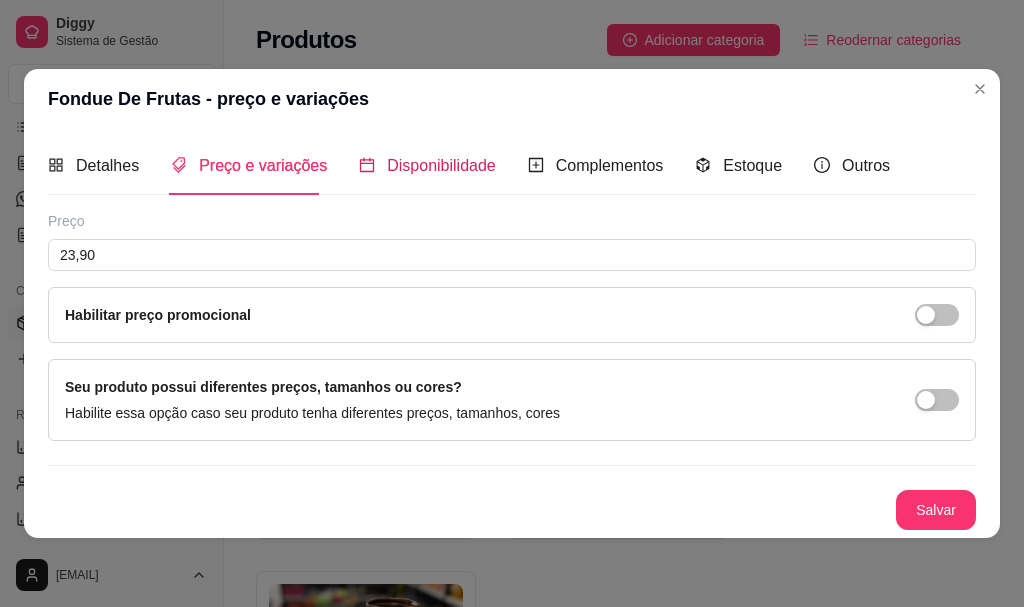 click on "Disponibilidade" at bounding box center [441, 165] 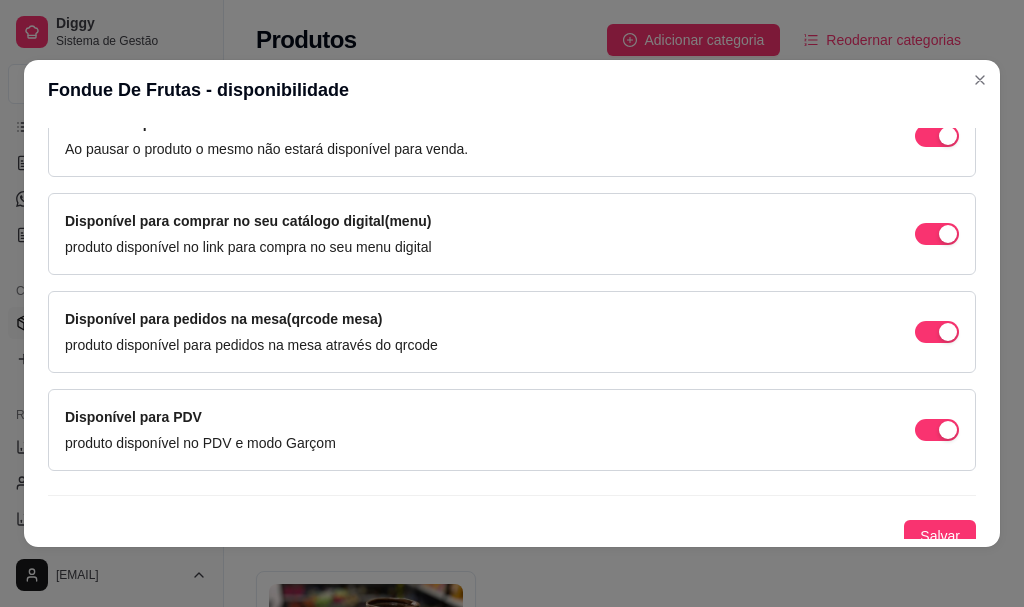 scroll, scrollTop: 239, scrollLeft: 0, axis: vertical 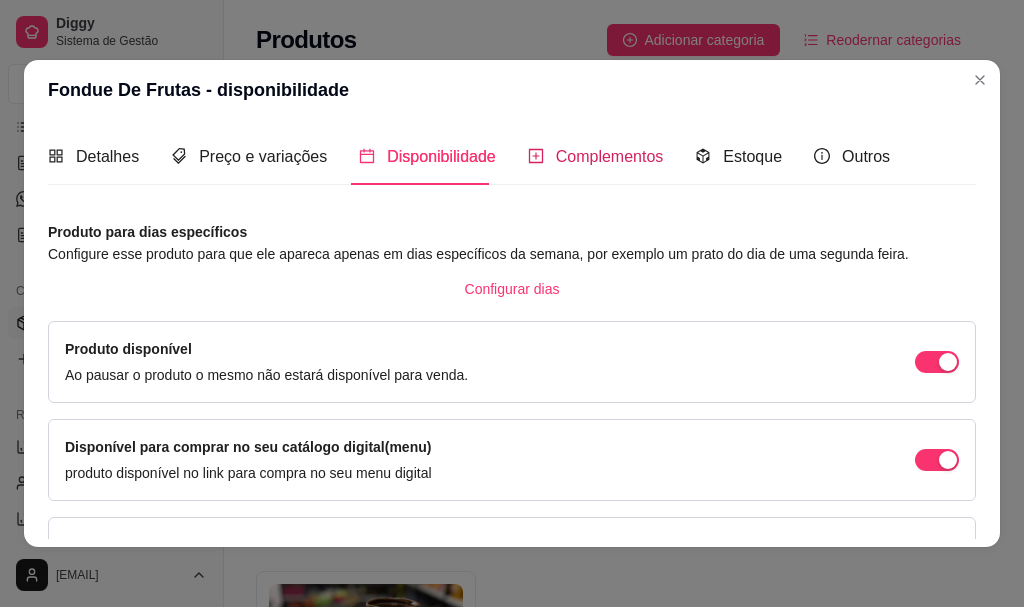 click on "Complementos" at bounding box center (610, 156) 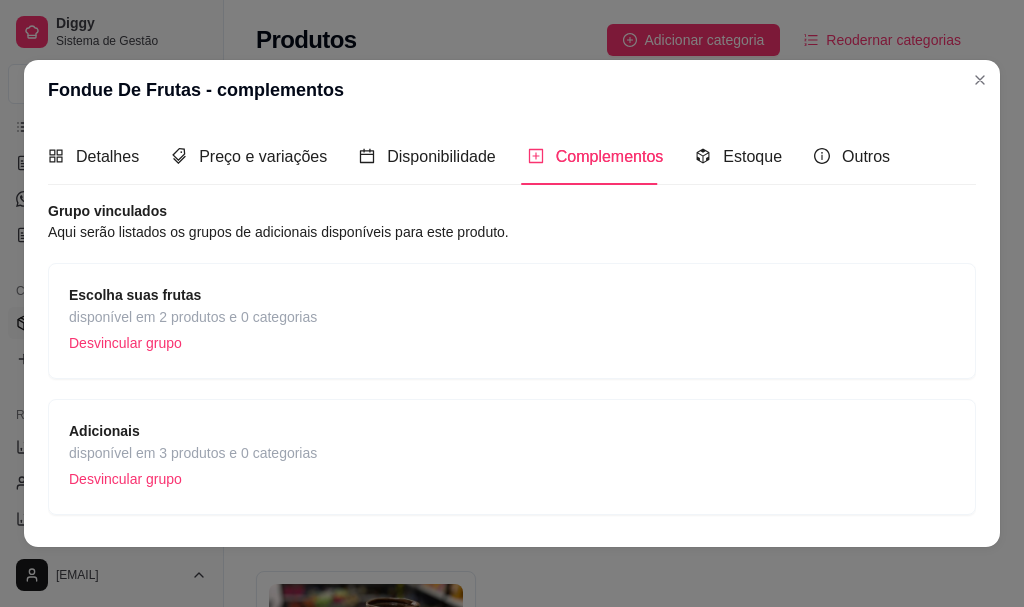 click on "Aqui serão listados os grupos de adicionais disponíveis para este produto." at bounding box center [512, 232] 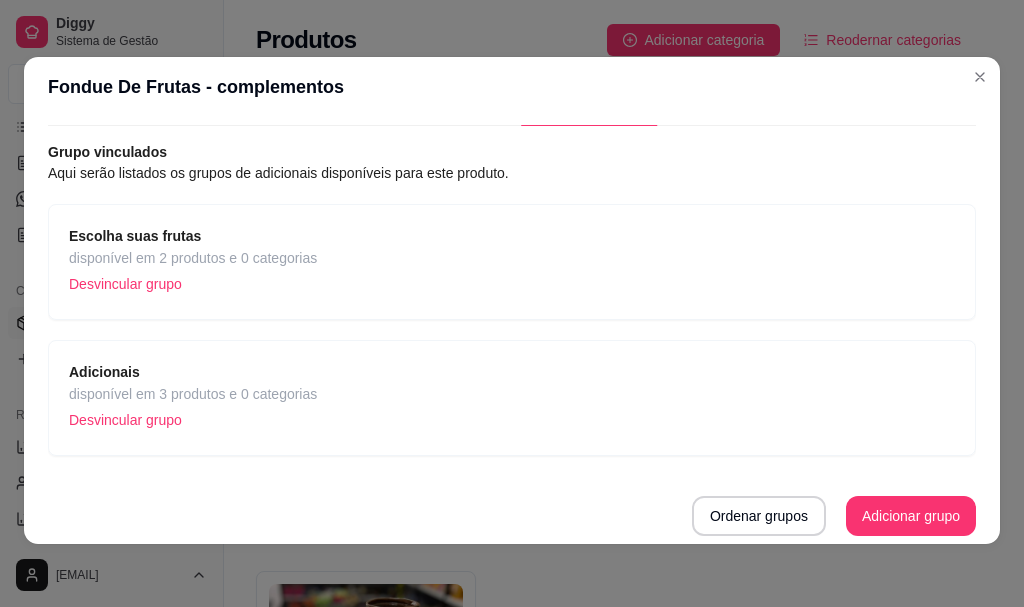 scroll, scrollTop: 4, scrollLeft: 0, axis: vertical 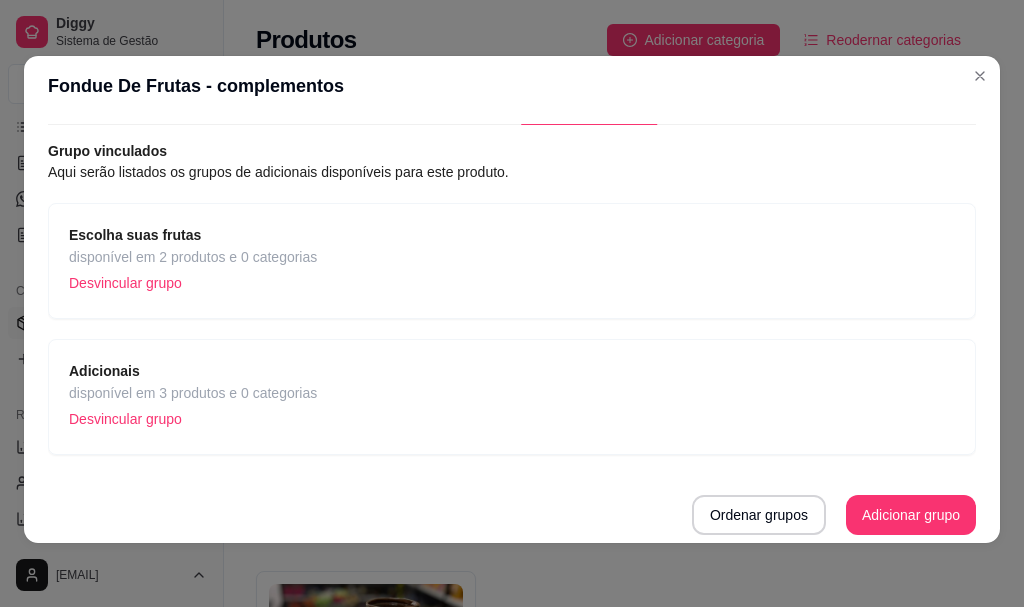 click on "Escolha suas frutas" at bounding box center [193, 235] 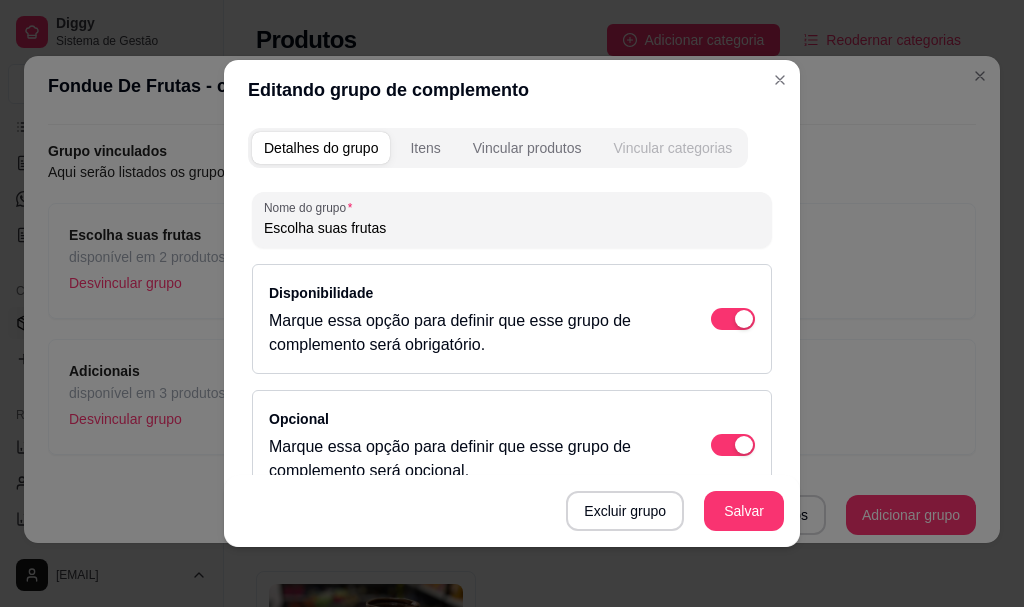 click on "Vincular categorias" at bounding box center (672, 148) 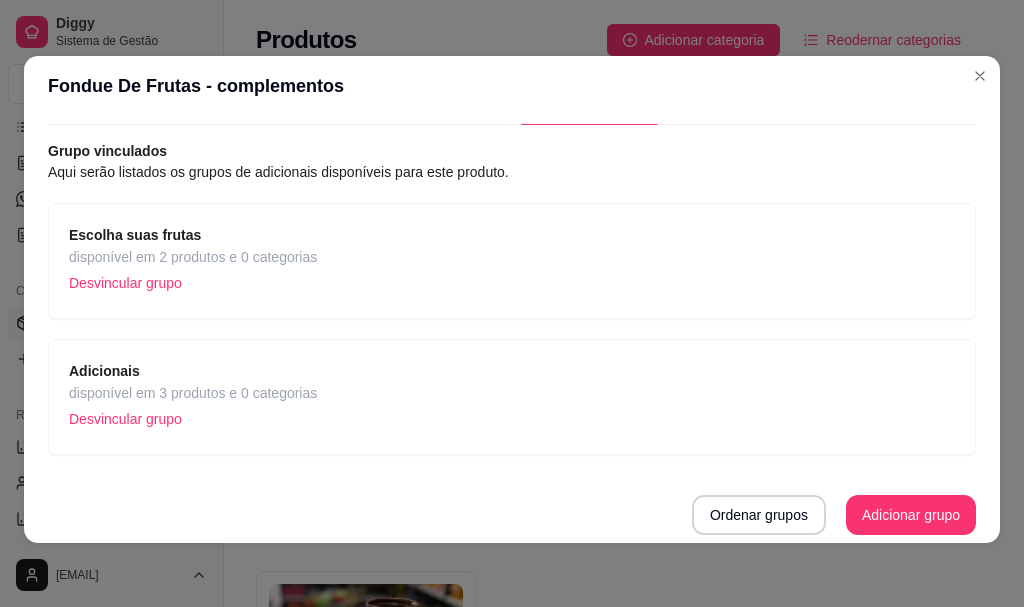 click on "Escolha suas frutas" at bounding box center (193, 235) 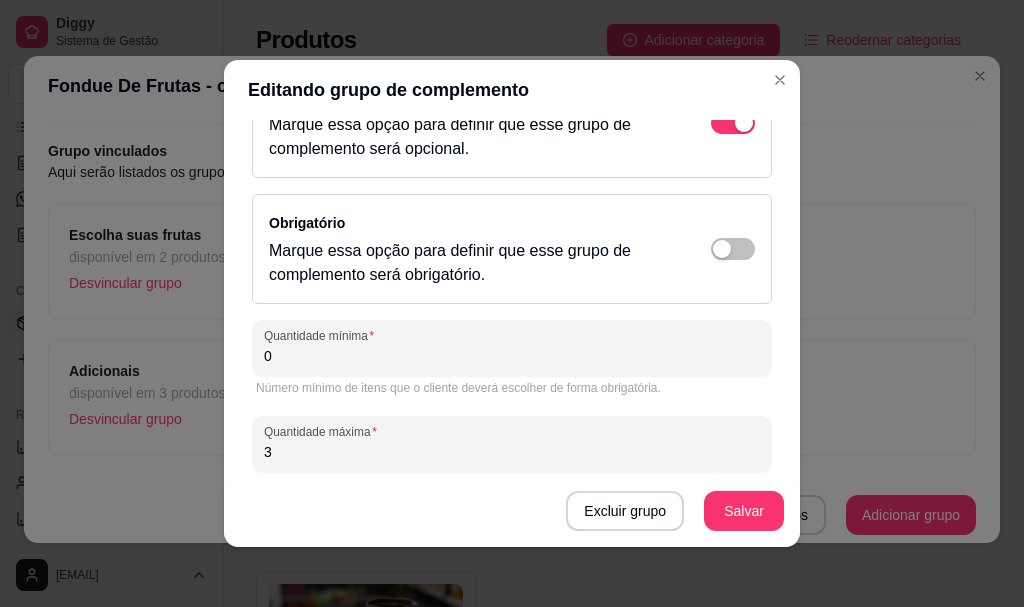 scroll, scrollTop: 355, scrollLeft: 0, axis: vertical 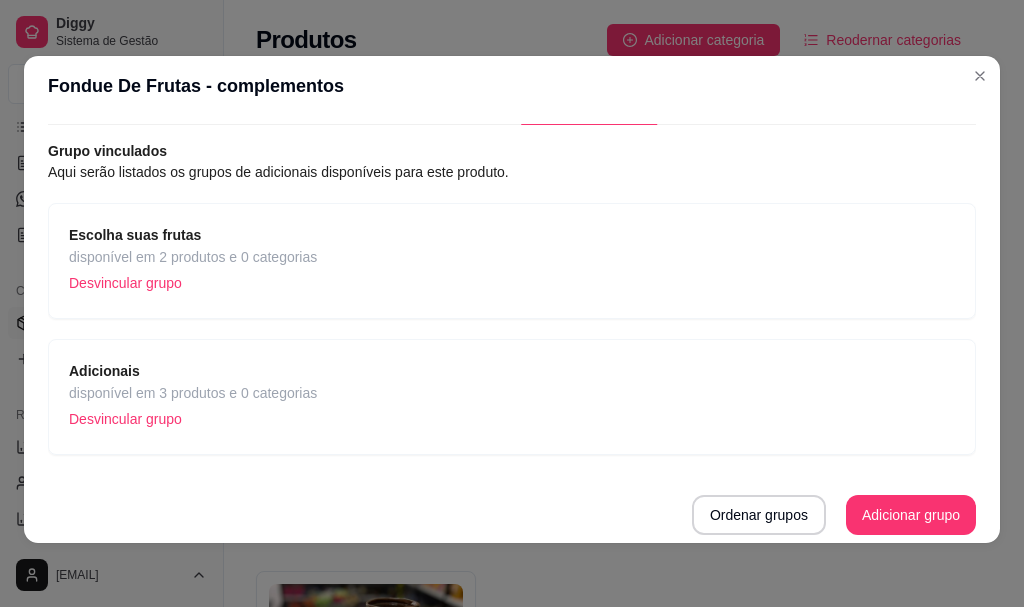click on "disponível em 2 produtos e 0 categorias" at bounding box center (193, 257) 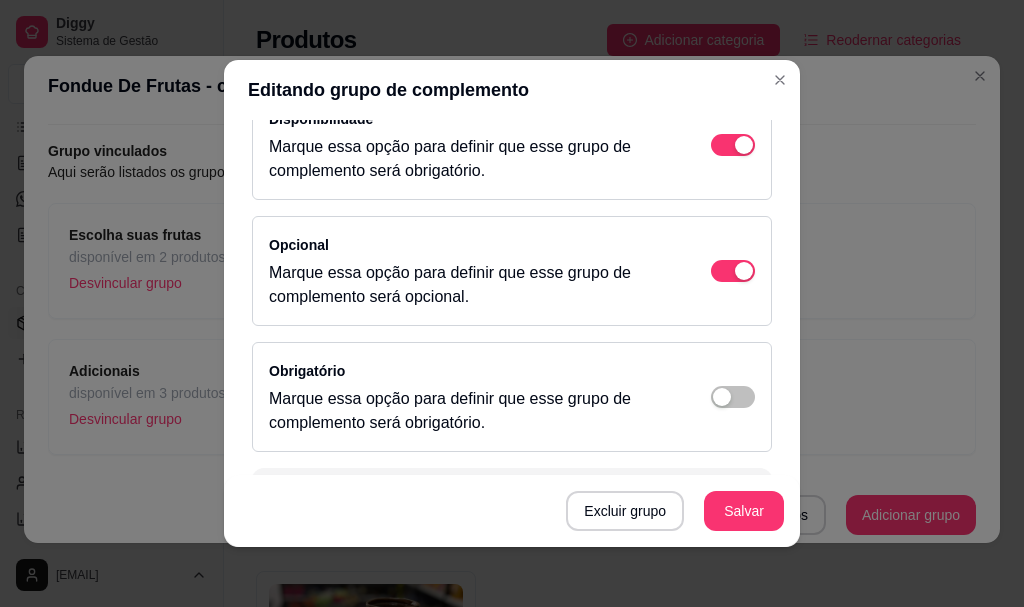 scroll, scrollTop: 200, scrollLeft: 0, axis: vertical 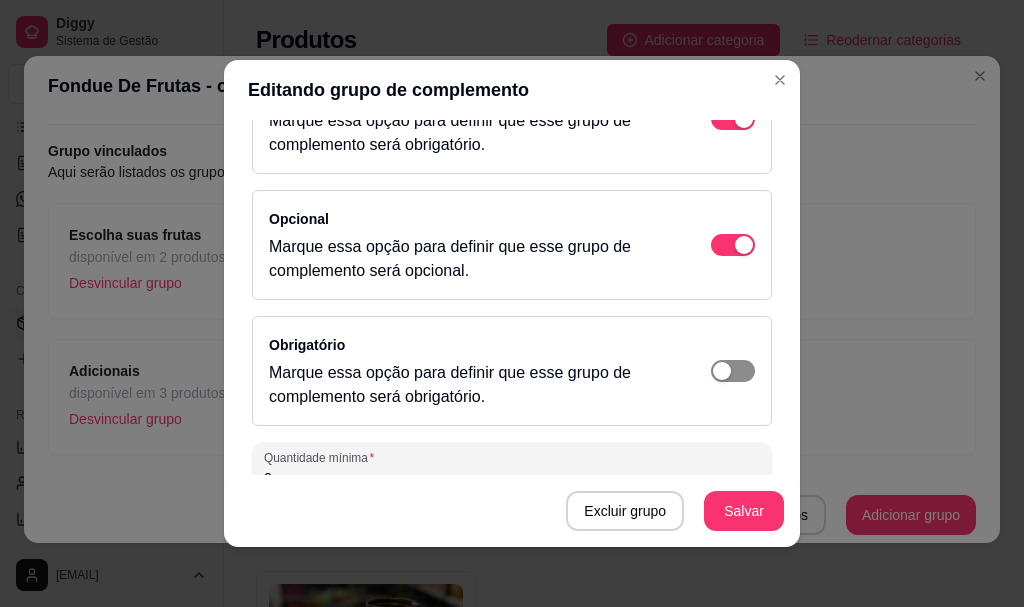click at bounding box center (733, 119) 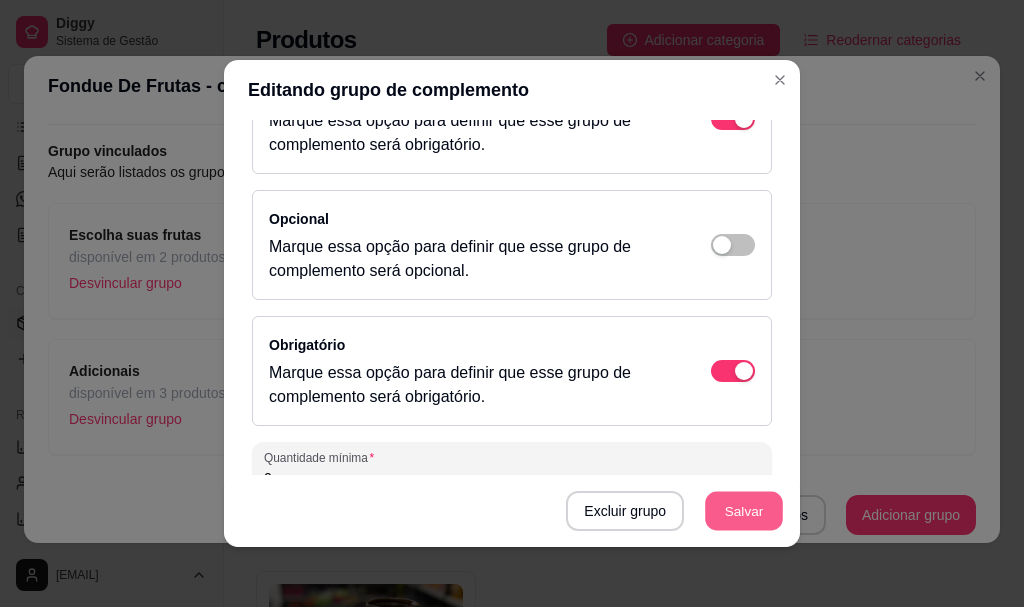 click on "Salvar" at bounding box center (744, 511) 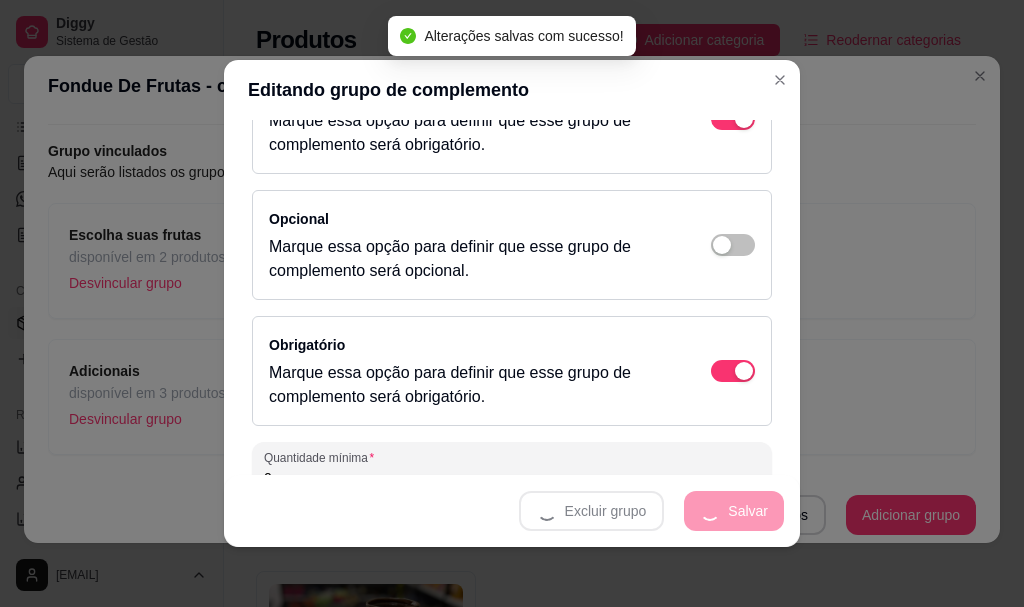 click on "Editando grupo de complemento" at bounding box center (512, 90) 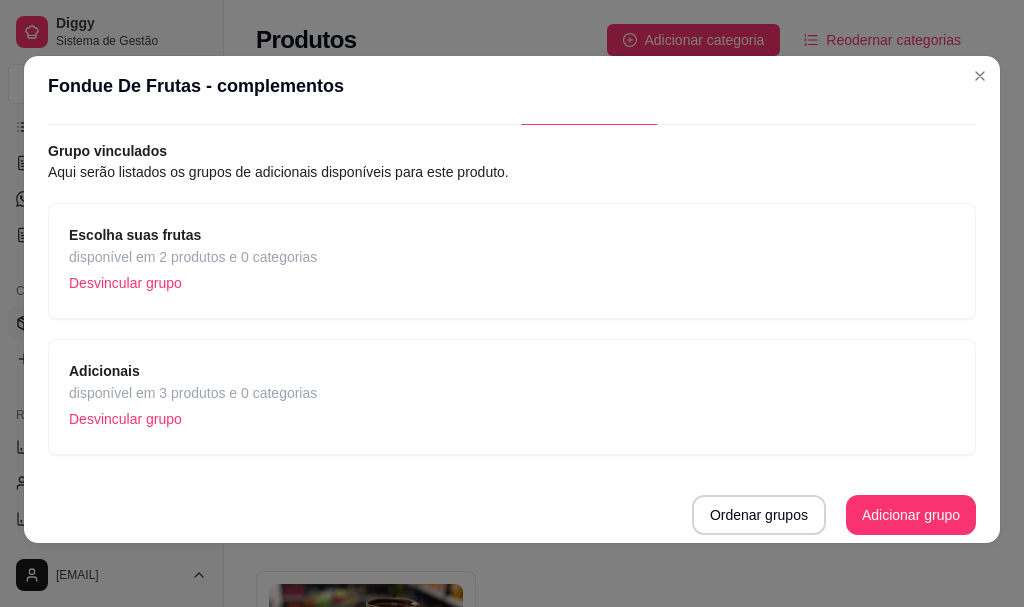 click on "Fondue De Frutas  - complementos" at bounding box center (512, 86) 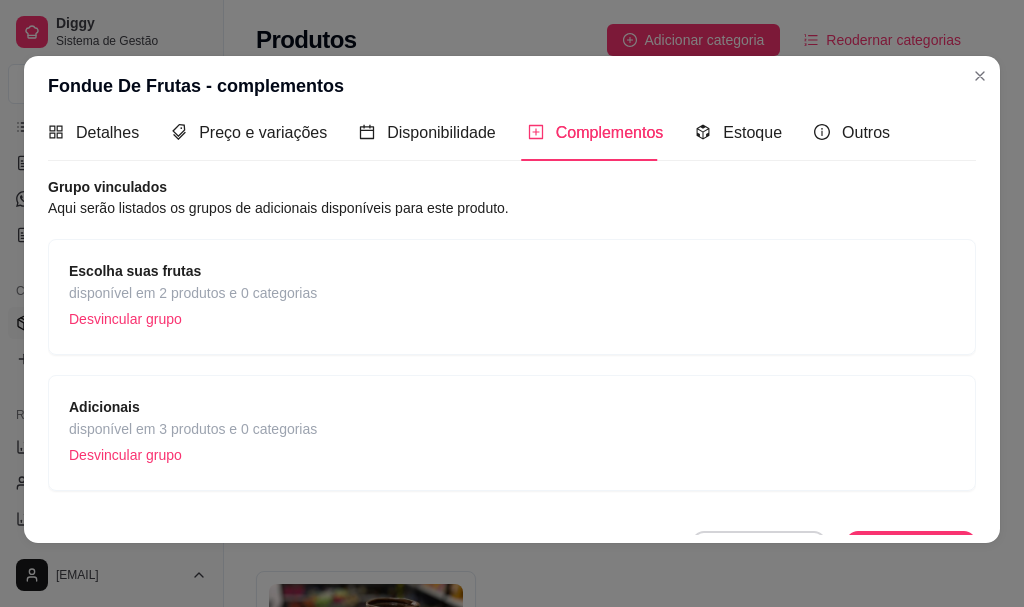scroll, scrollTop: 0, scrollLeft: 0, axis: both 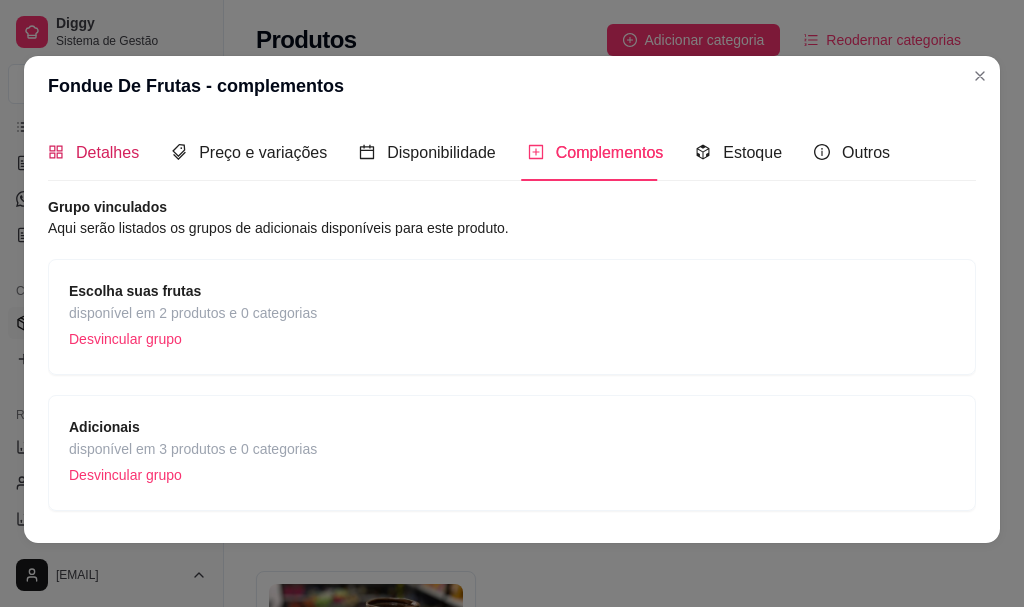 click on "Detalhes" at bounding box center (107, 152) 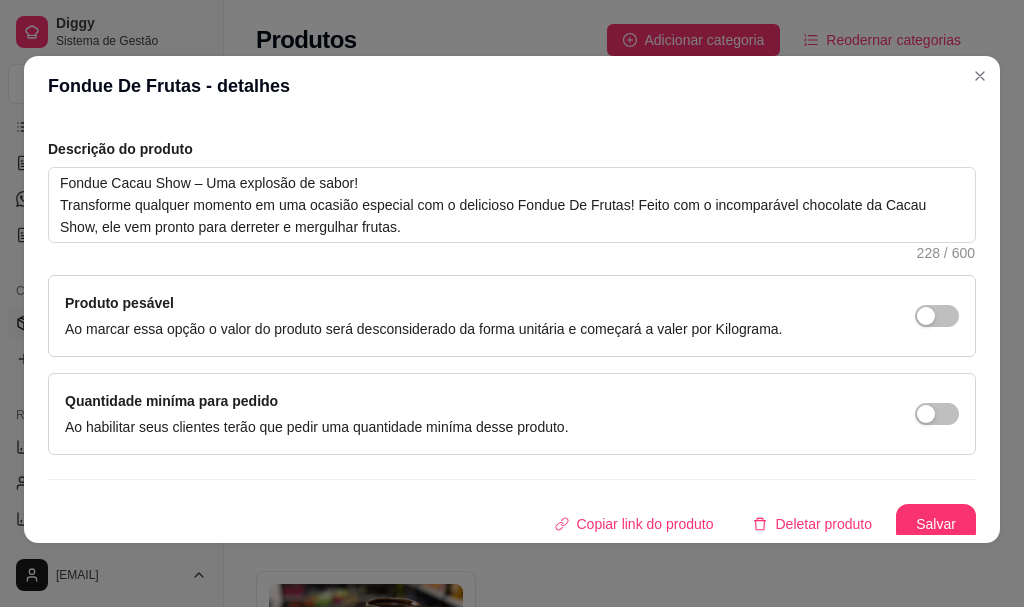 scroll, scrollTop: 425, scrollLeft: 0, axis: vertical 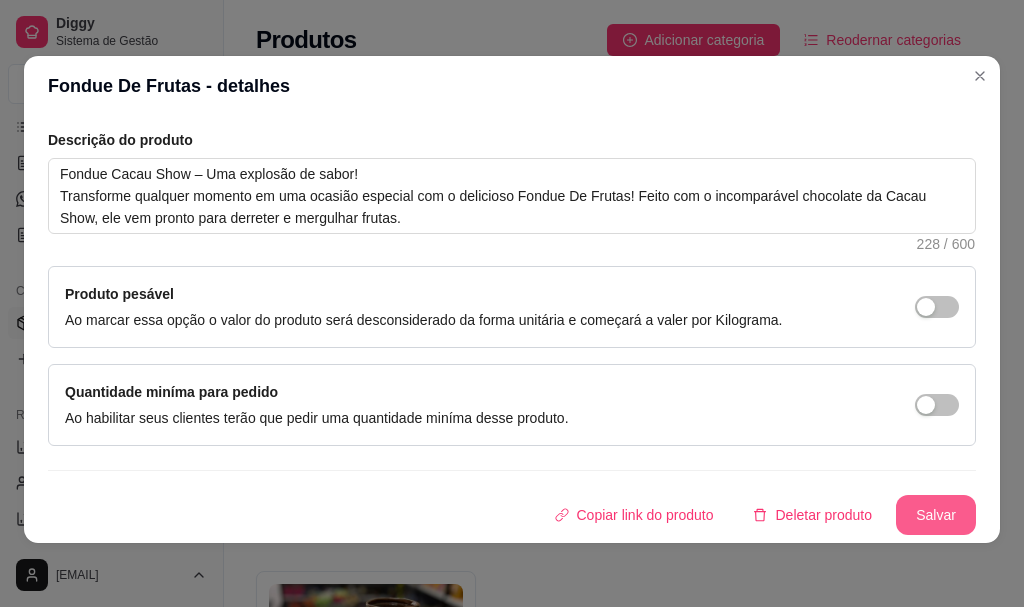 click on "Salvar" at bounding box center [936, 515] 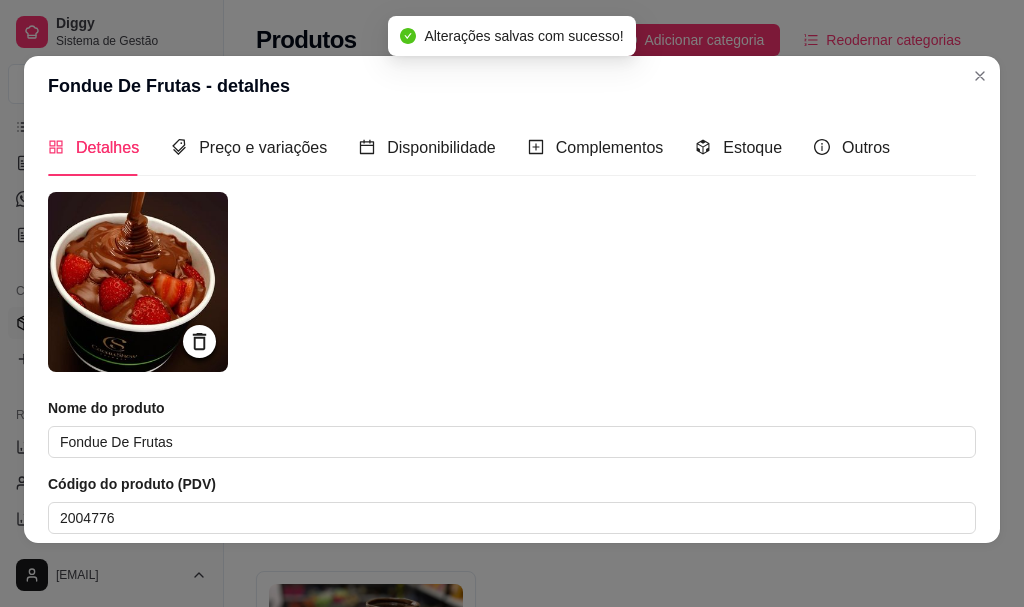 scroll, scrollTop: 0, scrollLeft: 0, axis: both 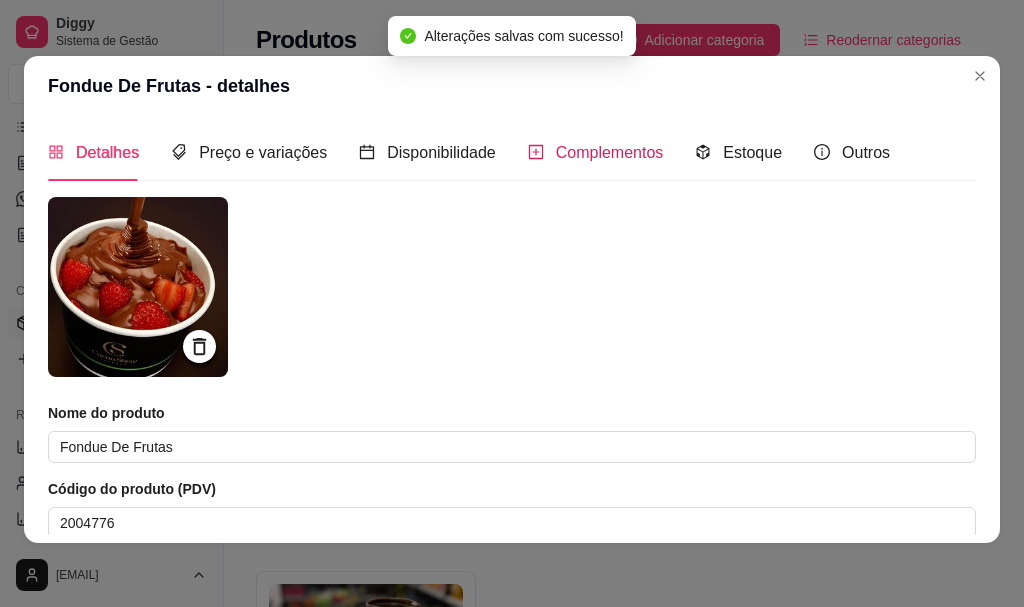click on "Complementos" at bounding box center (610, 152) 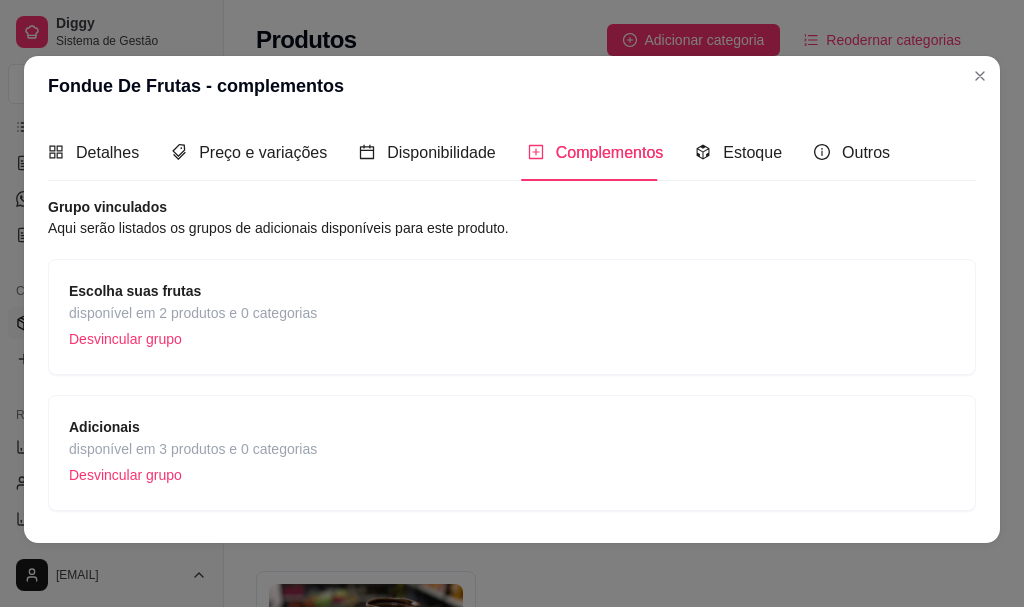 click on "Escolha suas frutas disponível em 2 produtos e 0 categorias  Desvincular grupo" at bounding box center [512, 317] 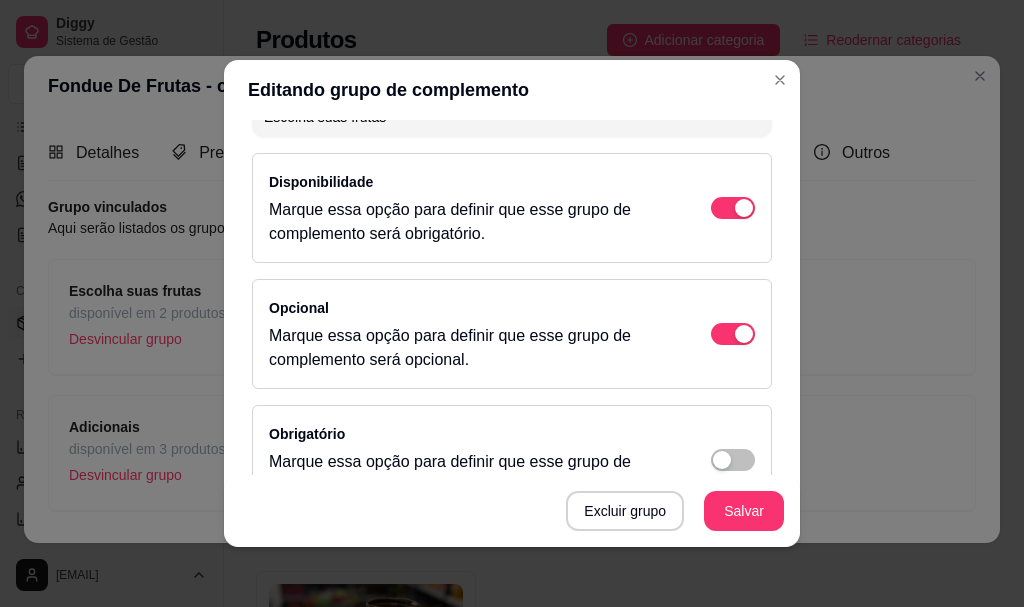 scroll, scrollTop: 300, scrollLeft: 0, axis: vertical 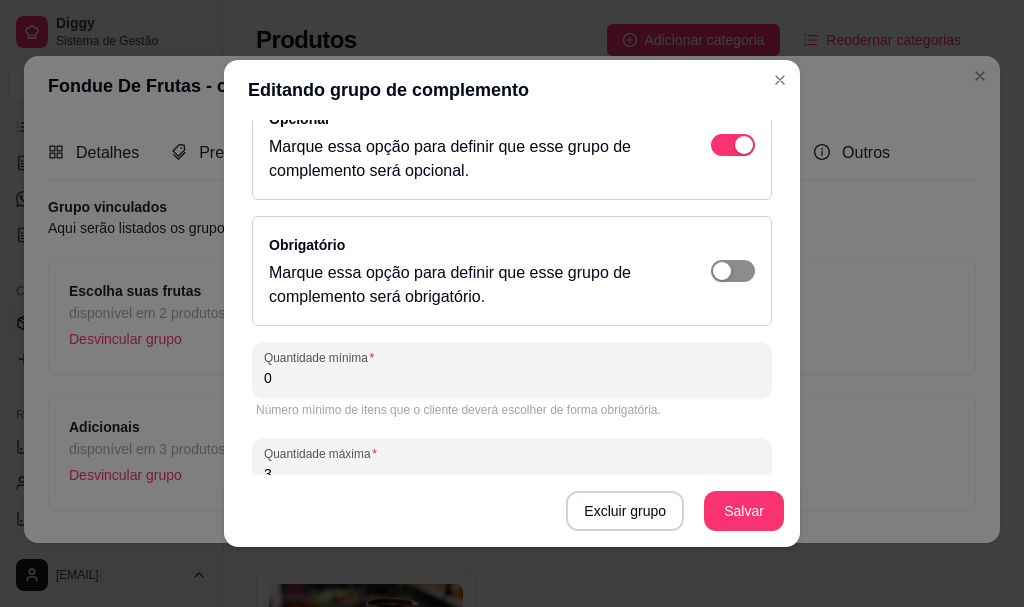 click at bounding box center (744, 19) 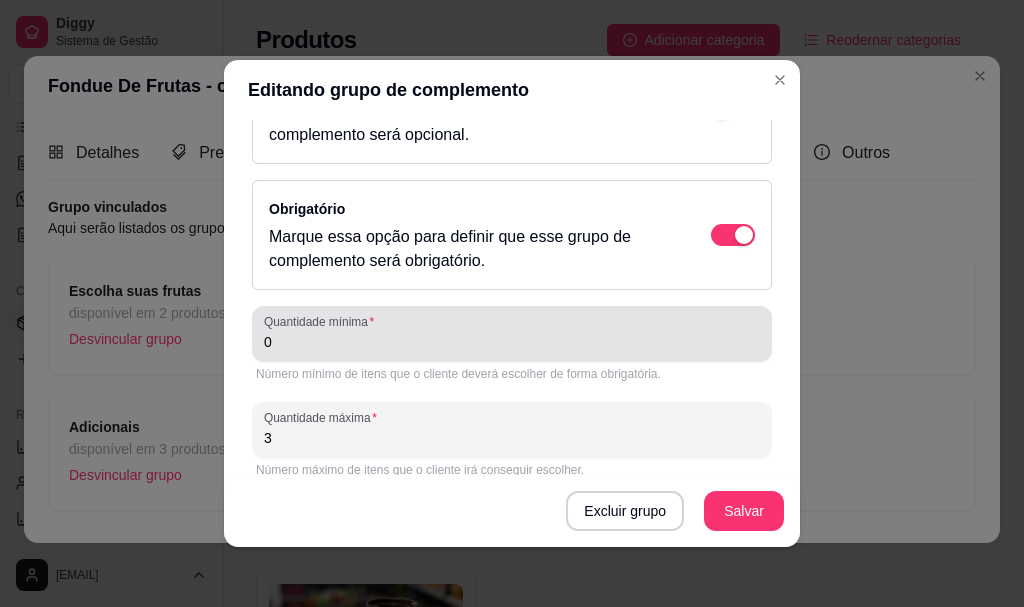 scroll, scrollTop: 355, scrollLeft: 0, axis: vertical 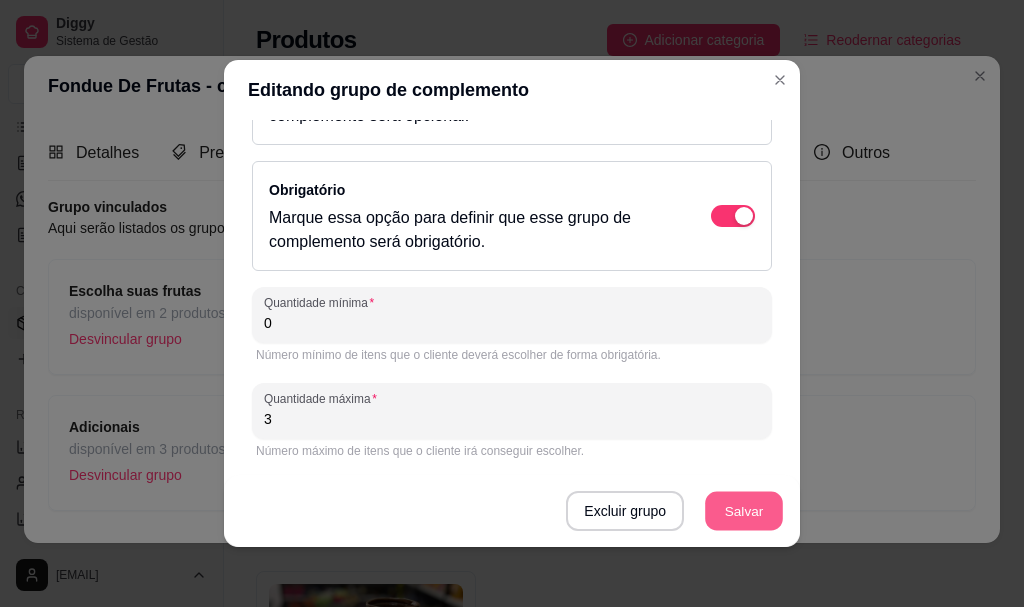 click on "Salvar" at bounding box center (744, 511) 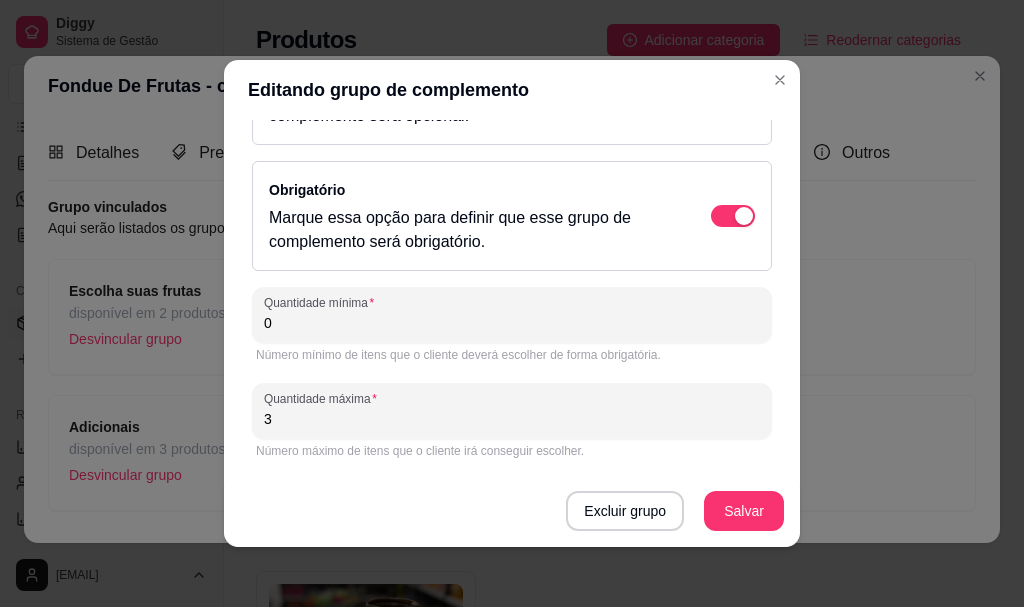 drag, startPoint x: 348, startPoint y: 315, endPoint x: 358, endPoint y: 322, distance: 12.206555 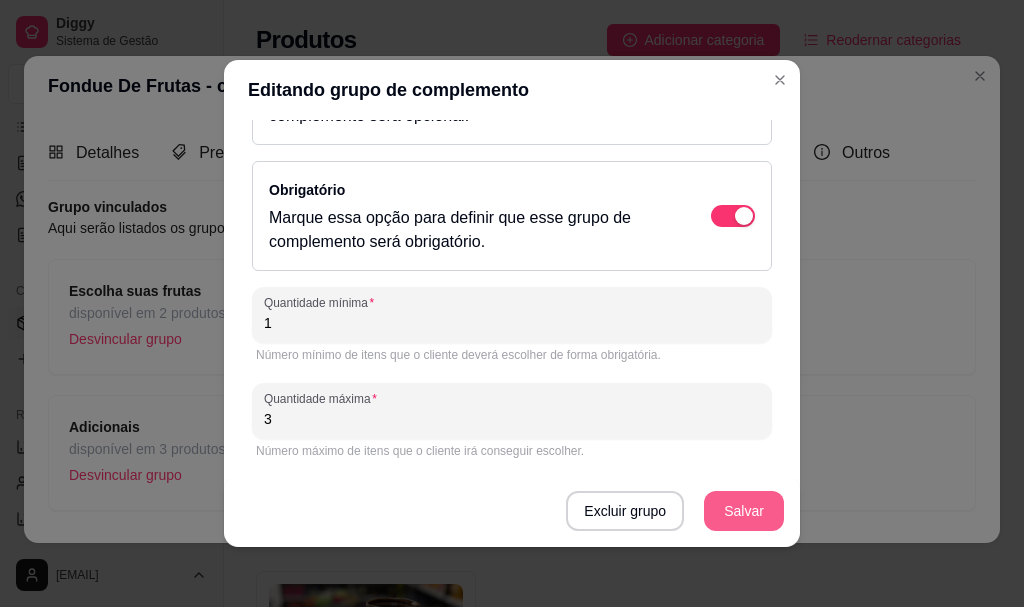 type on "1" 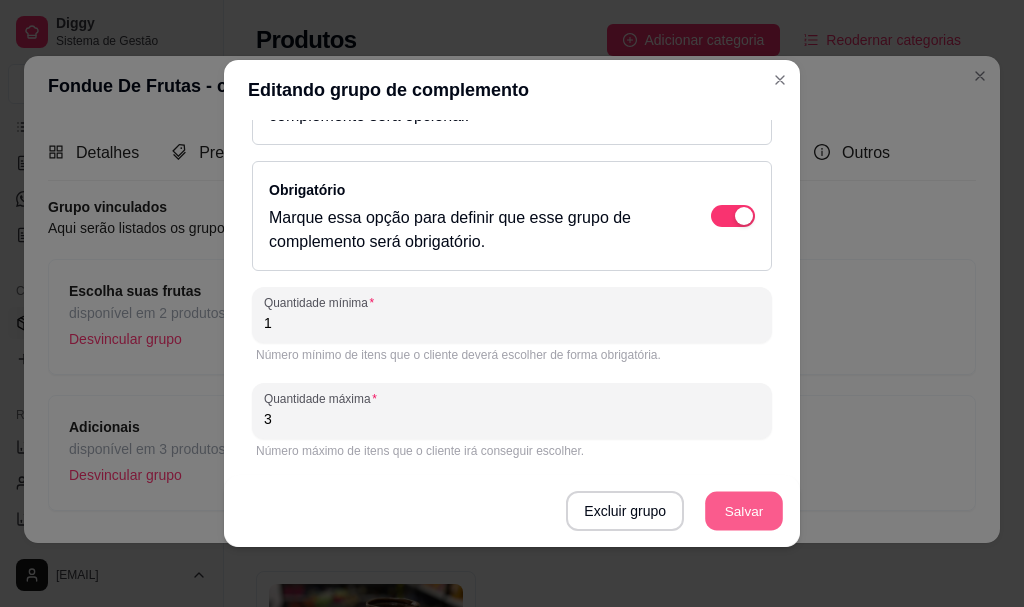 click on "Salvar" at bounding box center (744, 511) 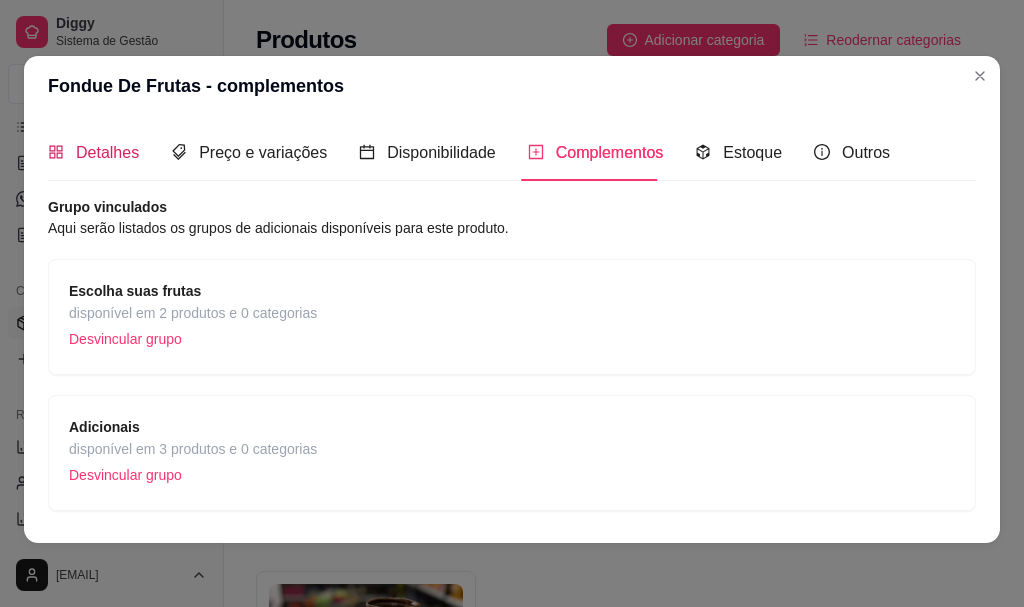 click on "Detalhes" at bounding box center (107, 152) 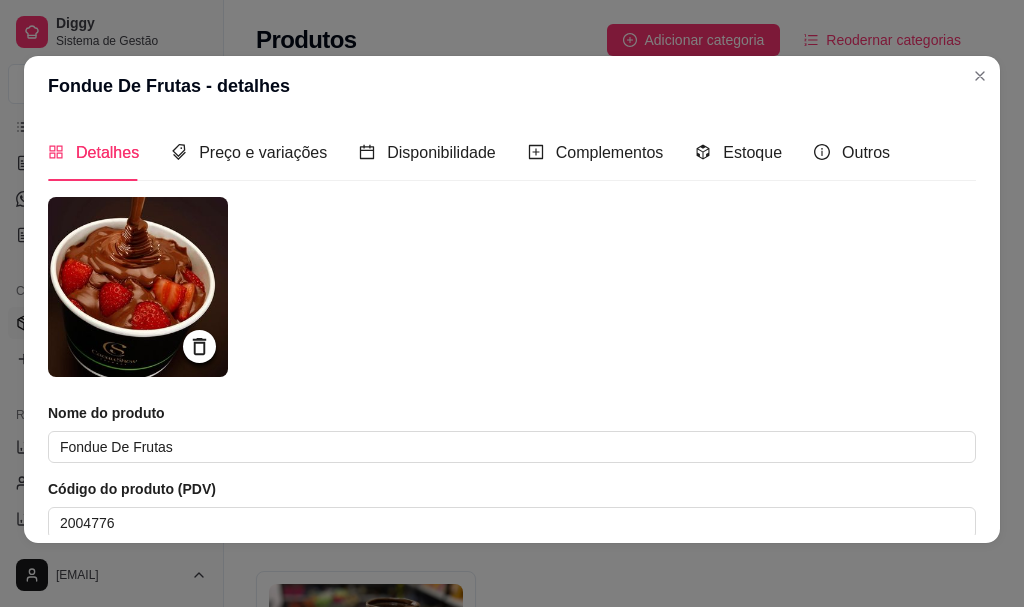 type 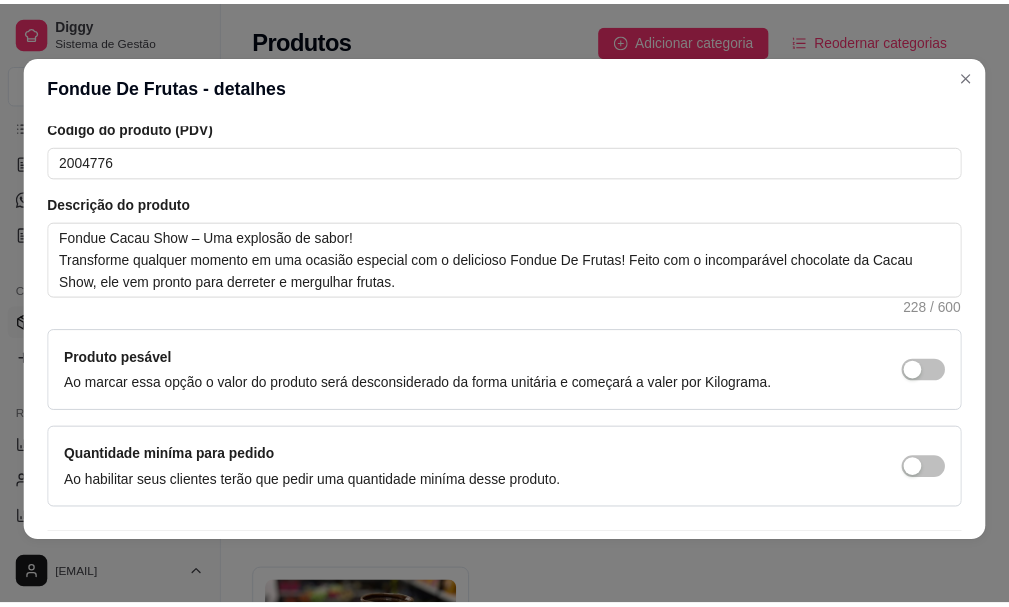 scroll, scrollTop: 425, scrollLeft: 0, axis: vertical 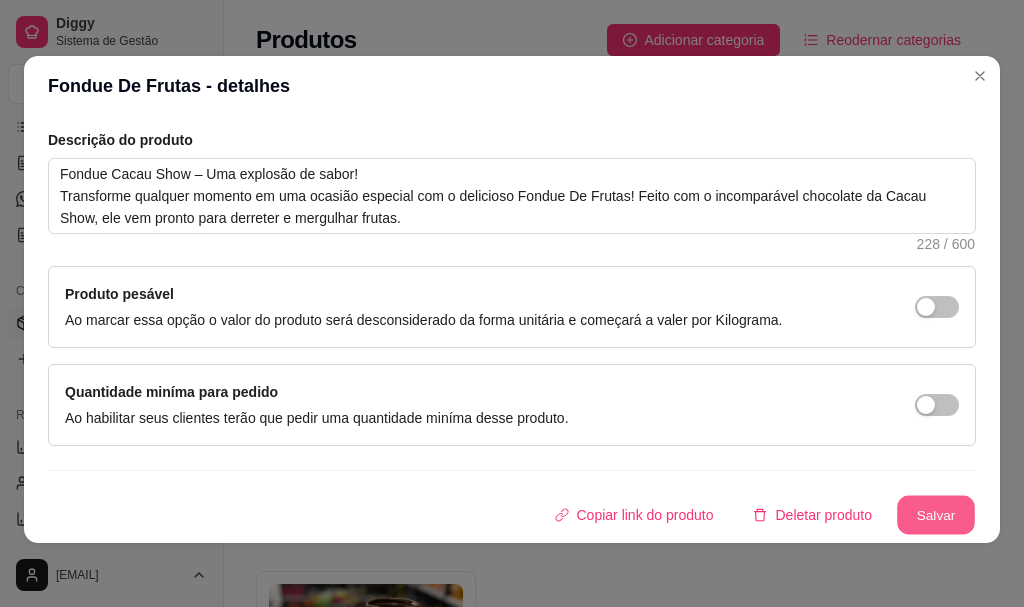 click on "Salvar" at bounding box center [936, 515] 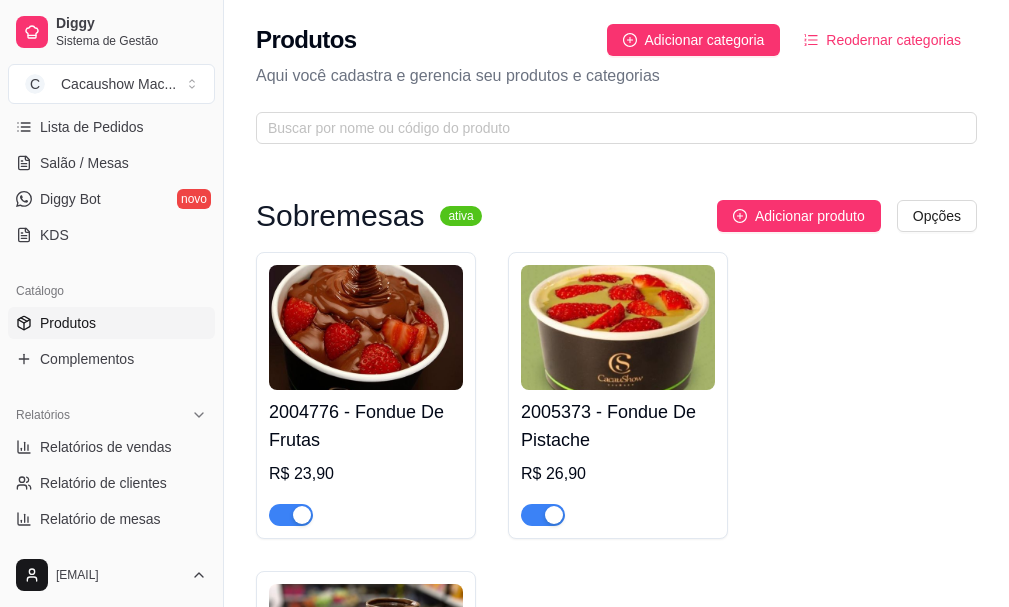 click on "Aqui você cadastra e gerencia seu produtos e categorias" at bounding box center (616, 76) 